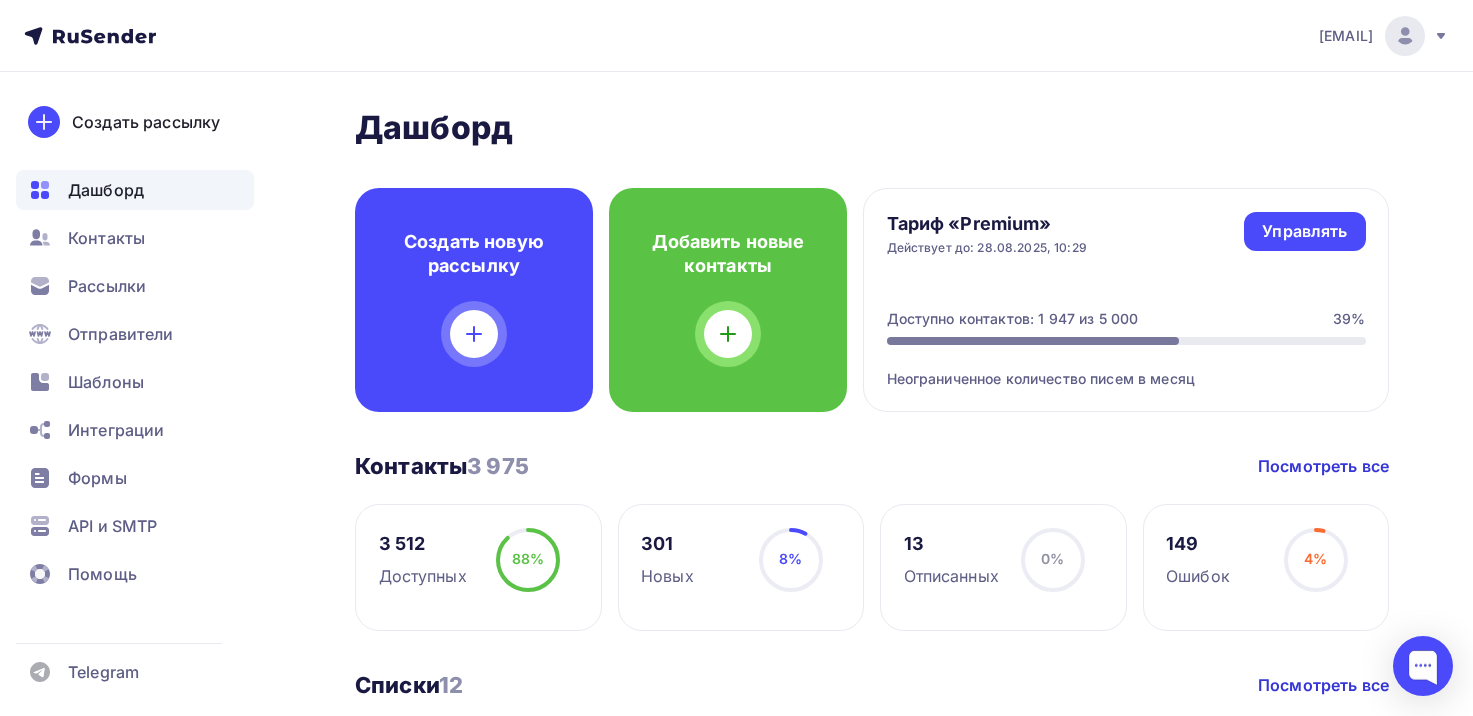 scroll, scrollTop: 0, scrollLeft: 0, axis: both 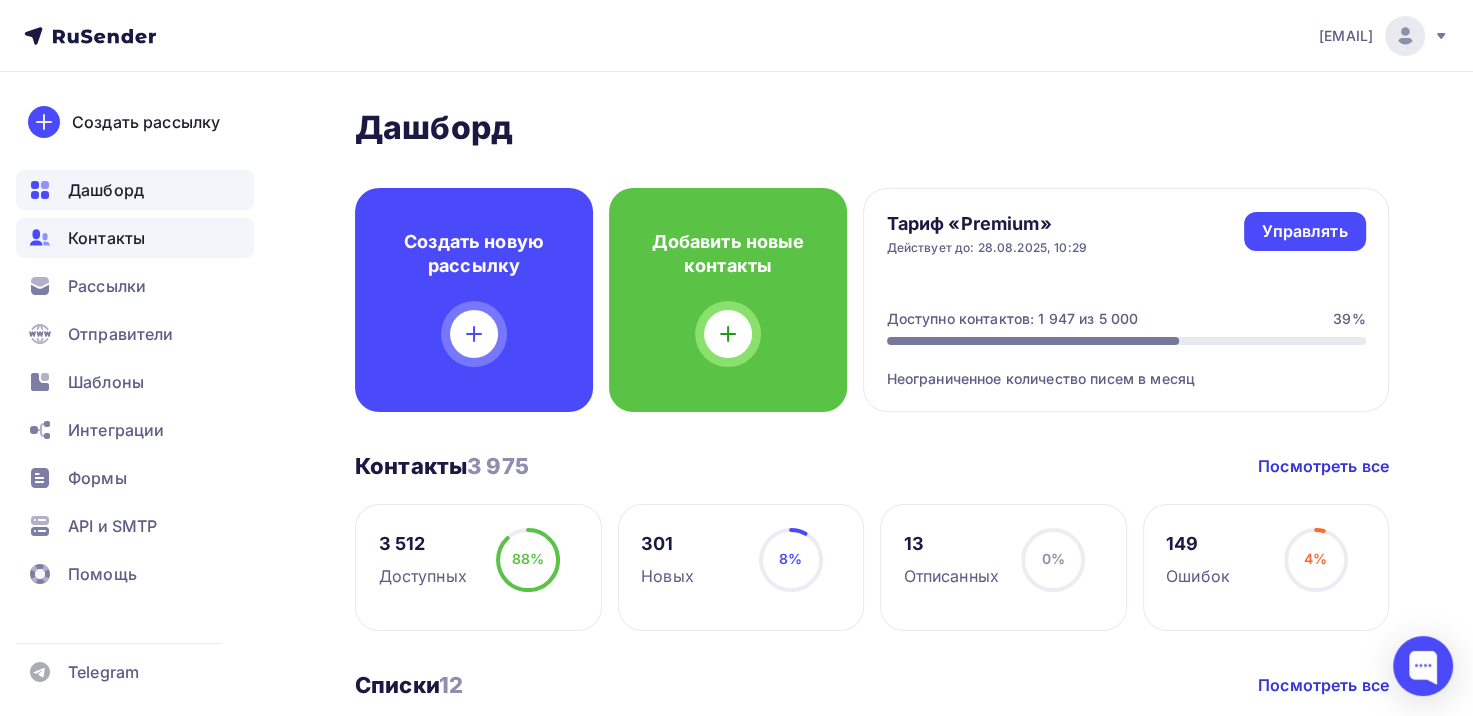 click on "Контакты" at bounding box center [106, 238] 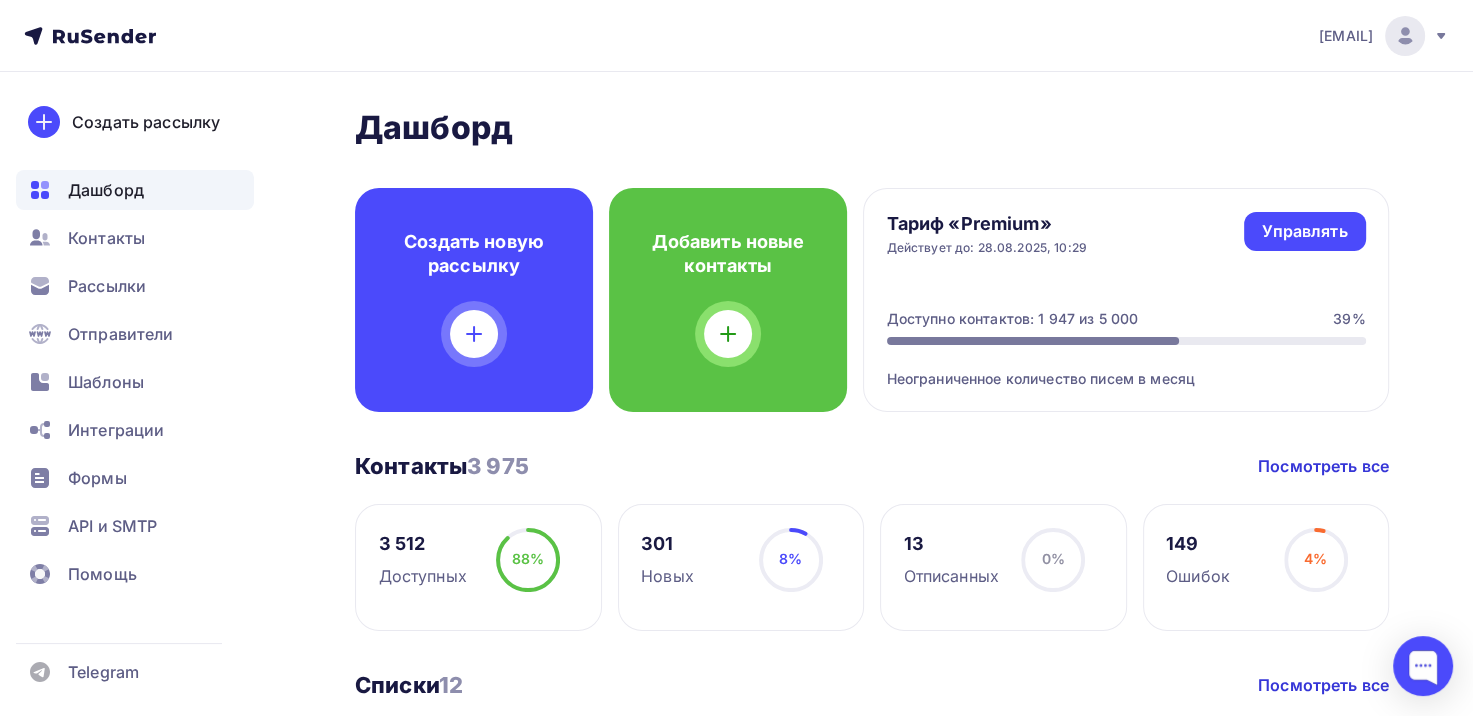 click on "Дашборд" at bounding box center [106, 190] 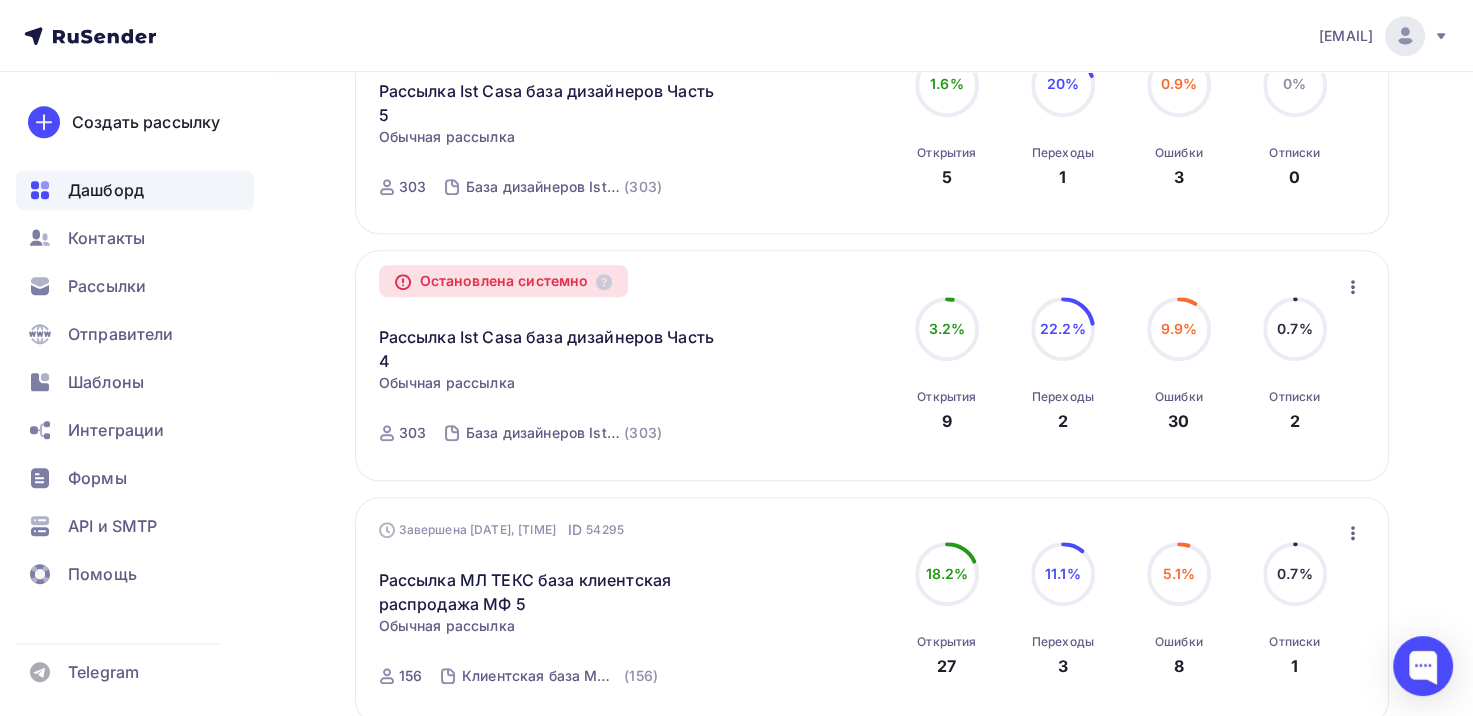 scroll, scrollTop: 1000, scrollLeft: 0, axis: vertical 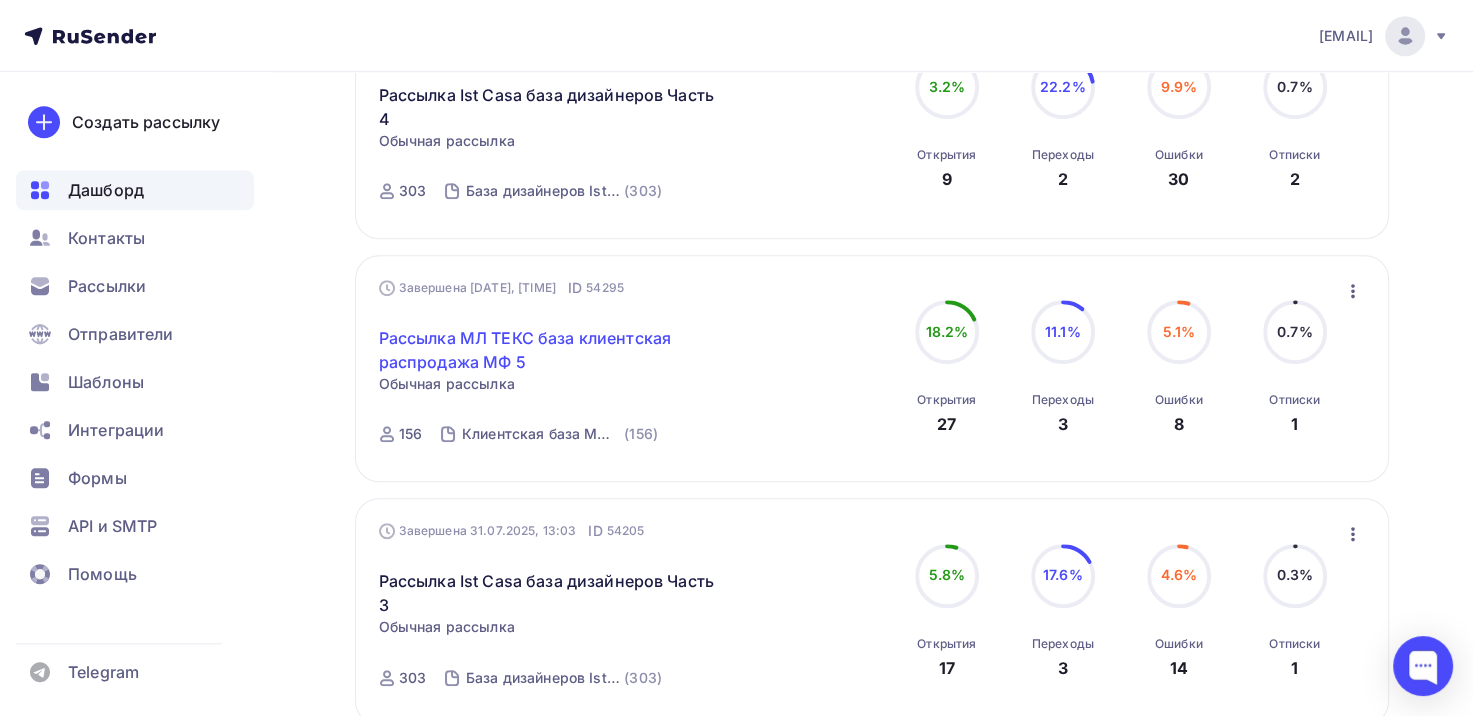 click on "Рассылка МЛ ТЕКС база клиентская распродажа МФ 5" at bounding box center (550, 350) 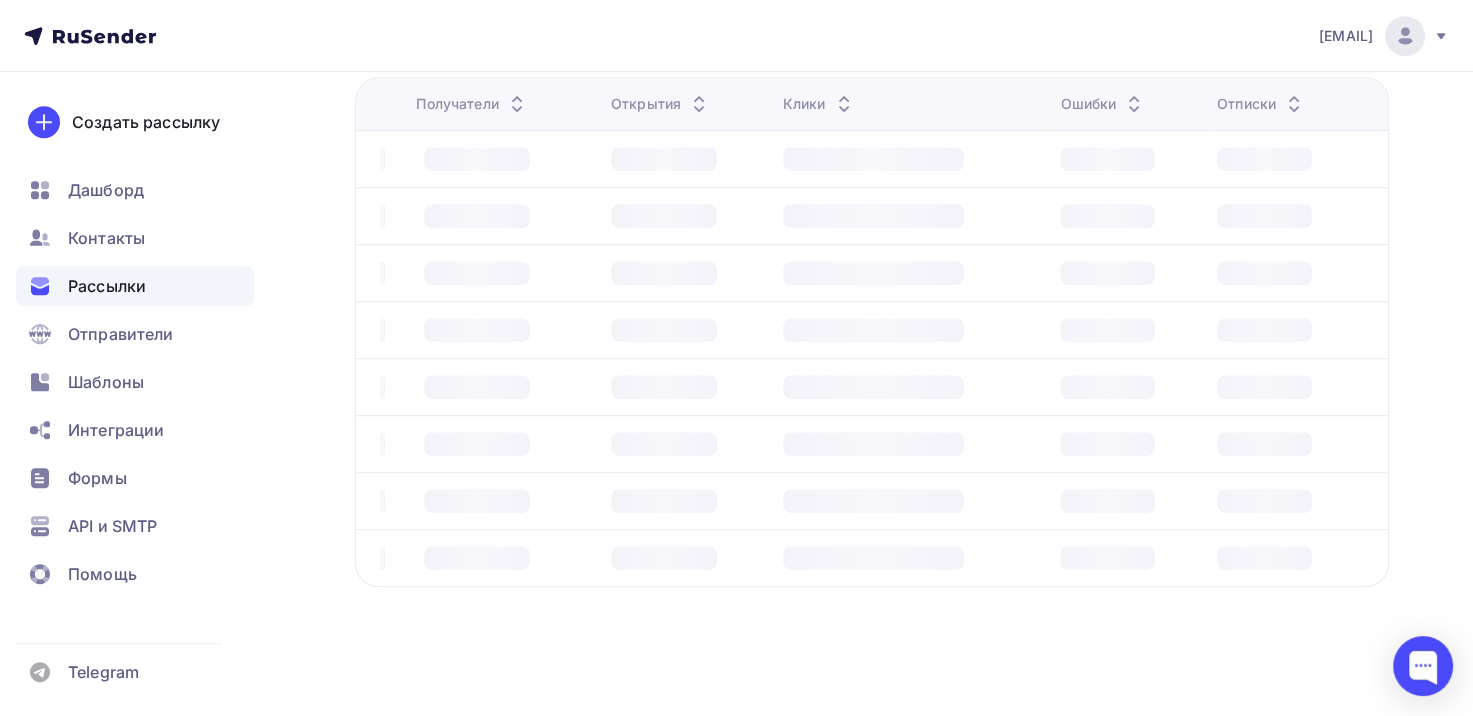 scroll, scrollTop: 0, scrollLeft: 0, axis: both 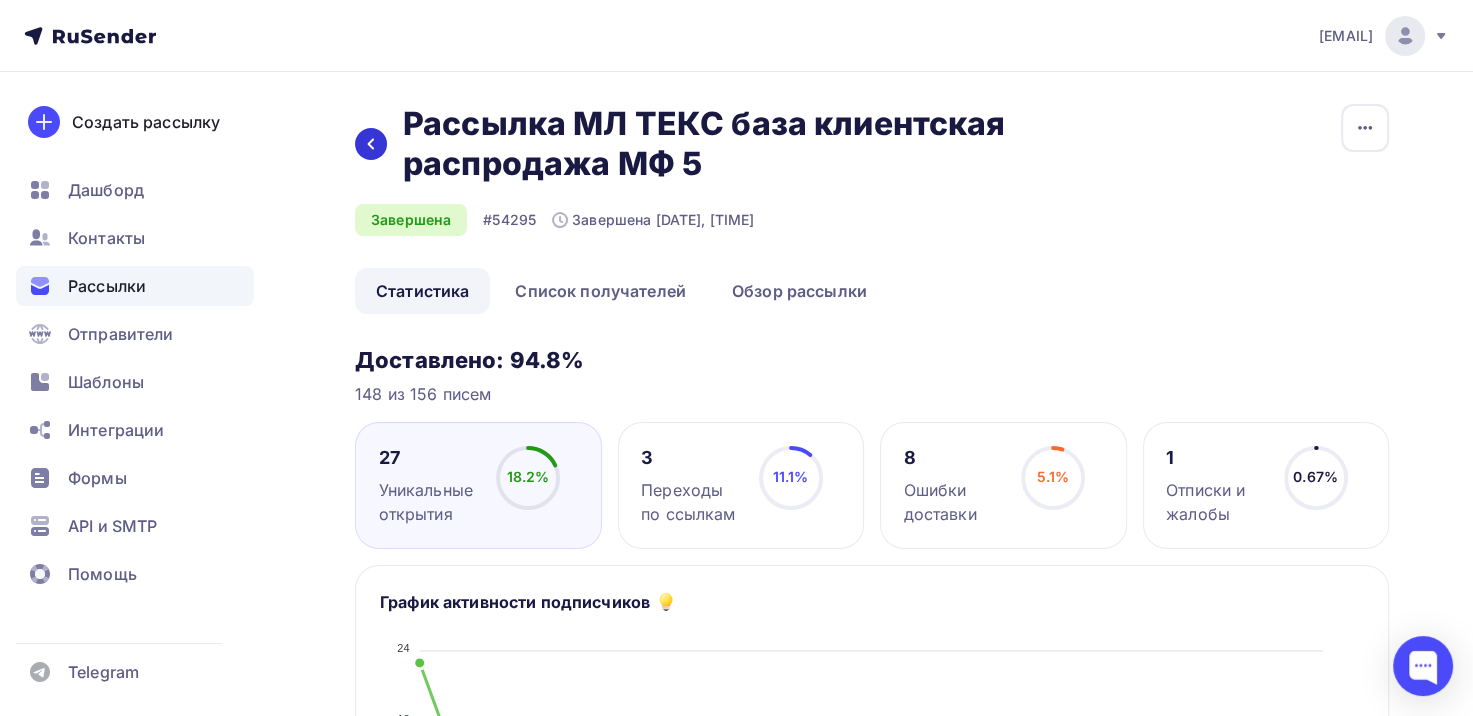 click at bounding box center [371, 144] 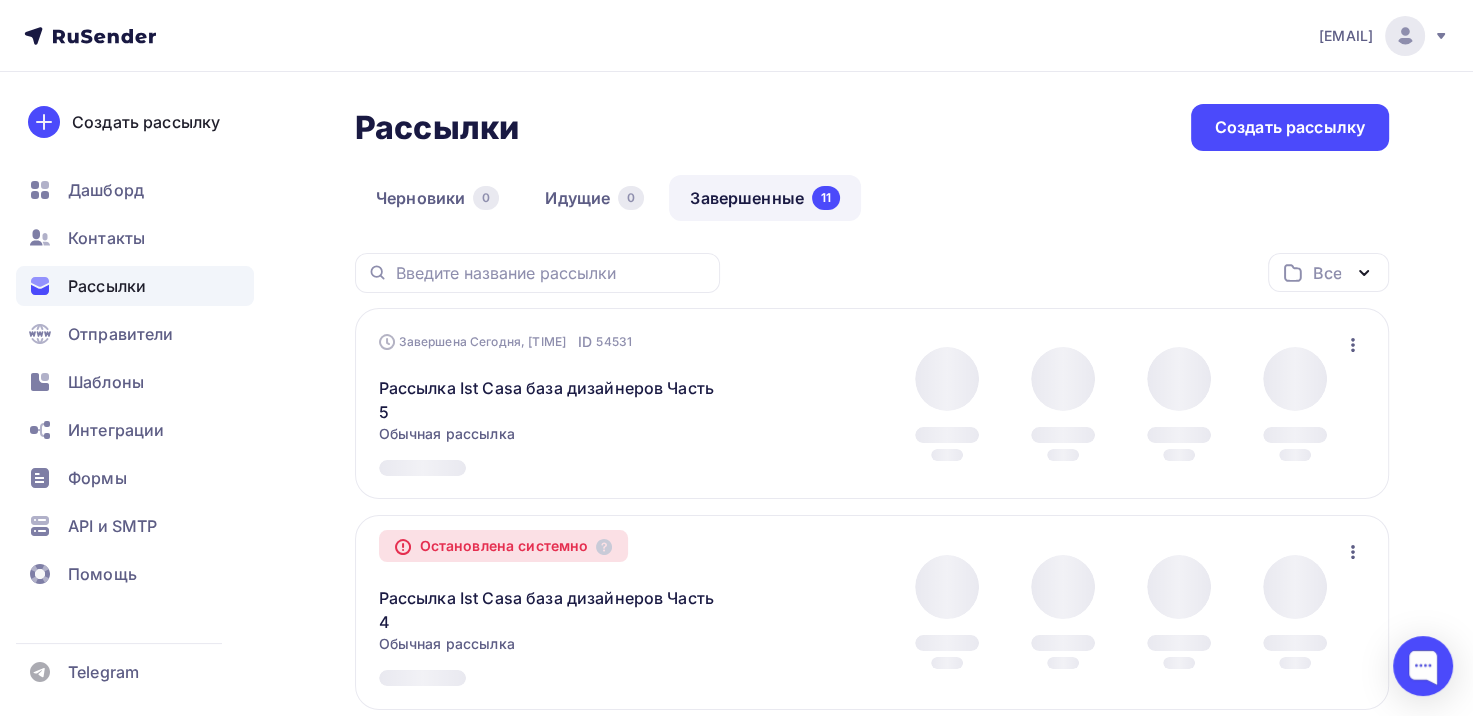 click on "Завершенные
11" at bounding box center [765, 198] 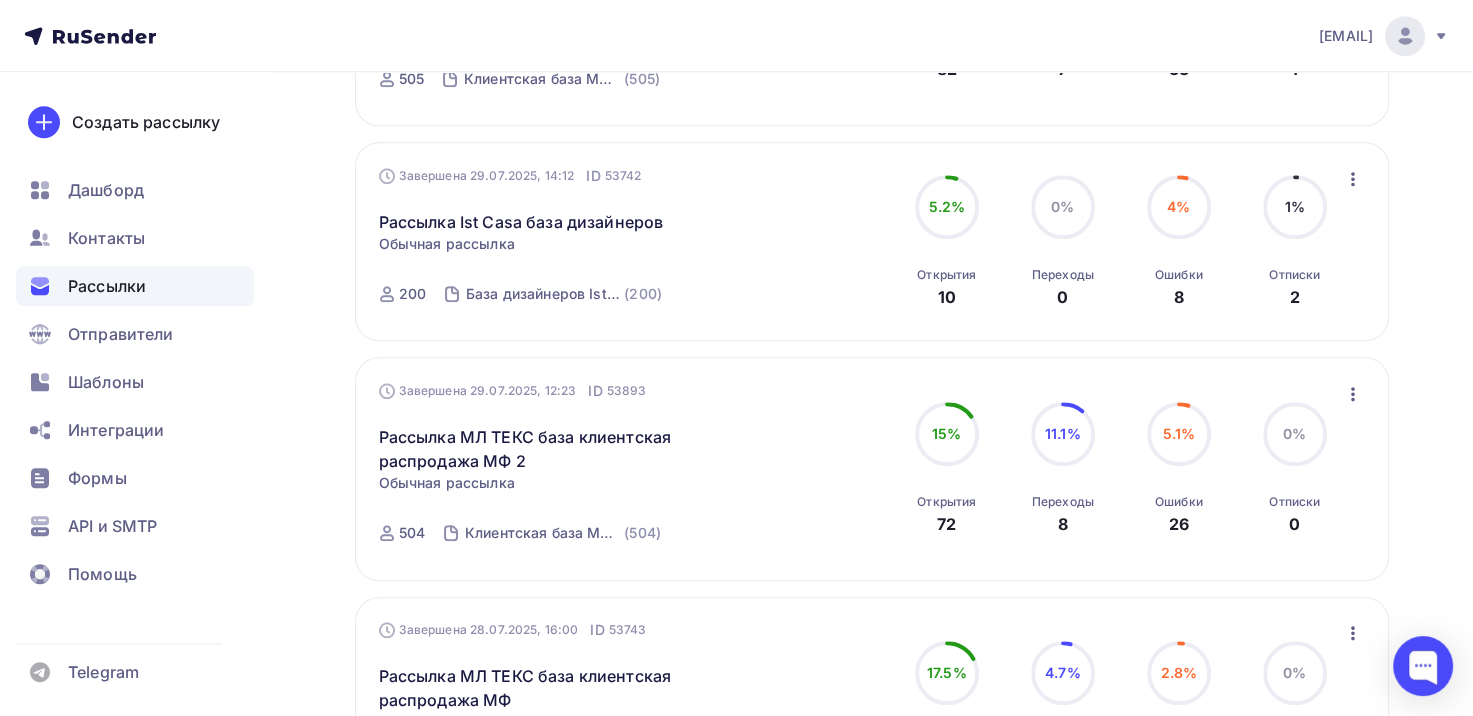 scroll, scrollTop: 2100, scrollLeft: 0, axis: vertical 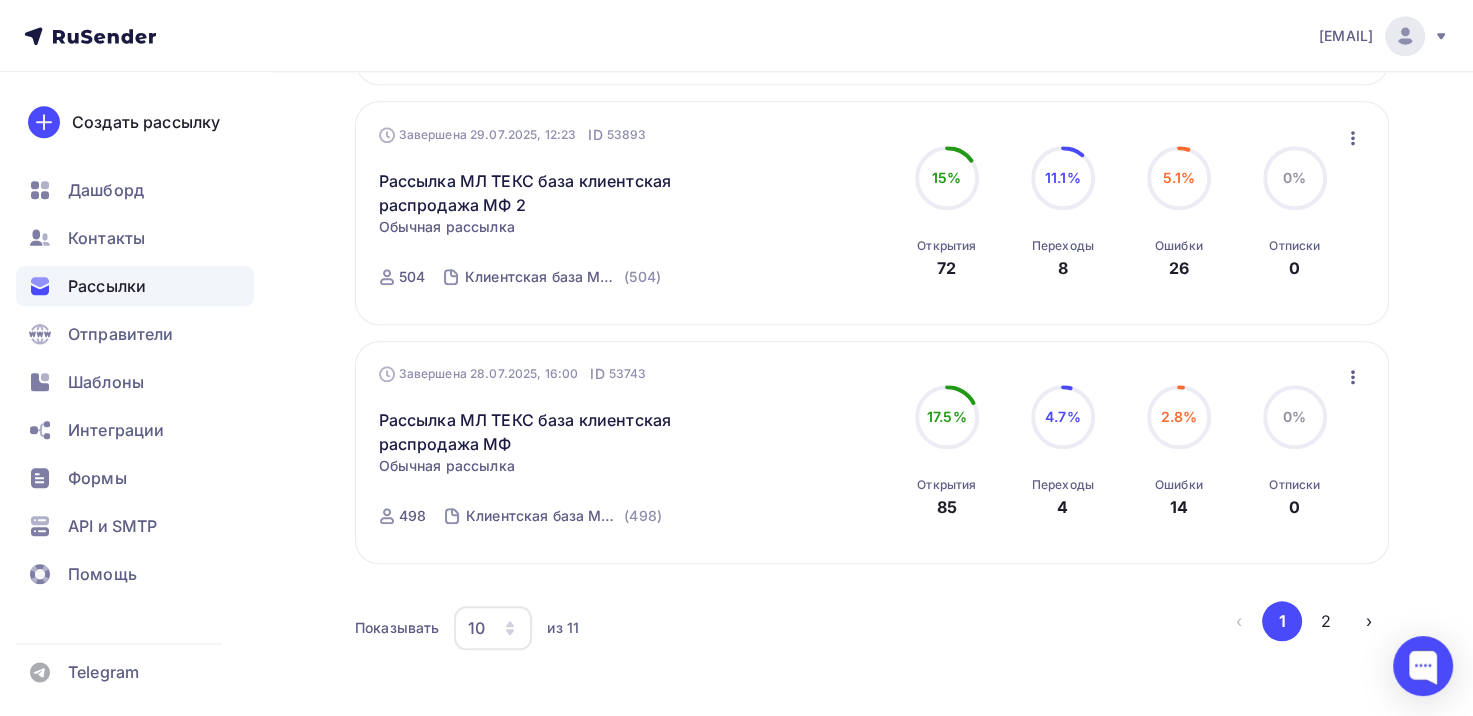 click on "10" at bounding box center (476, 628) 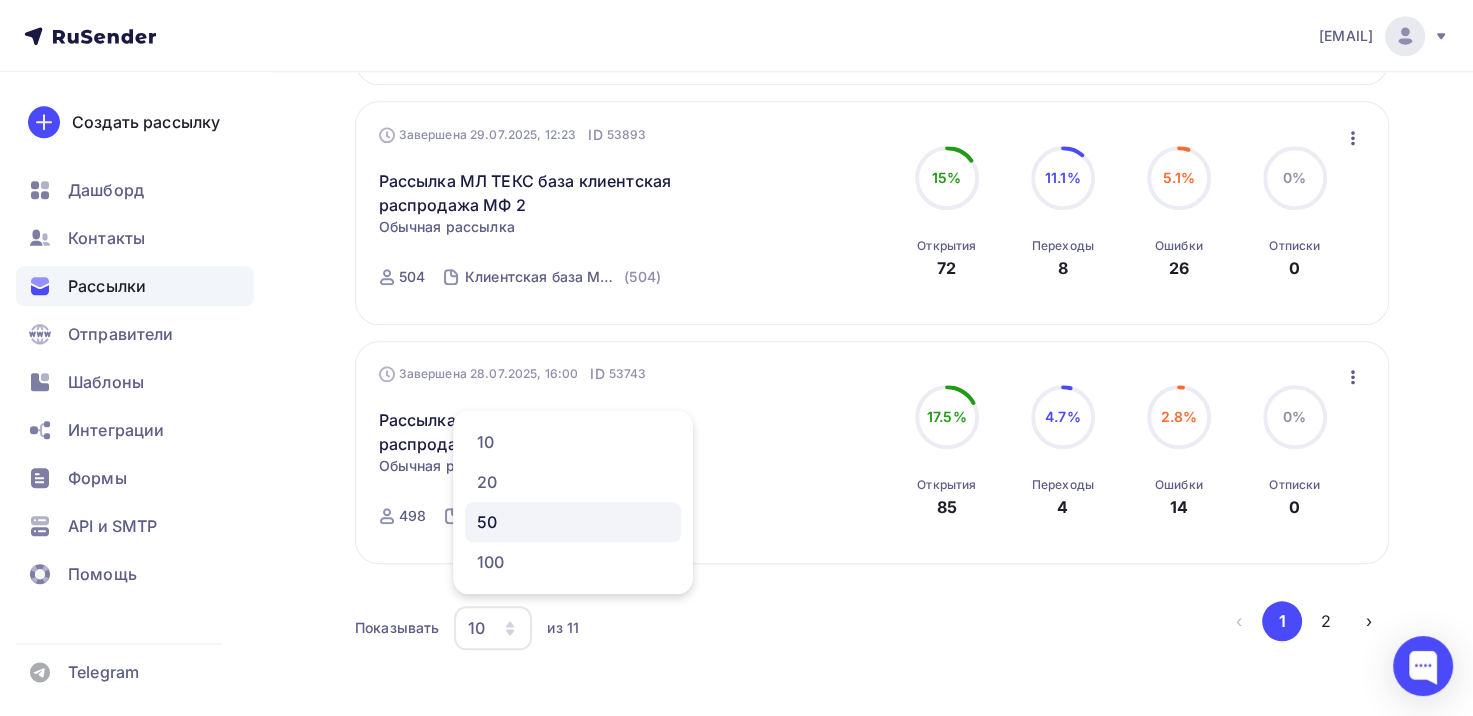 click on "50" at bounding box center [573, 522] 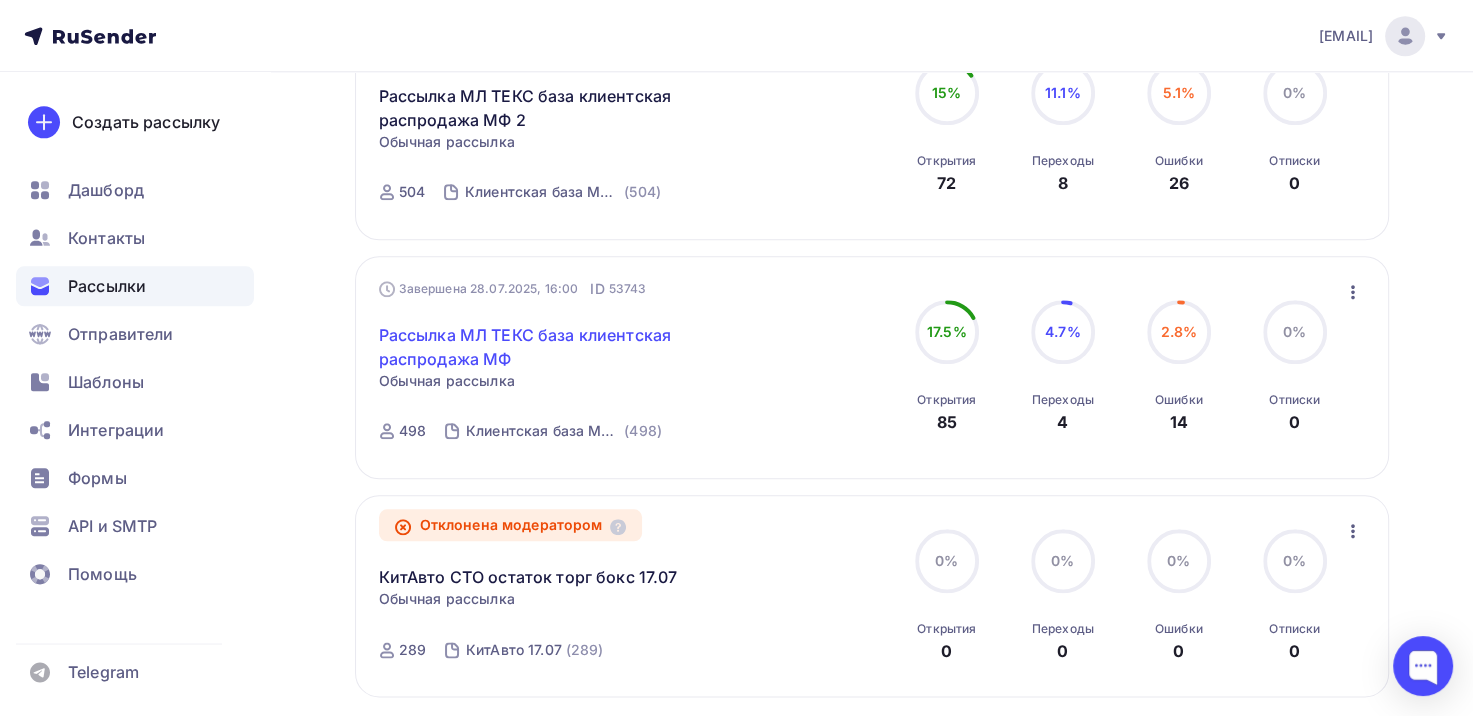scroll, scrollTop: 2166, scrollLeft: 0, axis: vertical 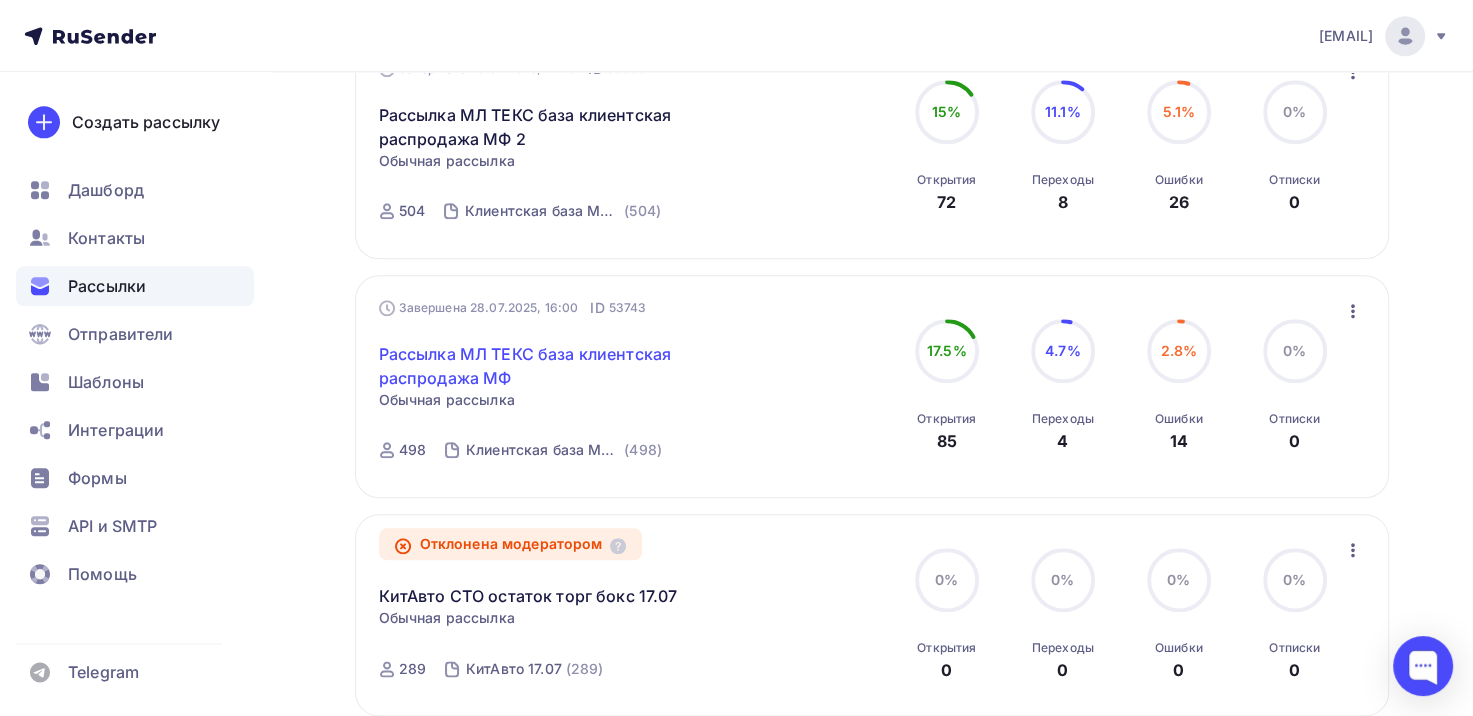 click on "Рассылка МЛ ТЕКС база клиентская распродажа МФ" at bounding box center (550, 366) 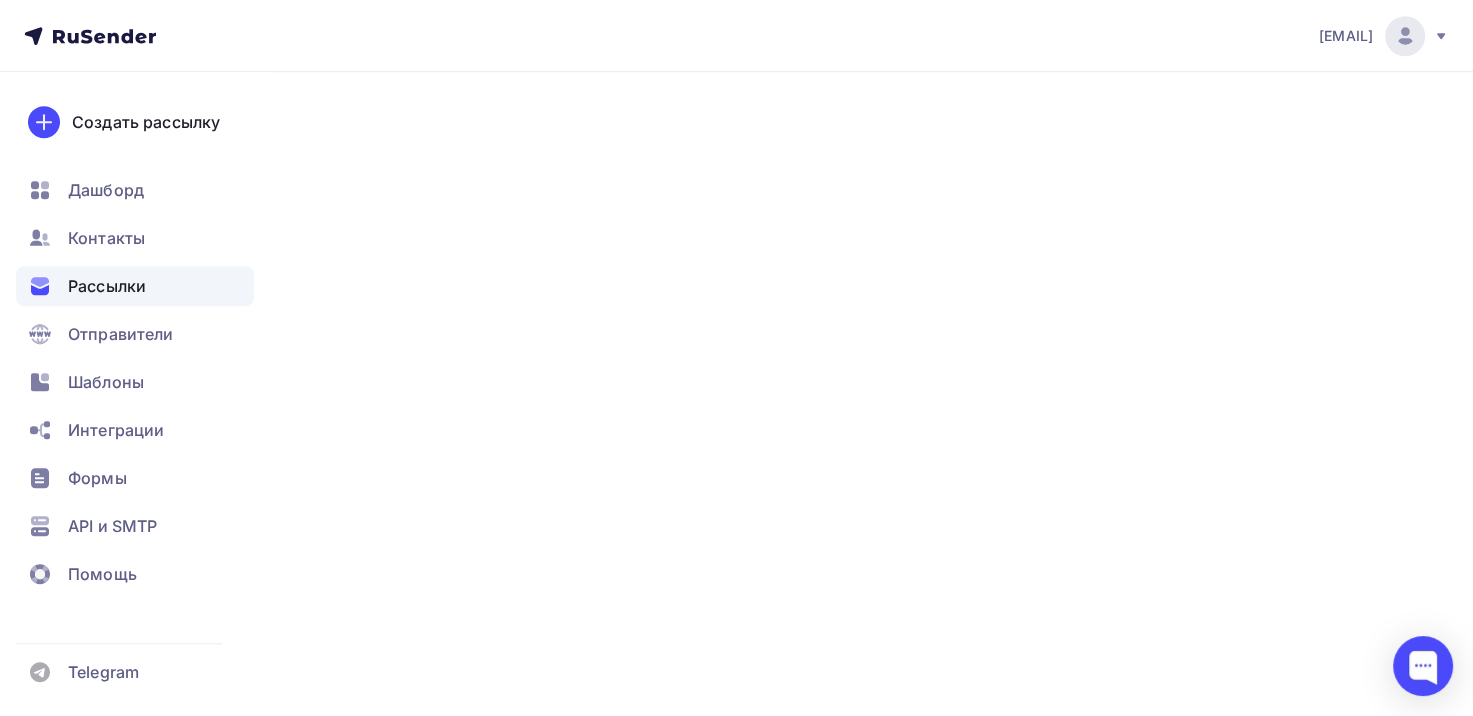 scroll, scrollTop: 0, scrollLeft: 0, axis: both 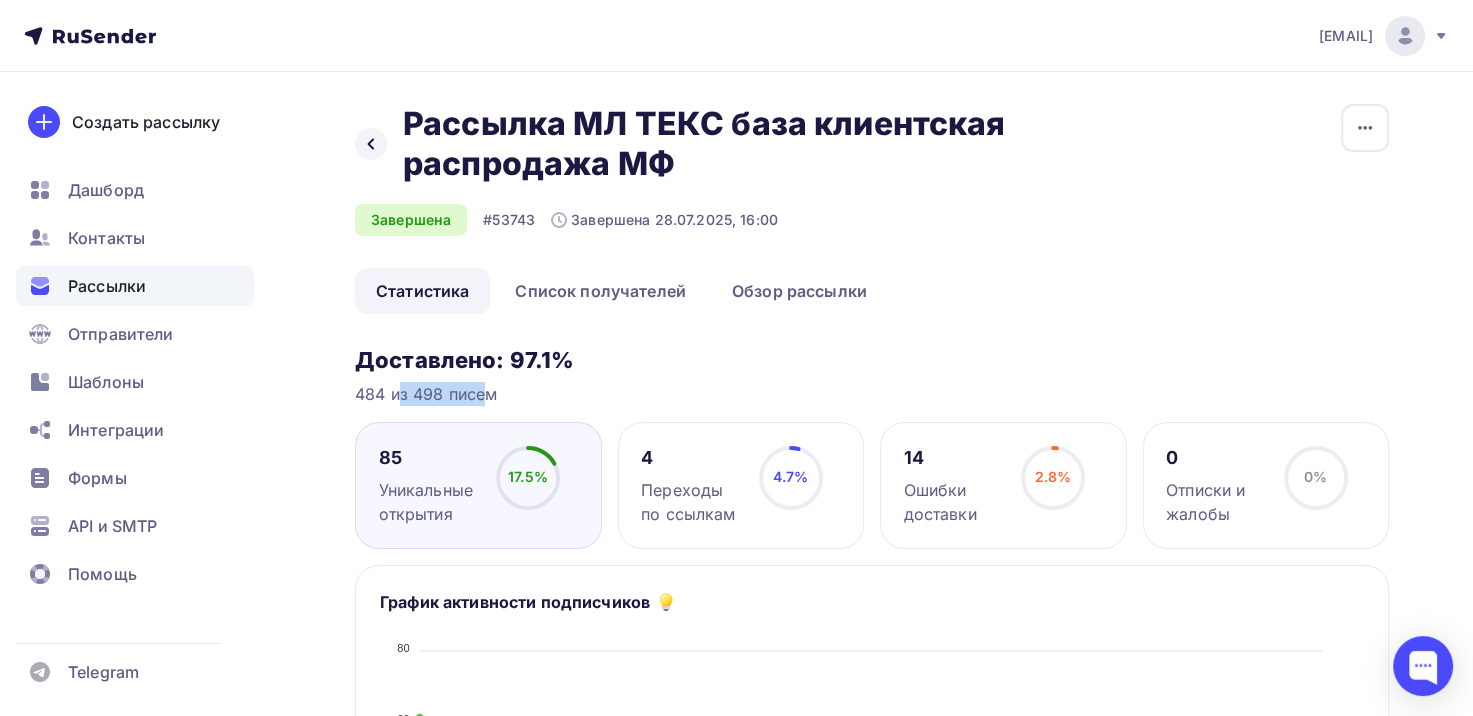 drag, startPoint x: 352, startPoint y: 390, endPoint x: 443, endPoint y: 388, distance: 91.02197 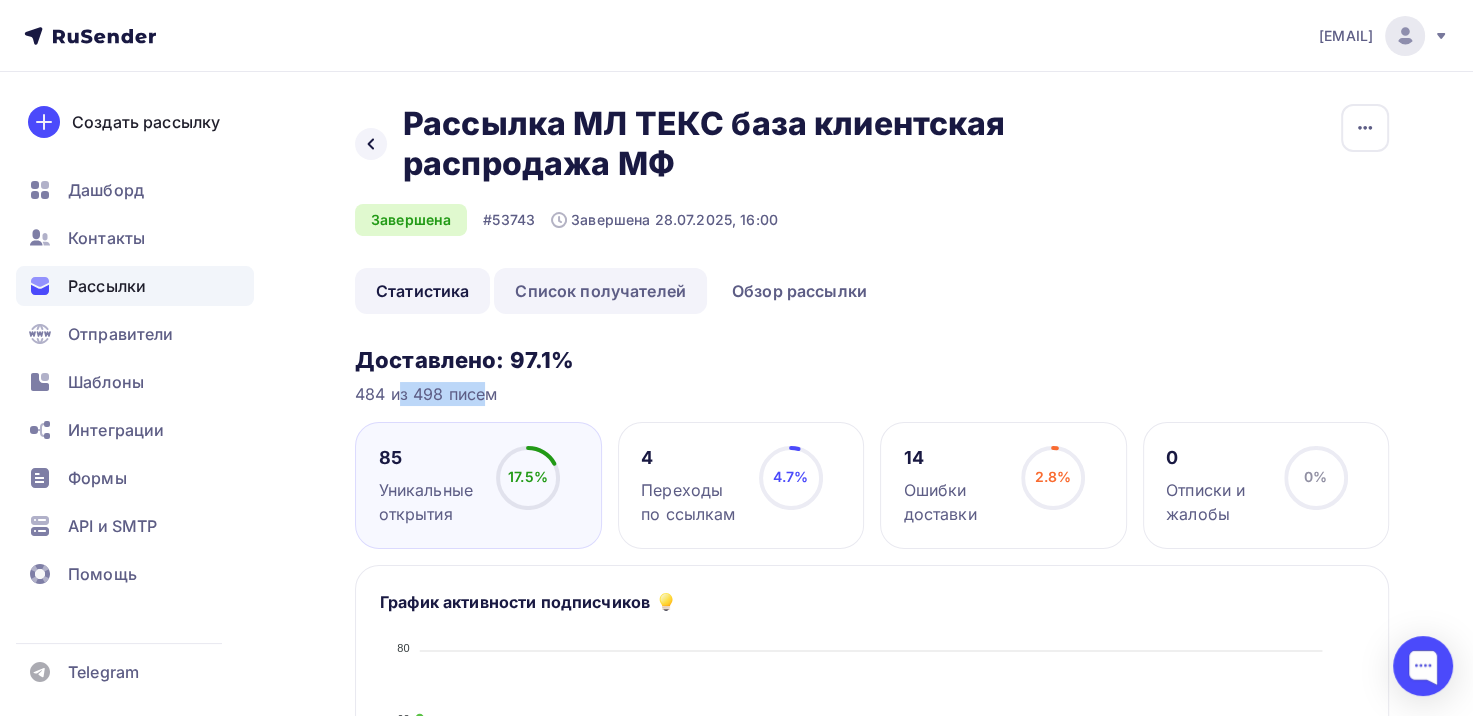 click on "Список получателей" at bounding box center [600, 291] 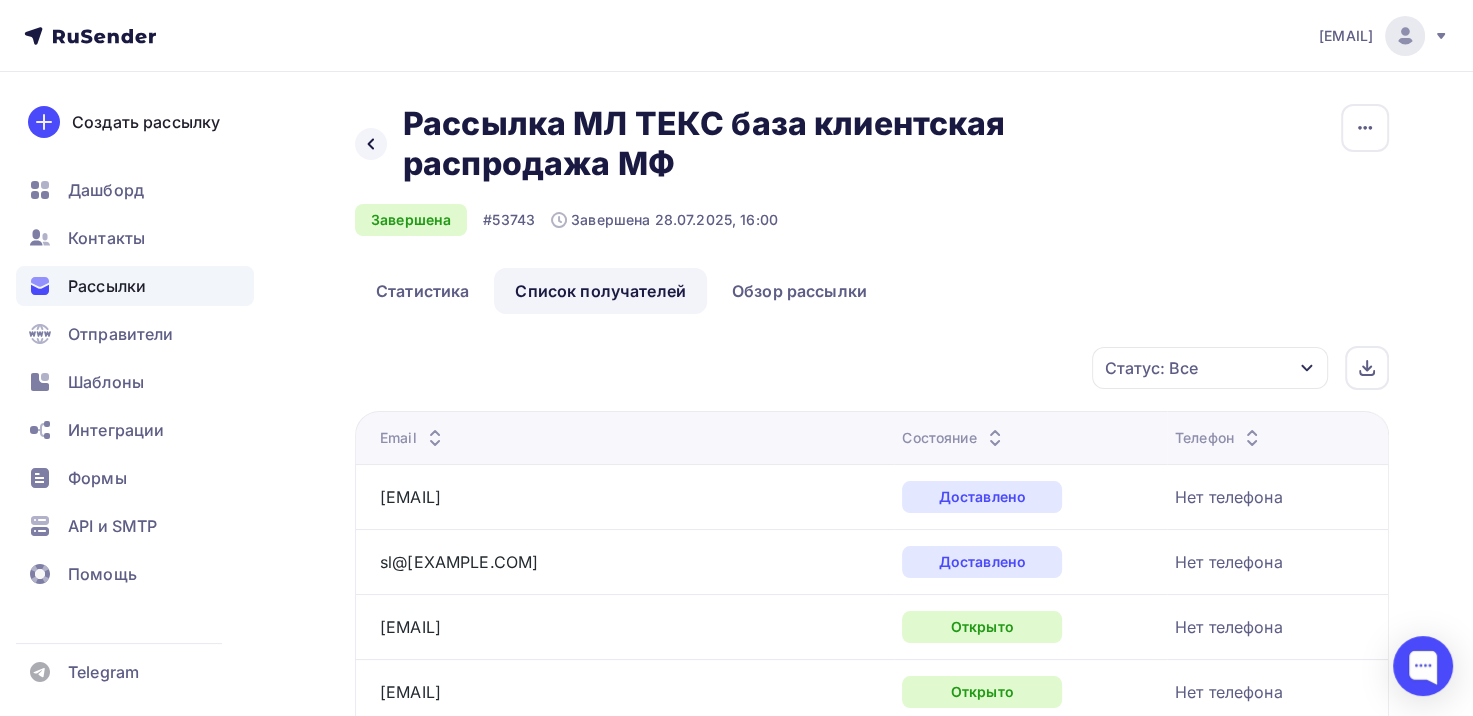 click on "Статус: Все" at bounding box center [1210, 368] 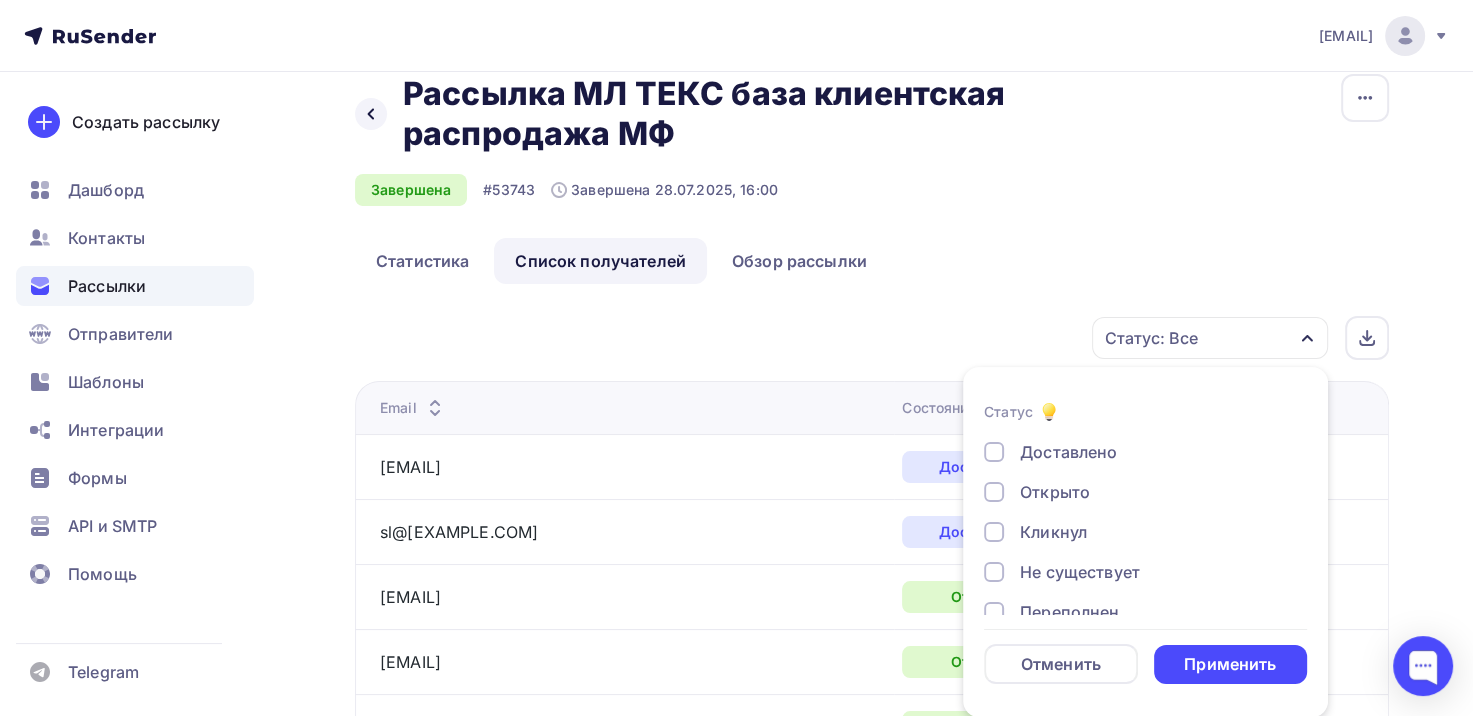 click on "Доставлено" at bounding box center [1068, 452] 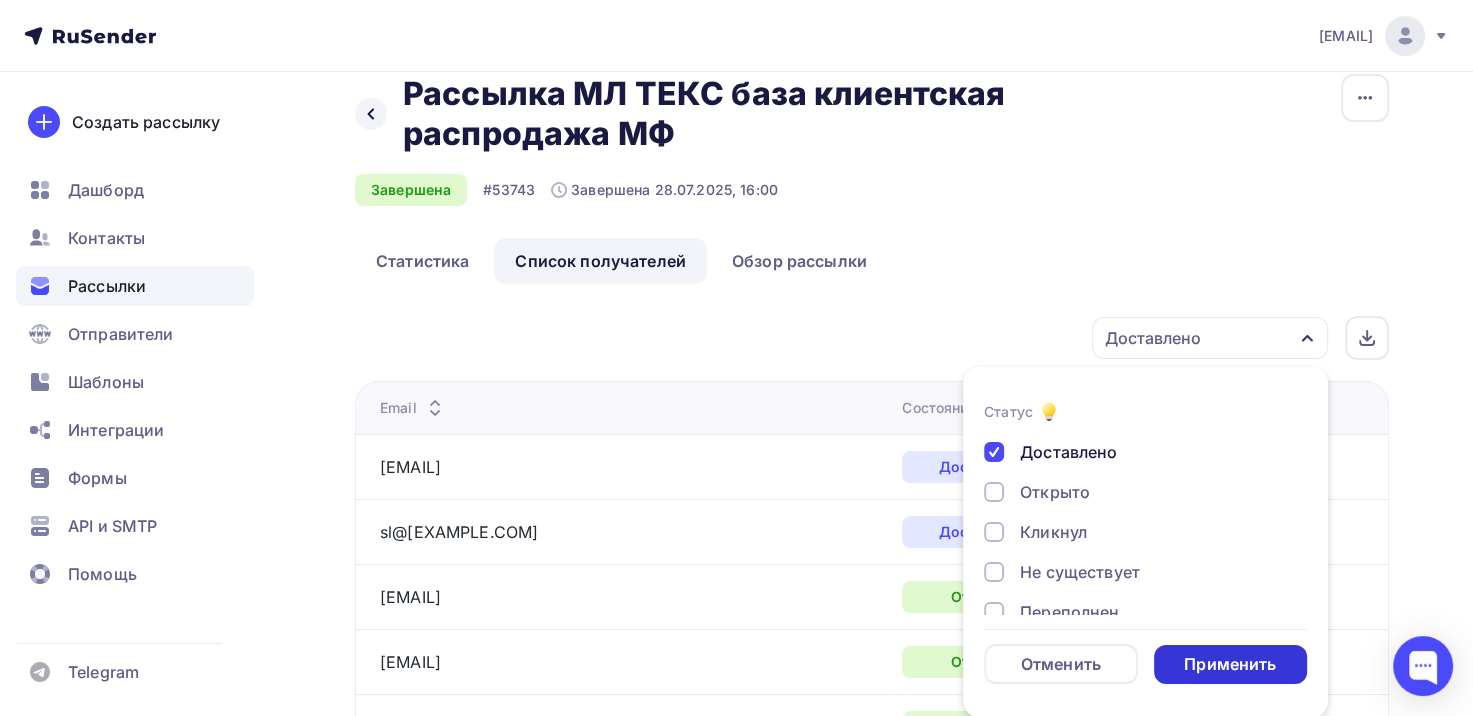click on "Применить" at bounding box center [1230, 664] 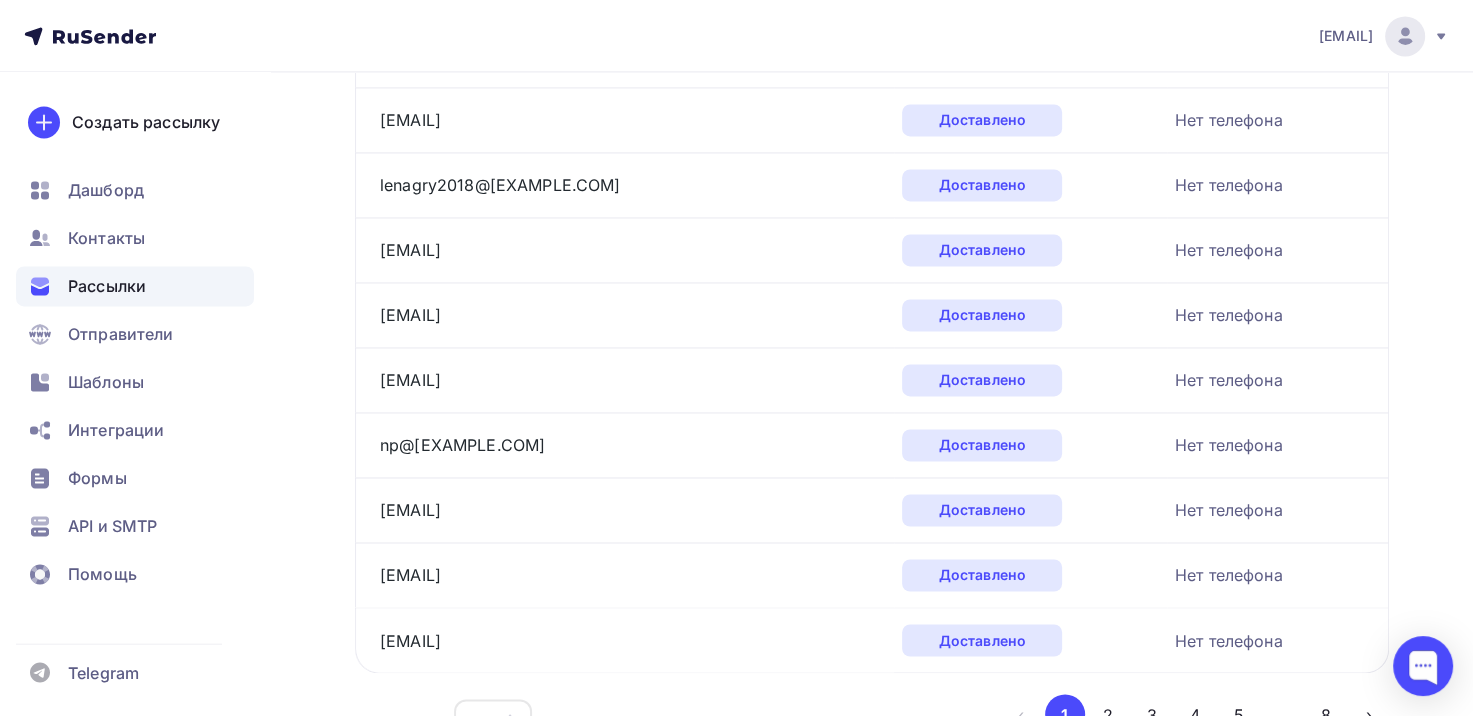scroll, scrollTop: 3144, scrollLeft: 0, axis: vertical 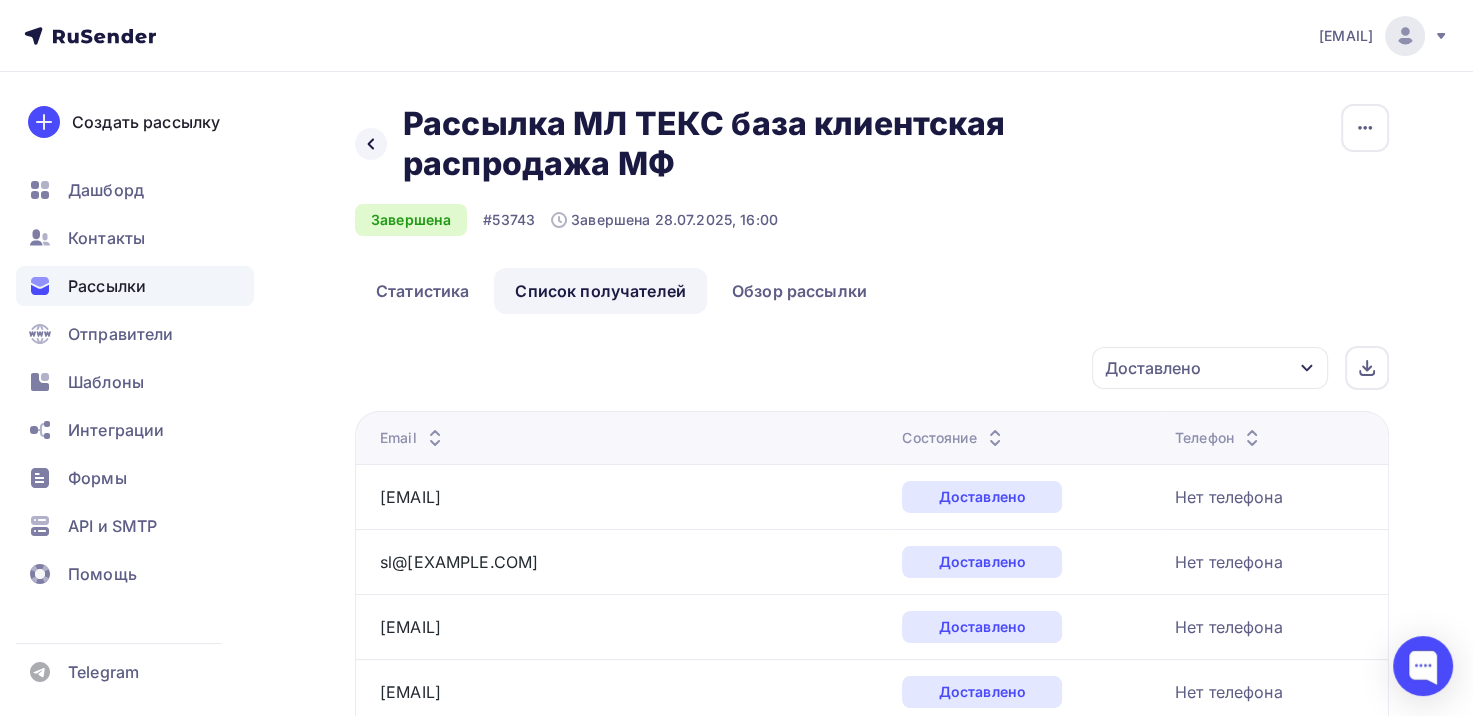 click on "Назад
Рассылка МЛ ТЕКС база клиентская распродажа МФ
Рассылка МЛ ТЕКС база клиентская распродажа МФ
Завершена
#53743
Завершена
[DATE], [TIME]
Копировать
Добавить в папку
Статистика
Список получателей
Обзор рассылки
Статистика
Список получателей
Обзор рассылки
Копировать
Добавить в папку
Доставлено
Статус" at bounding box center [872, 1947] 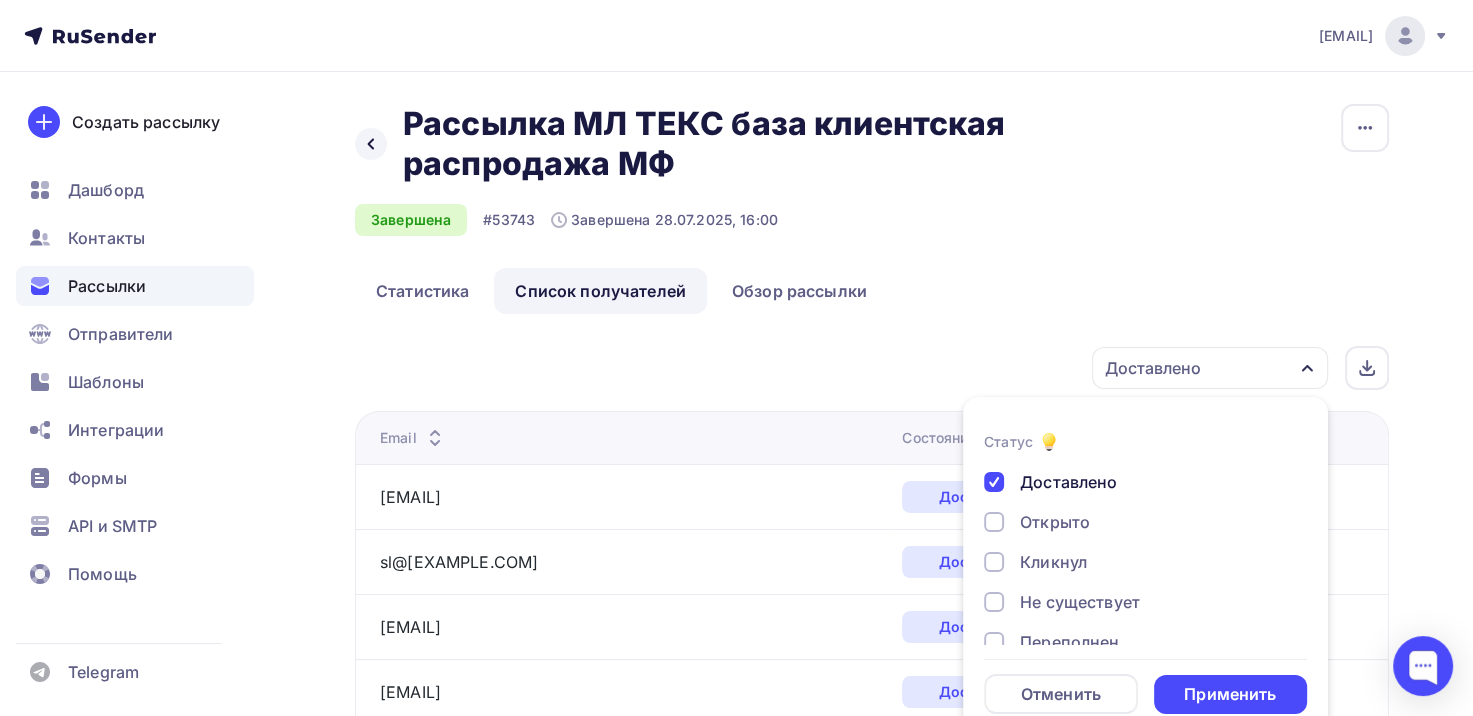 scroll, scrollTop: 30, scrollLeft: 0, axis: vertical 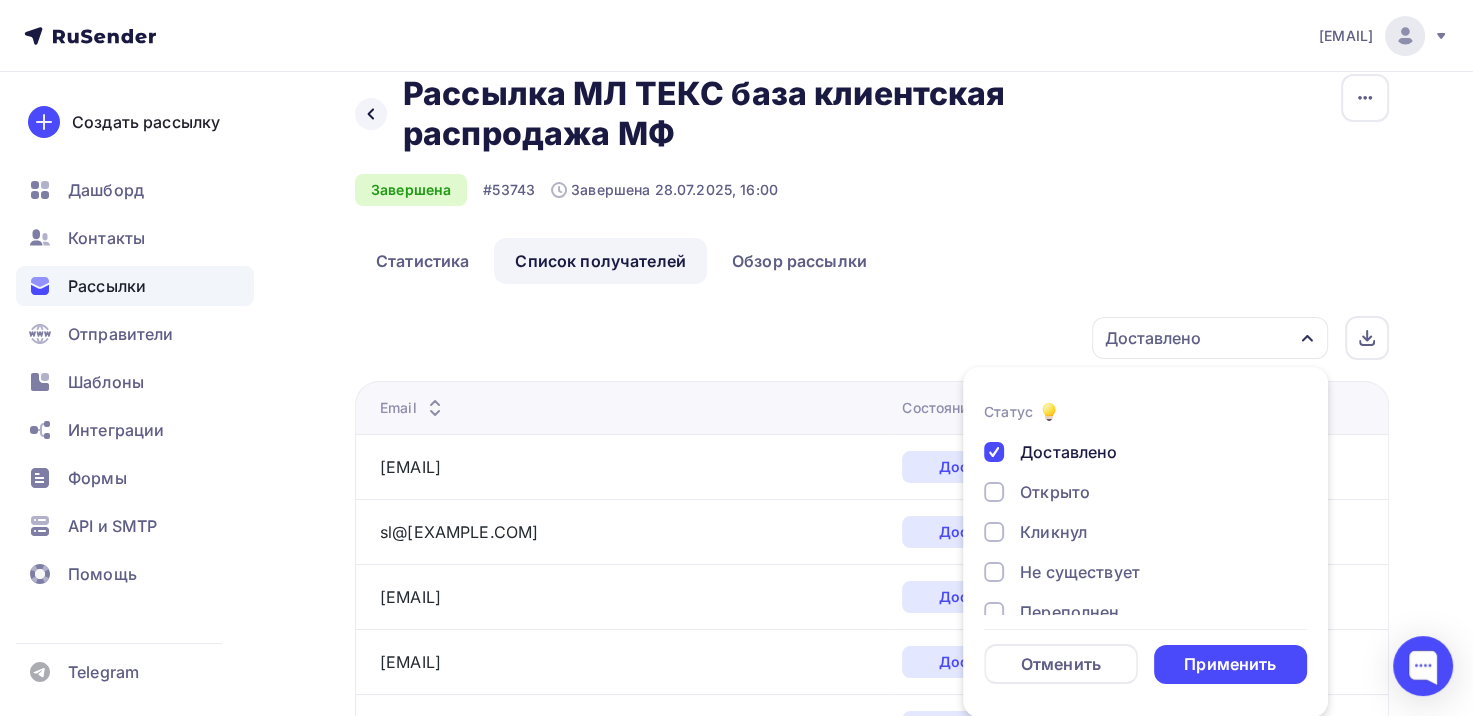click on "Доставлено" at bounding box center (1068, 452) 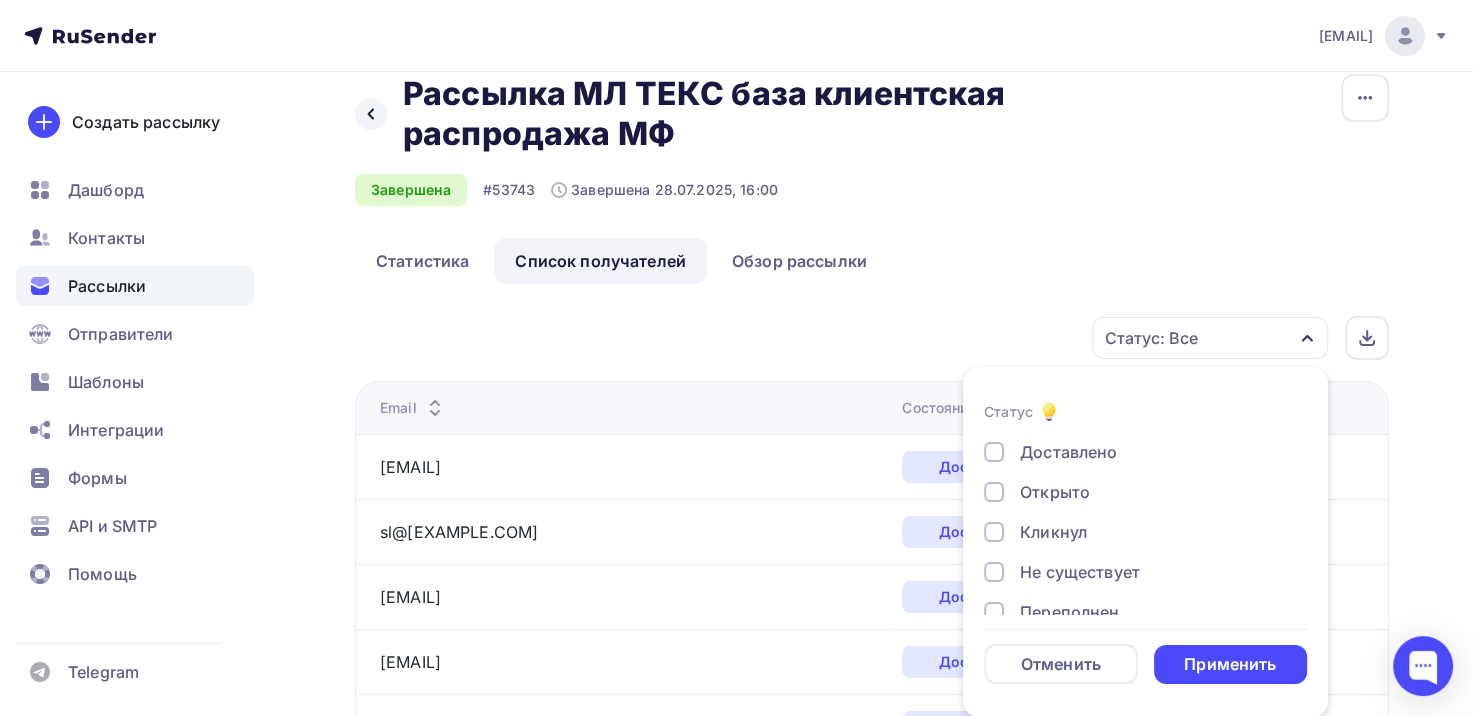 click on "Открыто" at bounding box center (1055, 492) 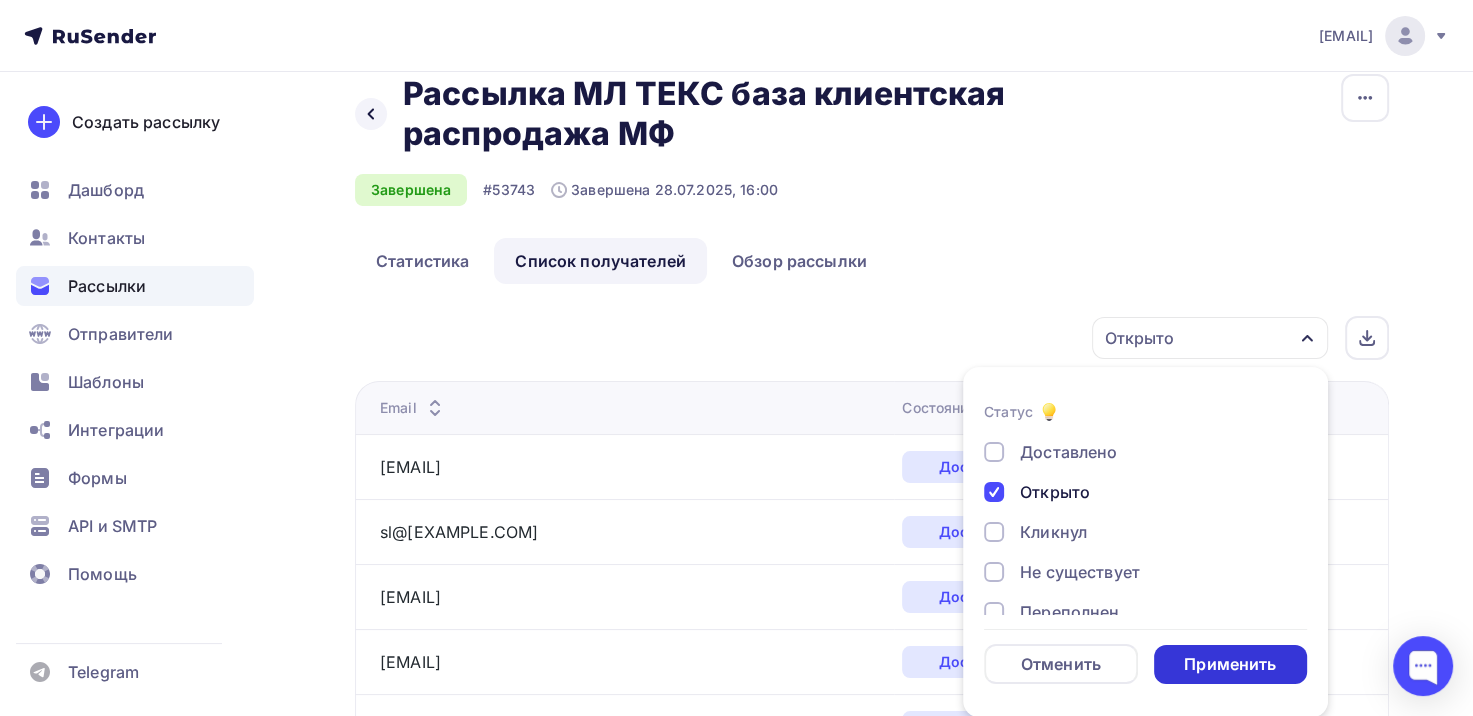 click on "Применить" at bounding box center (1230, 664) 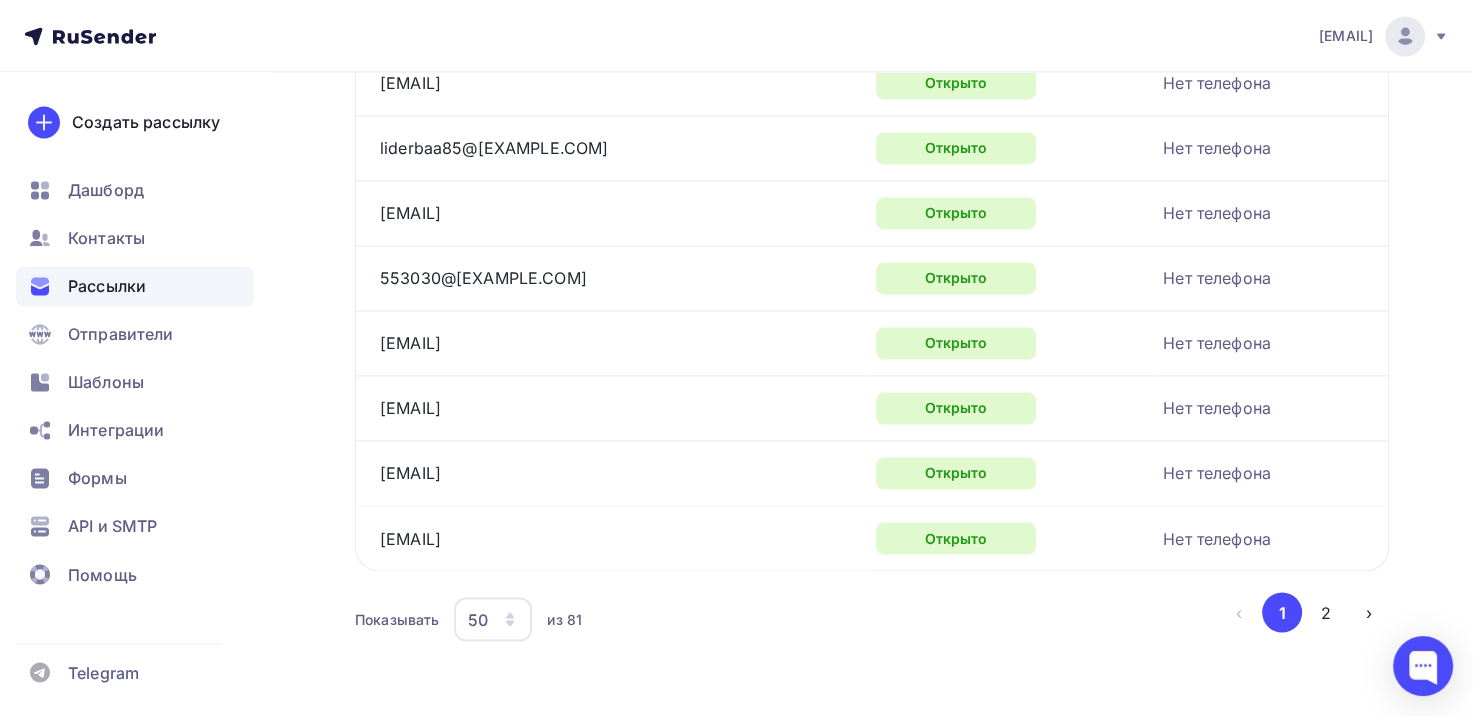 scroll, scrollTop: 0, scrollLeft: 0, axis: both 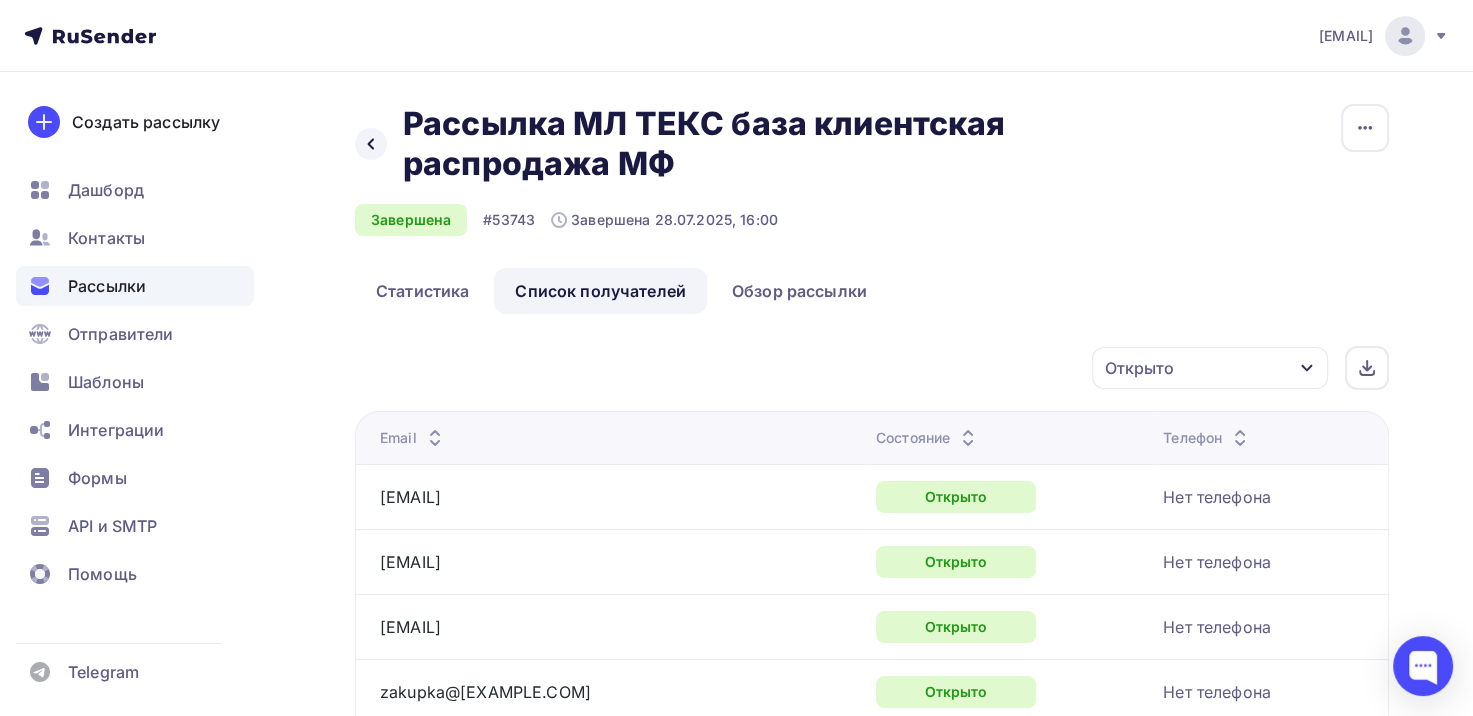 click on "Открыто" at bounding box center (1210, 368) 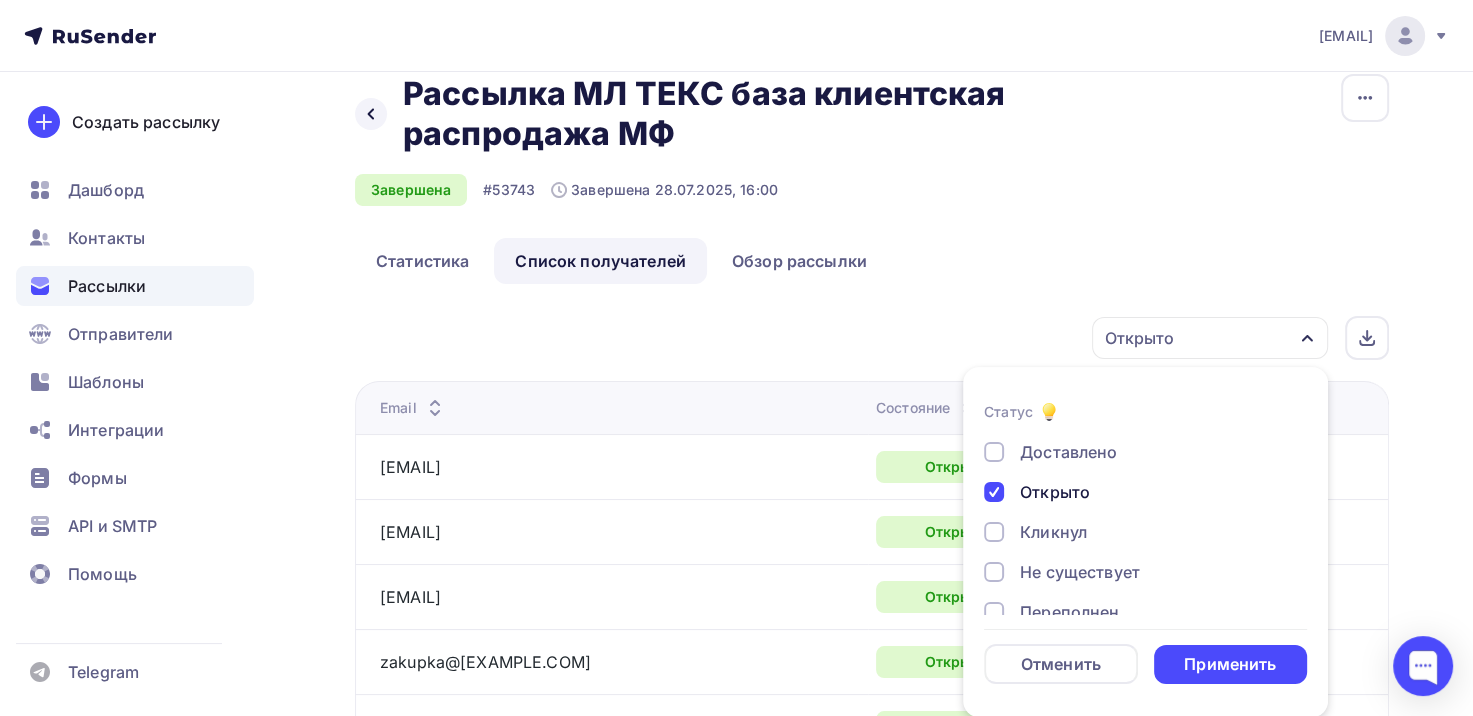 click on "Открыто" at bounding box center [1055, 492] 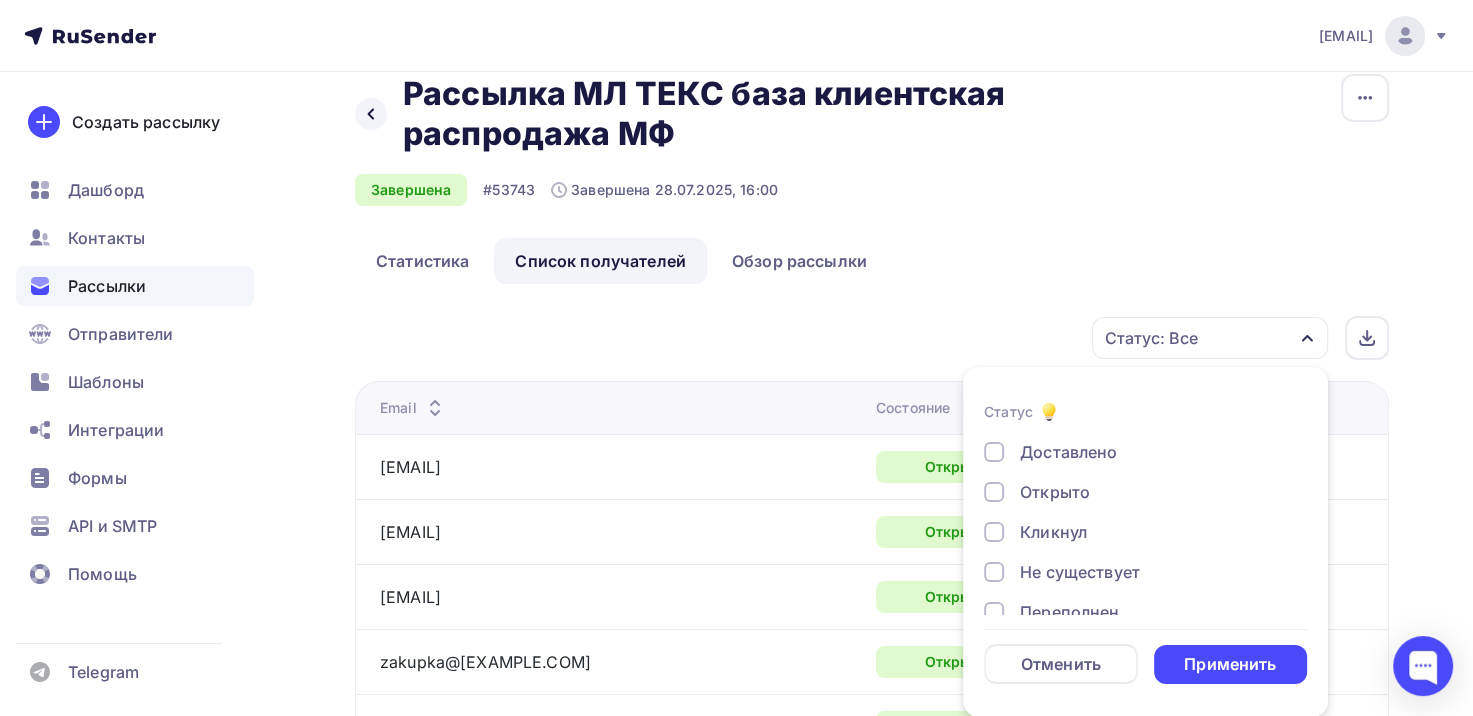 click on "Кликнул" at bounding box center (1053, 532) 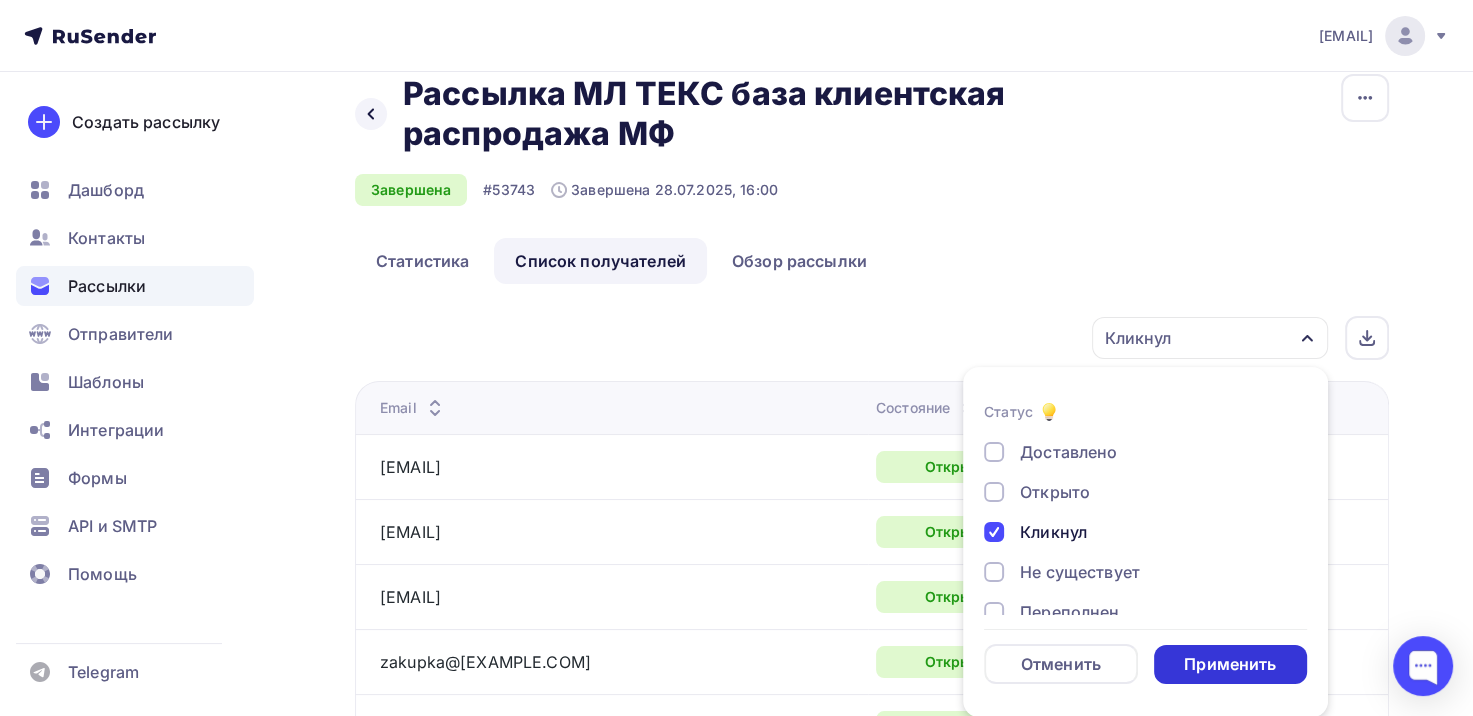 click on "Применить" at bounding box center (1230, 664) 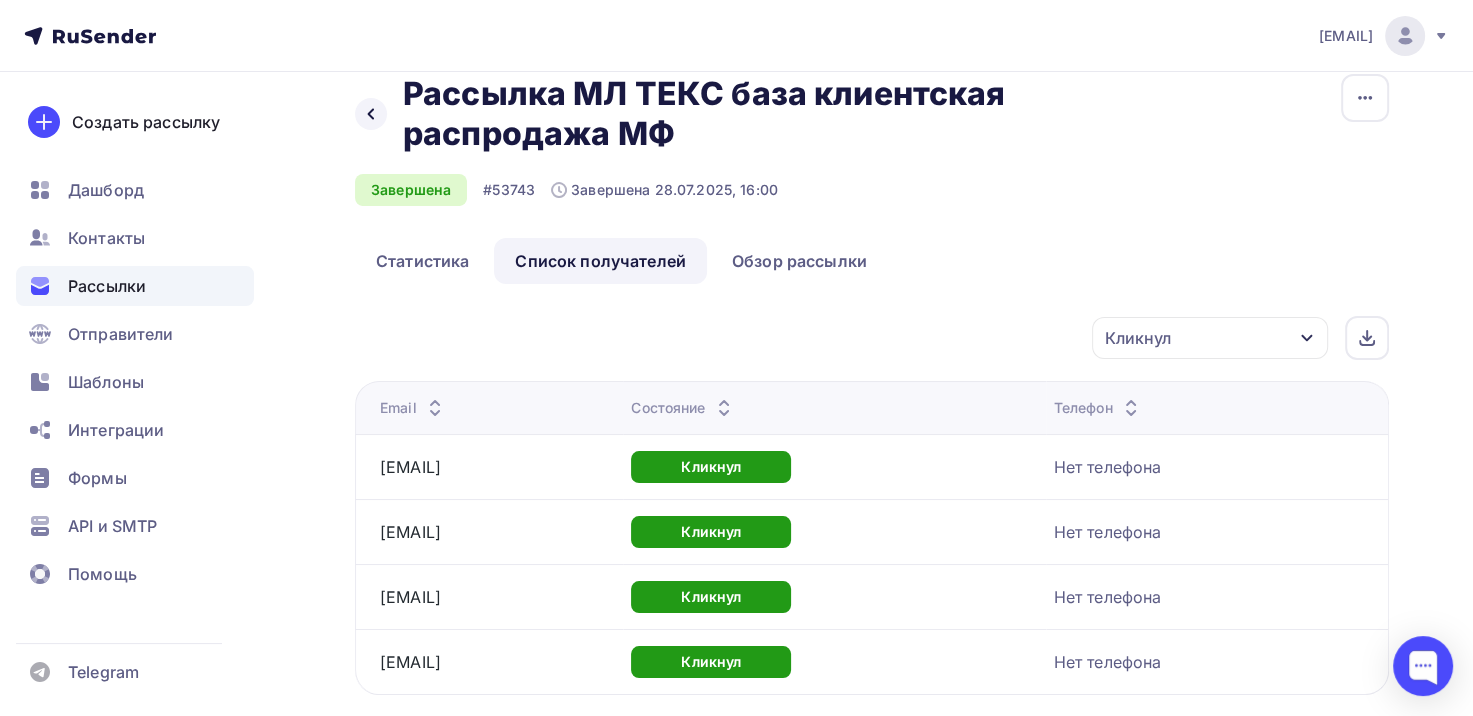 scroll, scrollTop: 163, scrollLeft: 0, axis: vertical 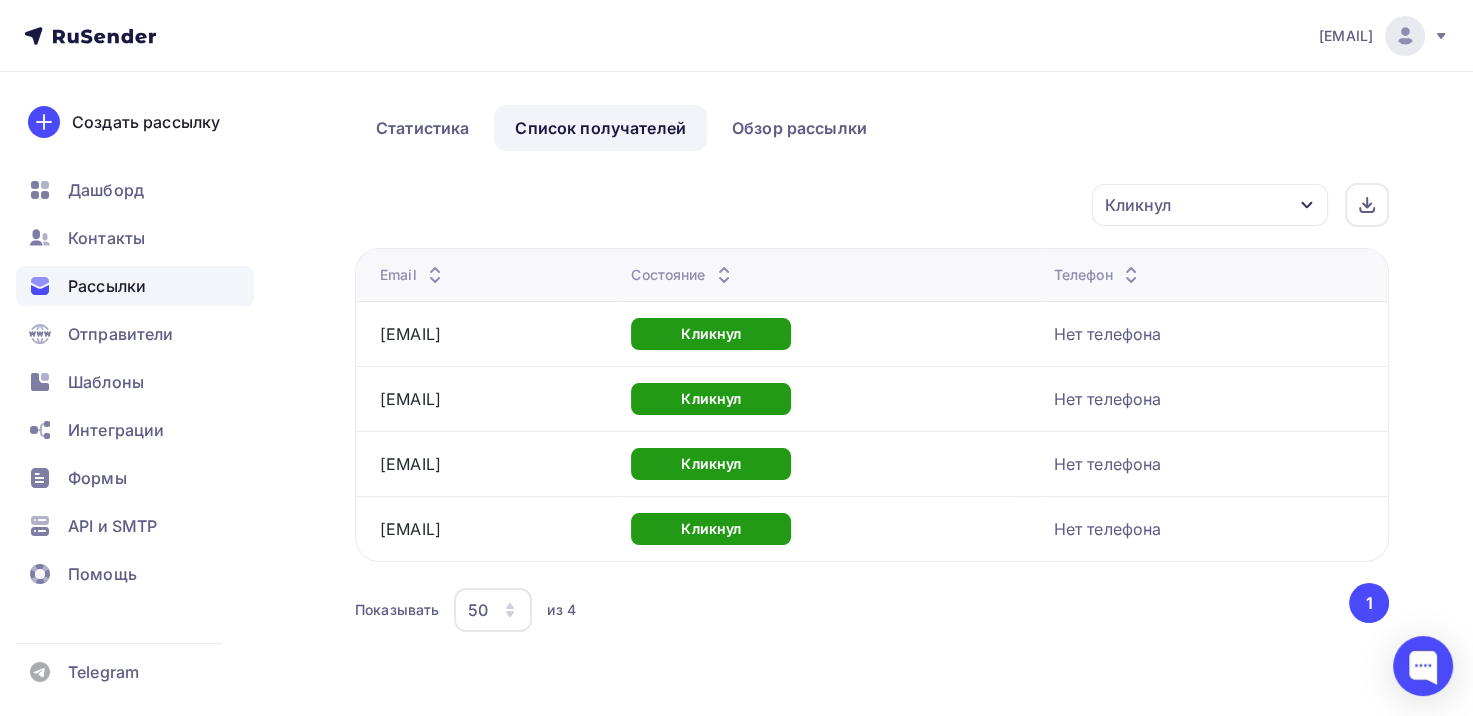 click on "Кликнул" at bounding box center [1210, 205] 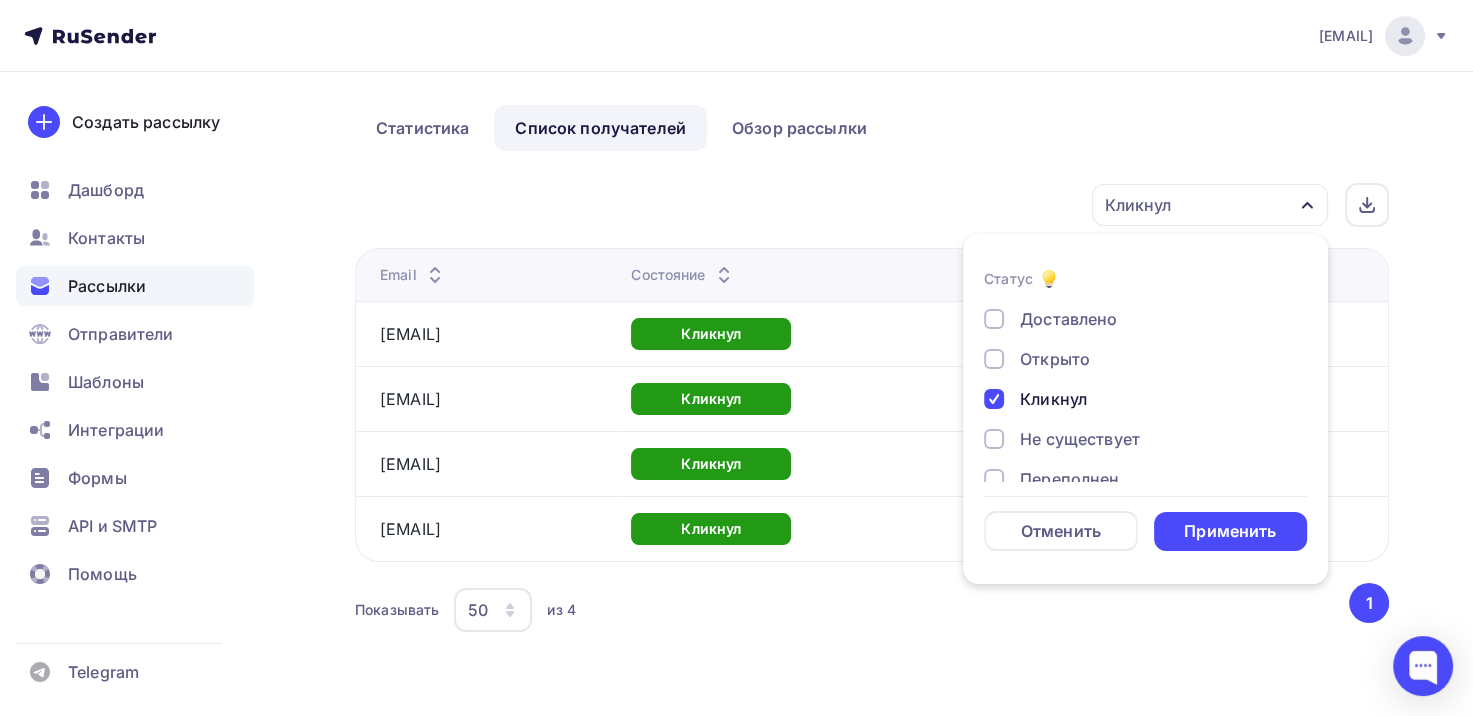 click on "Кликнул" at bounding box center [1053, 399] 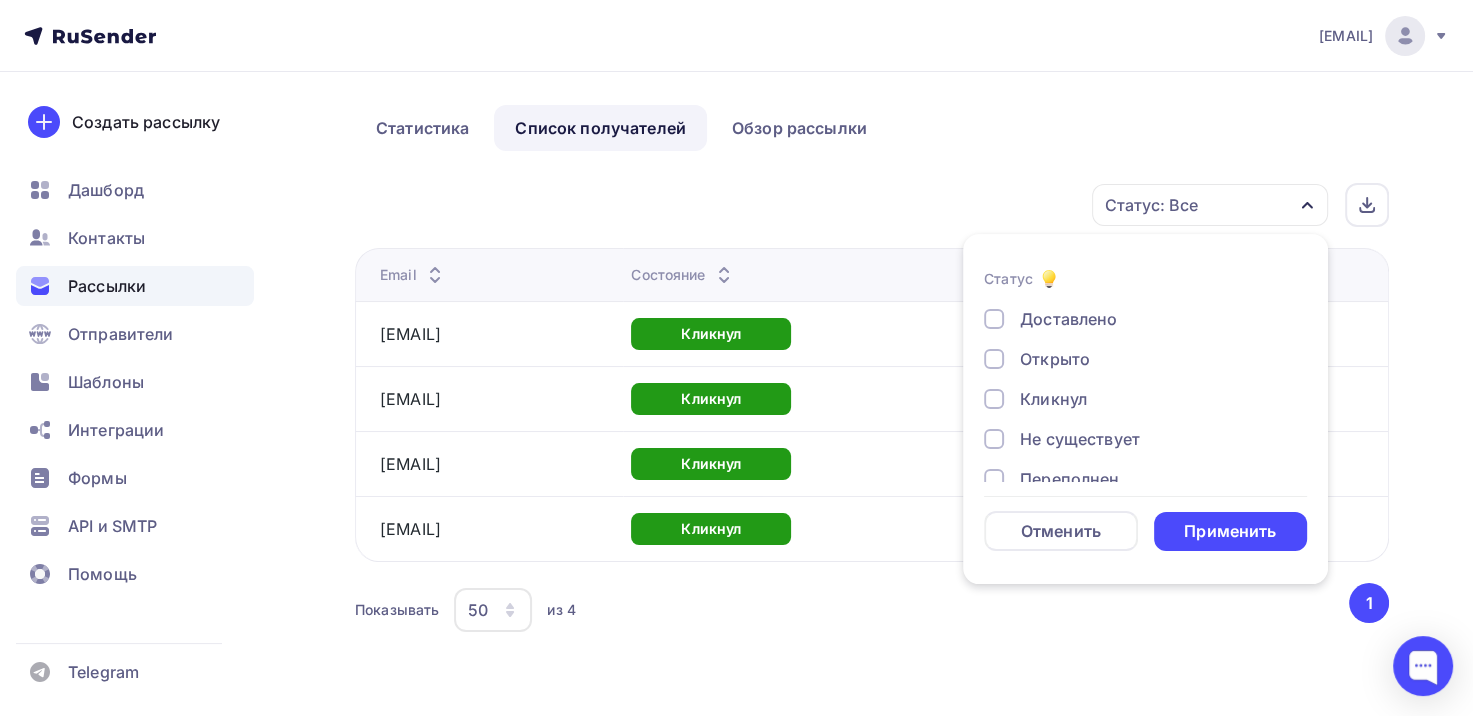 click on "Не существует" at bounding box center [1080, 439] 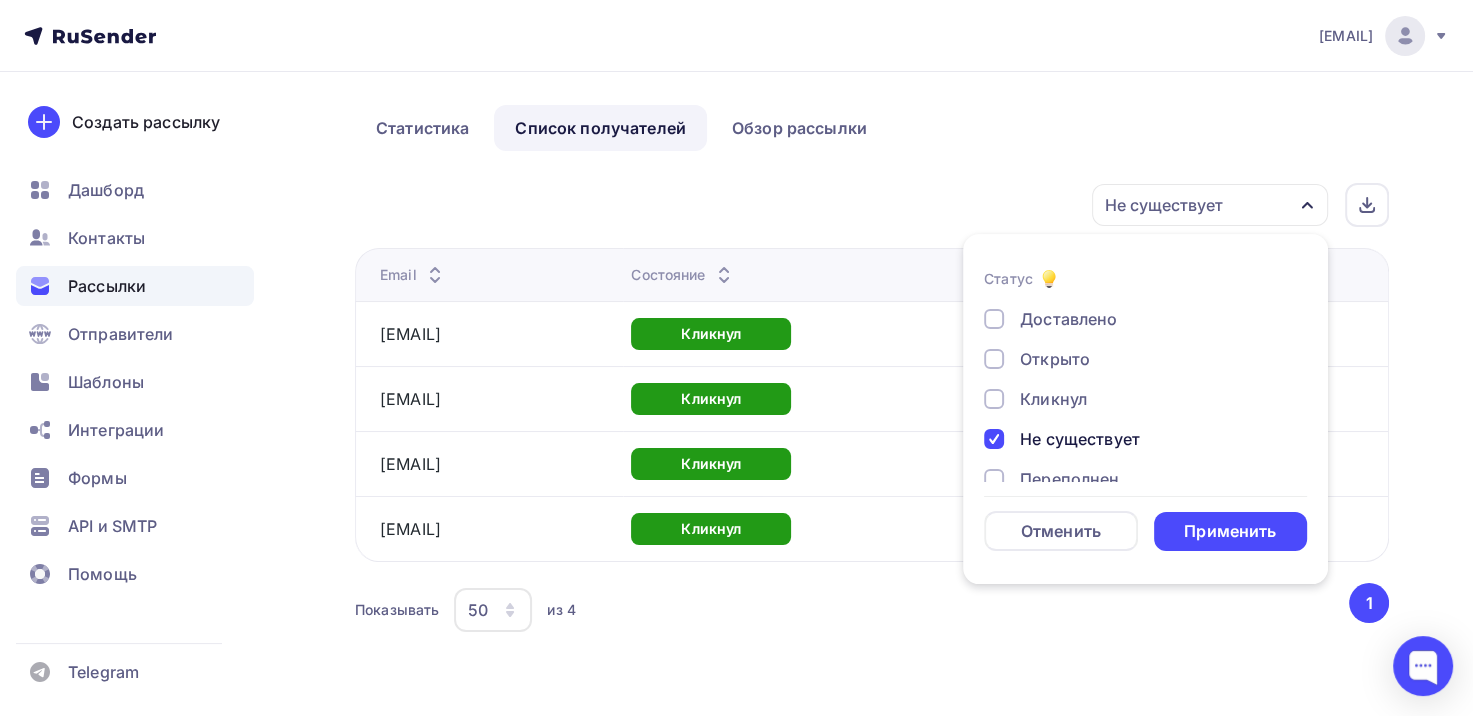 click on "Статус
Доставлено
Открыто
Кликнул
Не существует
Переполнен
Недоступен
Отписан
Жалоба
В ожидании
Отменить       Применить" at bounding box center (1145, 409) 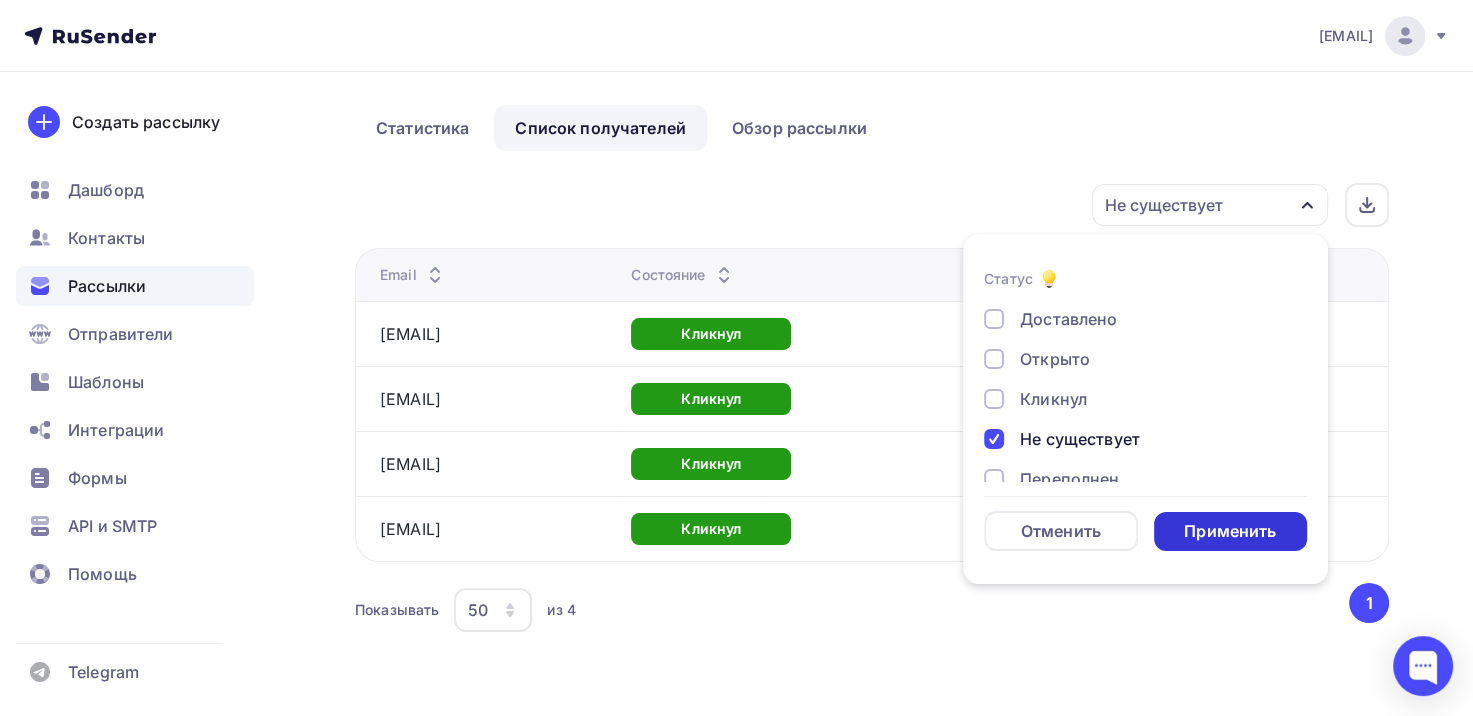 click on "Применить" at bounding box center [1230, 531] 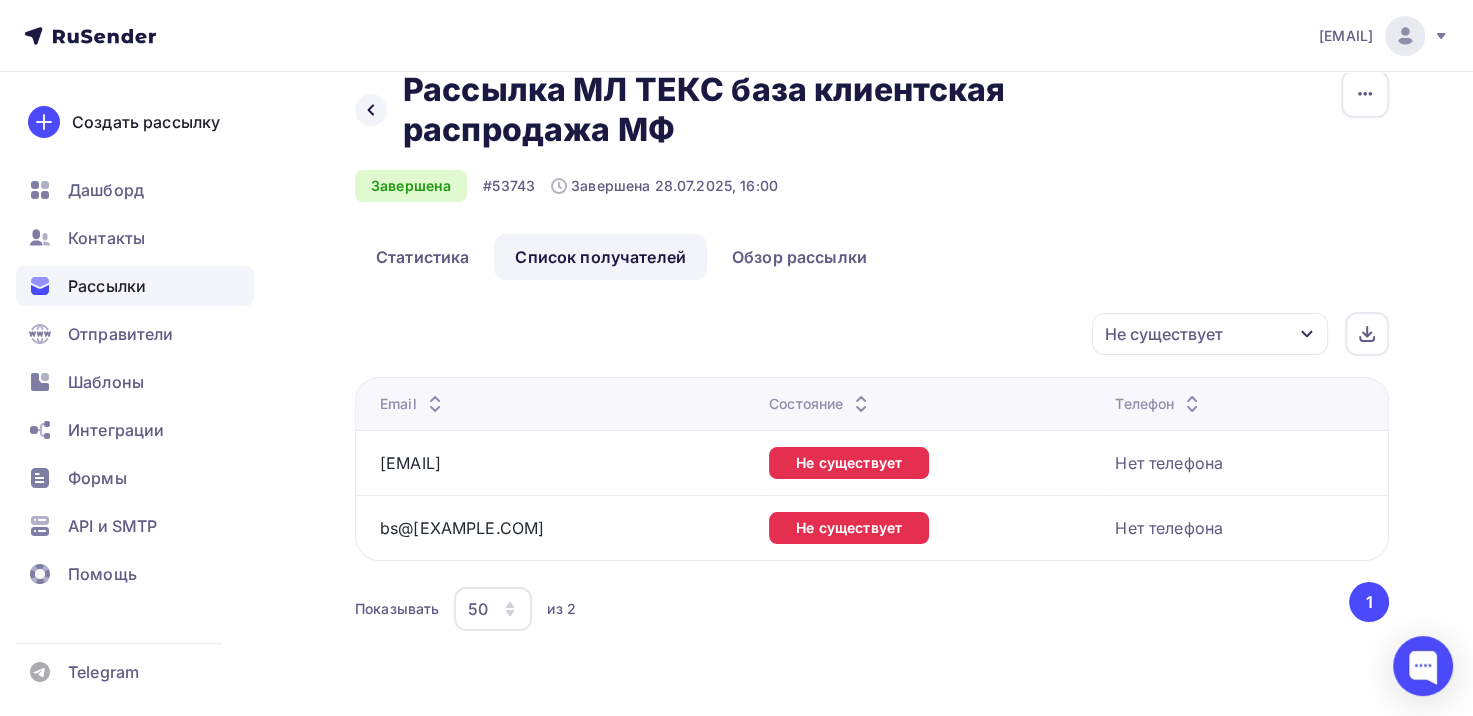 scroll, scrollTop: 33, scrollLeft: 0, axis: vertical 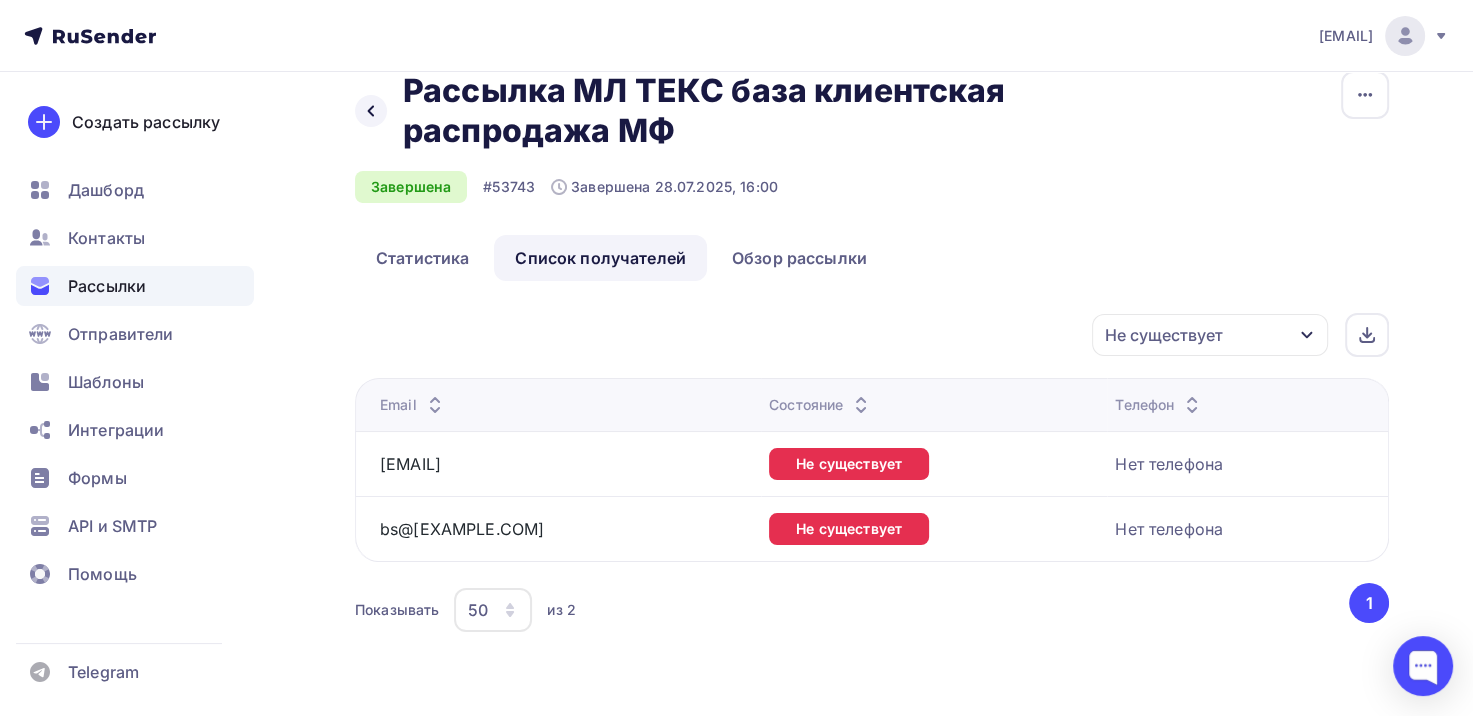 click on "Не существует" at bounding box center [1210, 335] 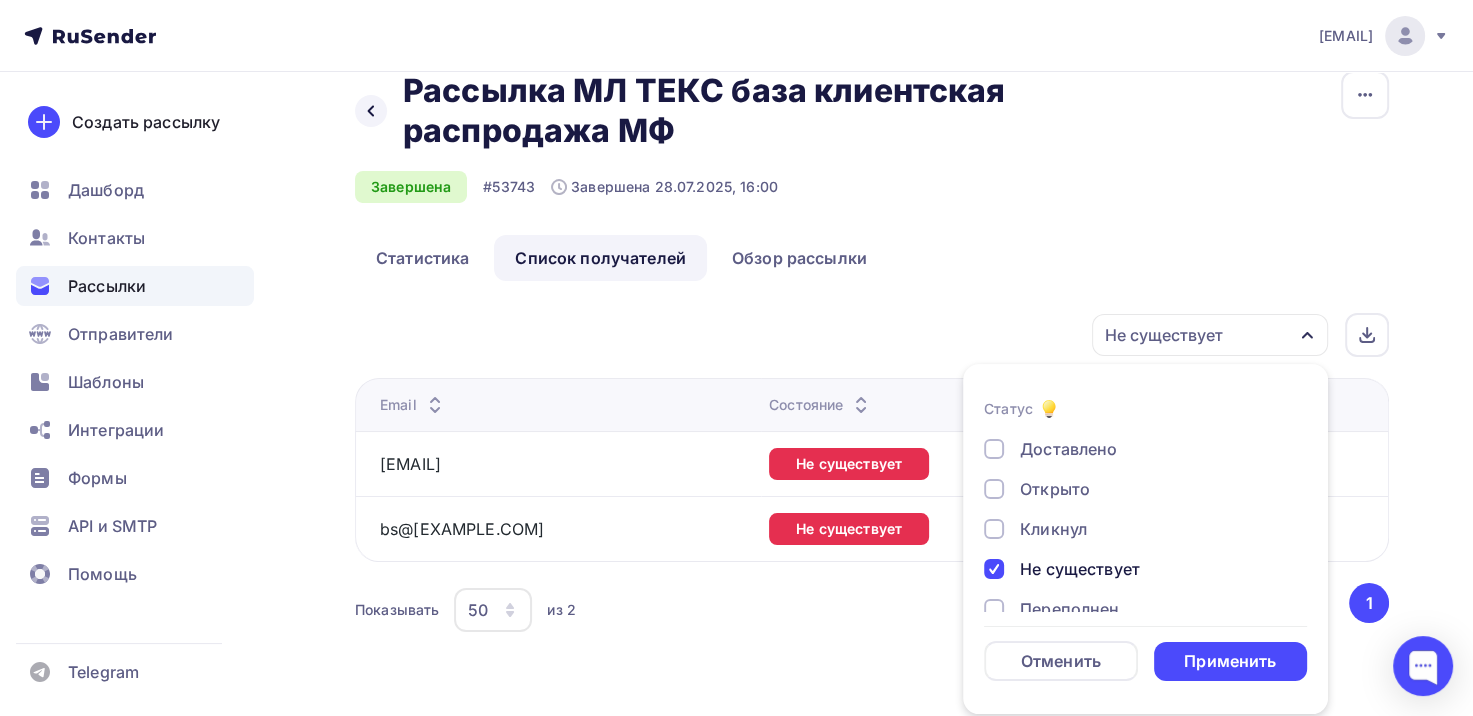 click on "Не существует" at bounding box center [1080, 569] 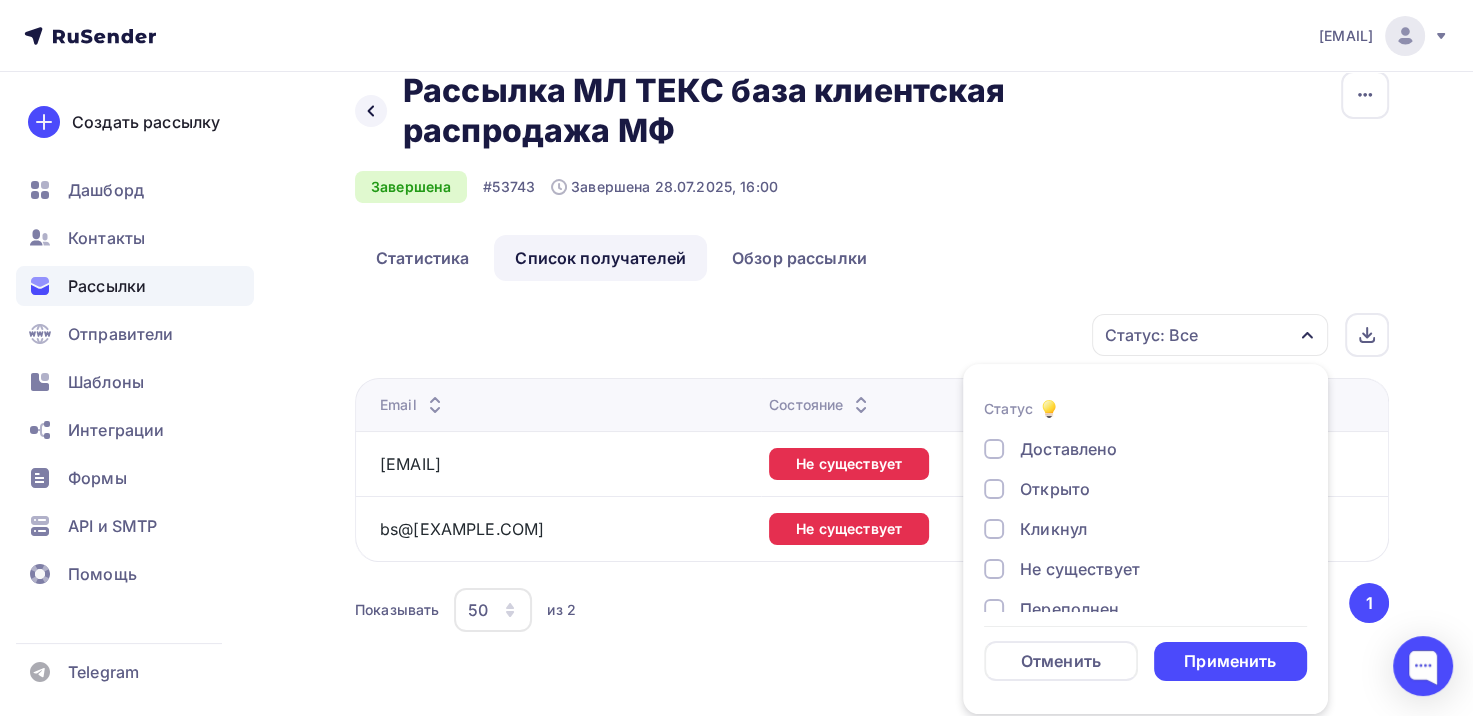 click on "Переполнен" at bounding box center [1069, 609] 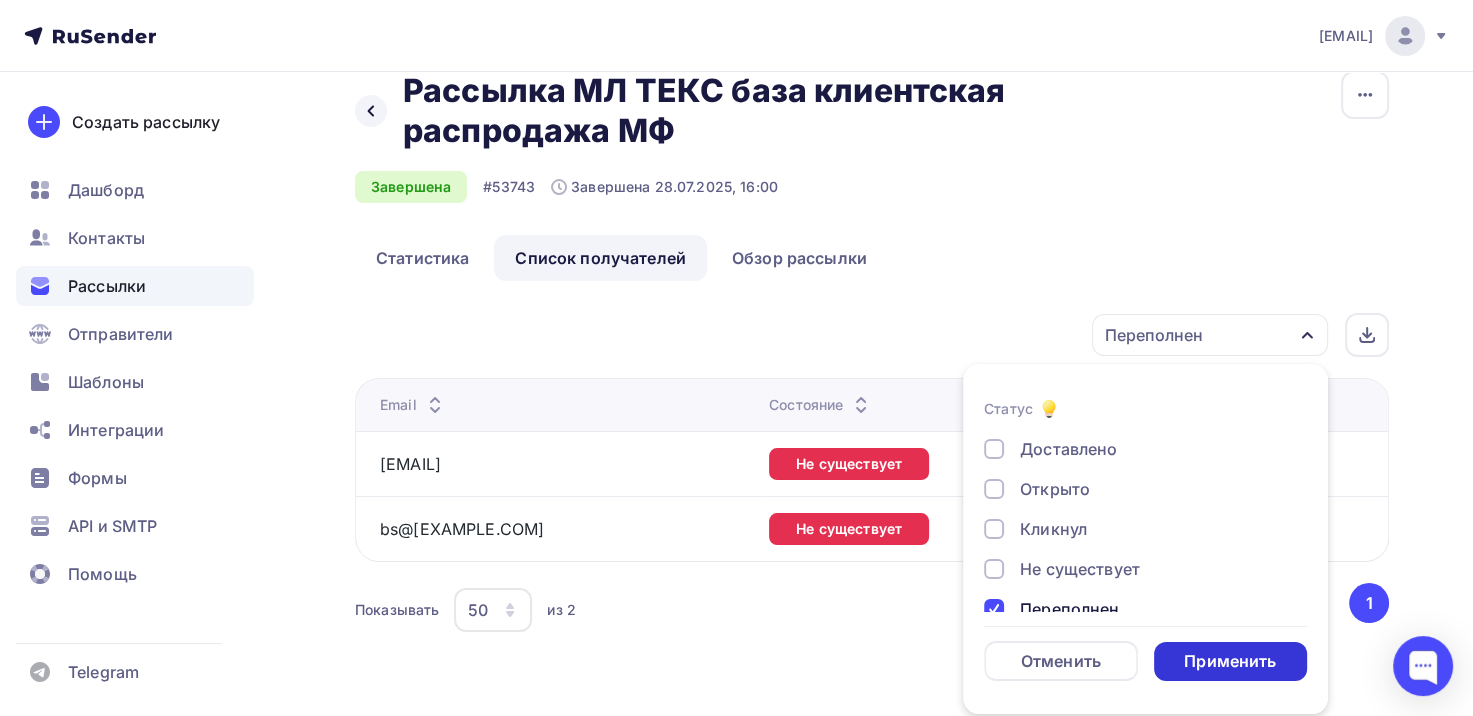 click on "Применить" at bounding box center [1231, 661] 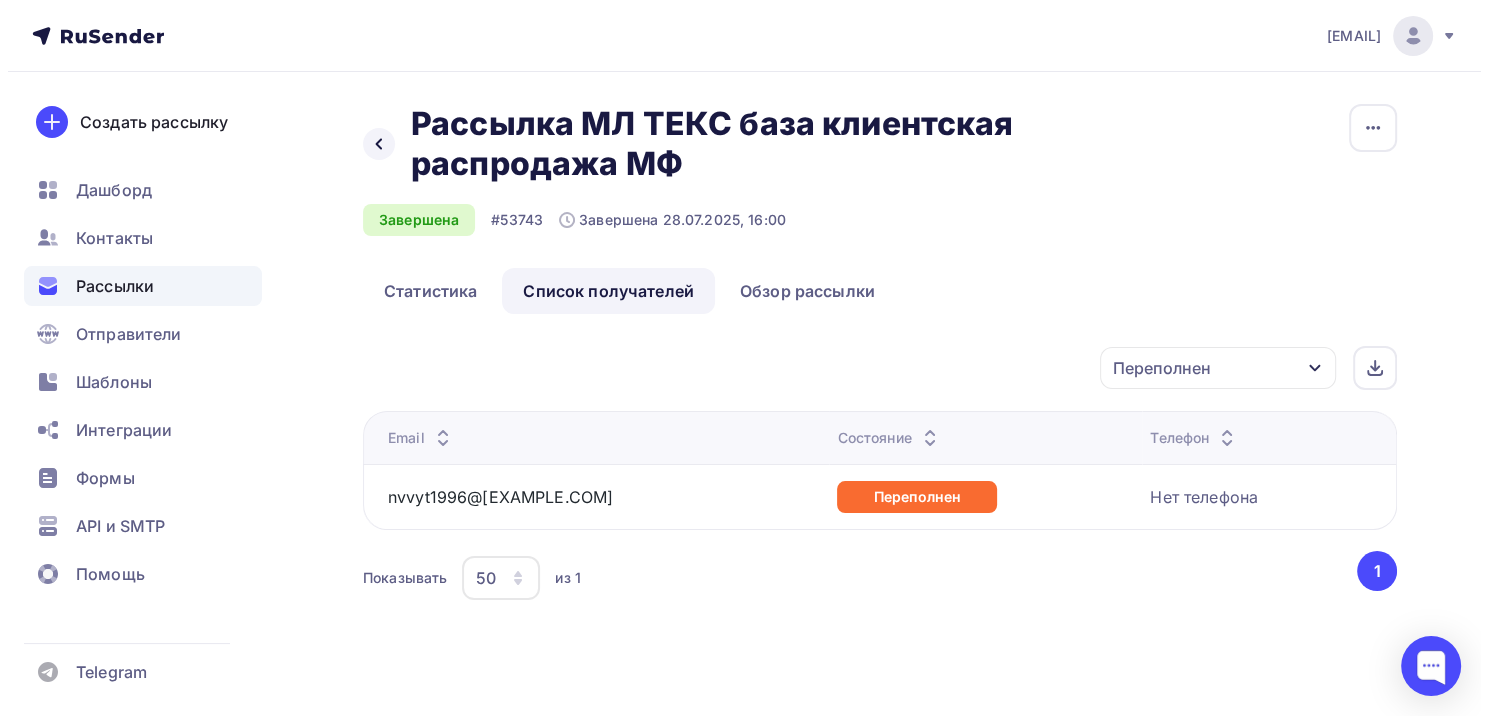 scroll, scrollTop: 0, scrollLeft: 0, axis: both 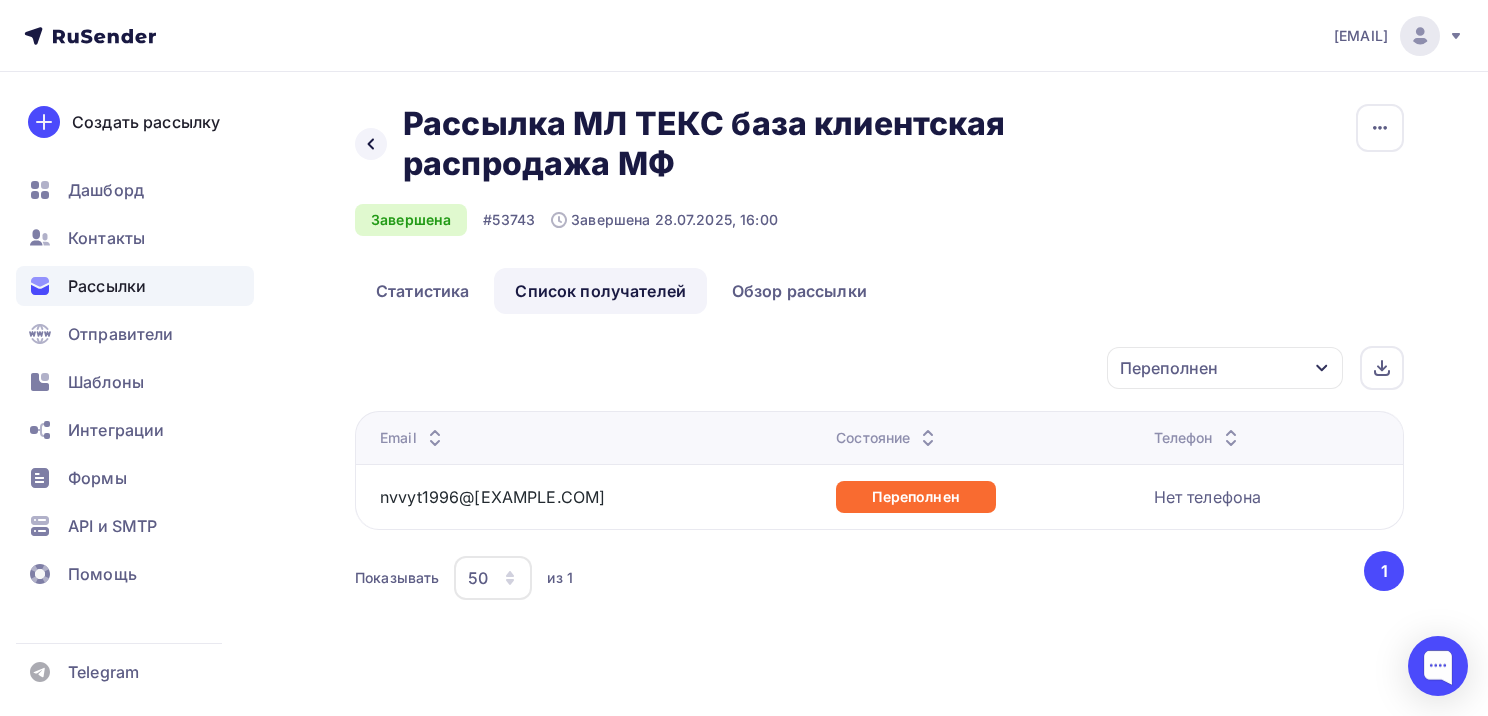 click on "Переполнен" at bounding box center (1225, 368) 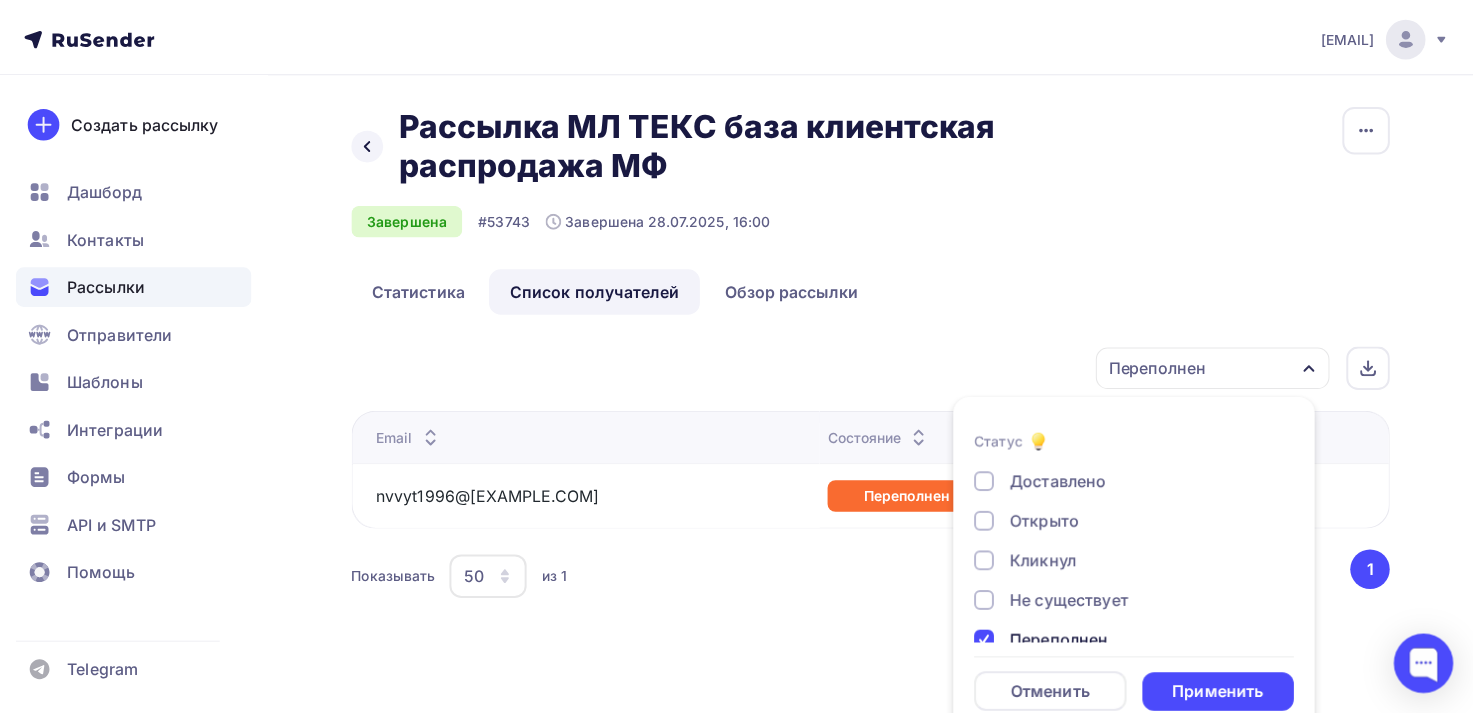 scroll, scrollTop: 30, scrollLeft: 0, axis: vertical 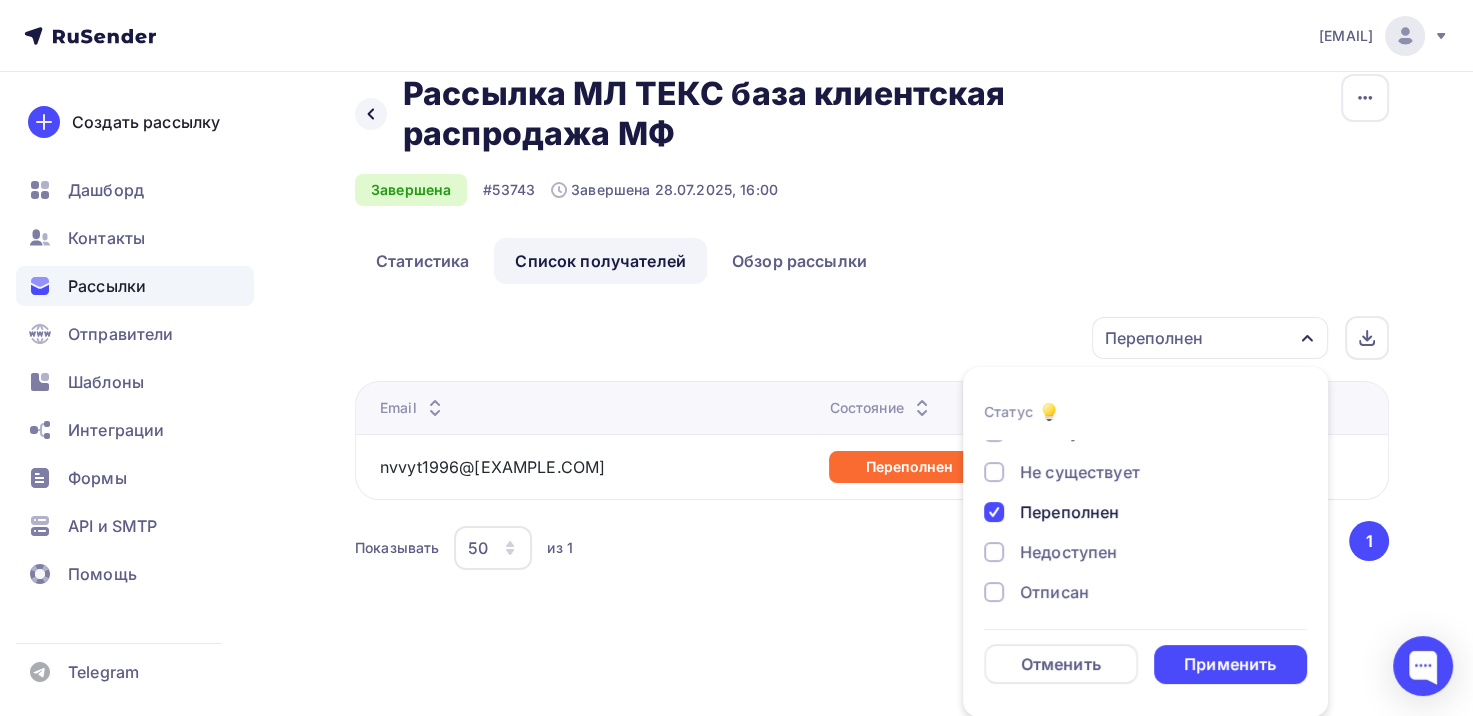 click on "Переполнен" at bounding box center (1069, 512) 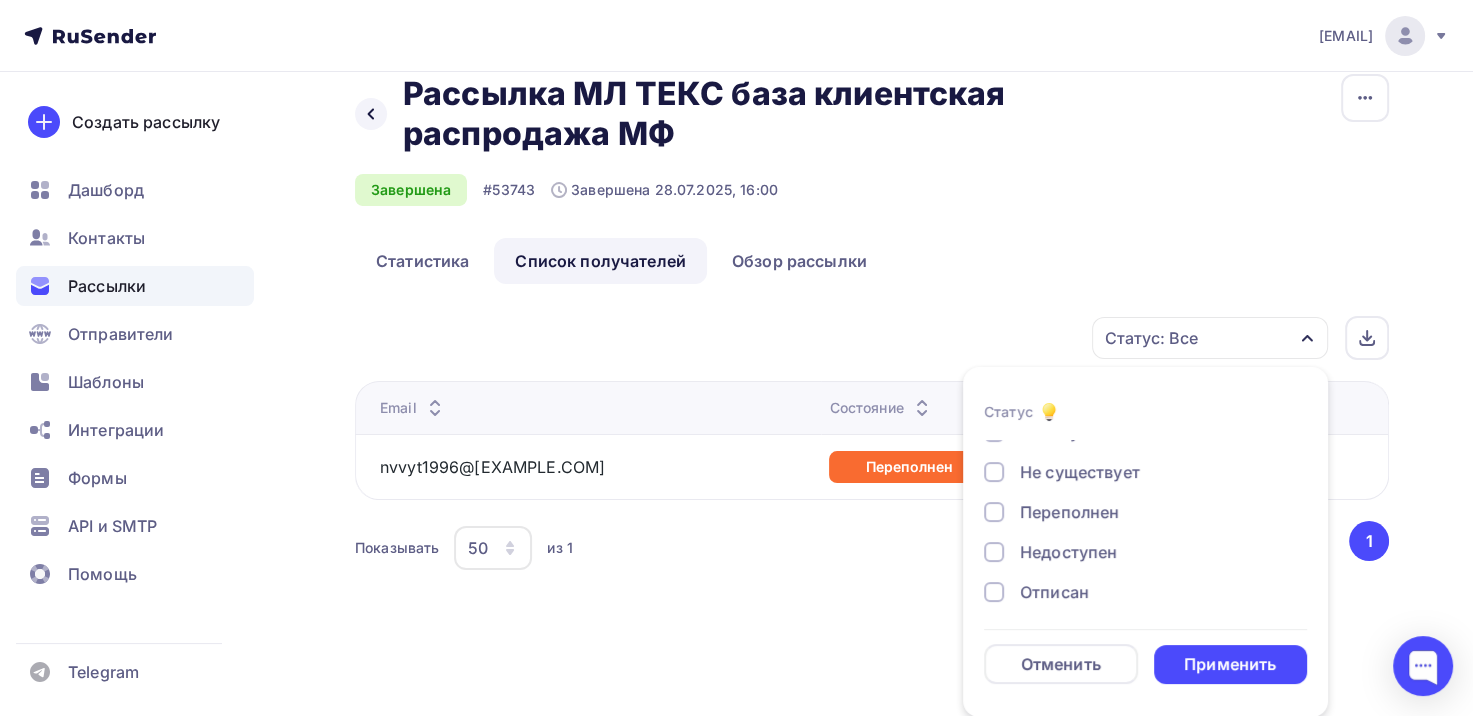 click on "Недоступен" at bounding box center (1068, 552) 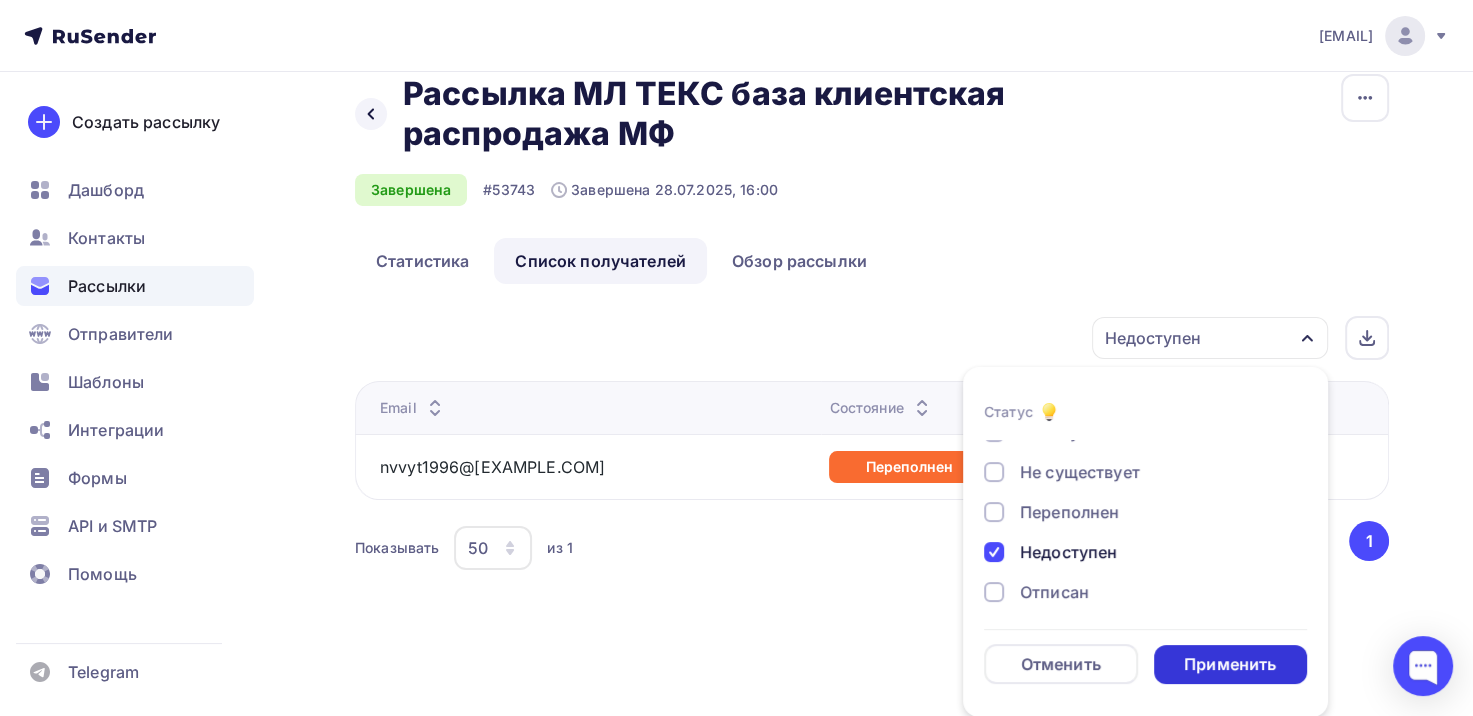 click on "Применить" at bounding box center [1230, 664] 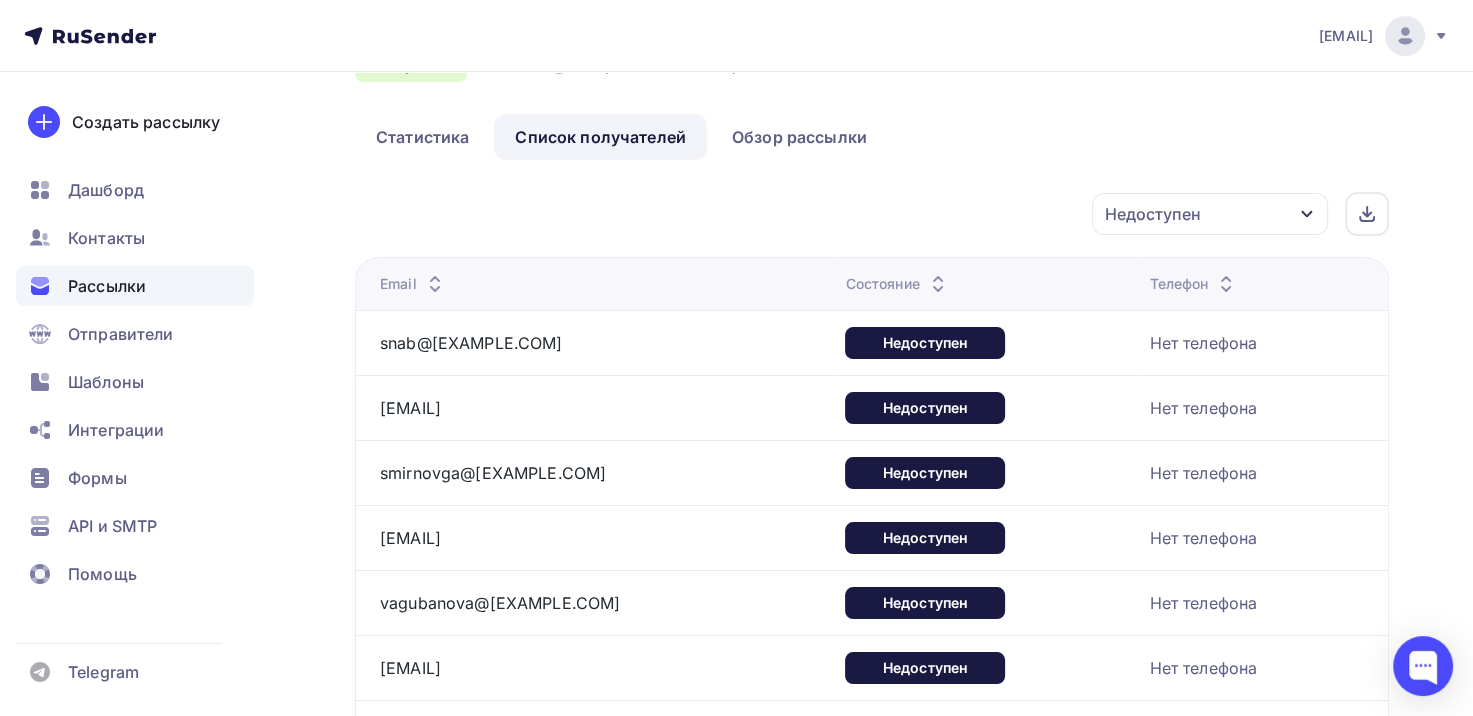 scroll, scrollTop: 0, scrollLeft: 0, axis: both 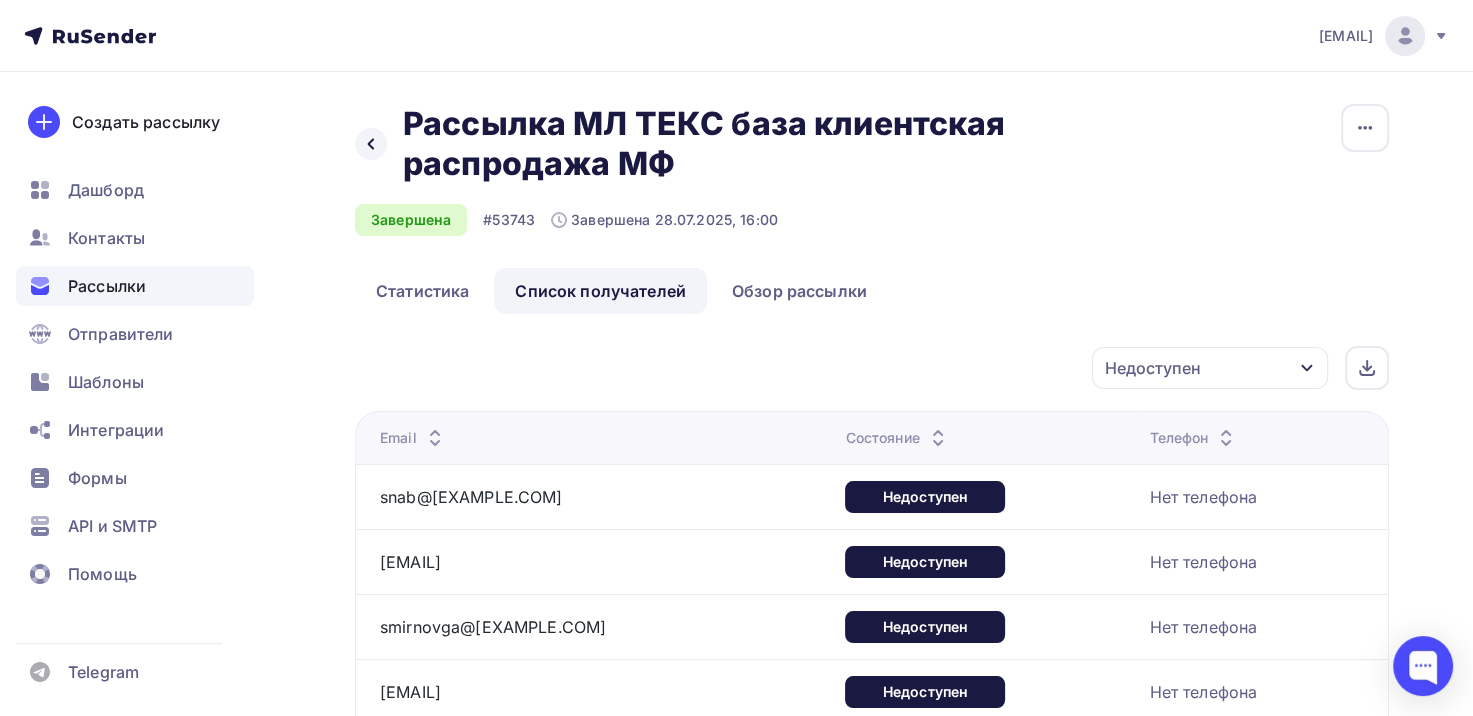 click on "Недоступен" at bounding box center (1210, 368) 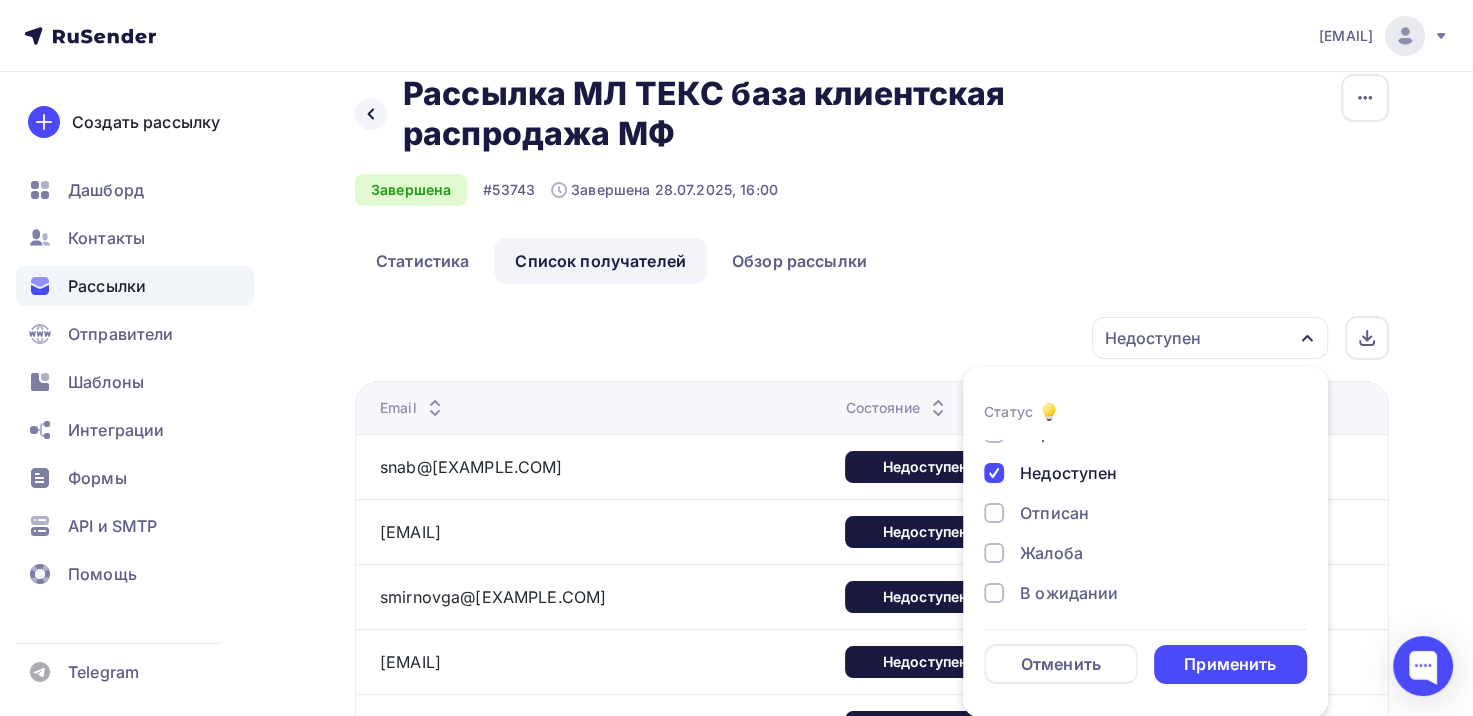 scroll, scrollTop: 184, scrollLeft: 0, axis: vertical 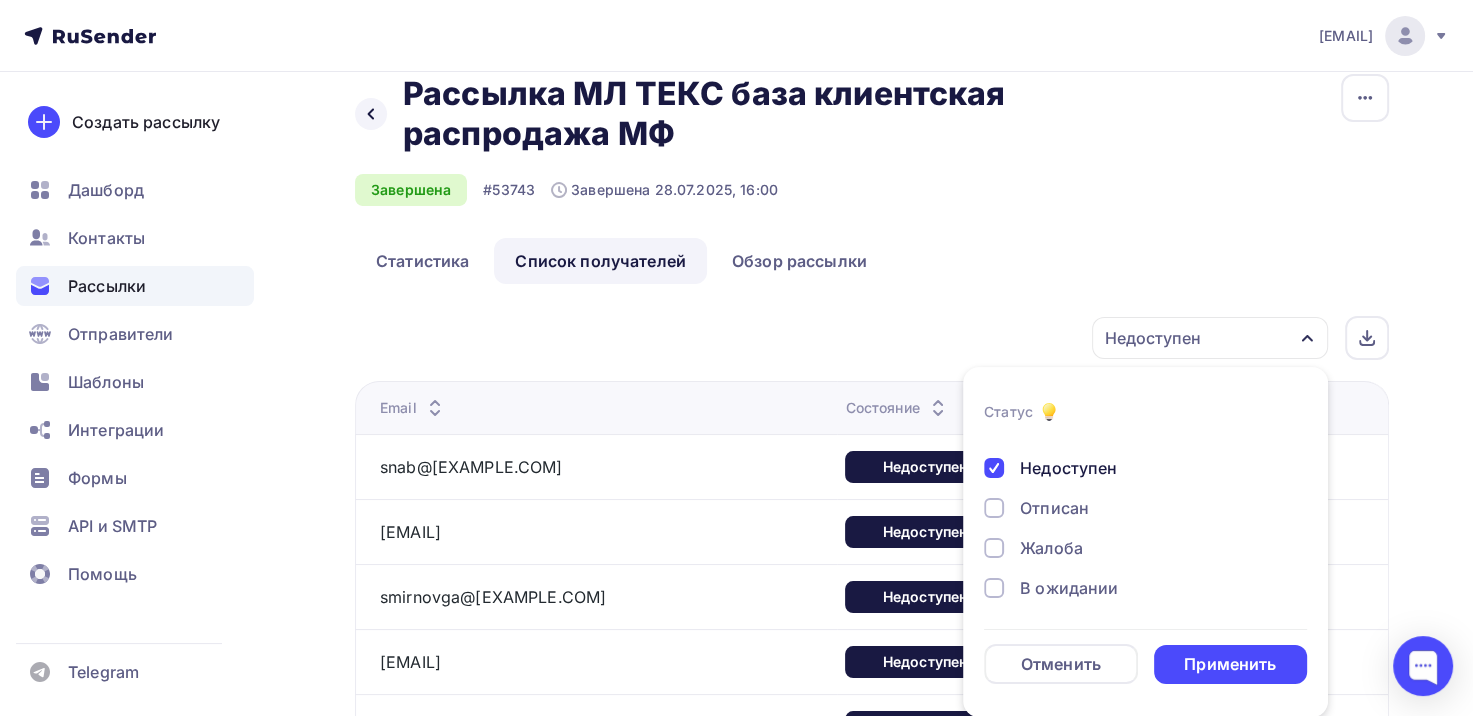 click on "Отписан" at bounding box center [1054, 508] 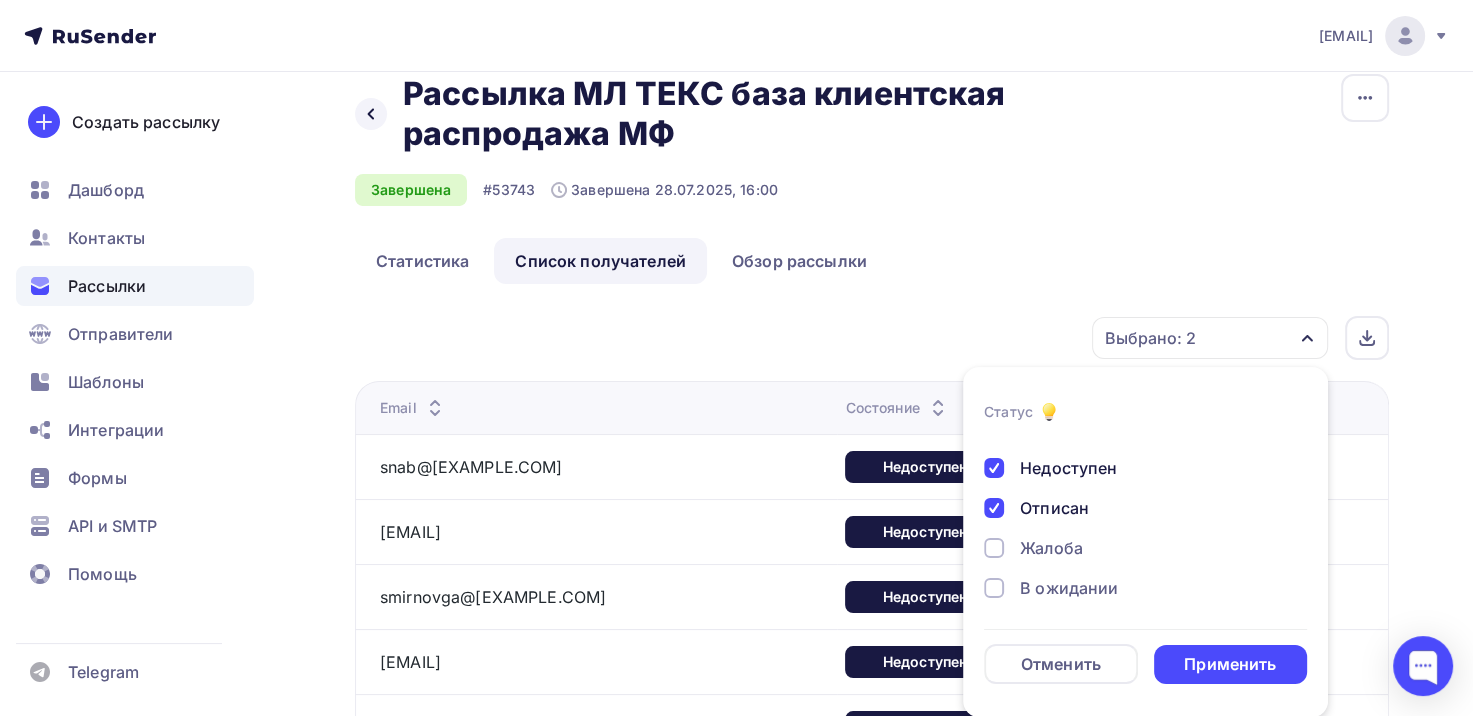 click on "Недоступен" at bounding box center (1068, 468) 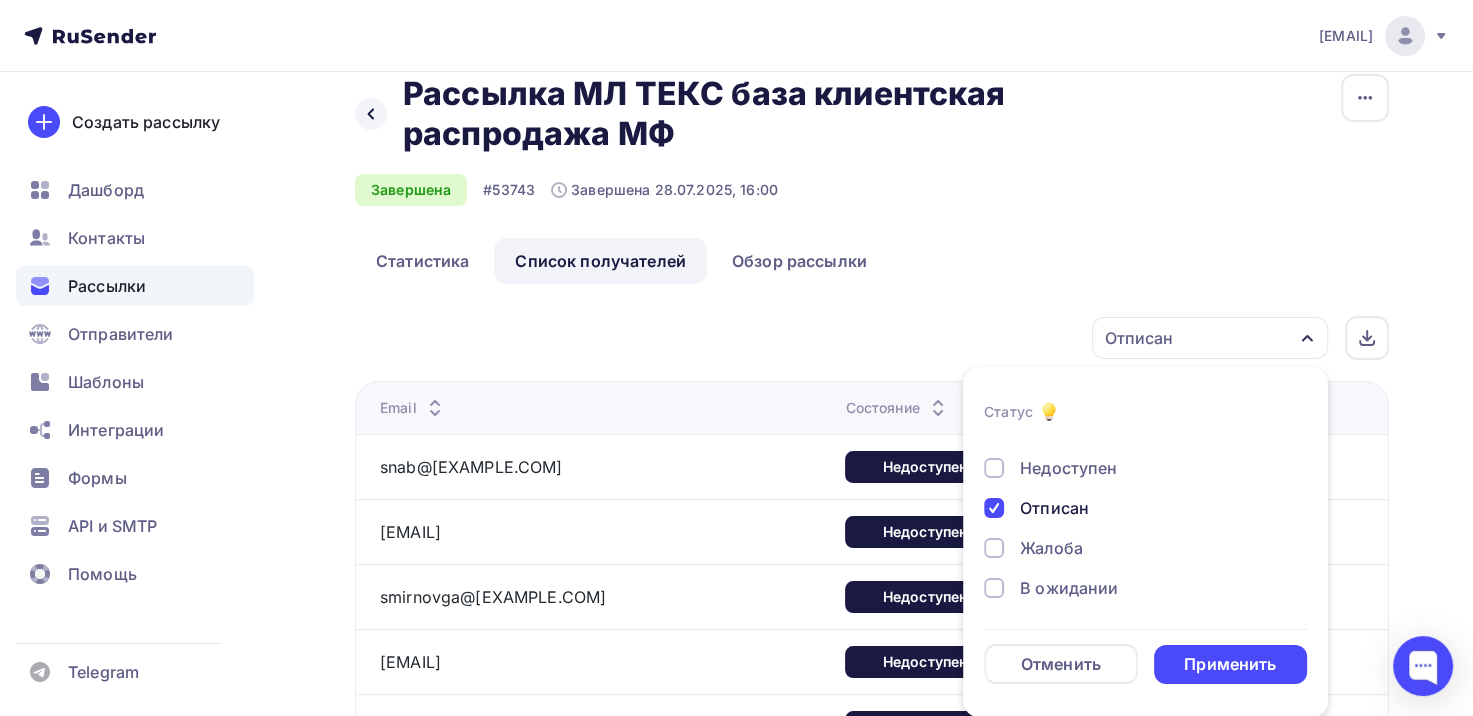 click on "Жалоба" at bounding box center [1134, 548] 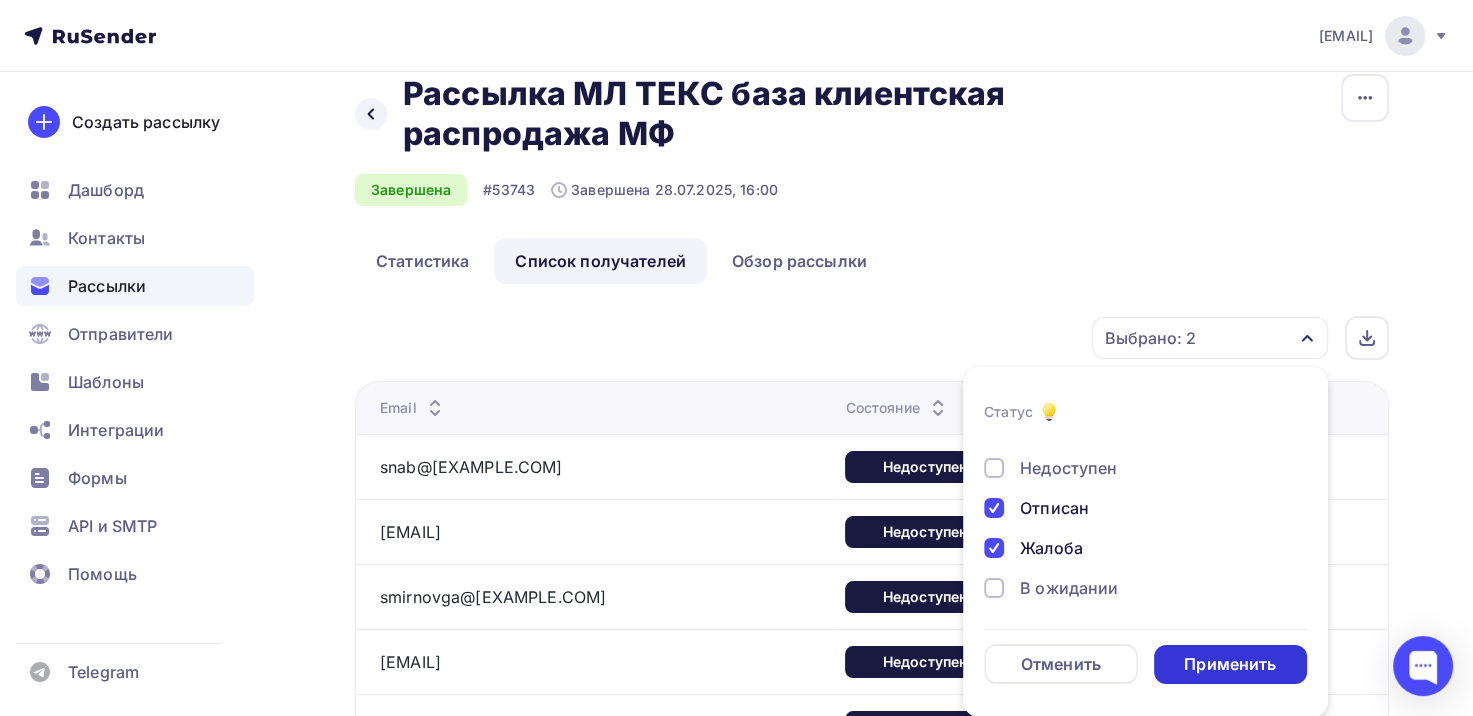 click on "Применить" at bounding box center [1230, 664] 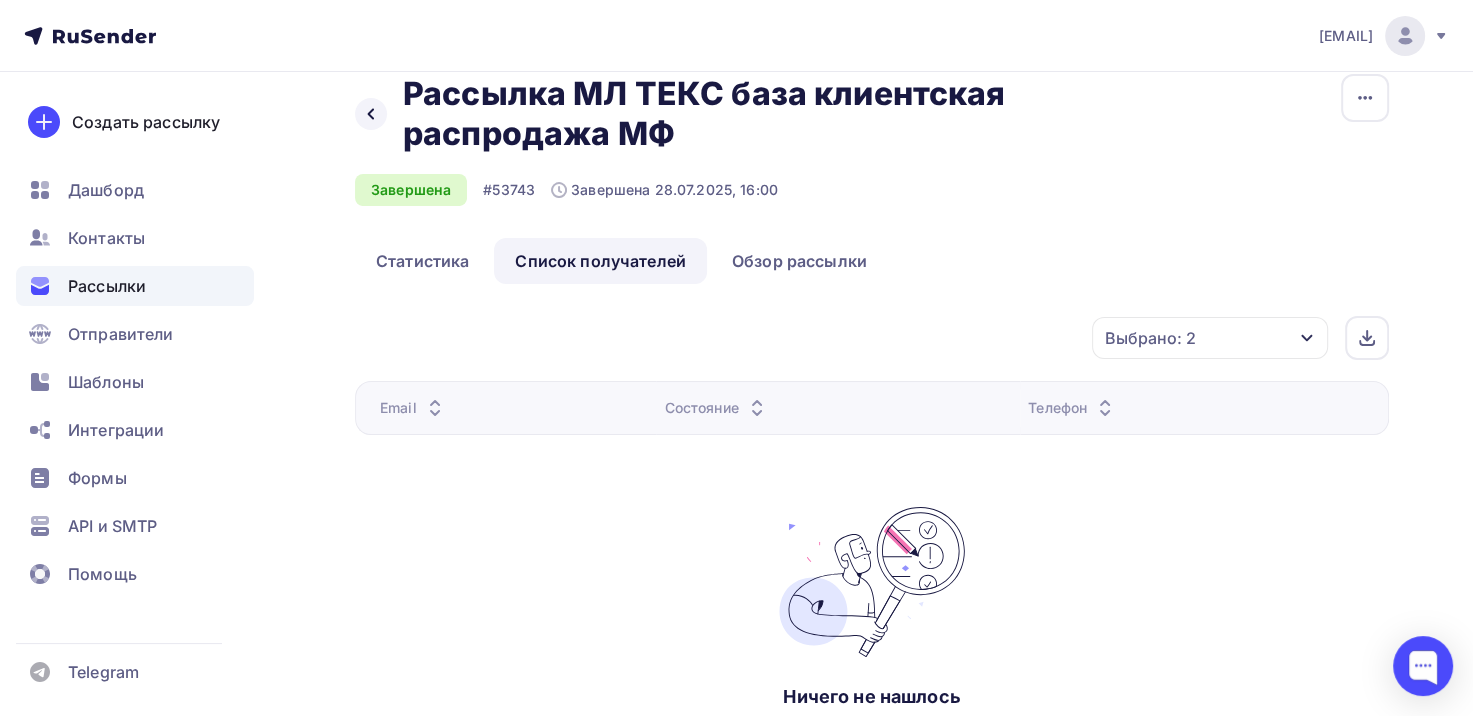 scroll, scrollTop: 30, scrollLeft: 0, axis: vertical 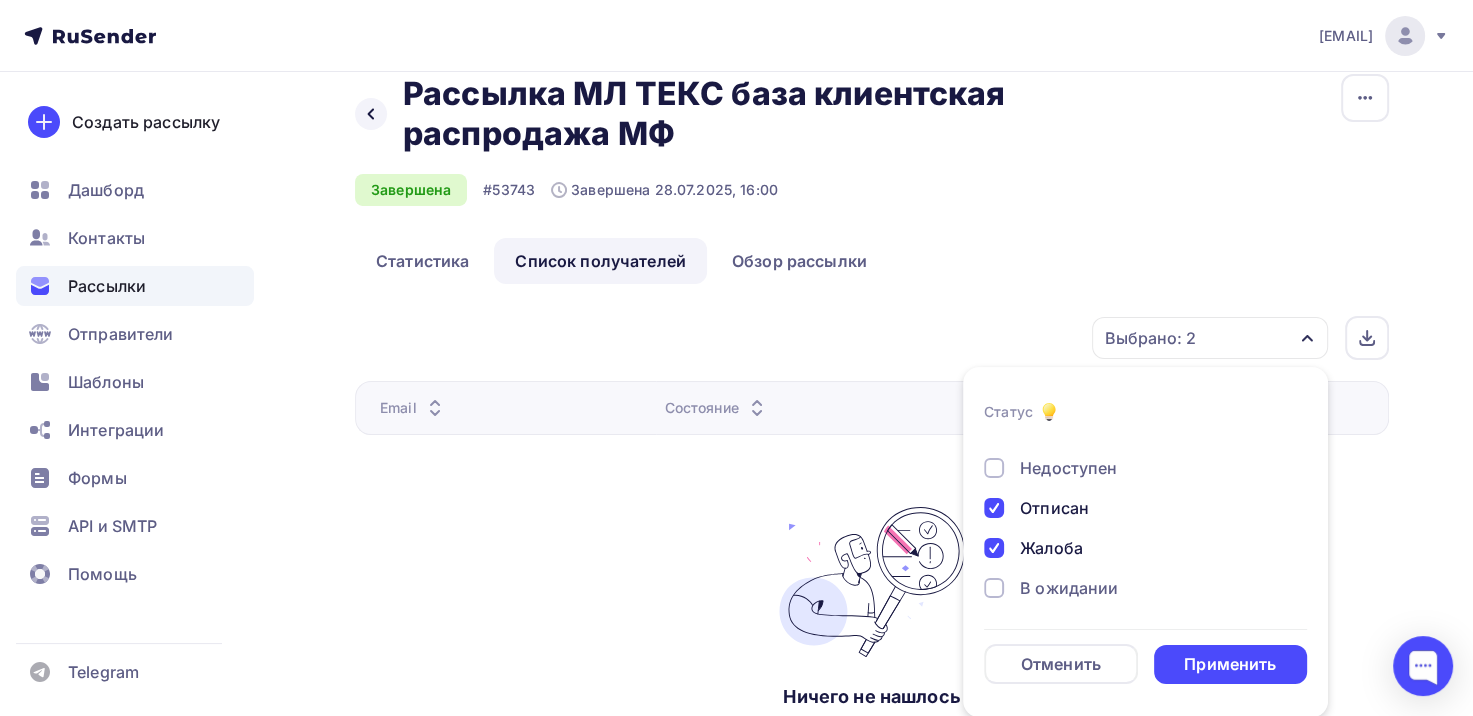 click on "Жалоба" at bounding box center (1051, 548) 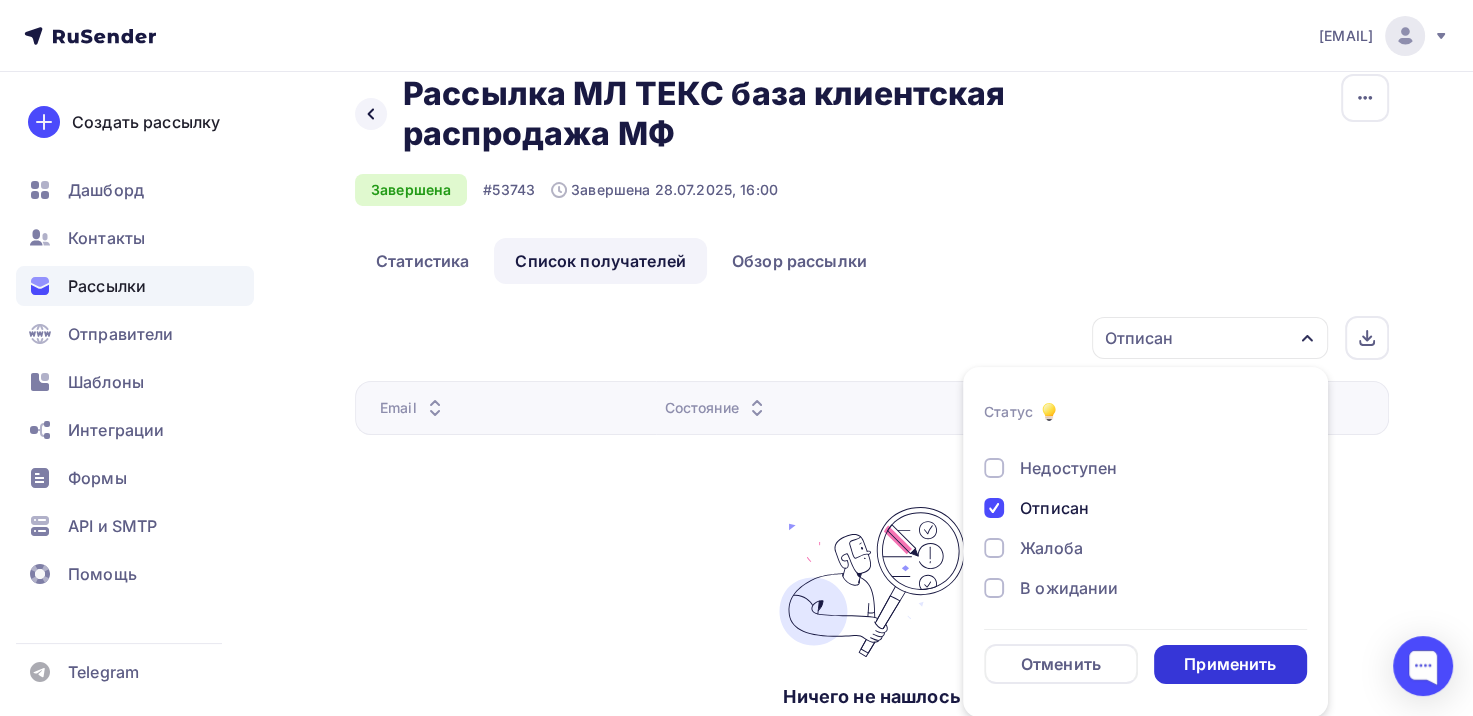 click on "Применить" at bounding box center [1231, 664] 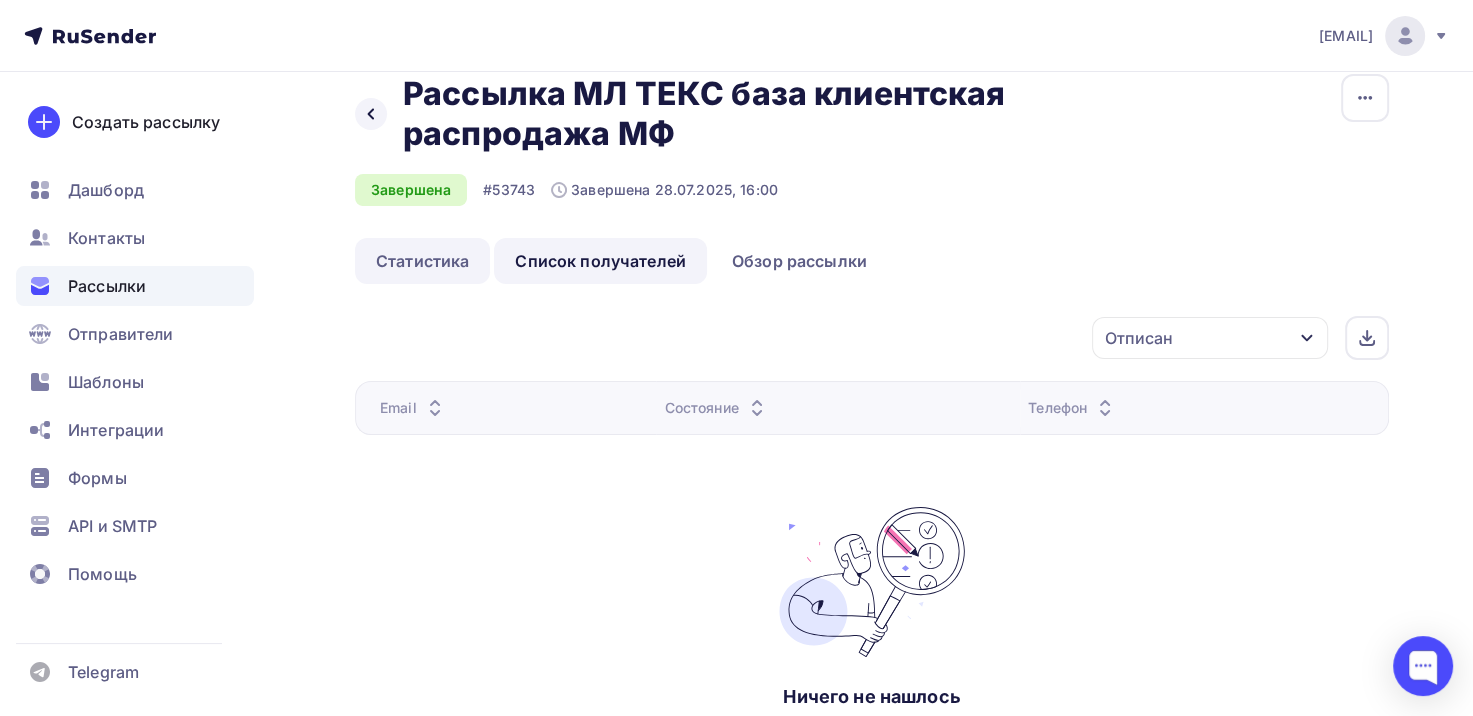 click on "Статистика" at bounding box center (422, 261) 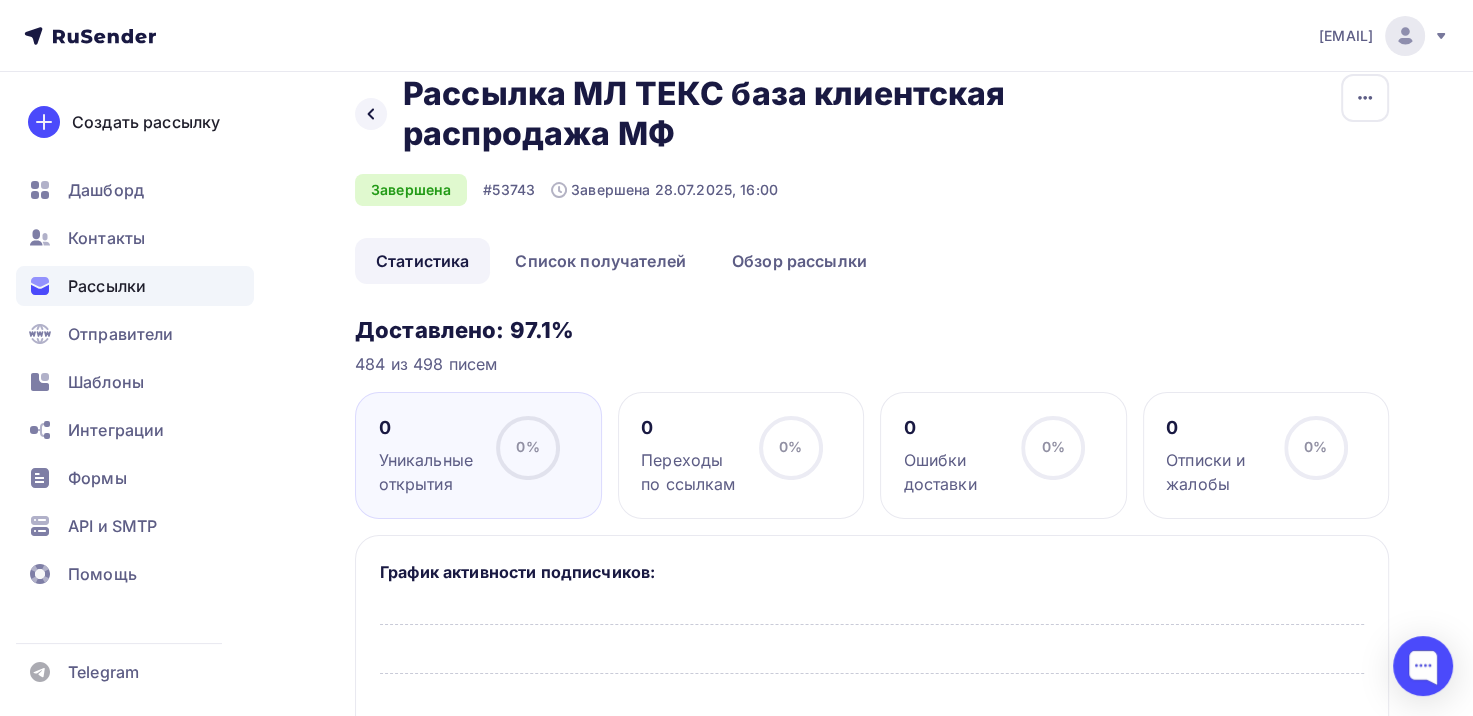 scroll, scrollTop: 0, scrollLeft: 0, axis: both 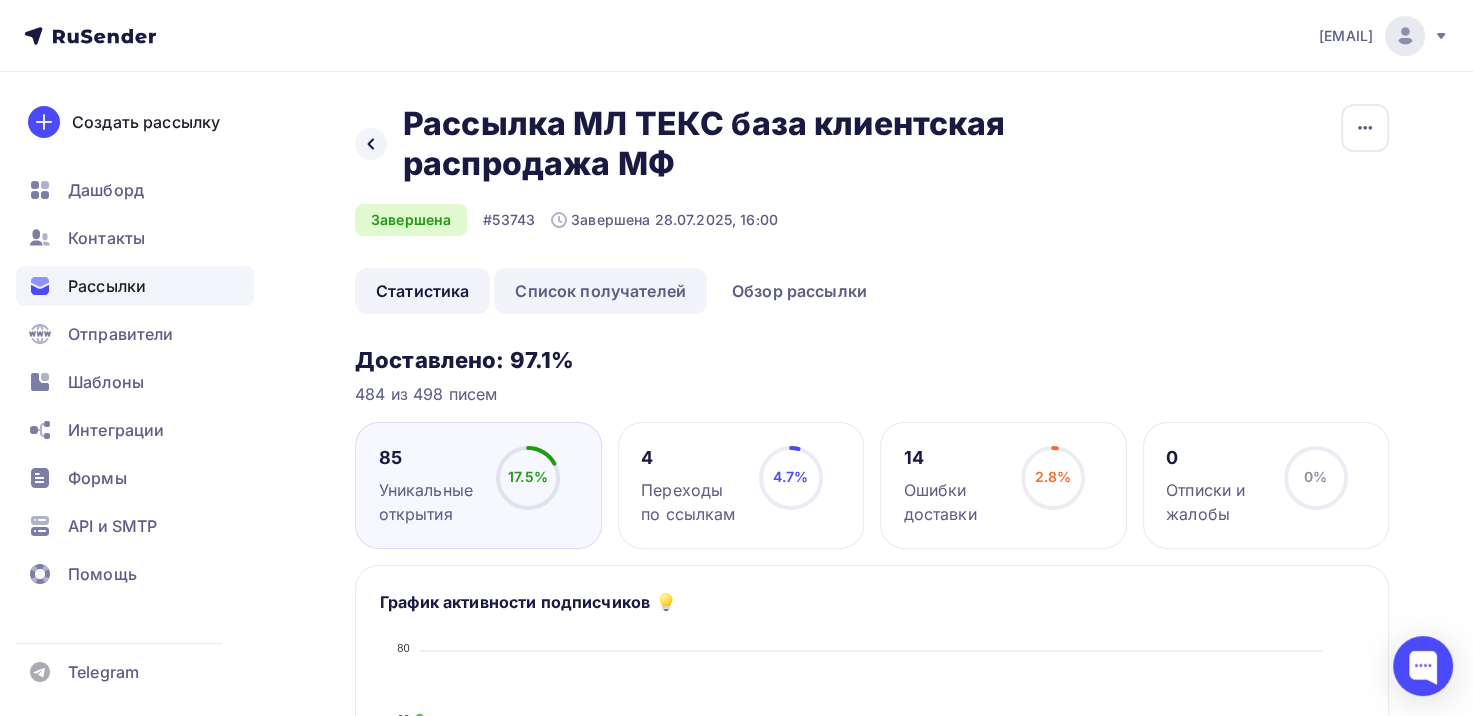 click on "Список получателей" at bounding box center [600, 291] 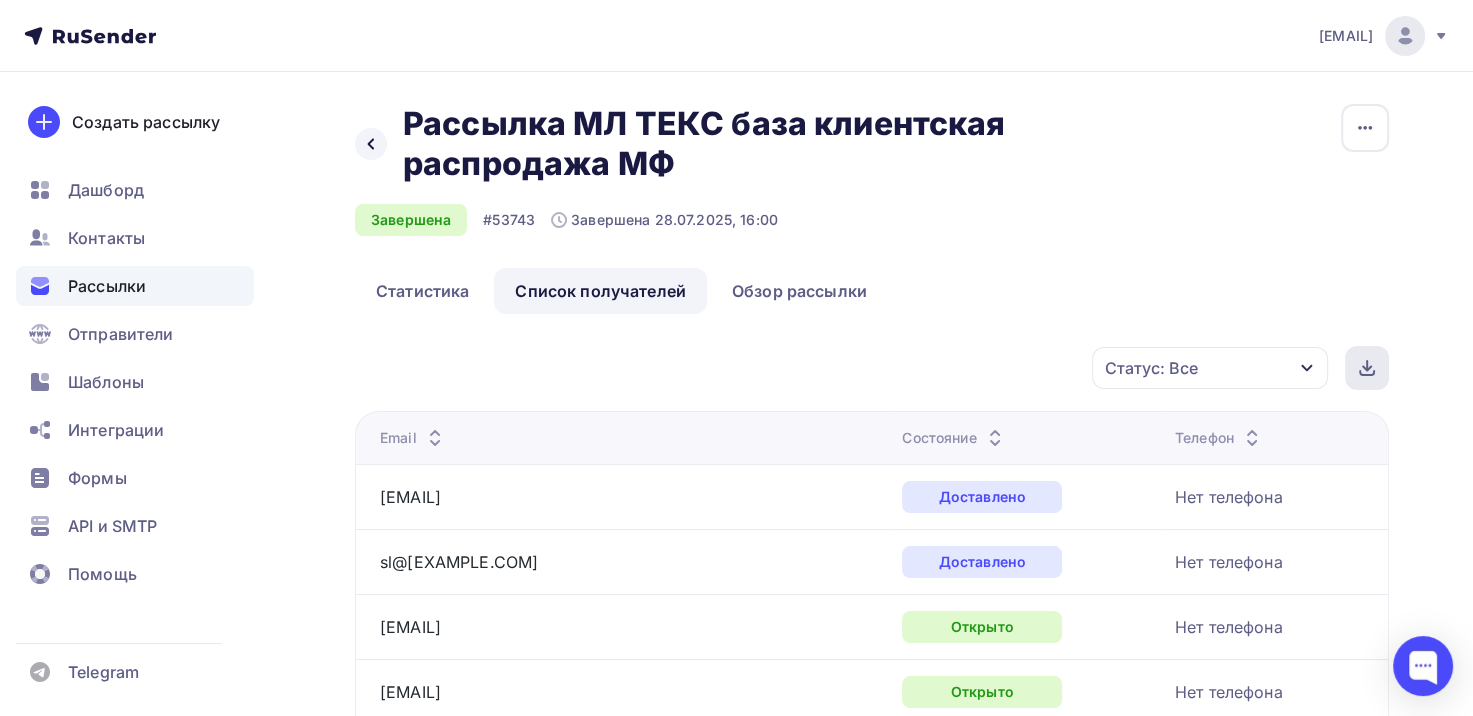 click 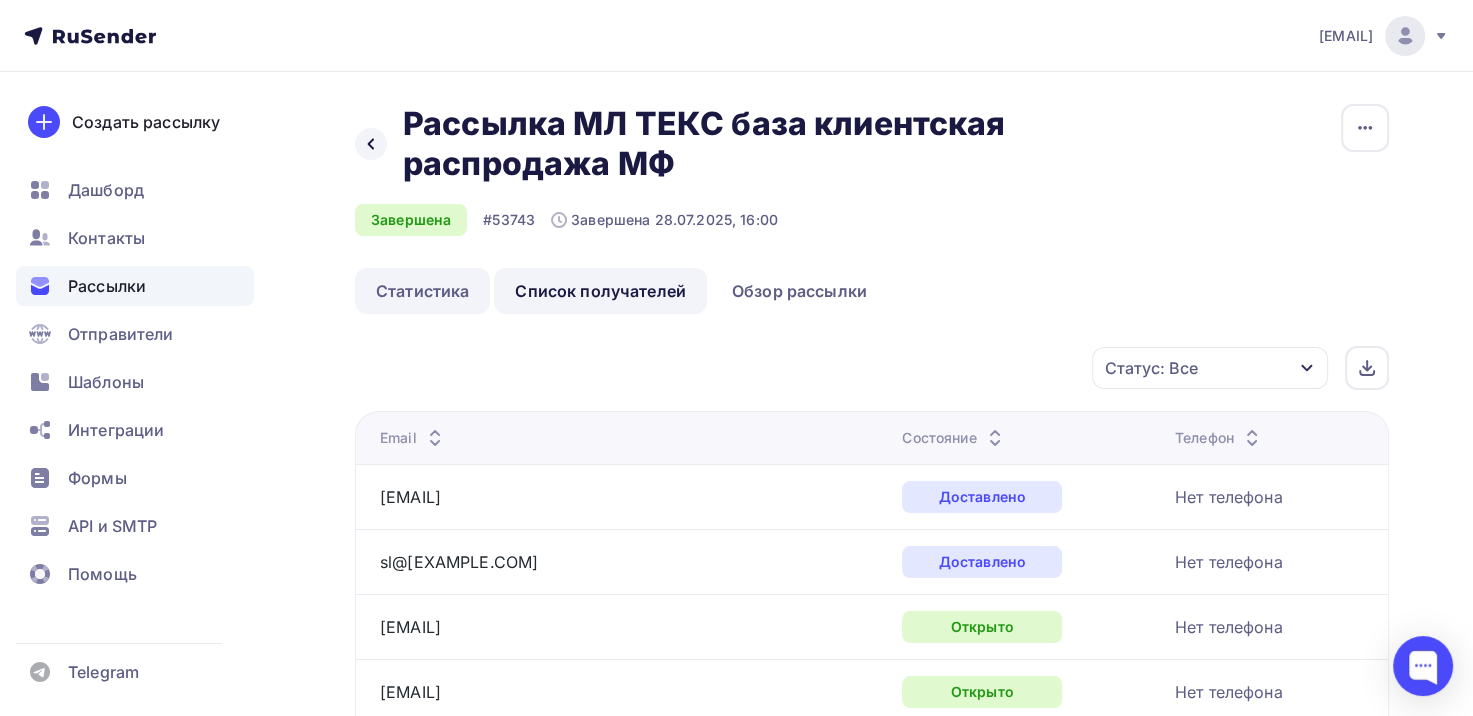 click on "Статистика" at bounding box center (422, 291) 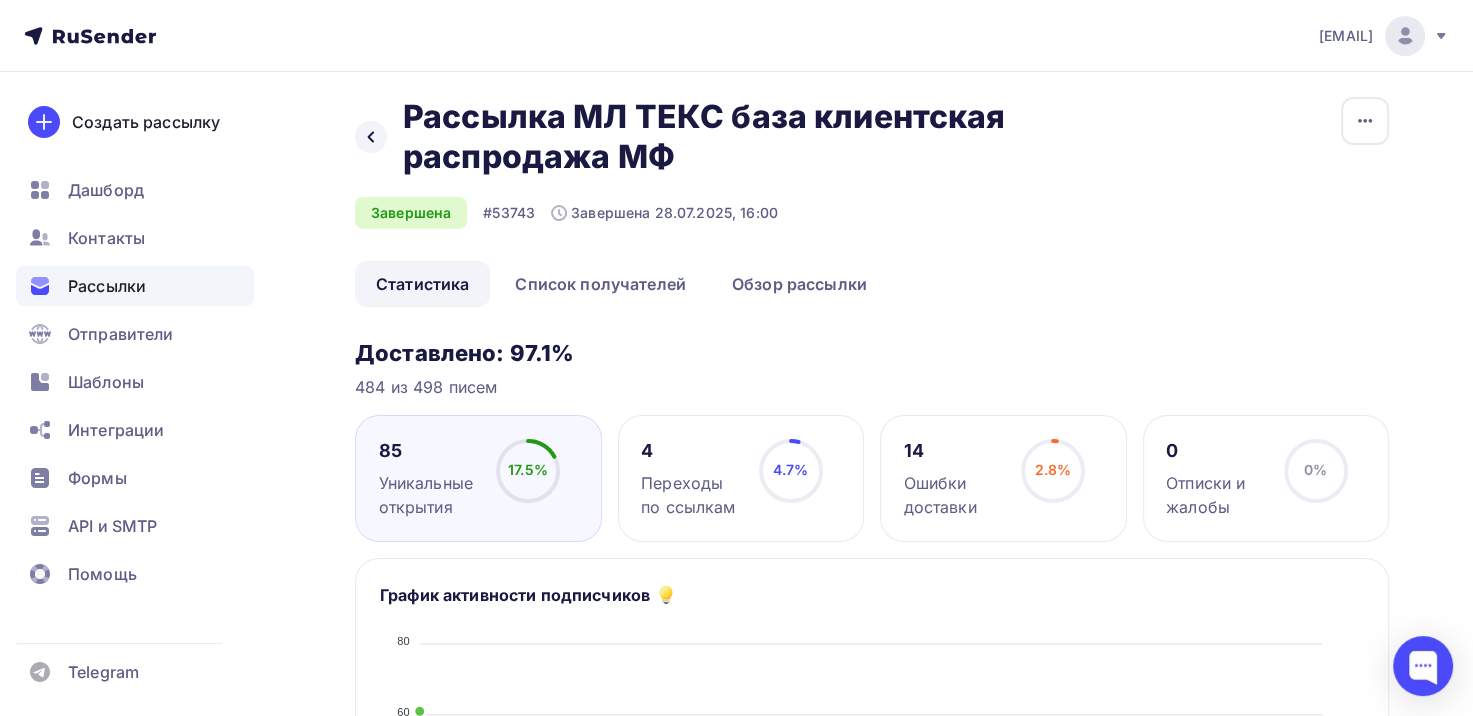 scroll, scrollTop: 0, scrollLeft: 0, axis: both 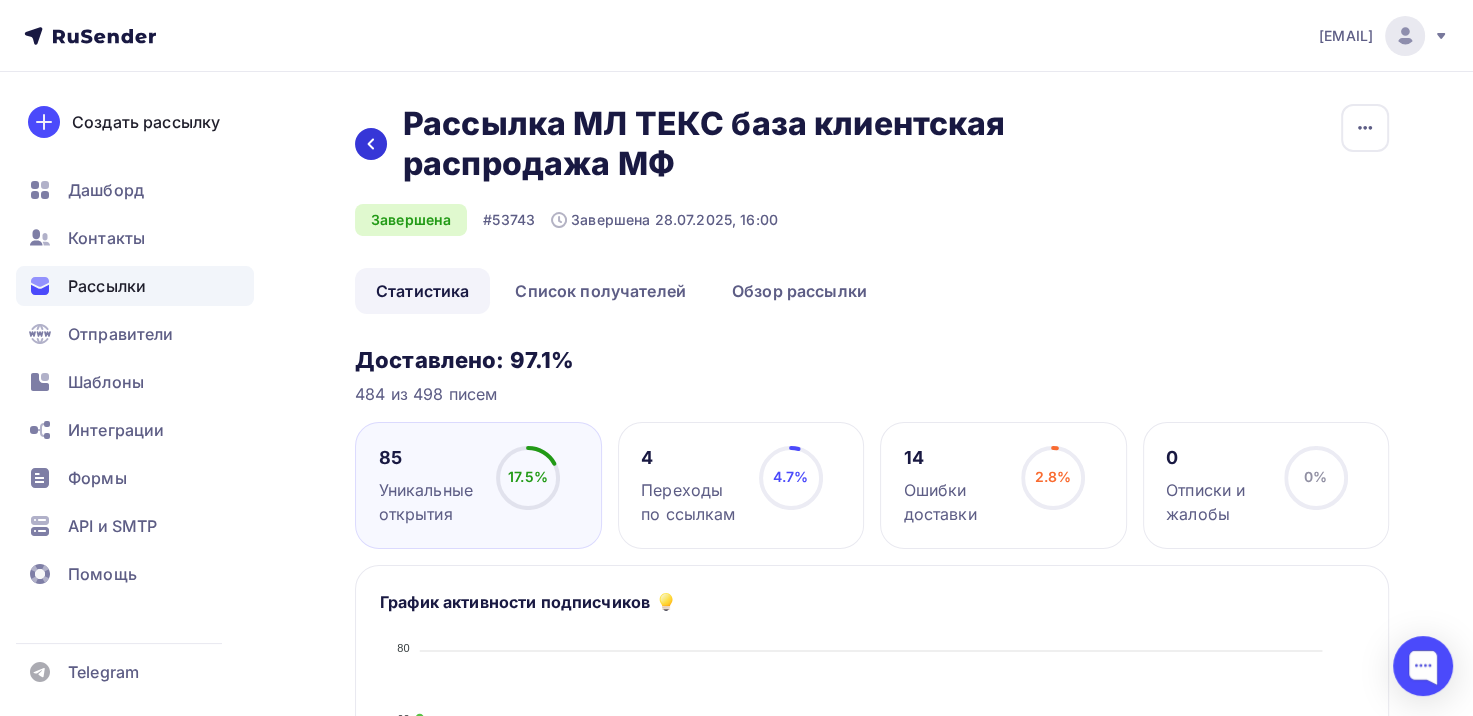click at bounding box center [371, 144] 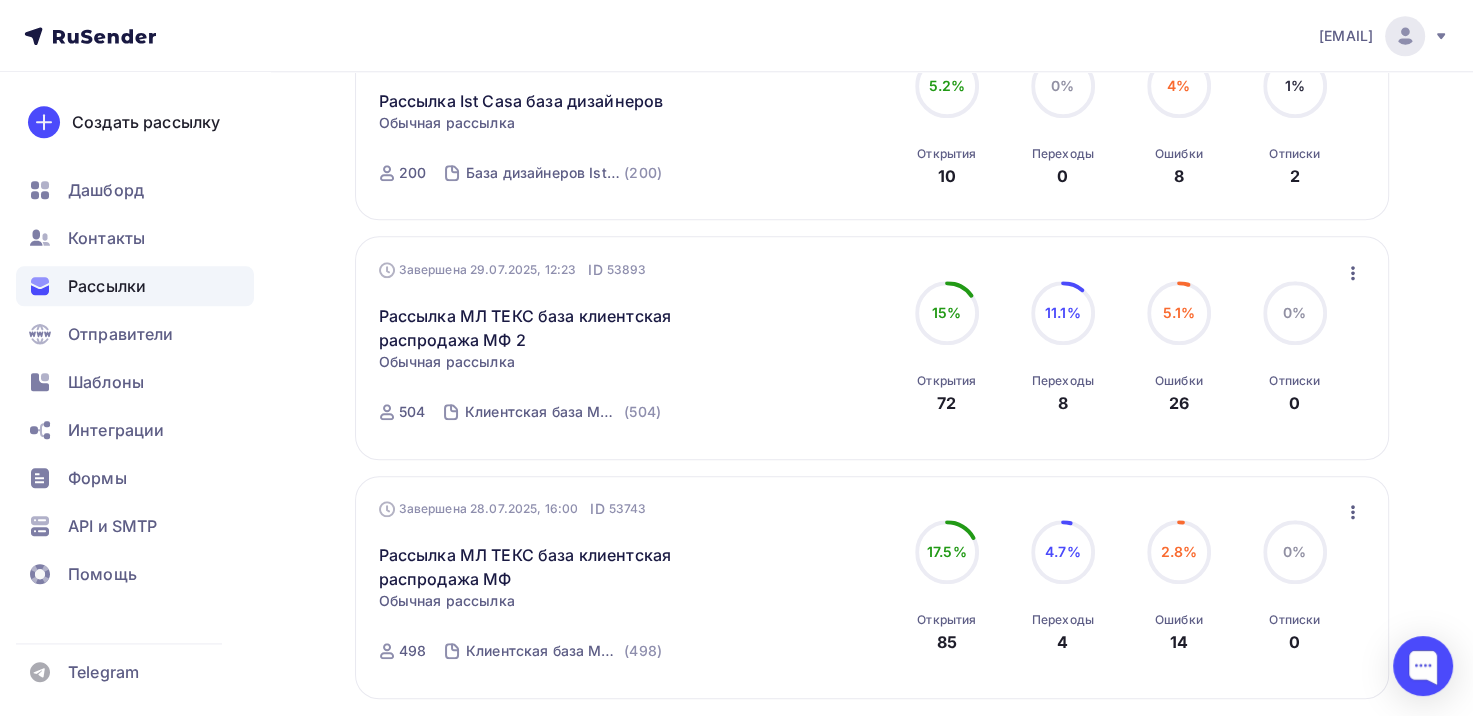 scroll, scrollTop: 1948, scrollLeft: 0, axis: vertical 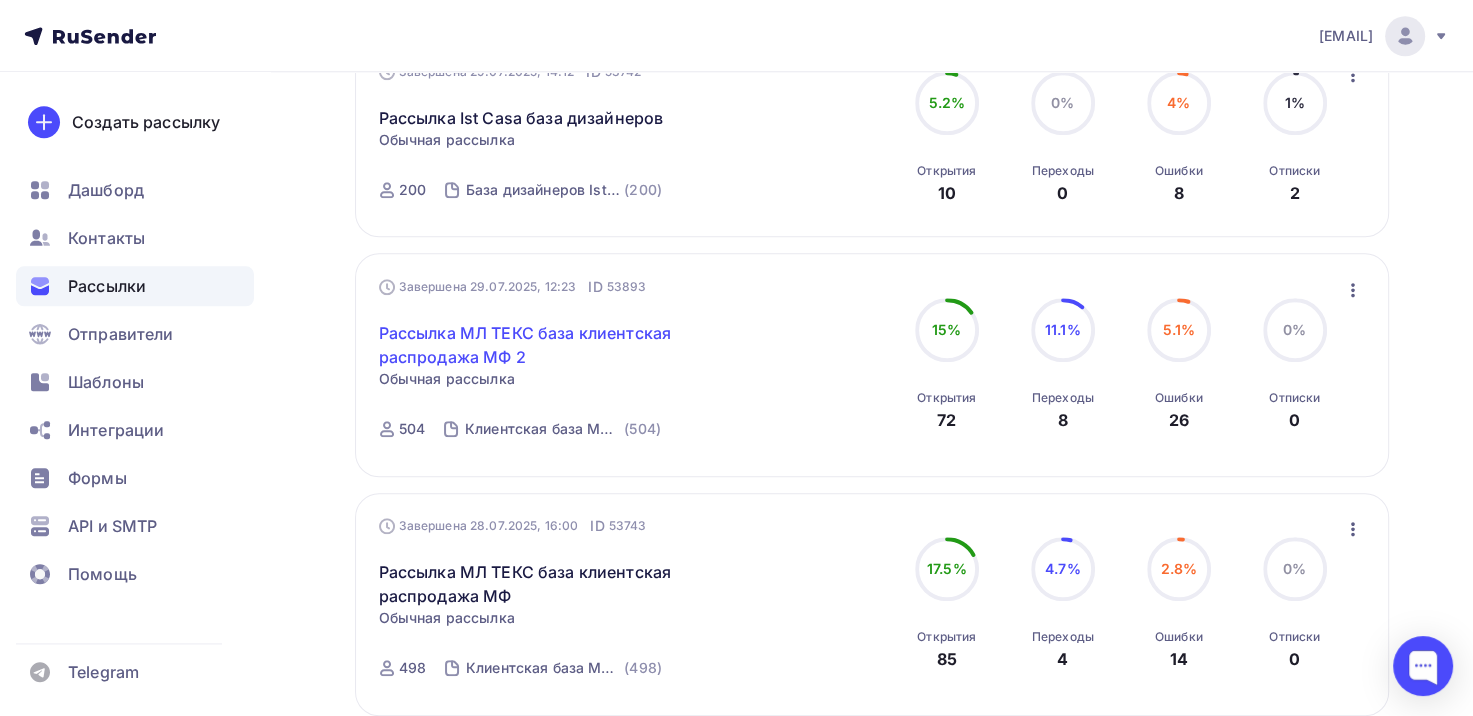 click on "Рассылка МЛ ТЕКС база клиентская распродажа МФ 2" at bounding box center [550, 345] 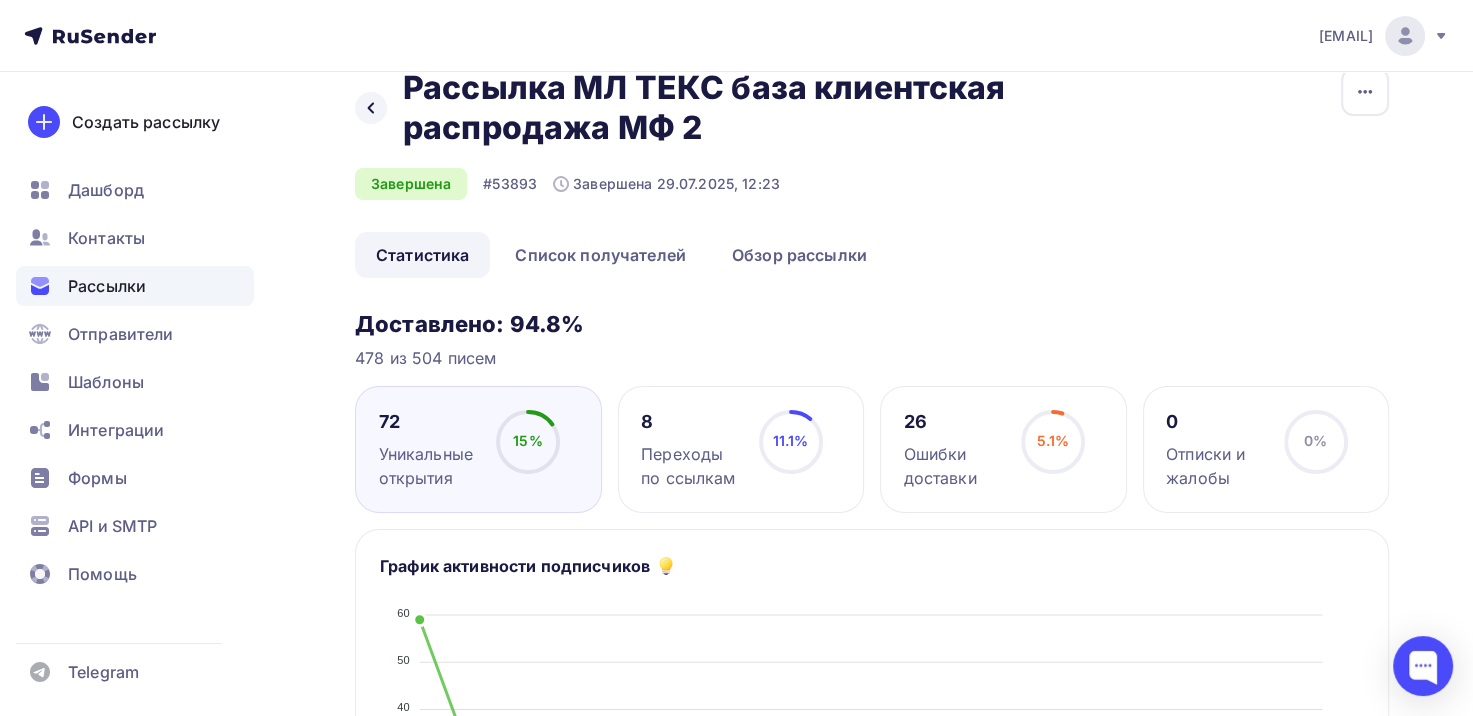 scroll, scrollTop: 100, scrollLeft: 0, axis: vertical 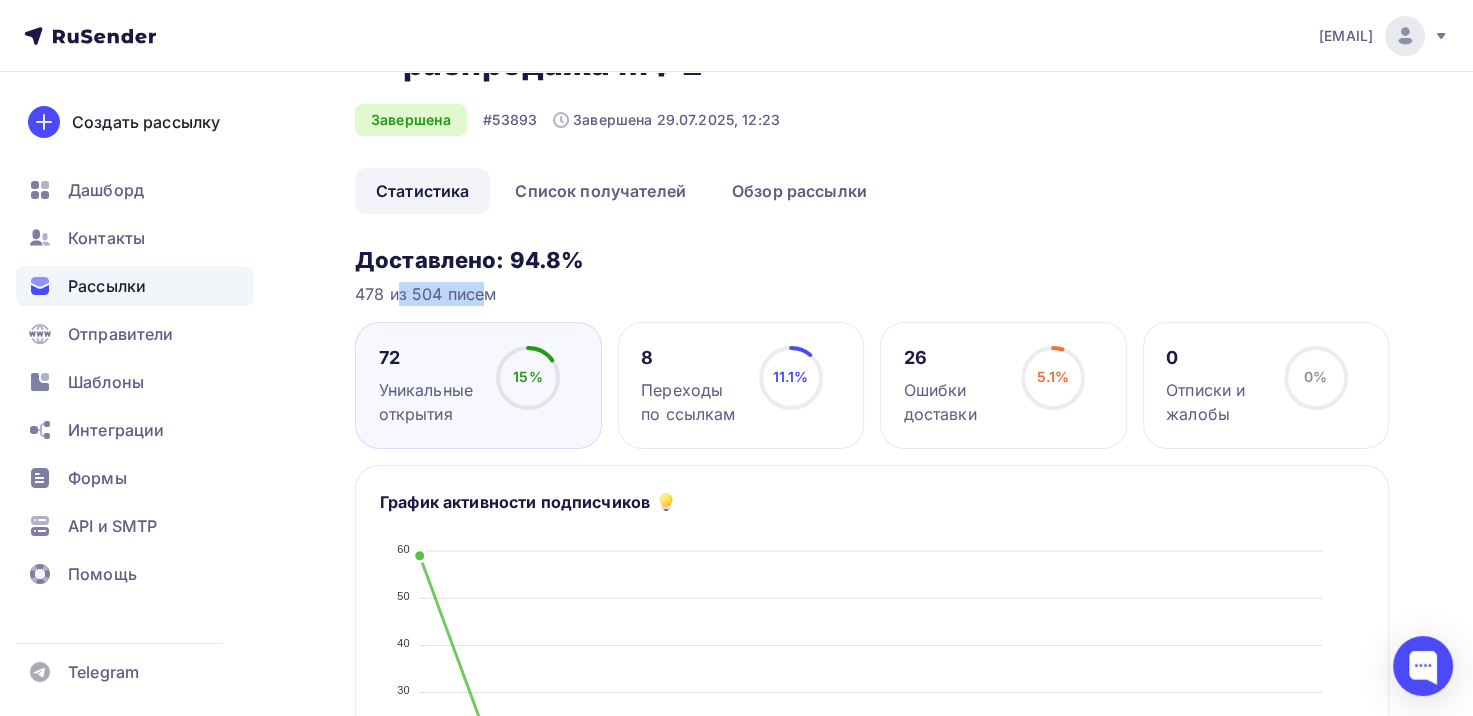 drag, startPoint x: 356, startPoint y: 296, endPoint x: 488, endPoint y: 41, distance: 287.13934 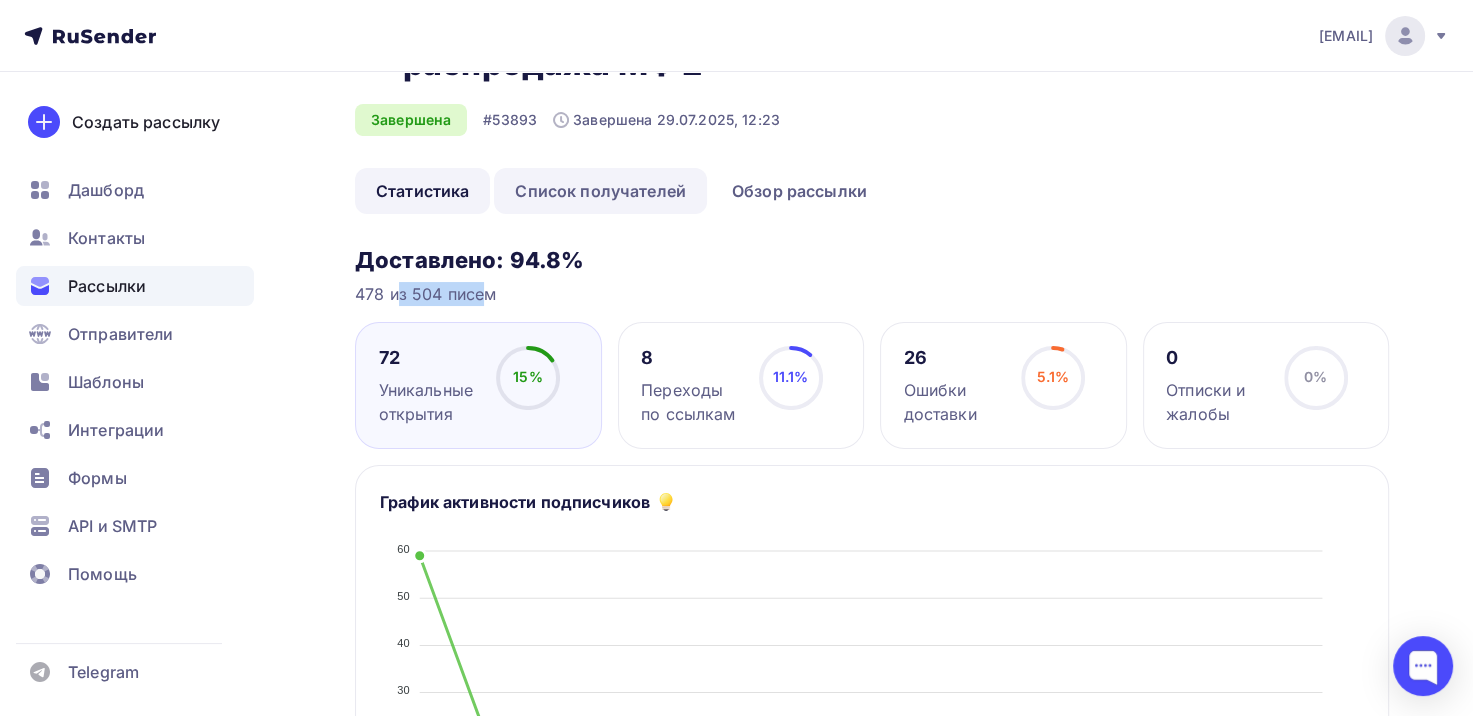 click on "Список получателей" at bounding box center [600, 191] 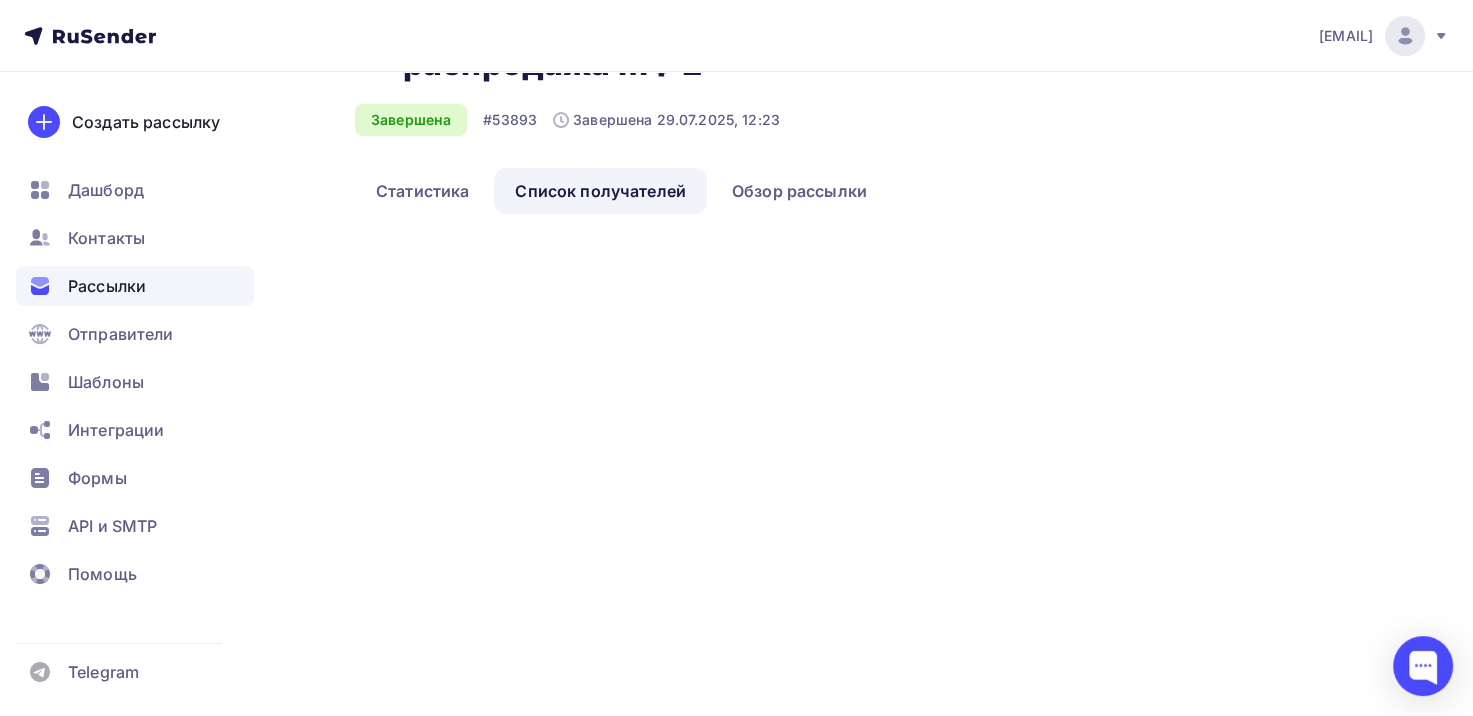 scroll, scrollTop: 0, scrollLeft: 0, axis: both 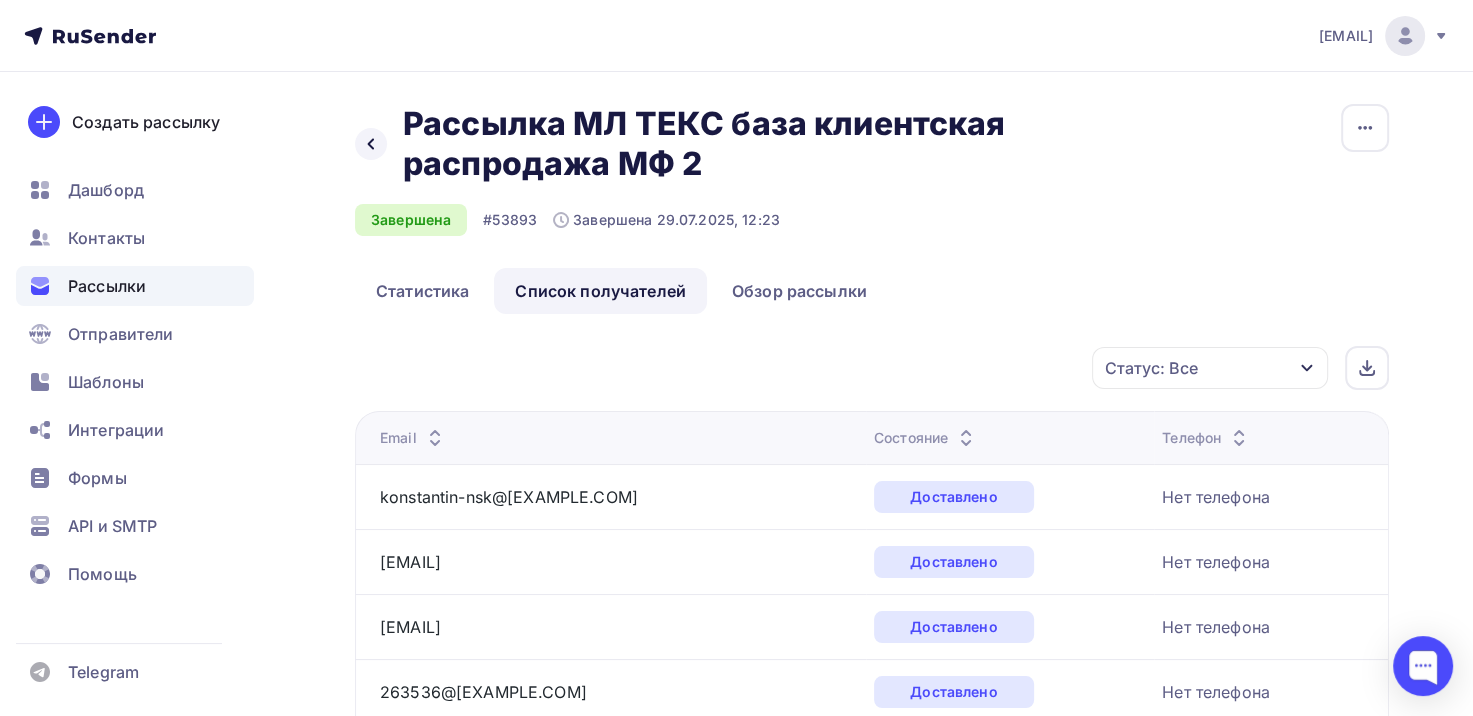 click on "Статус: Все" at bounding box center (1210, 368) 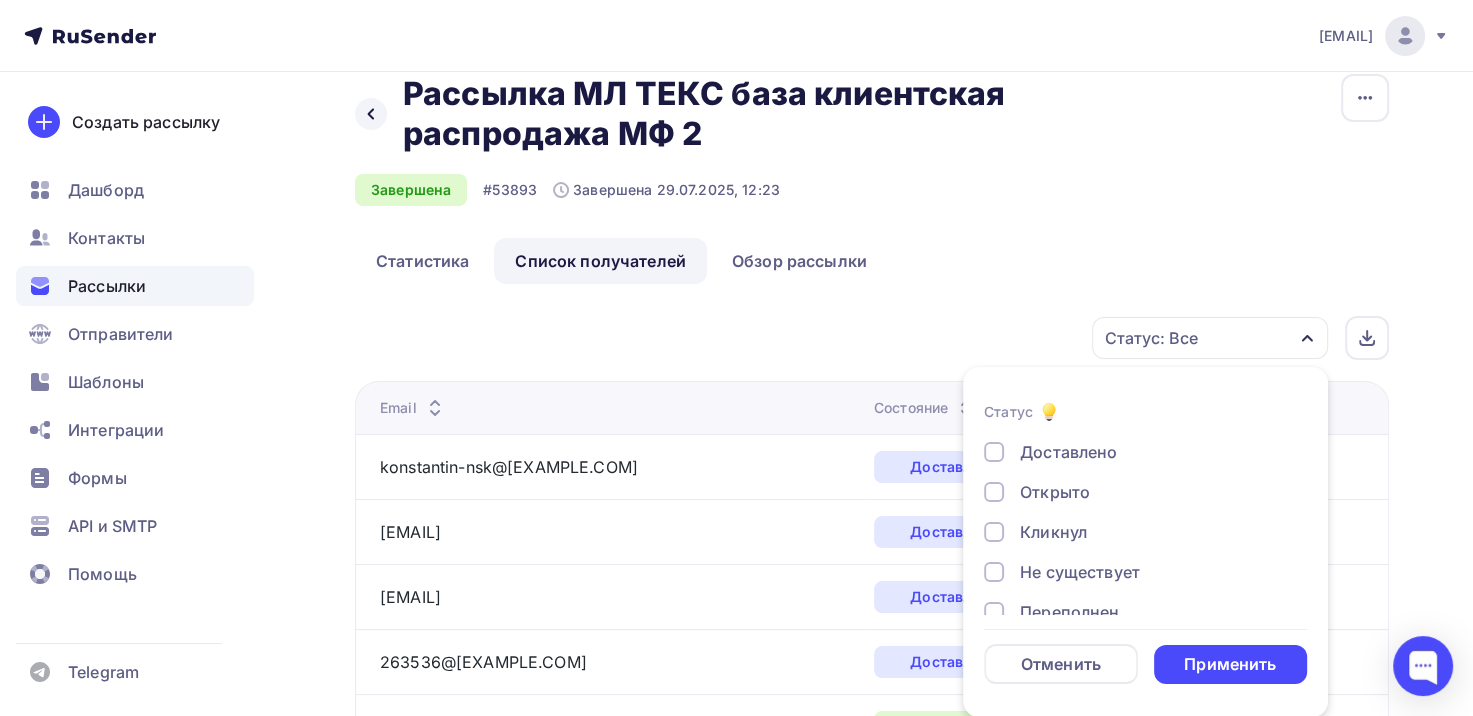 click on "Доставлено" at bounding box center [1068, 452] 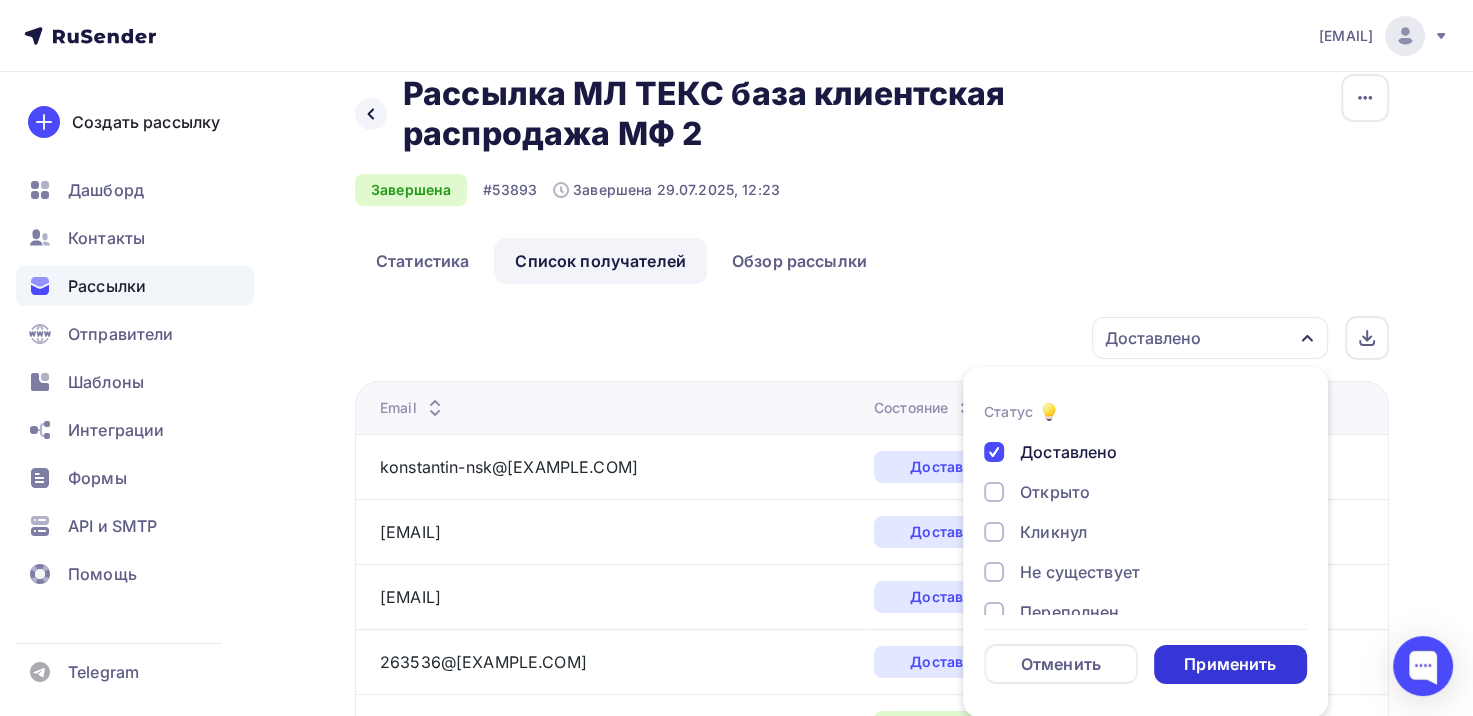 click on "Применить" at bounding box center (1230, 664) 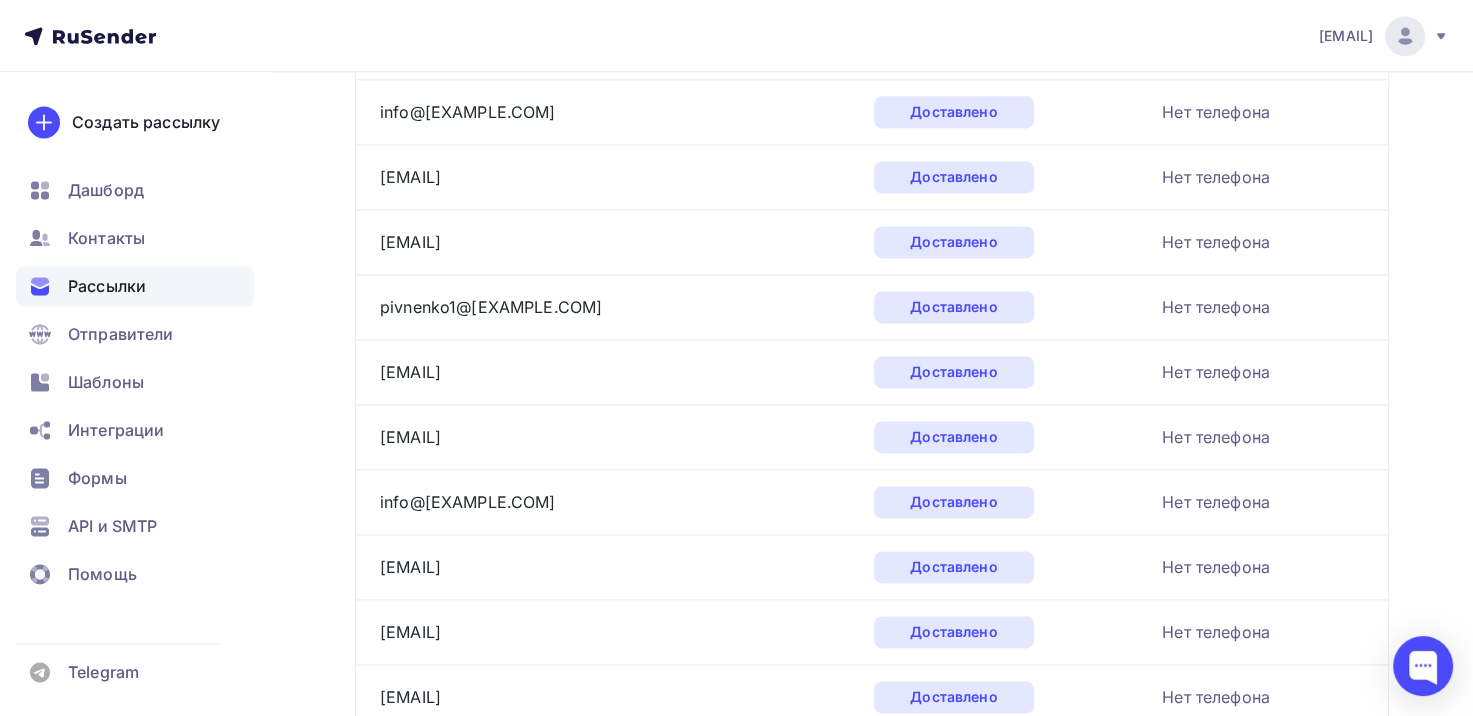 scroll, scrollTop: 3144, scrollLeft: 0, axis: vertical 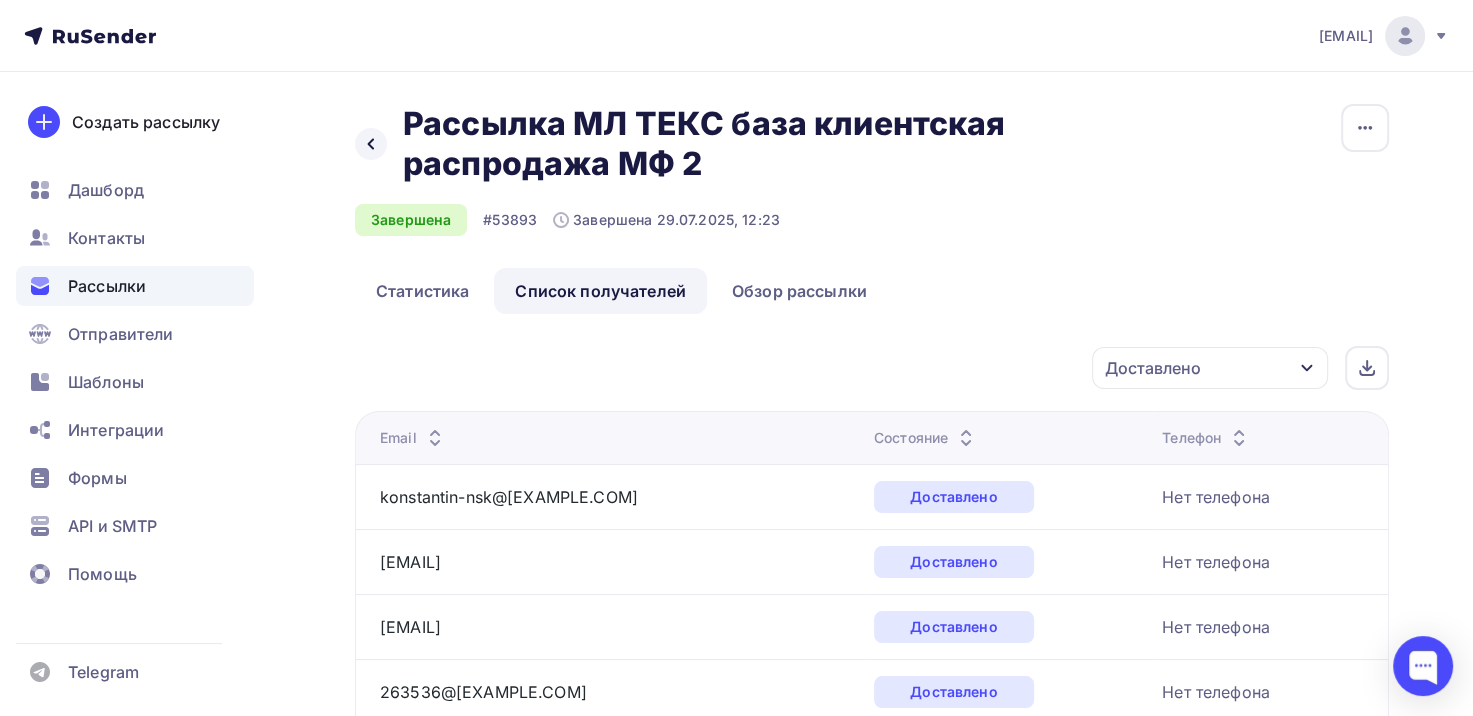 click on "Доставлено" at bounding box center [1210, 368] 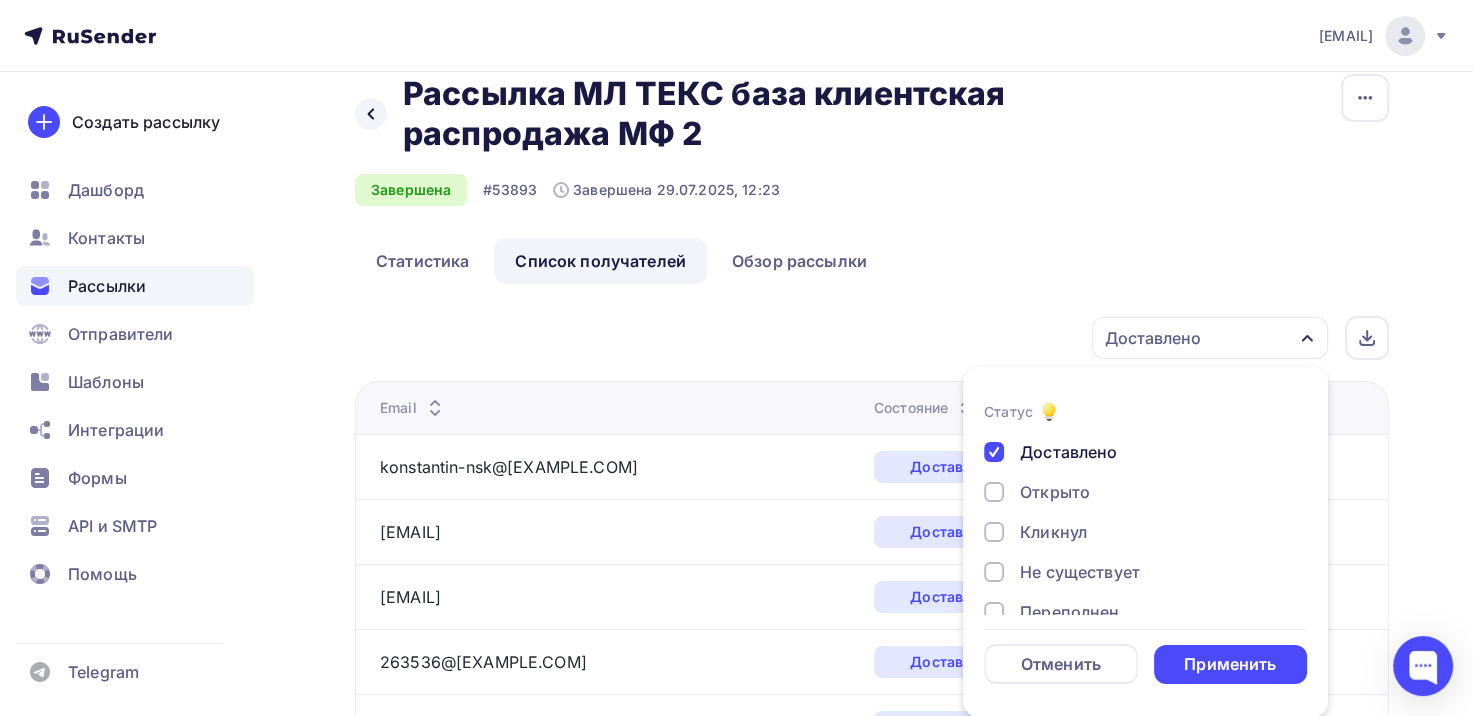 click on "Доставлено
Открыто
Кликнул
Не существует
Переполнен
Недоступен
Отписан
Жалоба
В ожидании" at bounding box center (1145, 612) 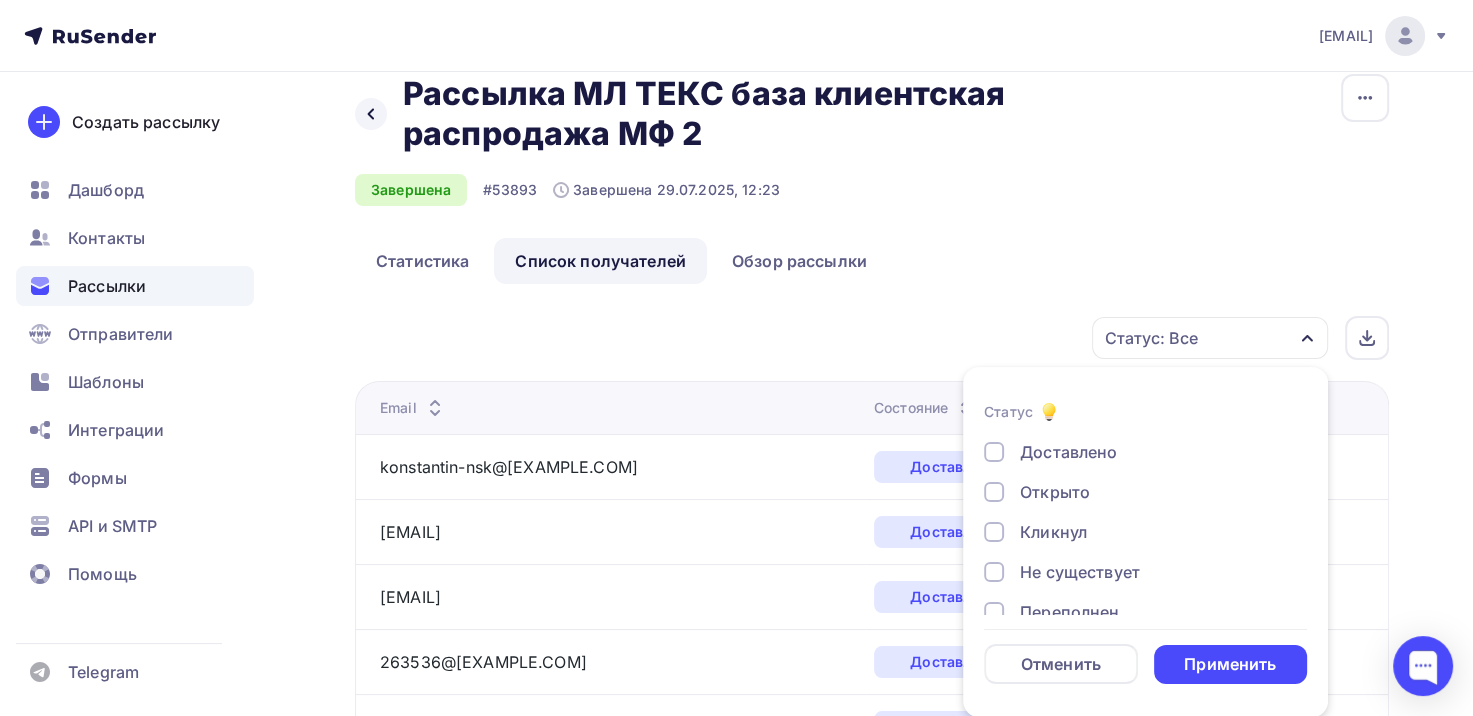 click on "Открыто" at bounding box center (1055, 492) 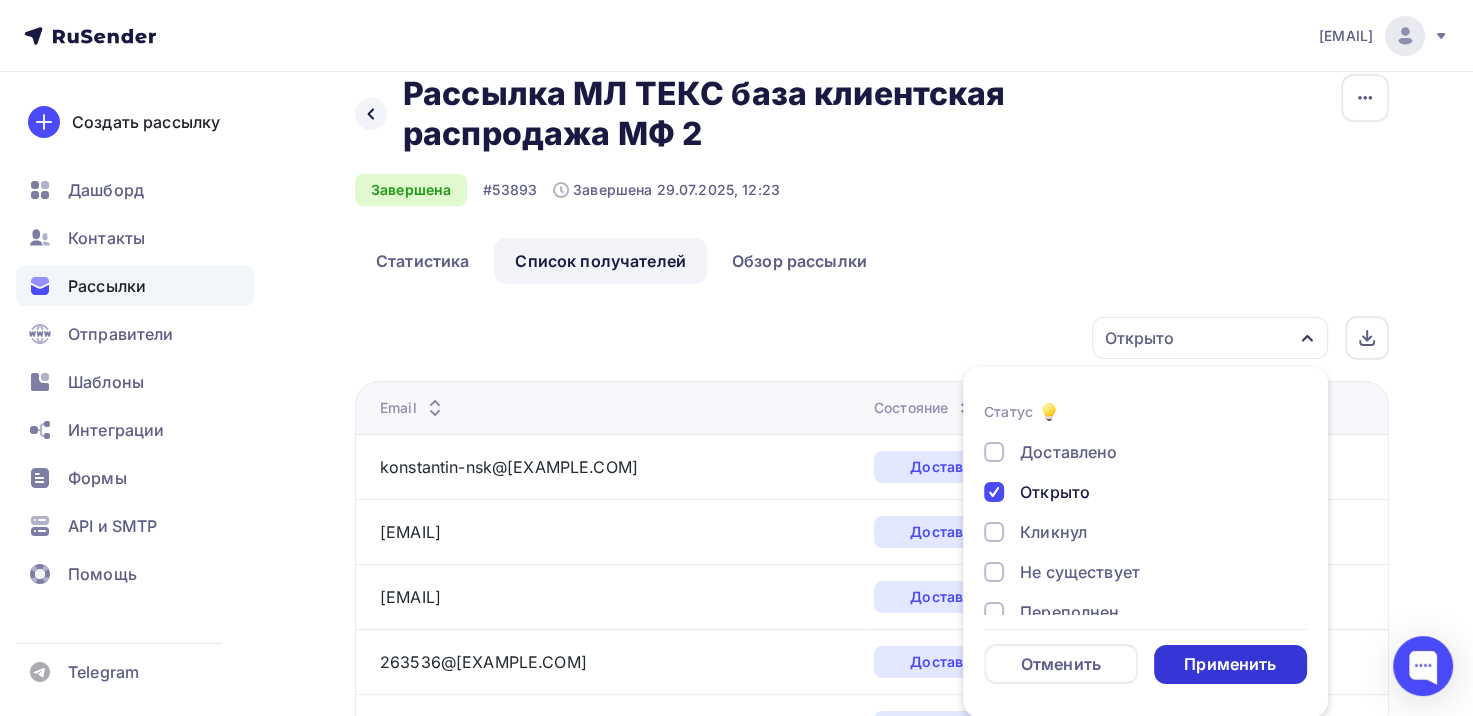 click on "Применить" at bounding box center [1230, 664] 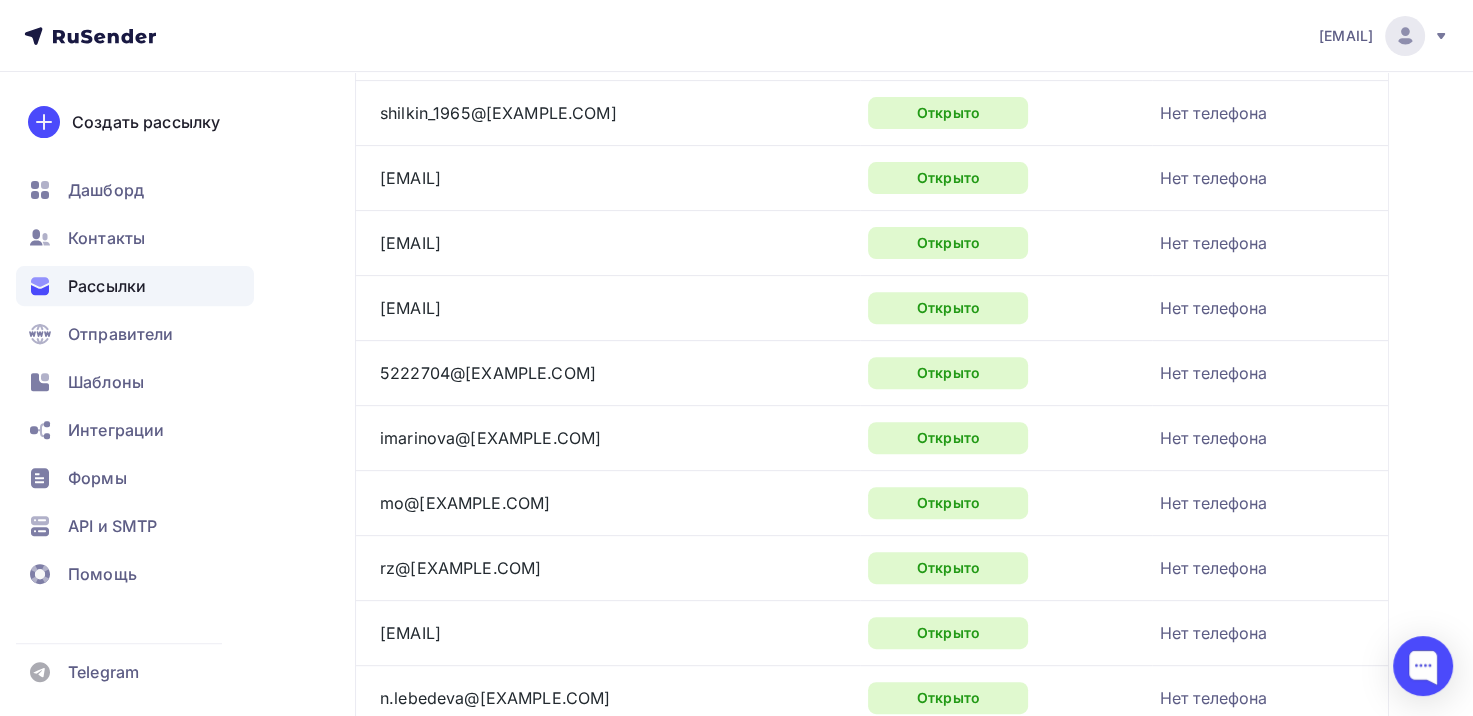 scroll, scrollTop: 86, scrollLeft: 0, axis: vertical 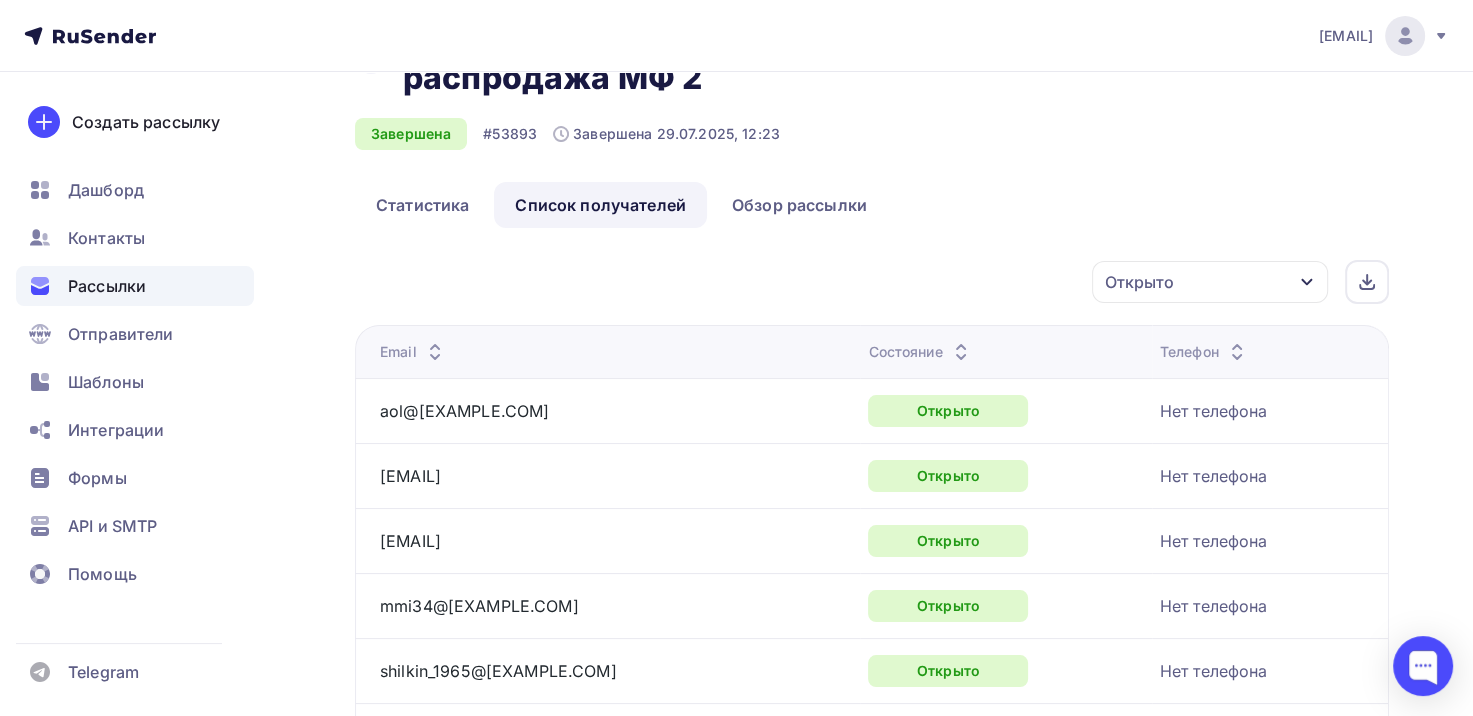 click on "Открыто" at bounding box center (1210, 282) 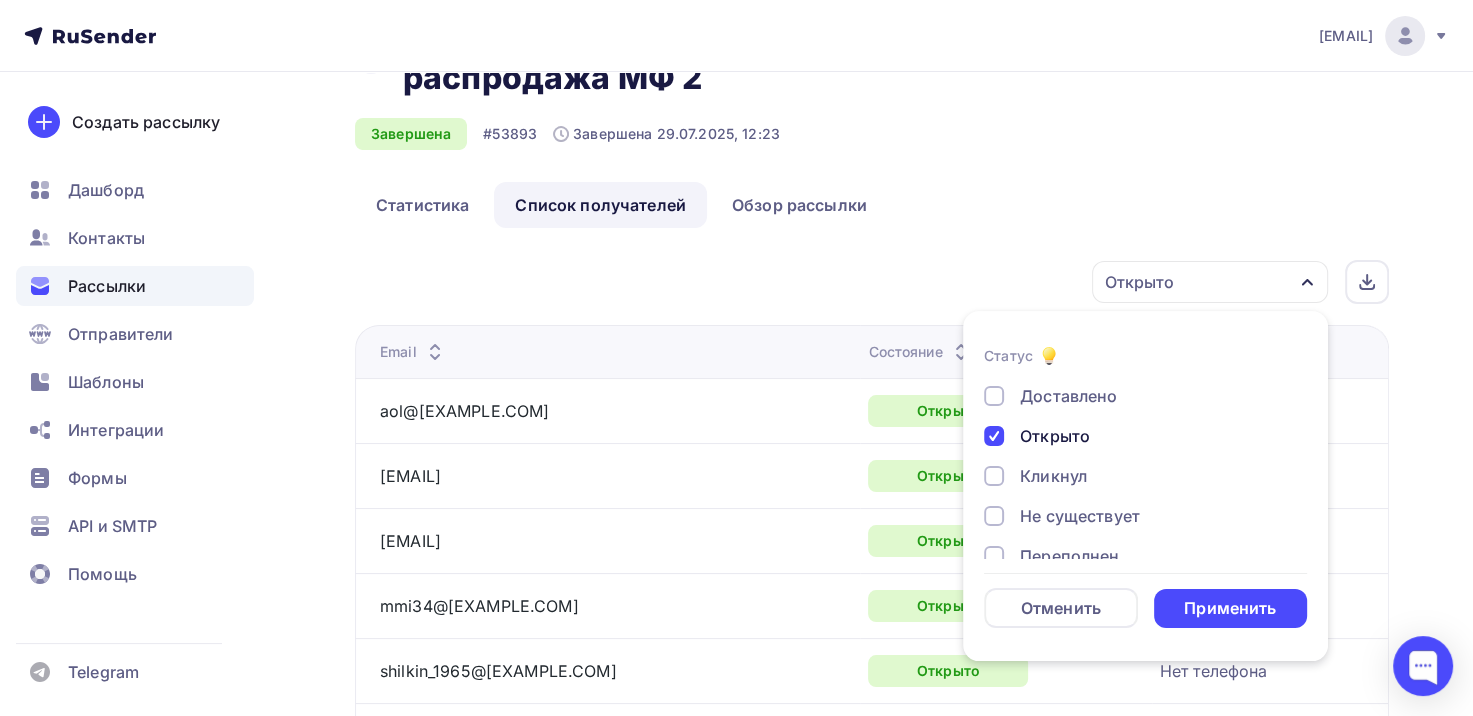 click on "Кликнул" at bounding box center [1053, 476] 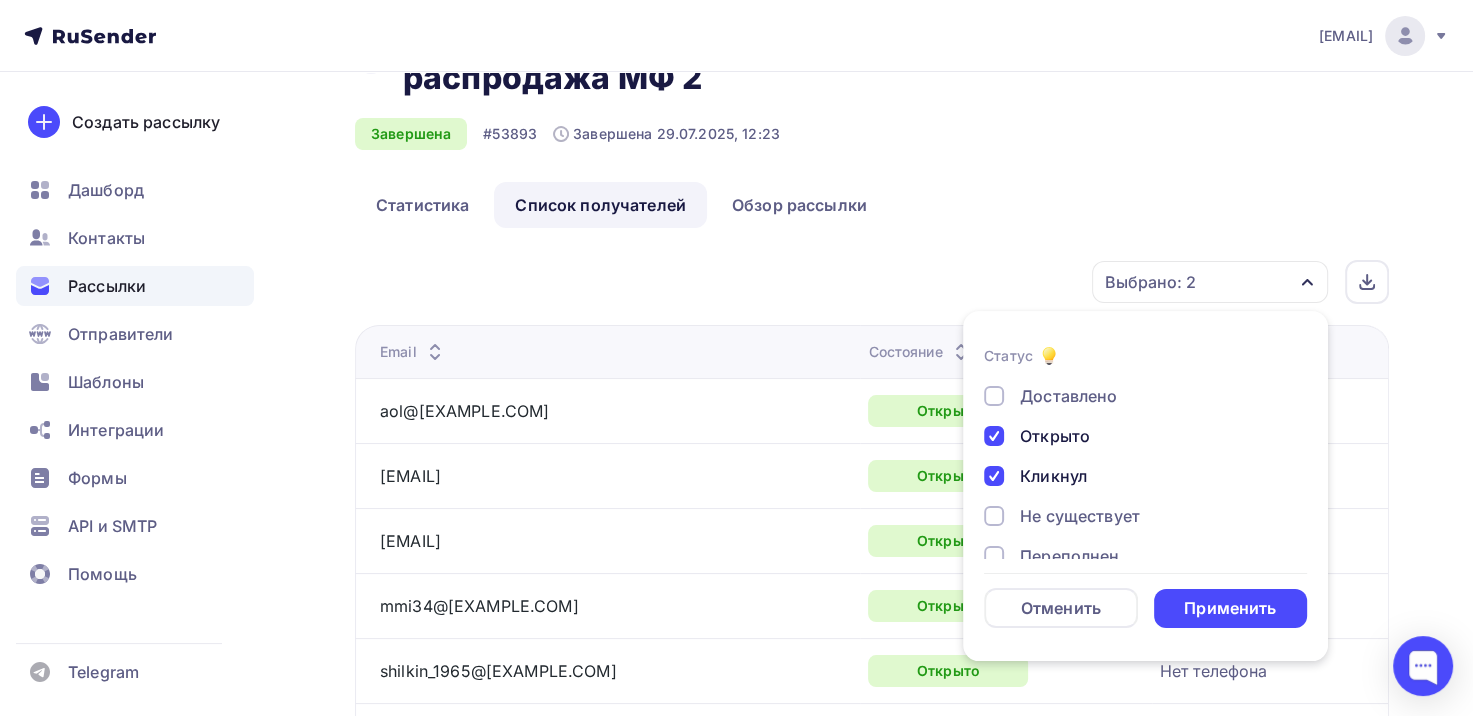 click on "Открыто" at bounding box center (1055, 436) 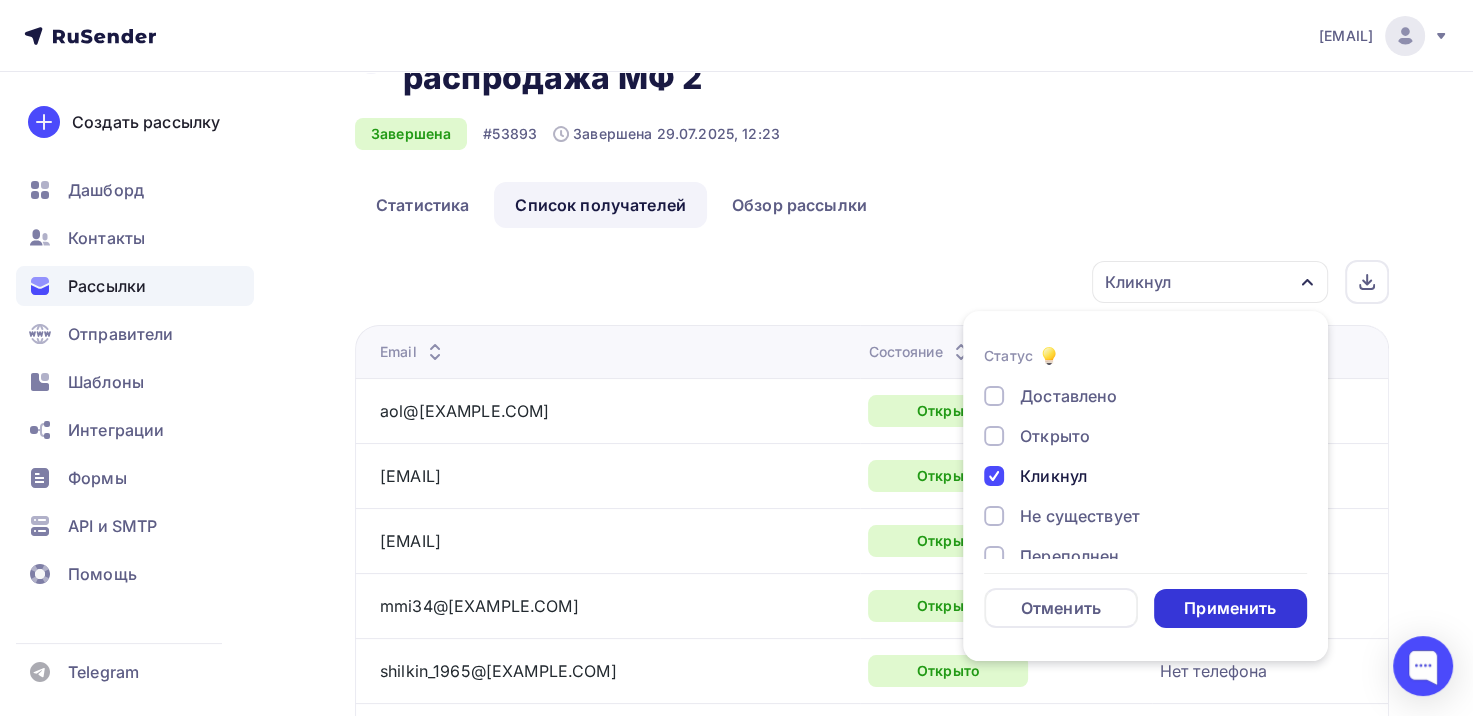 click on "Применить" at bounding box center [1230, 608] 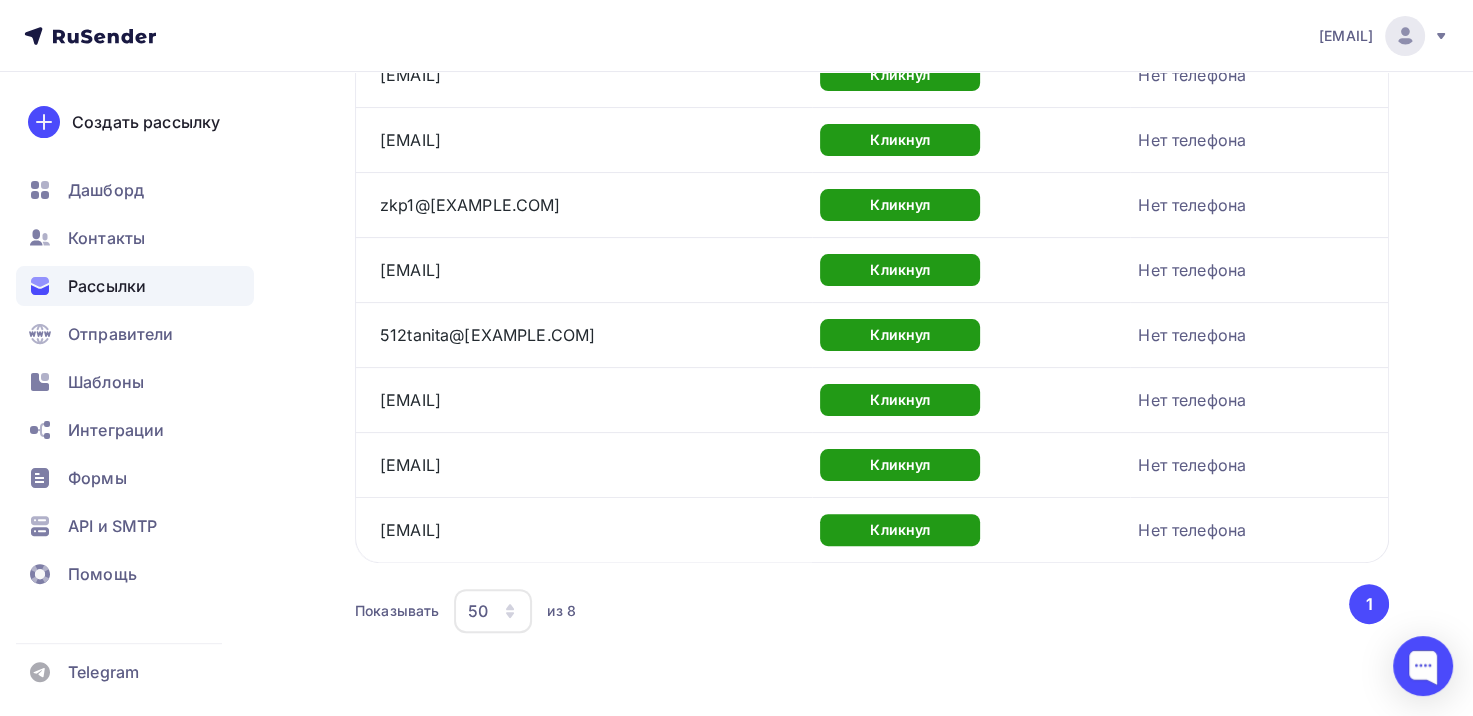 scroll, scrollTop: 0, scrollLeft: 0, axis: both 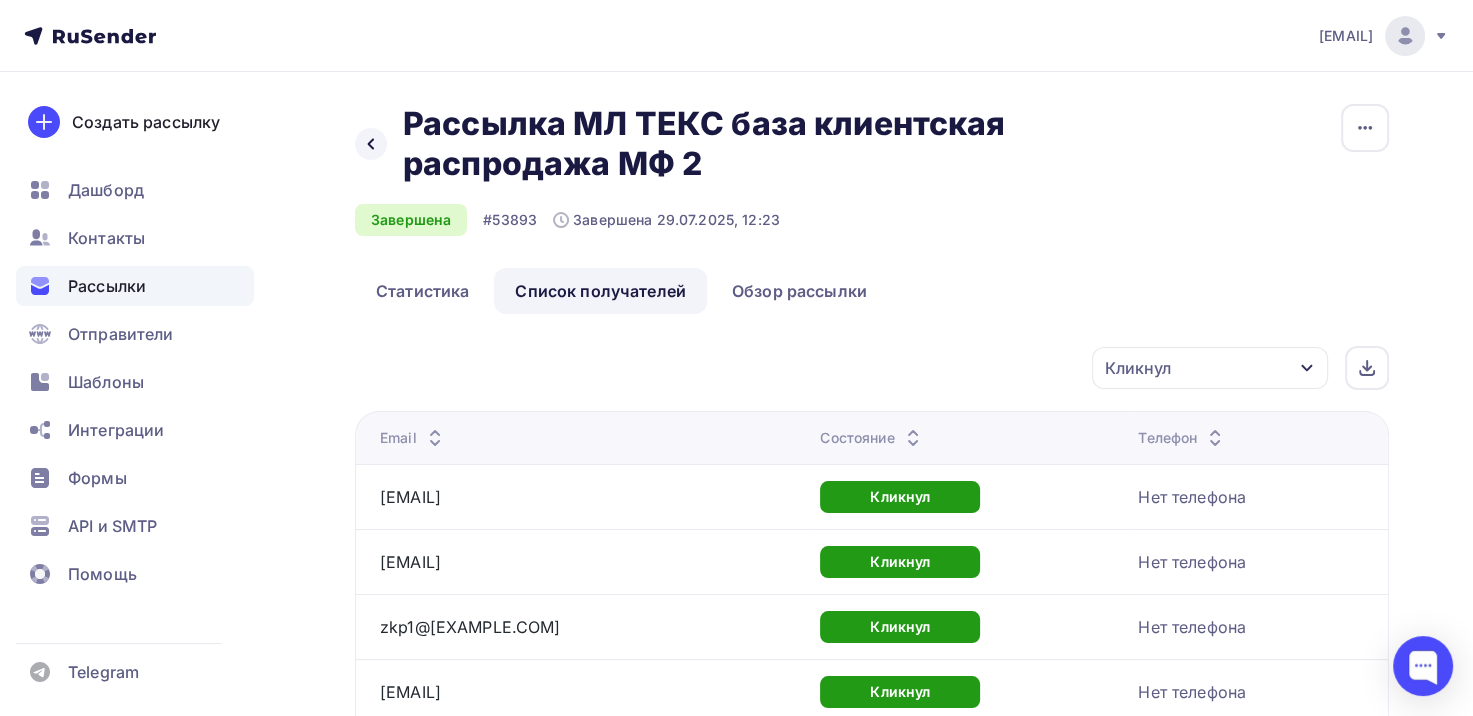 click on "Кликнул" at bounding box center (1138, 368) 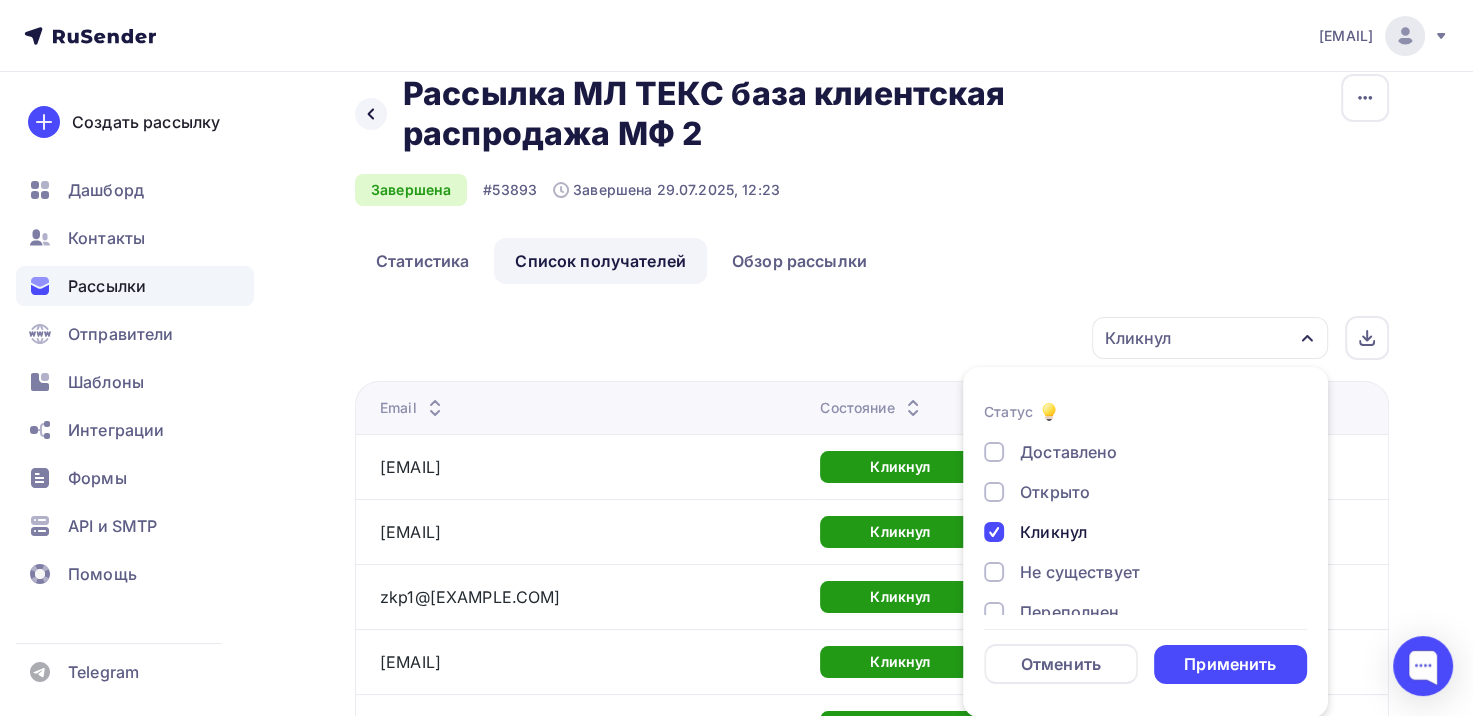 click on "Кликнул" at bounding box center [1053, 532] 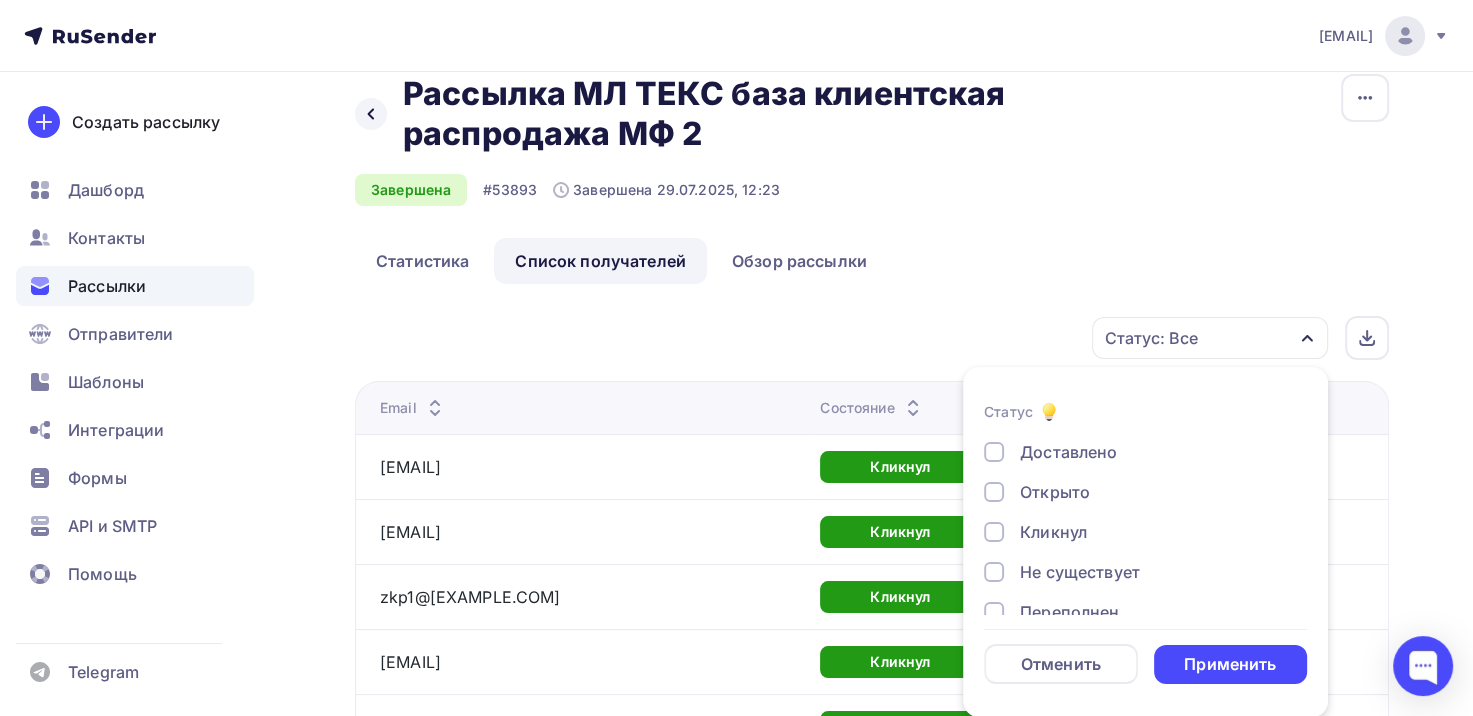 click on "Не существует" at bounding box center [1080, 572] 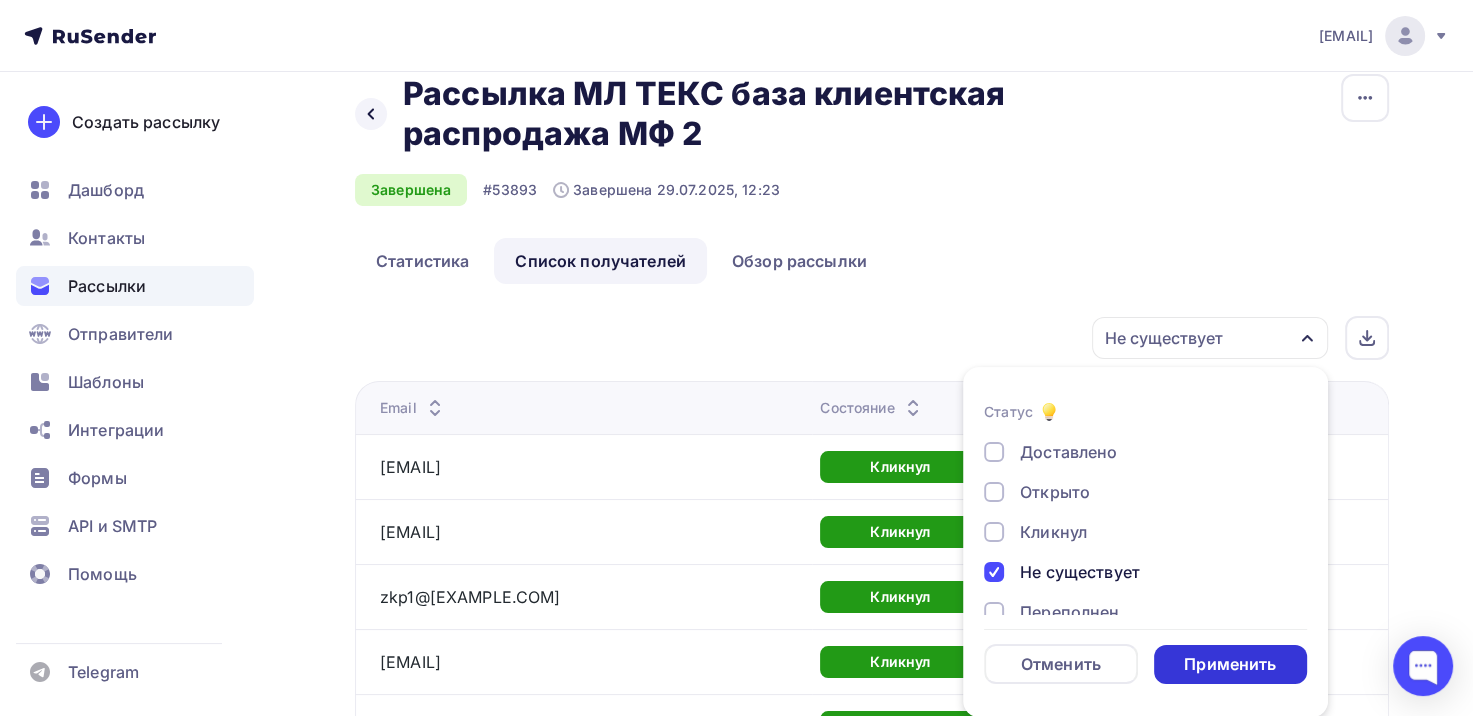 click on "Применить" at bounding box center [1230, 664] 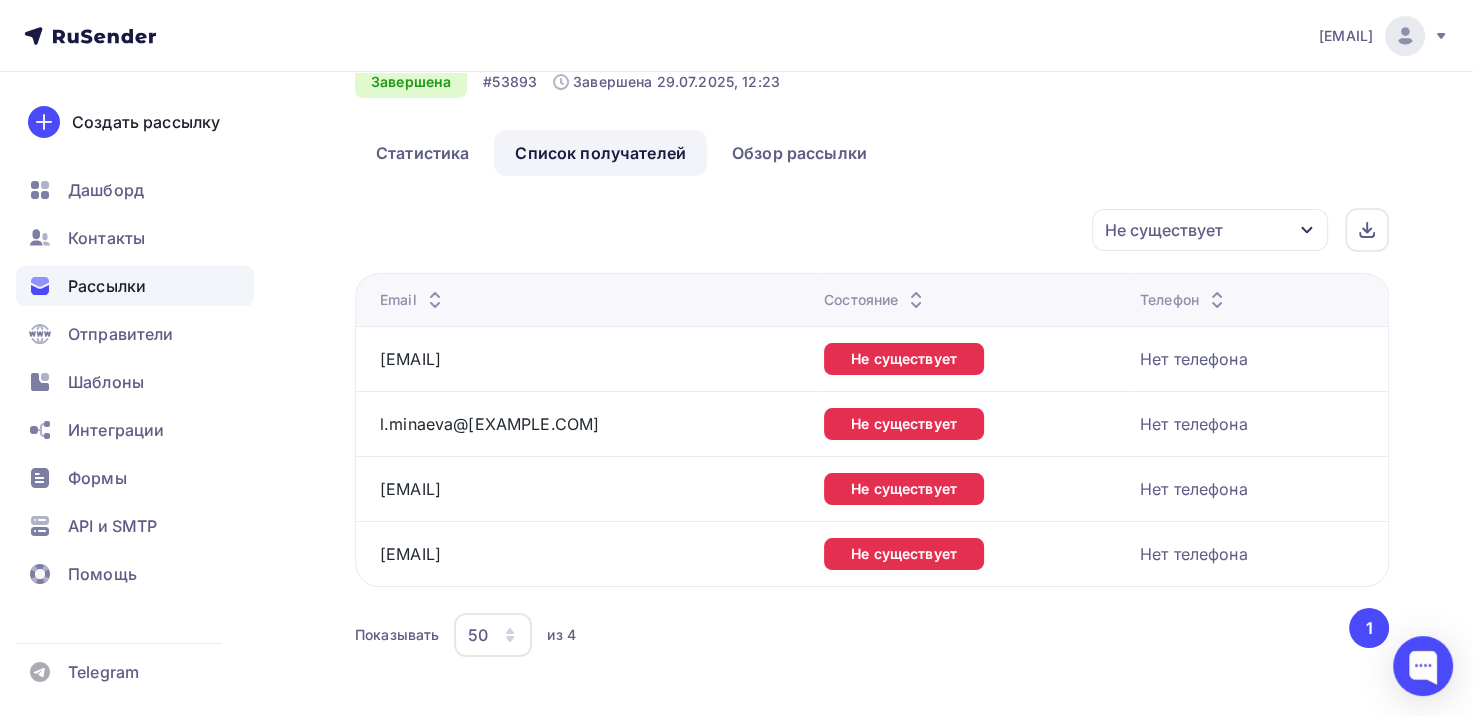 scroll, scrollTop: 163, scrollLeft: 0, axis: vertical 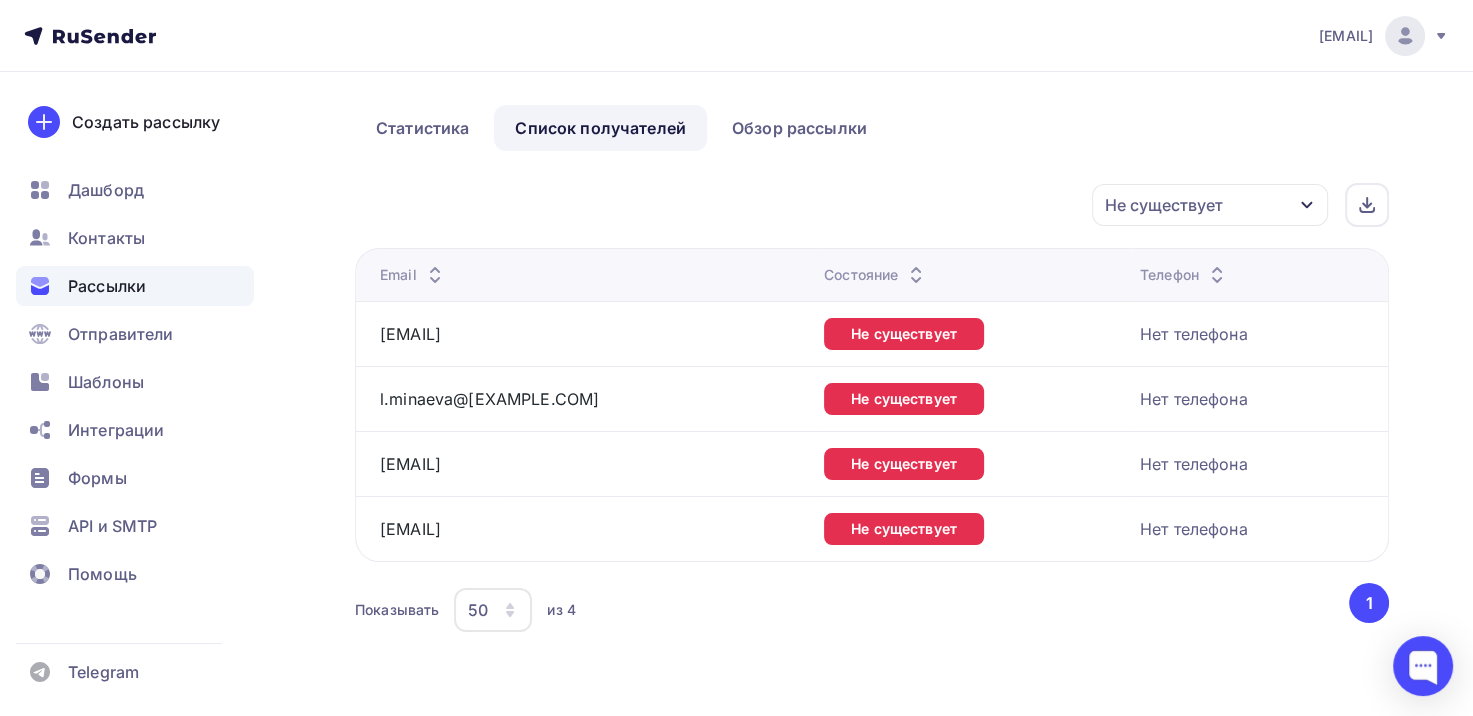 click on "Не существует" at bounding box center [1210, 205] 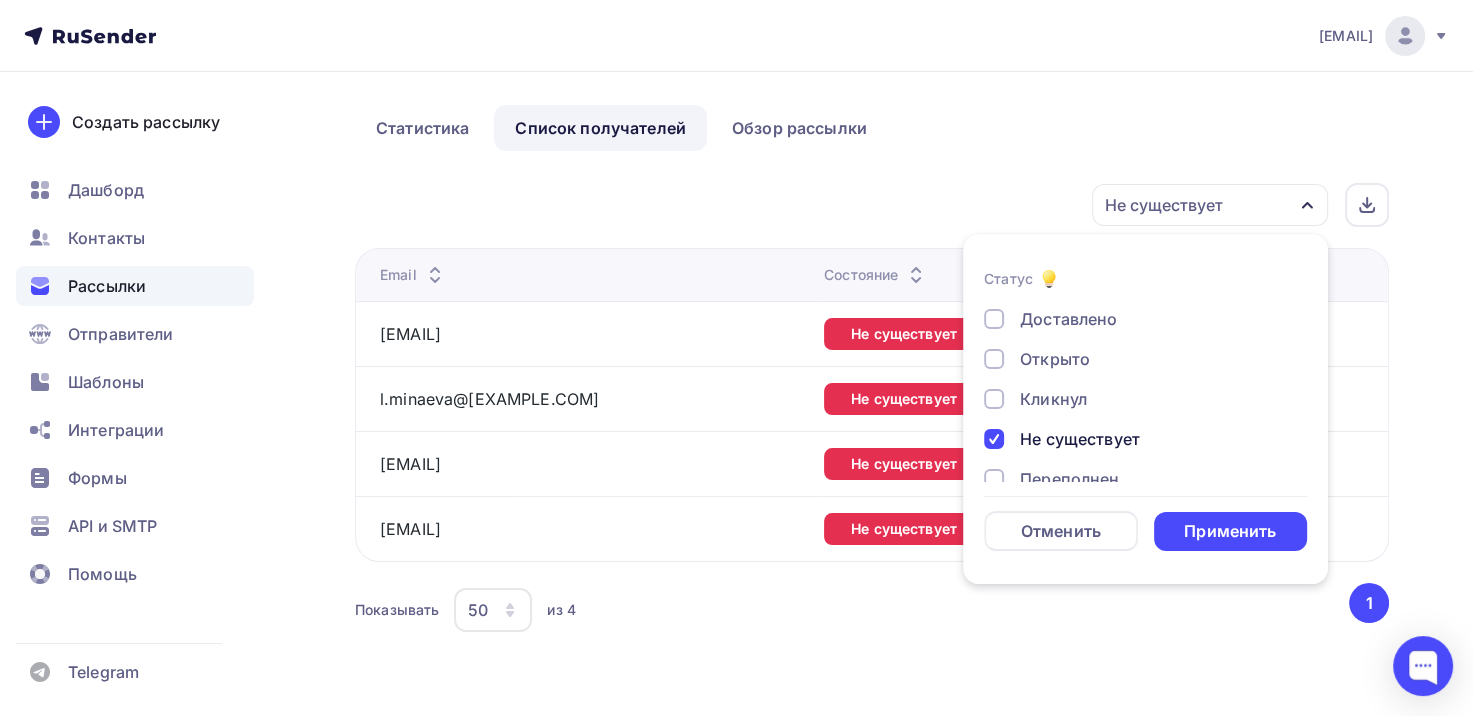click on "Не существует" at bounding box center (1080, 439) 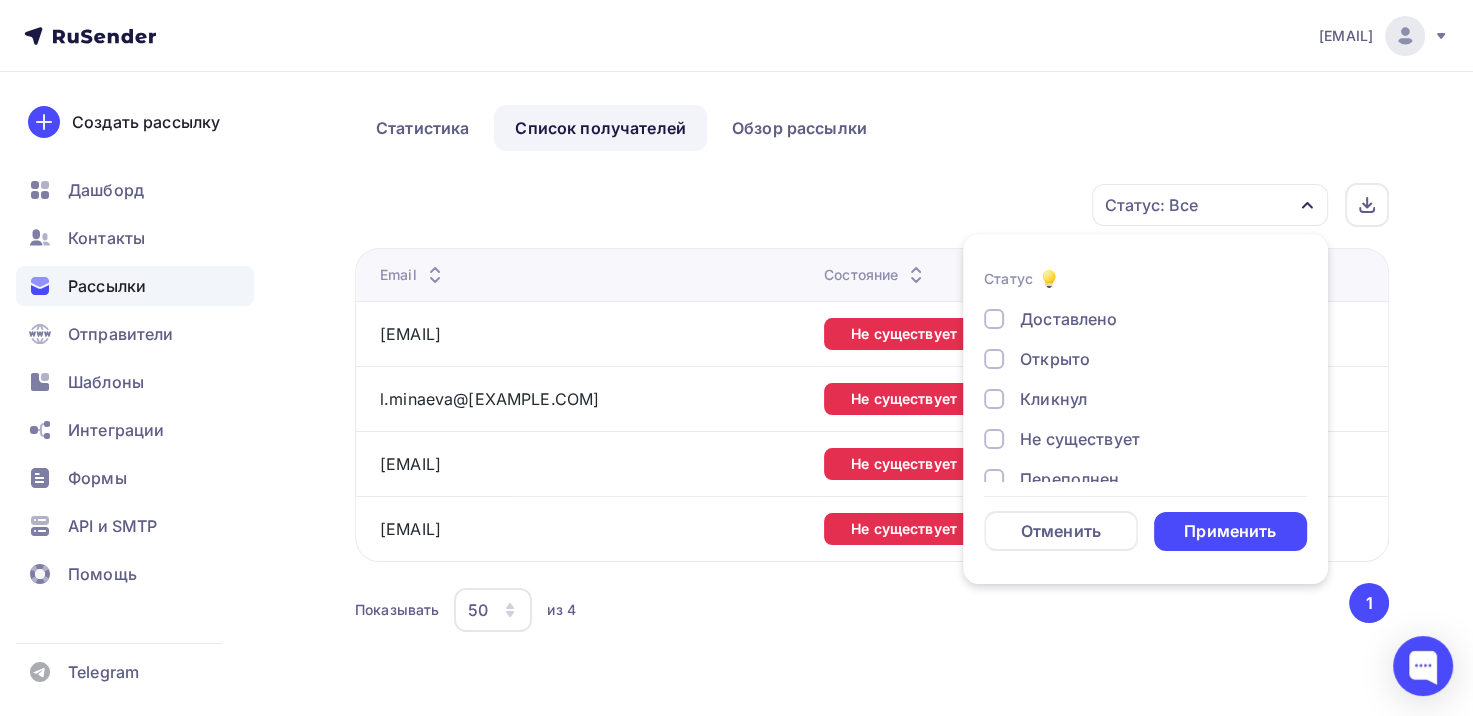 click on "Переполнен" at bounding box center (1069, 479) 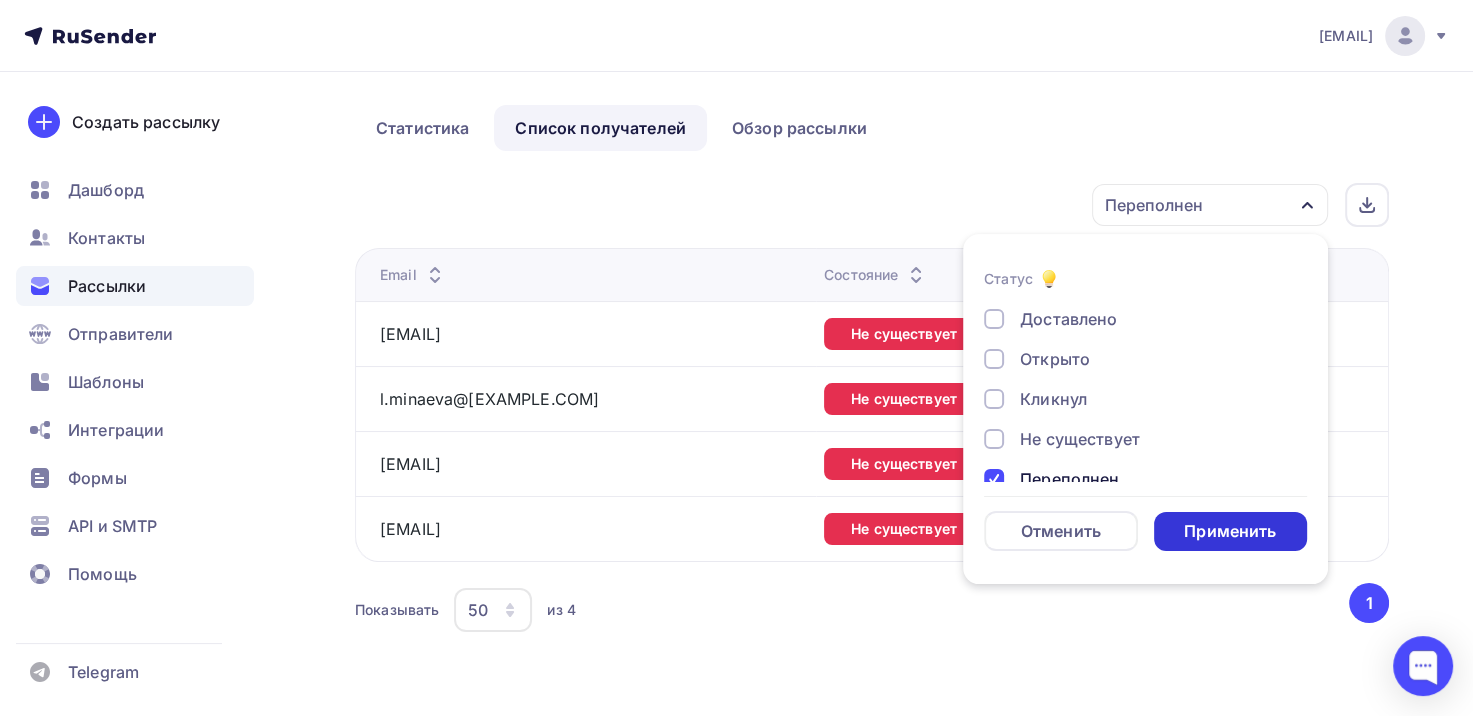 click on "Применить" at bounding box center [1230, 531] 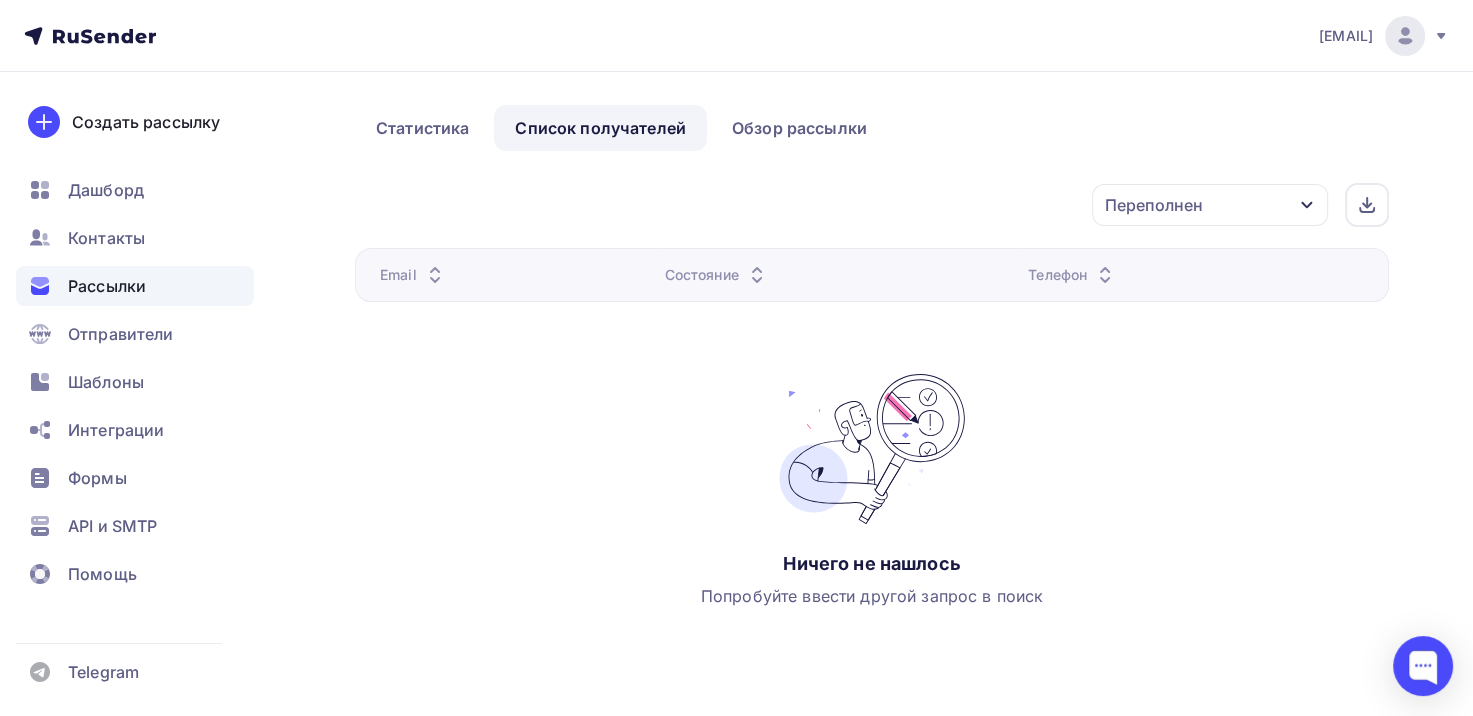 click on "Завершена
#53893
Завершена
[DATE], [TIME]
Копировать
Добавить в папку
Статистика
Список получателей
Обзор рассылки
Статистика
Список получателей
Обзор рассылки
Копировать
Добавить в папку
Переполнен
Статус" at bounding box center [872, 294] 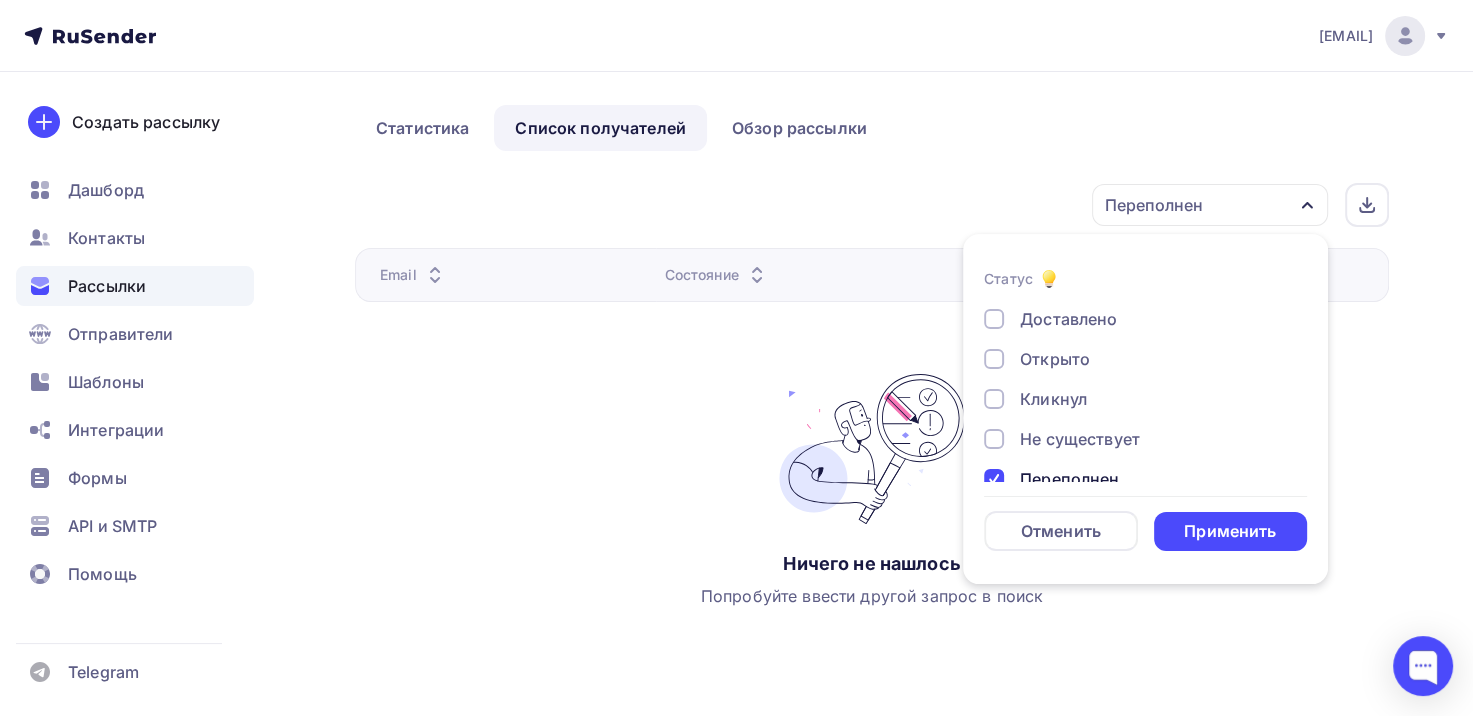 click on "Переполнен" at bounding box center (1069, 479) 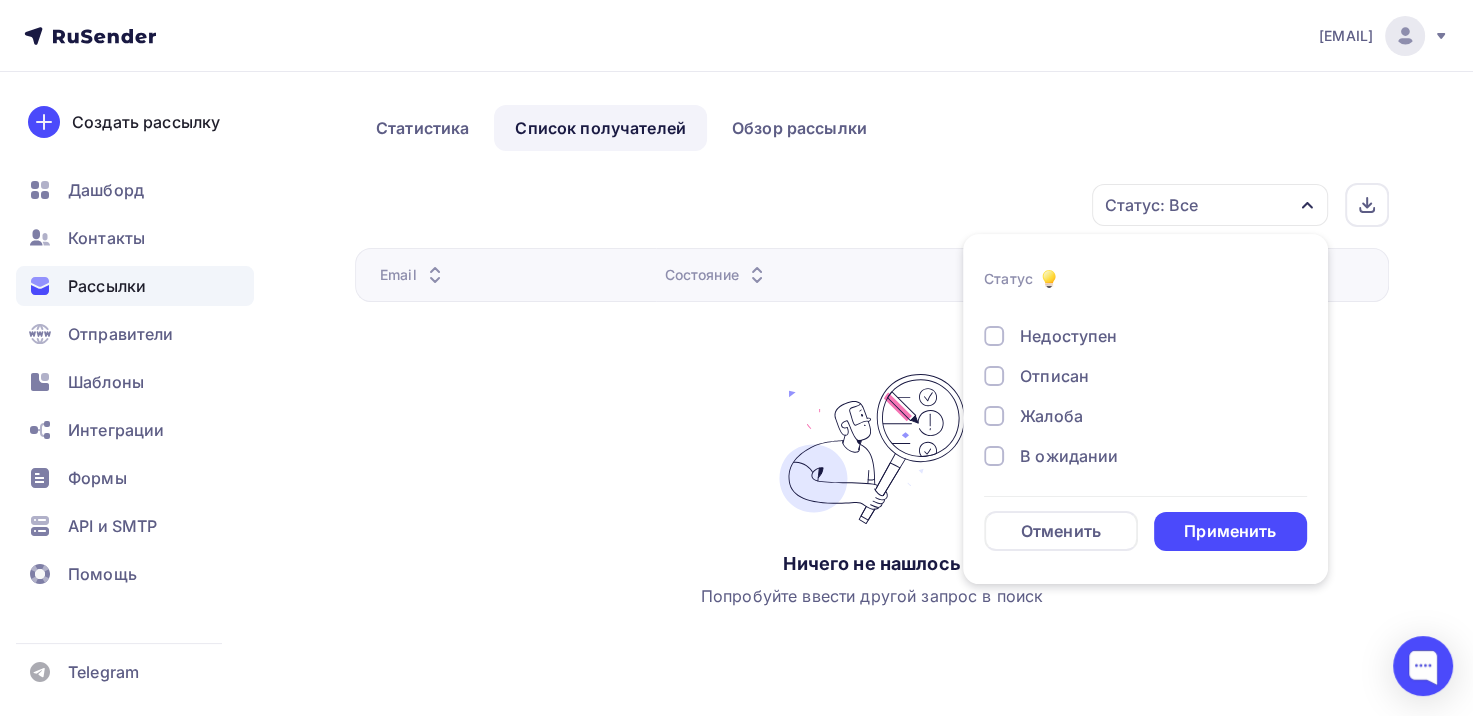 scroll, scrollTop: 184, scrollLeft: 0, axis: vertical 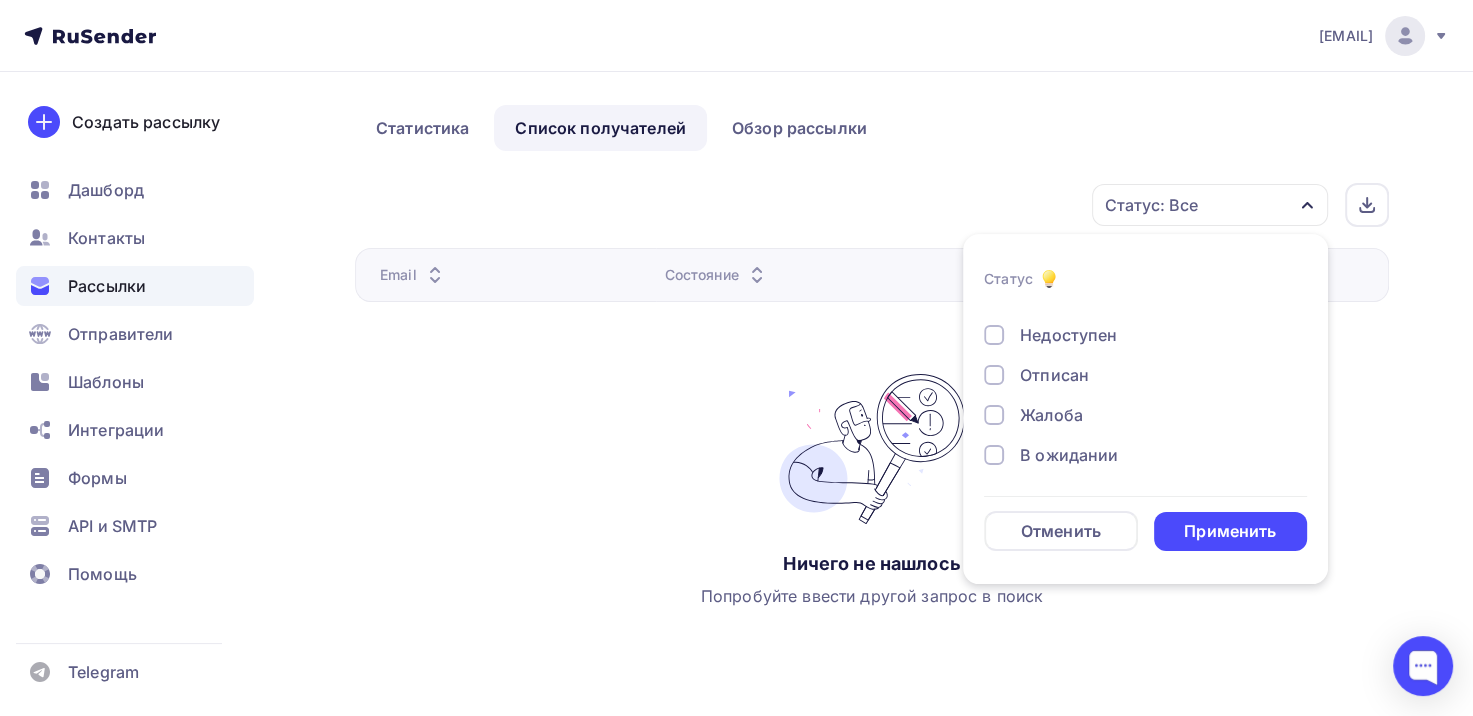 click on "Недоступен" at bounding box center [1068, 335] 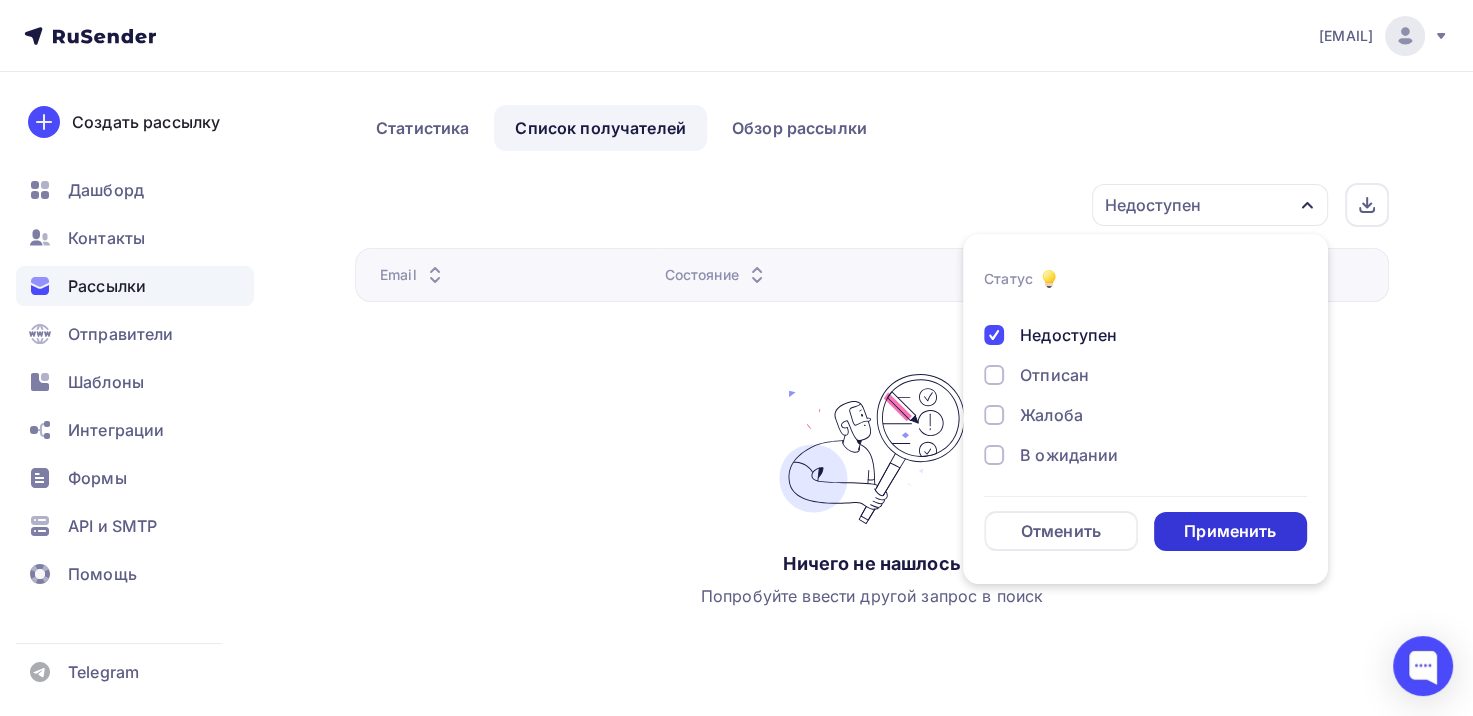 click on "Применить" at bounding box center (1230, 531) 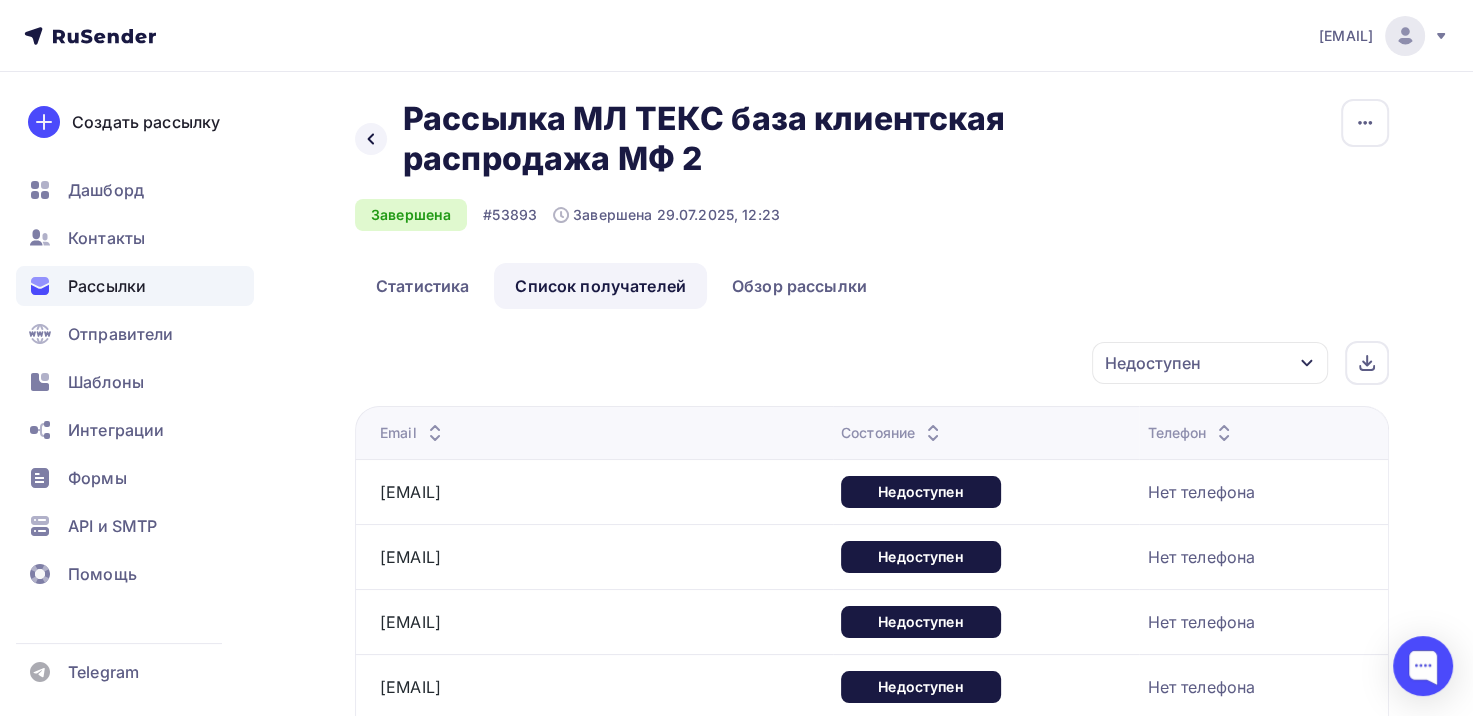 scroll, scrollTop: 0, scrollLeft: 0, axis: both 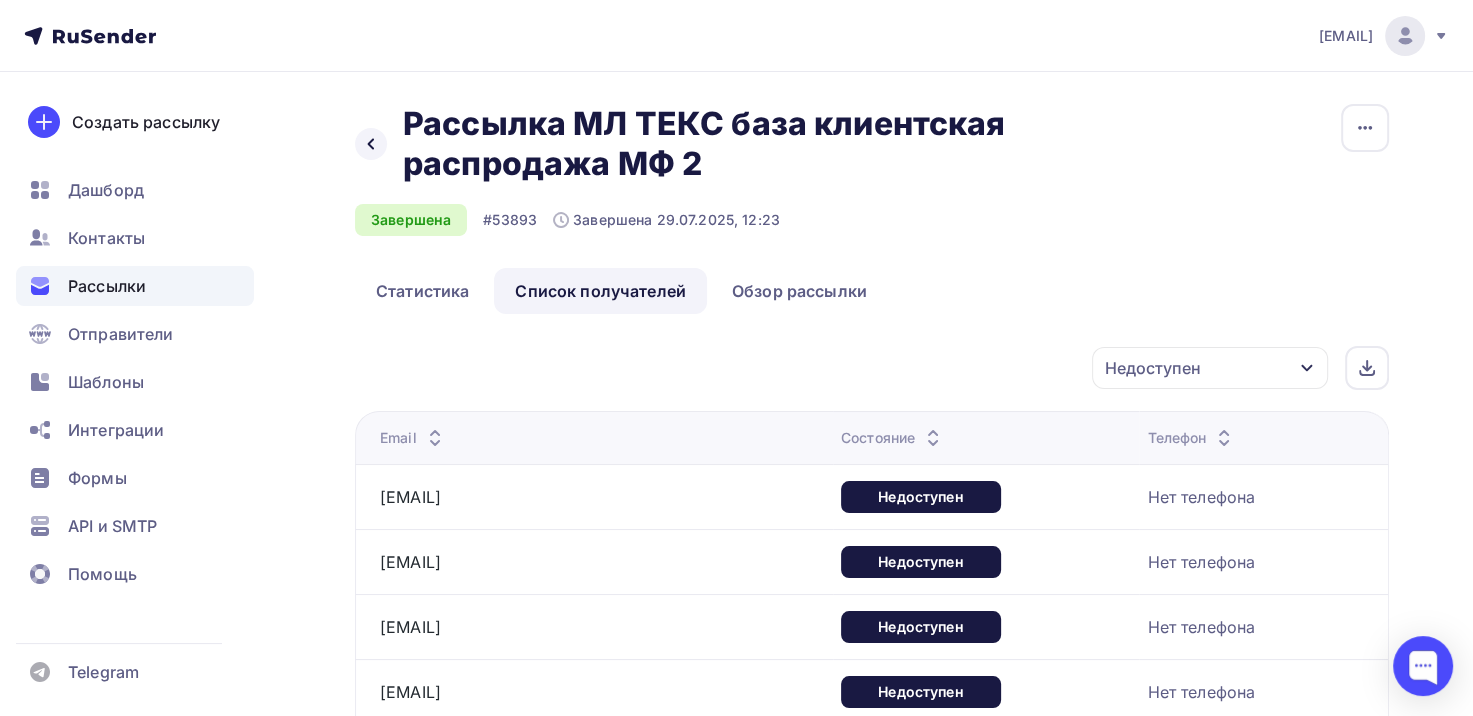 click on "Недоступен" at bounding box center (1153, 368) 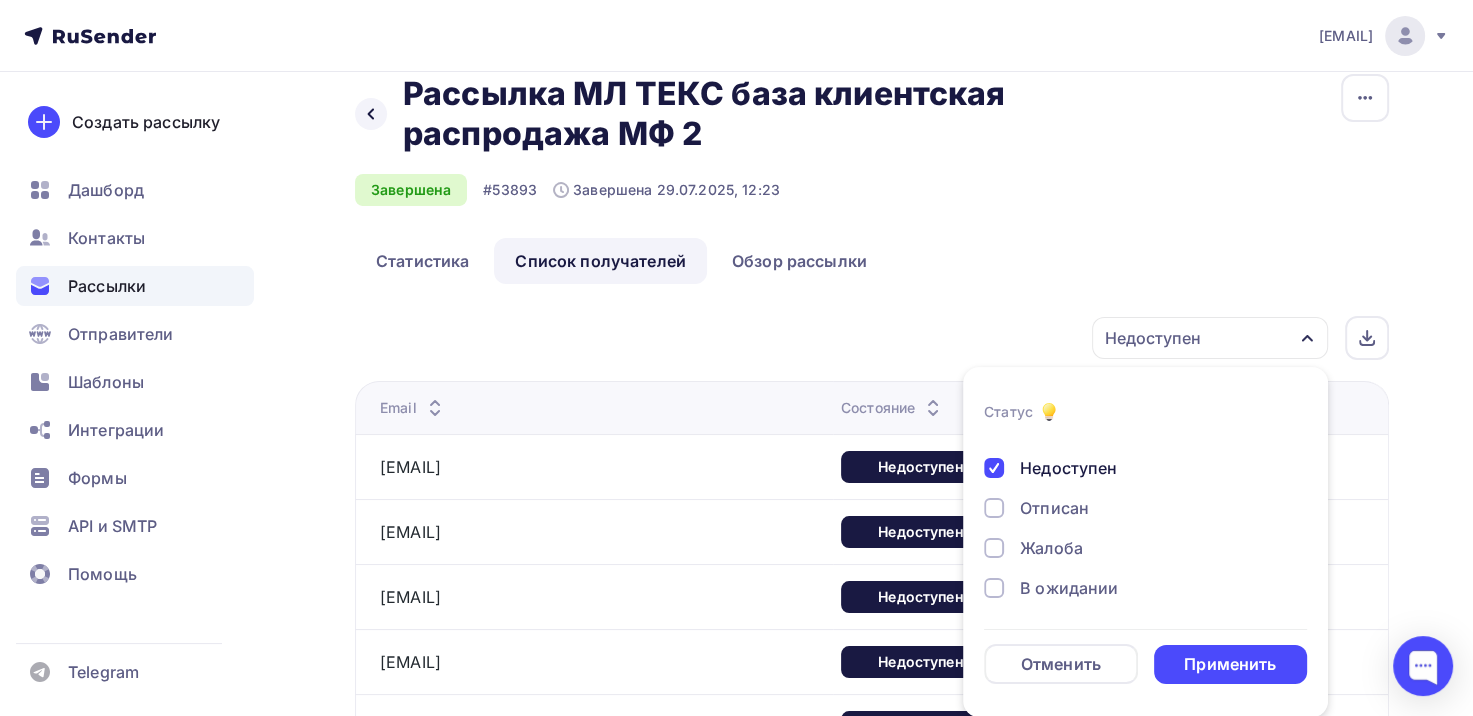 click on "Недоступен" at bounding box center [1068, 468] 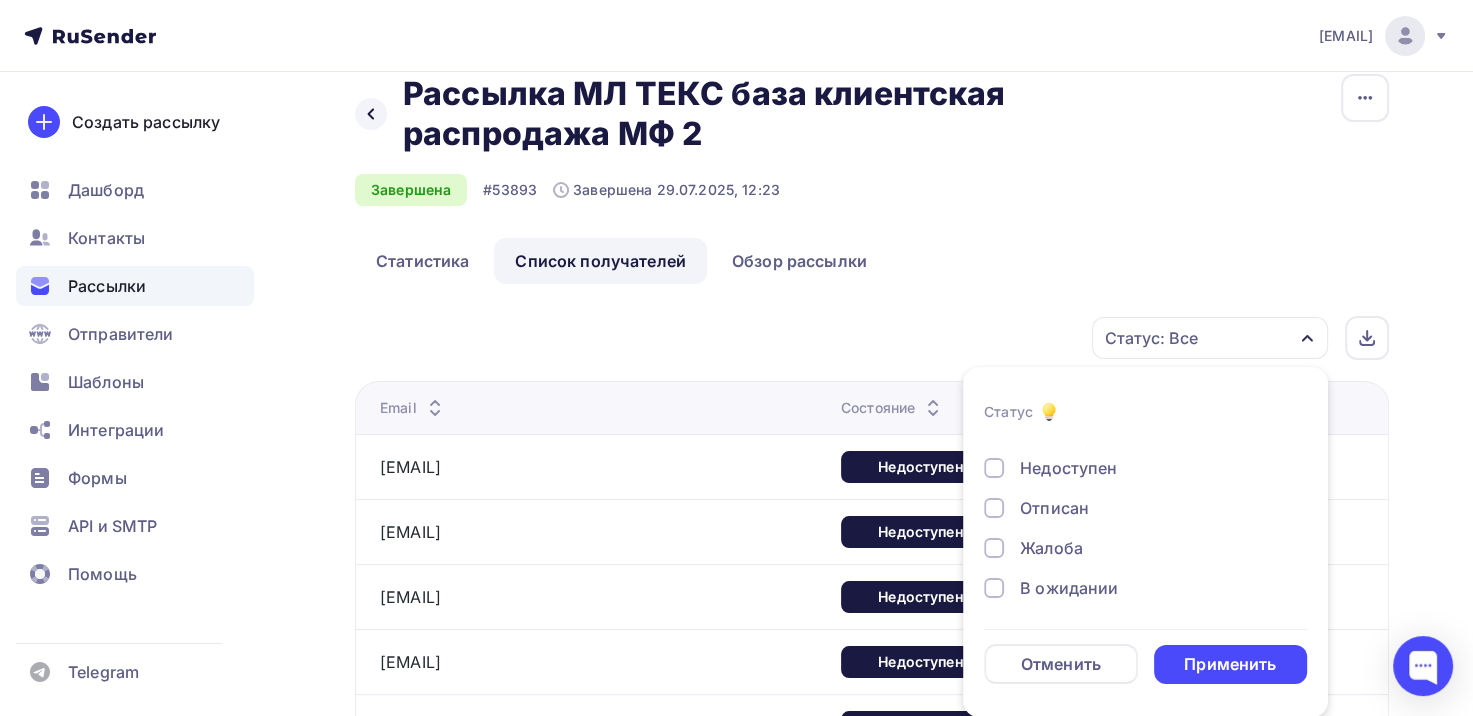 click on "Отписан" at bounding box center (1054, 508) 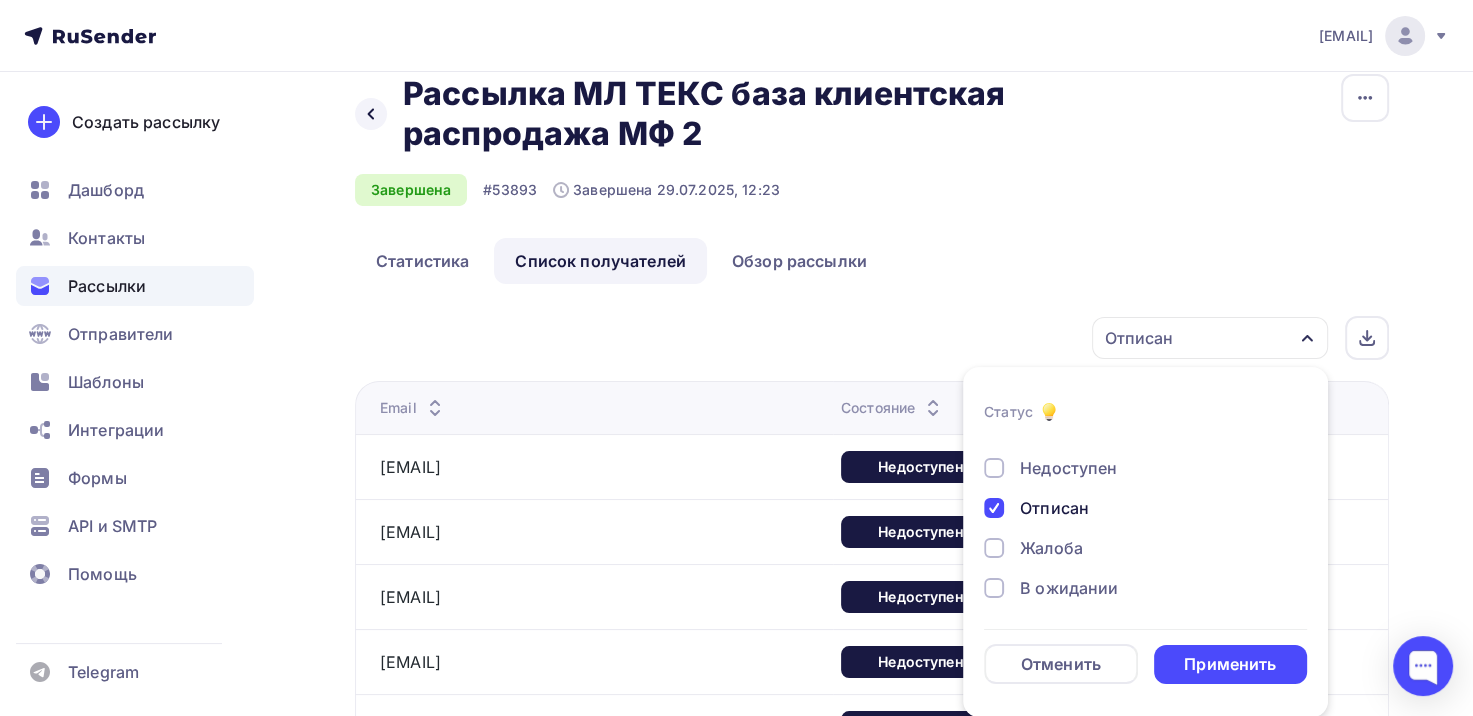 click on "Жалоба" at bounding box center (1051, 548) 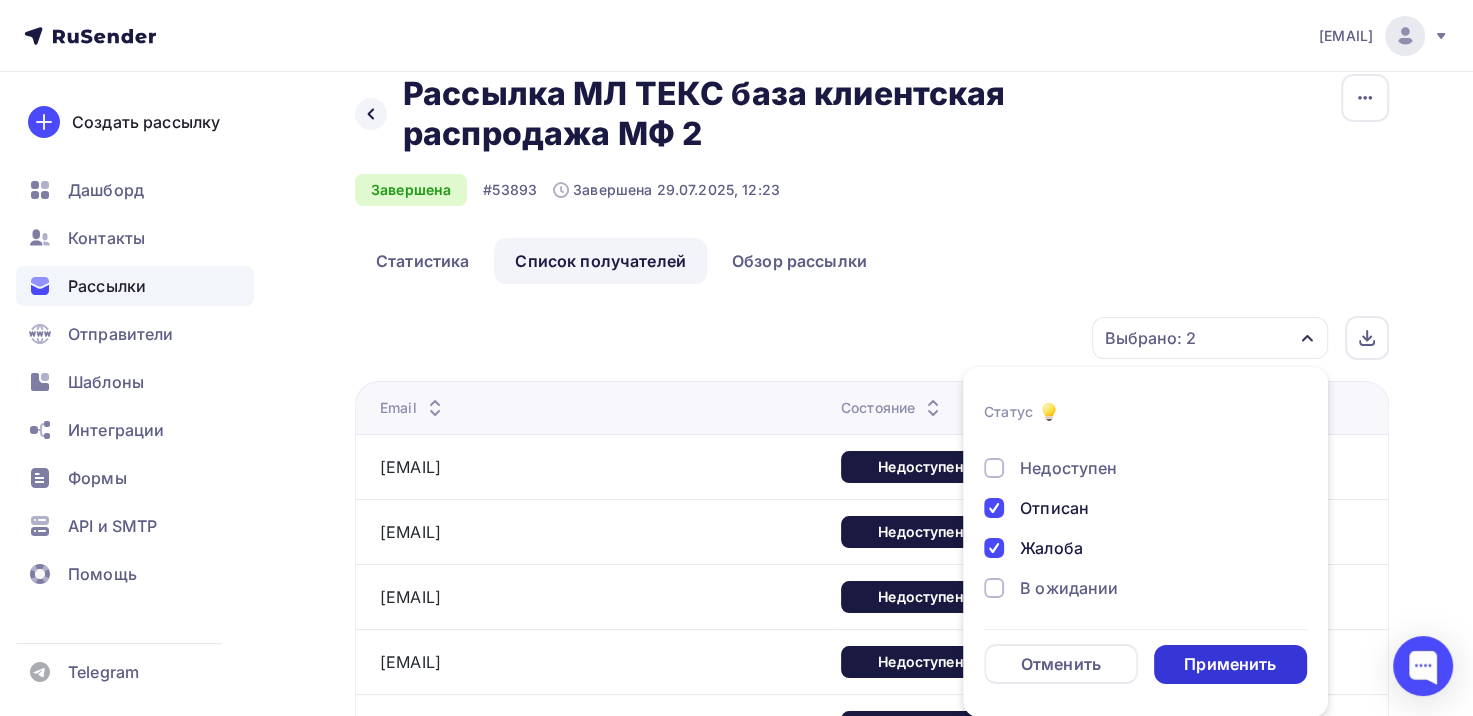 click on "Применить" at bounding box center (1230, 664) 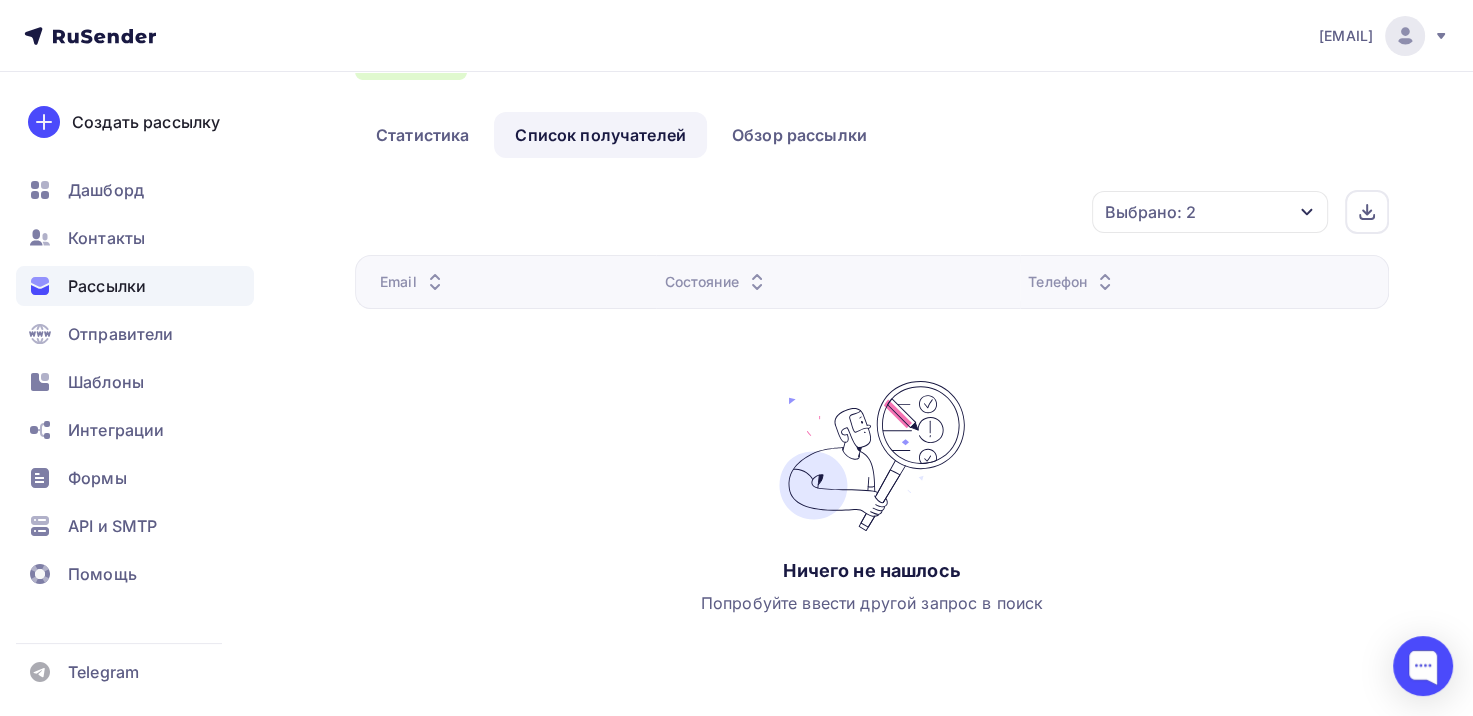 scroll, scrollTop: 174, scrollLeft: 0, axis: vertical 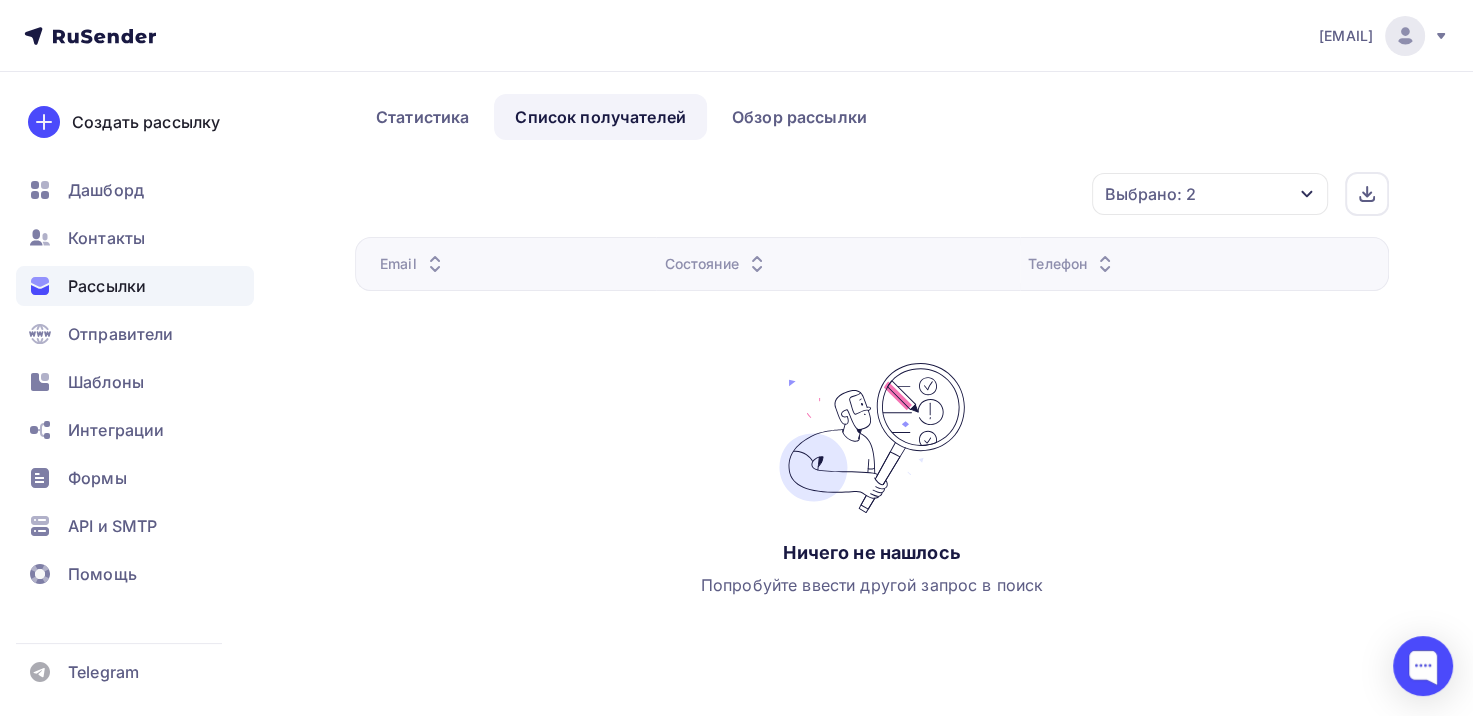 click on "Выбрано: 2" at bounding box center (1150, 194) 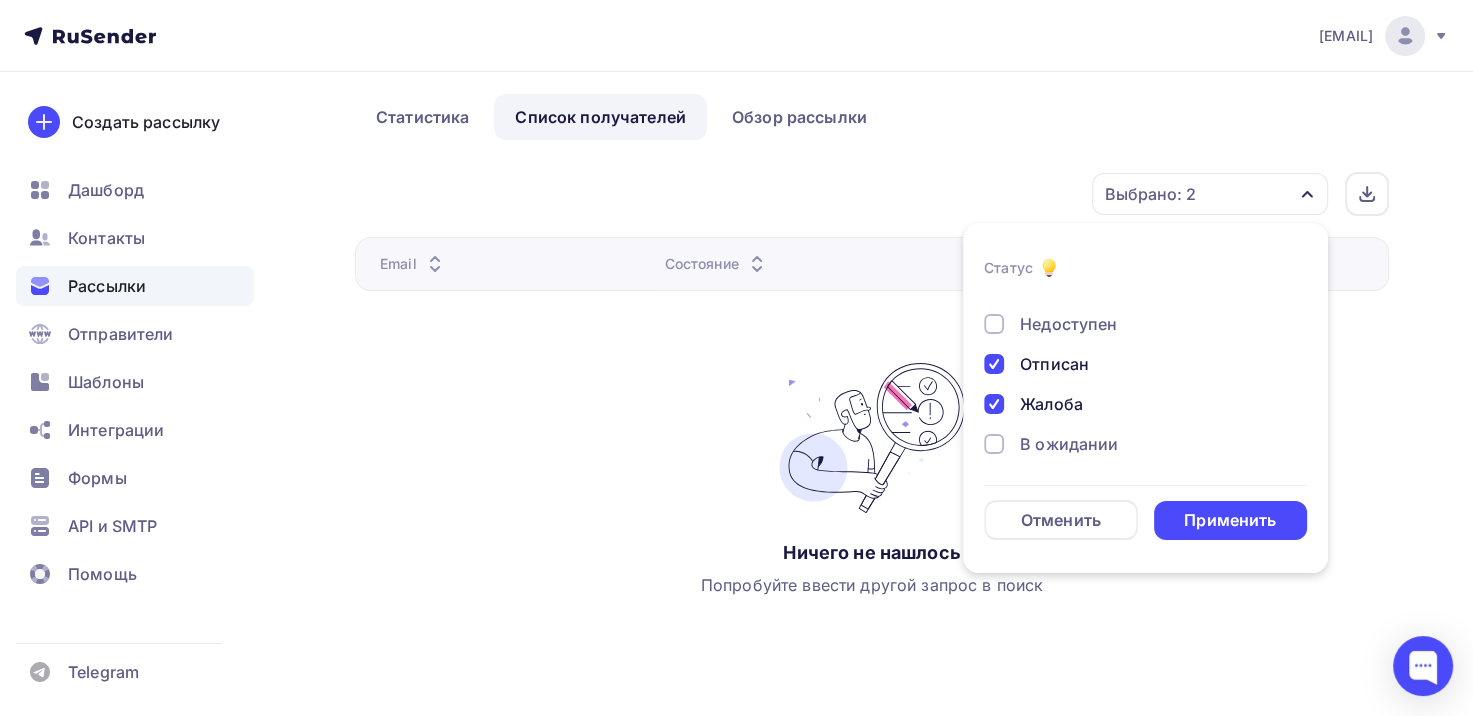 drag, startPoint x: 1047, startPoint y: 411, endPoint x: 1049, endPoint y: 399, distance: 12.165525 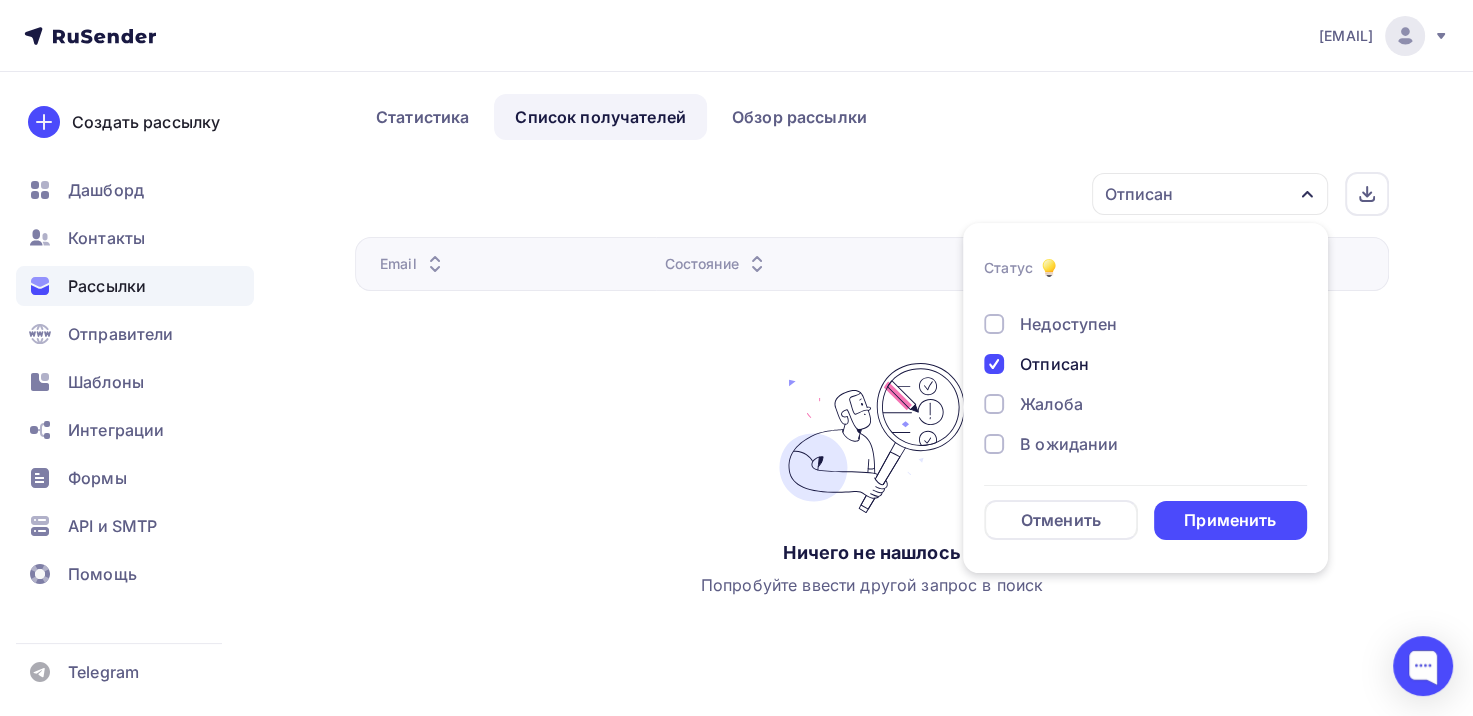 click on "Отписан" at bounding box center (1054, 364) 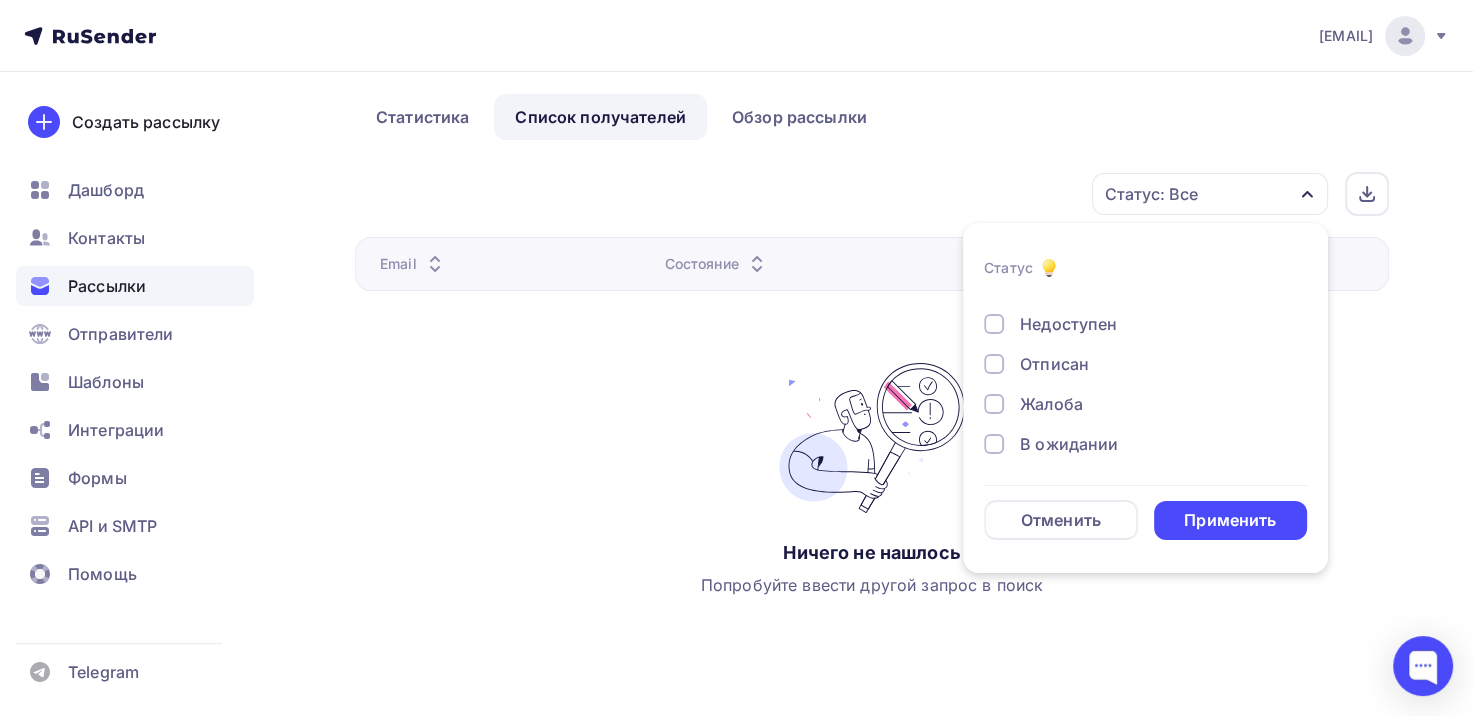 click on "Отписан" at bounding box center [1054, 364] 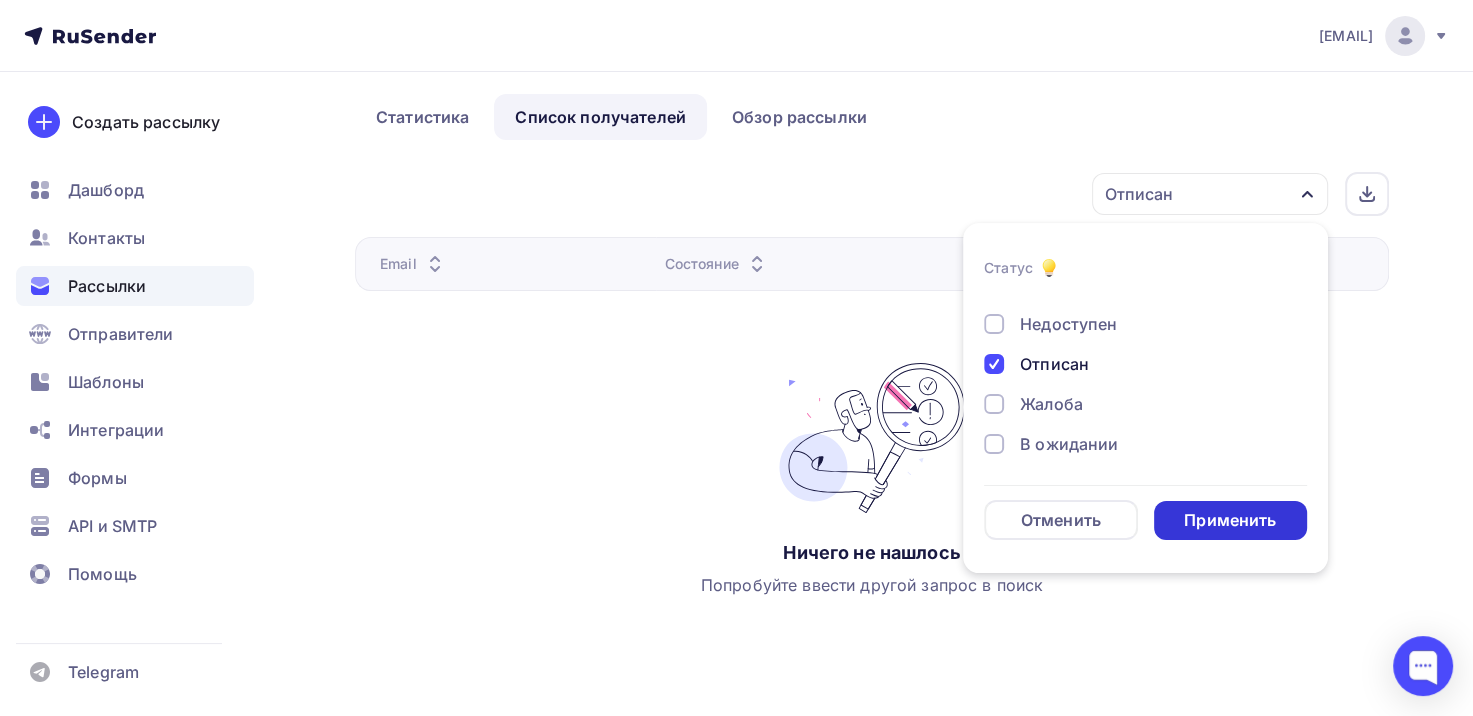 click on "Применить" at bounding box center [1230, 520] 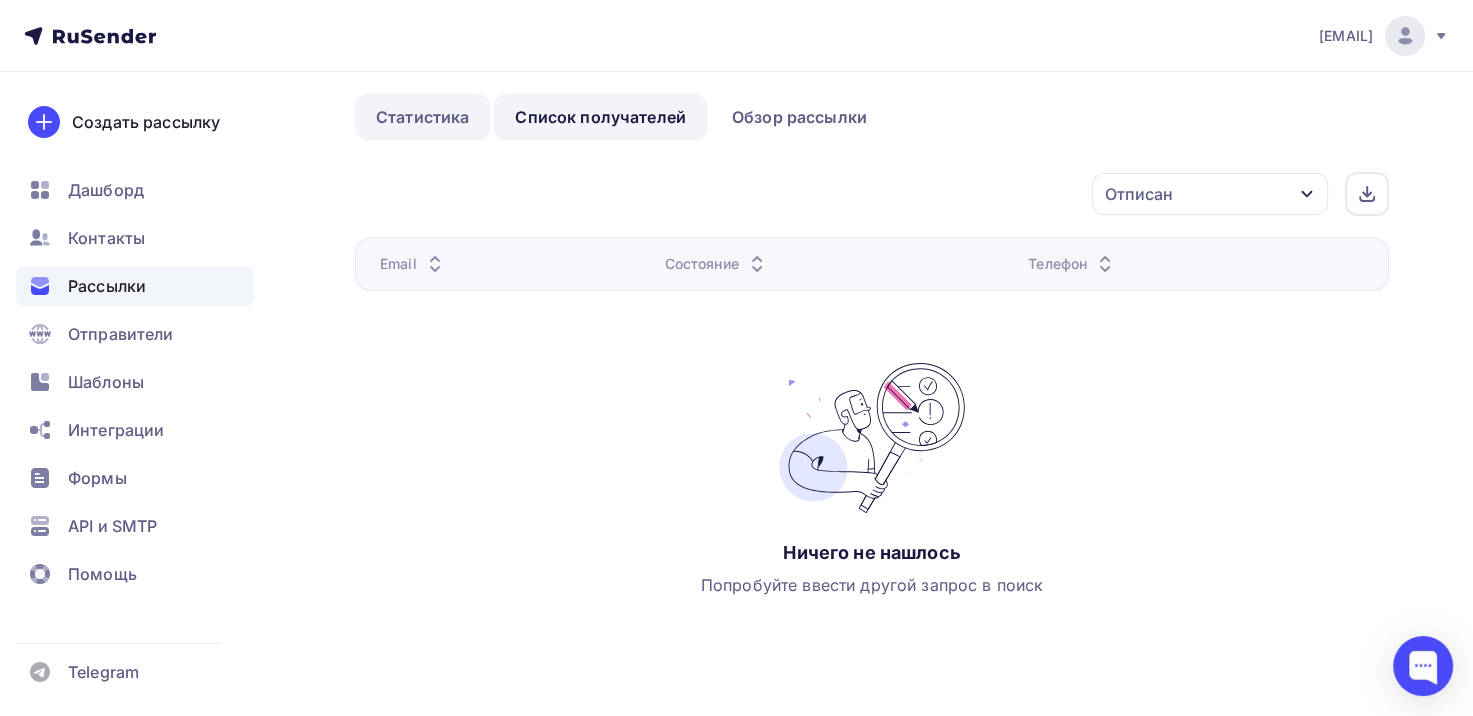 click on "Статистика" at bounding box center (422, 117) 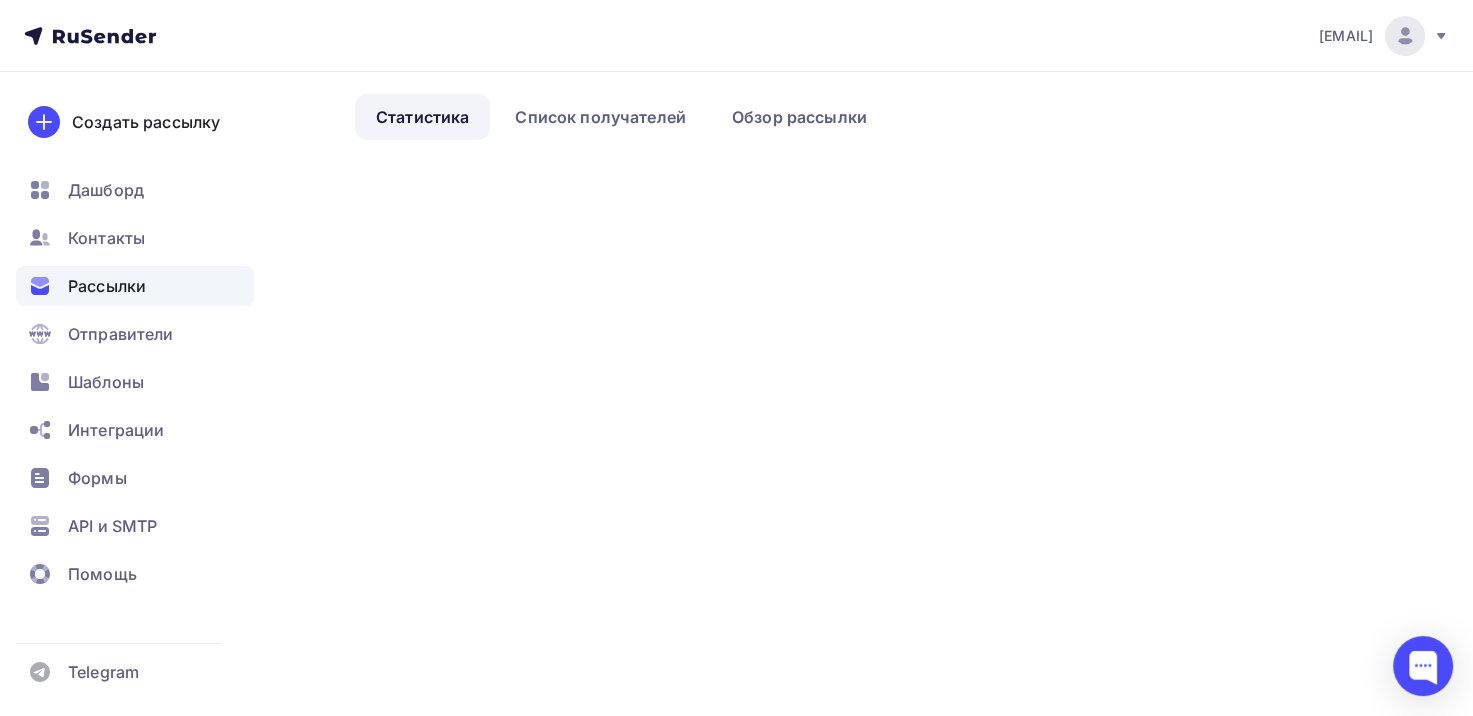 scroll, scrollTop: 0, scrollLeft: 0, axis: both 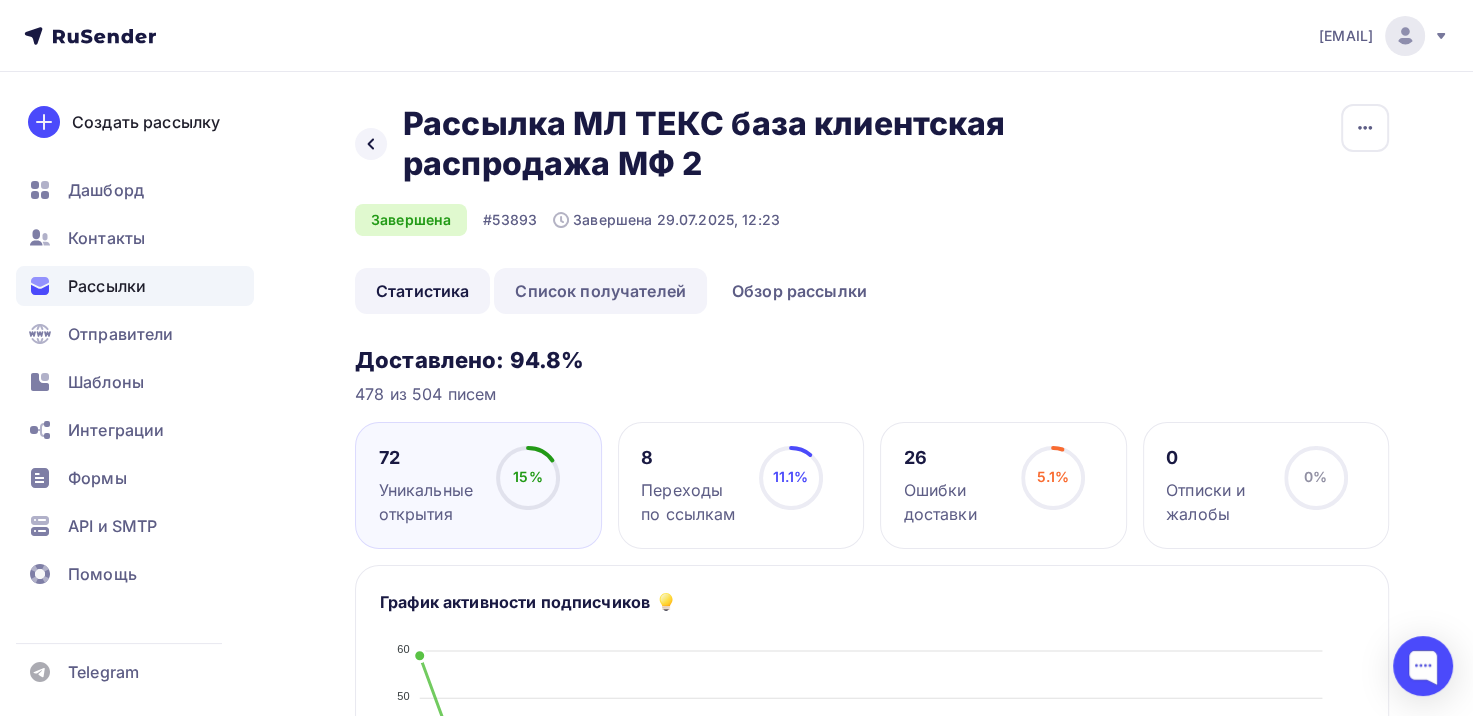 click on "Список получателей" at bounding box center [600, 291] 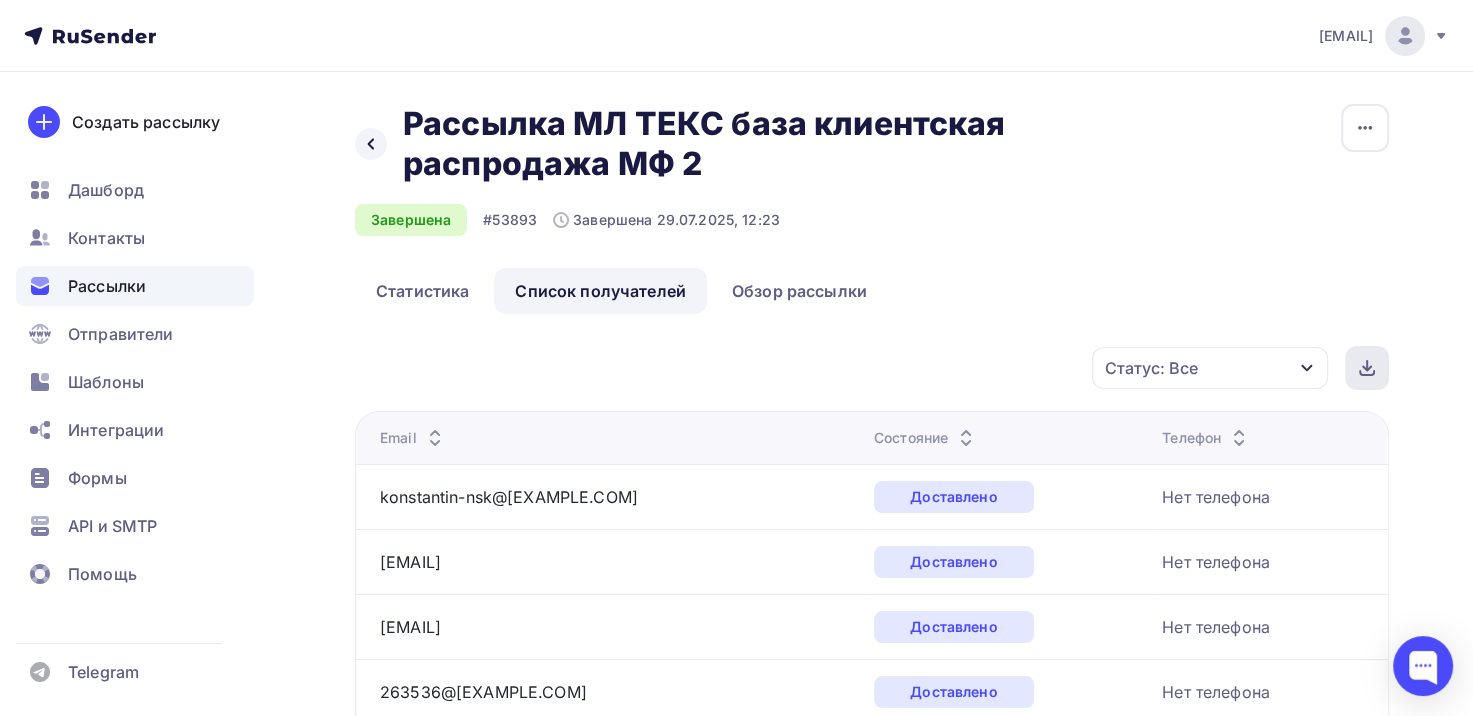 click 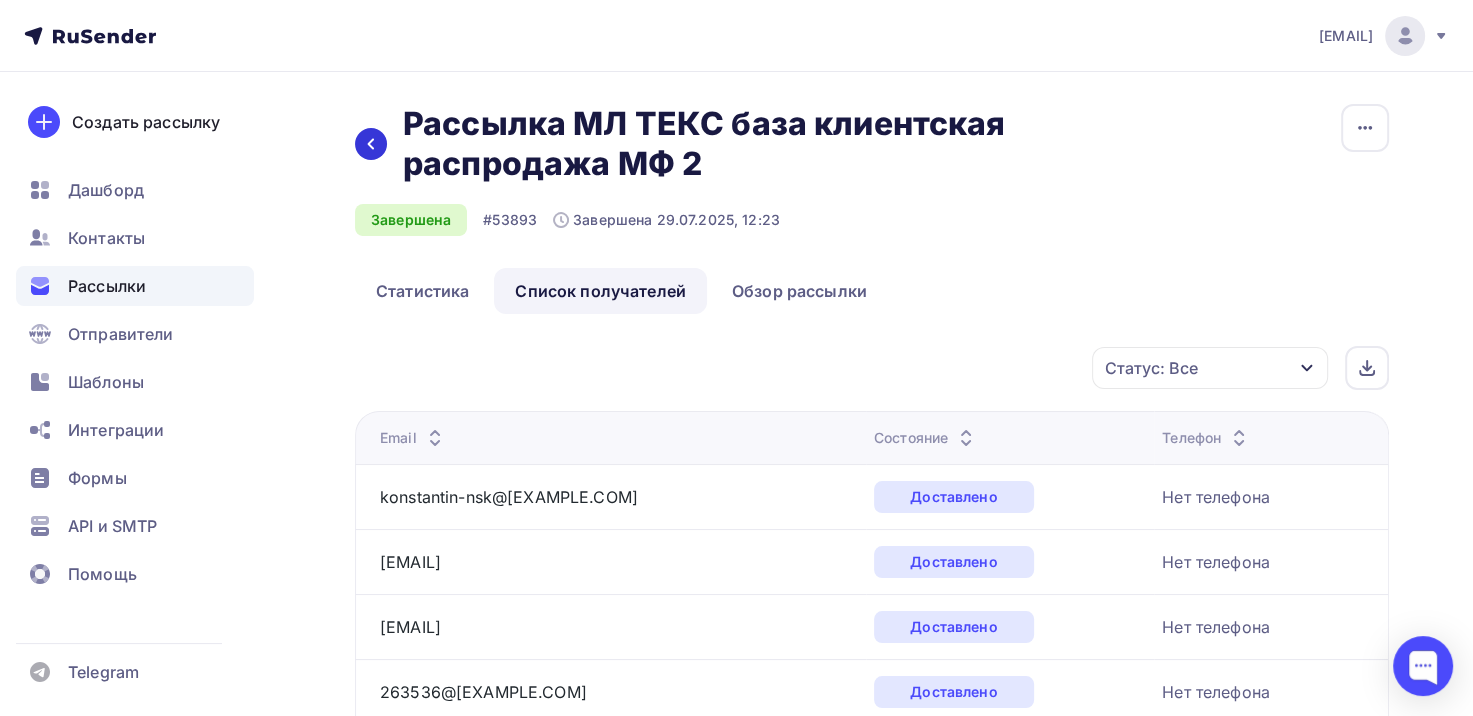 click 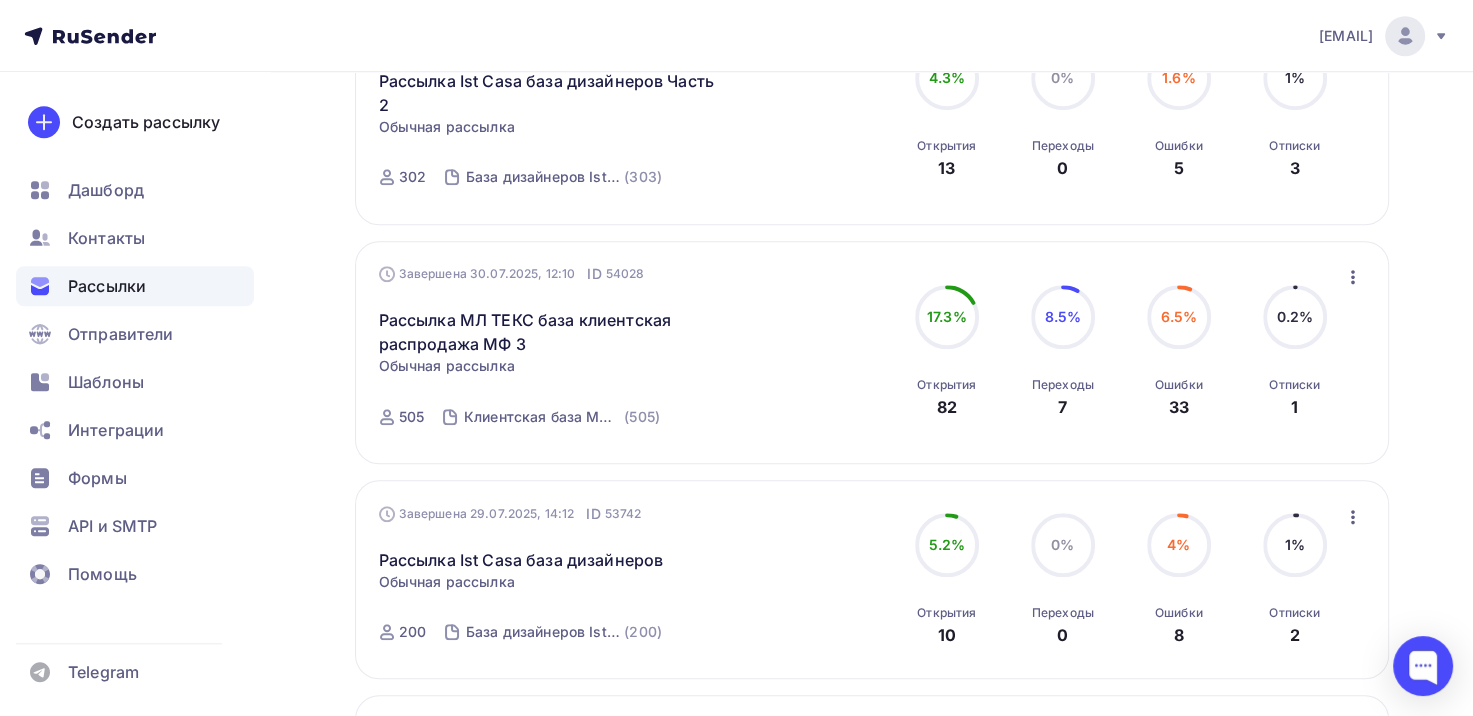 scroll, scrollTop: 1500, scrollLeft: 0, axis: vertical 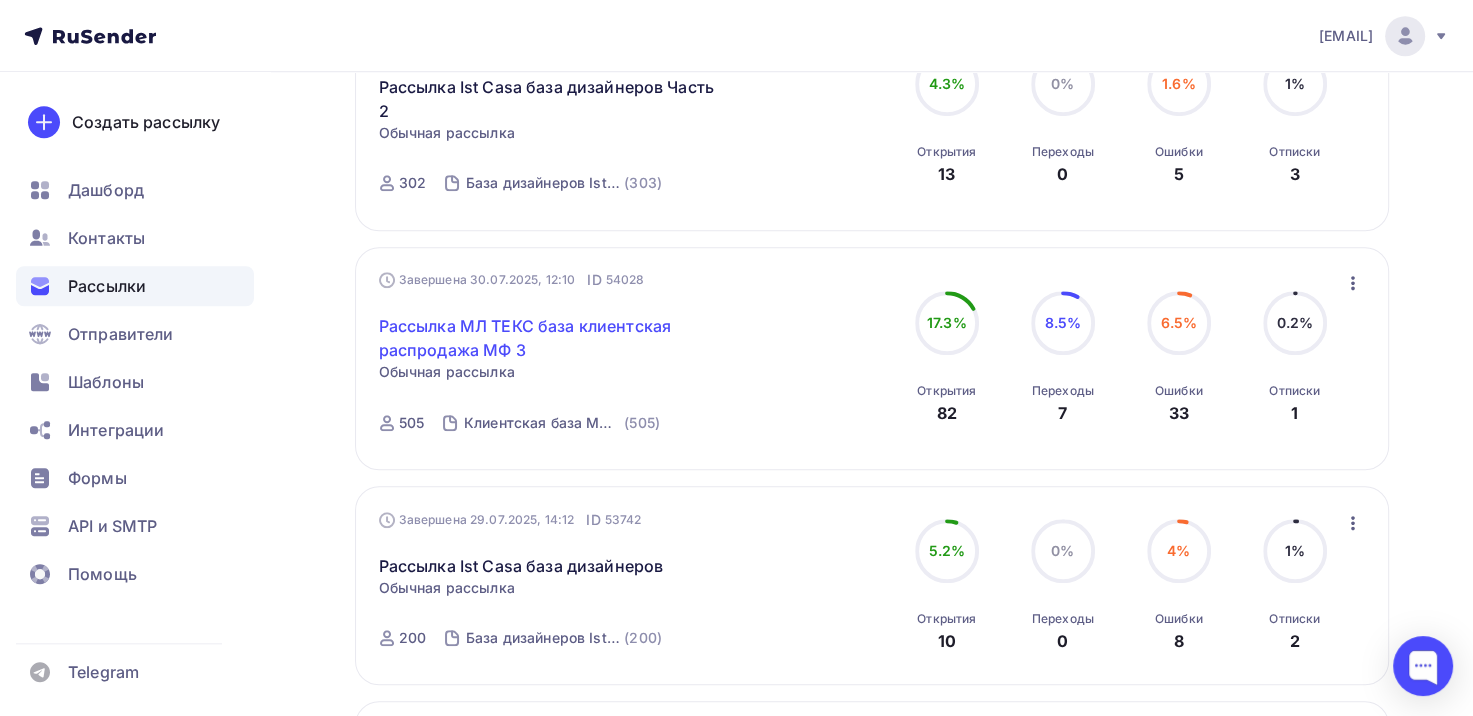 click on "Рассылка МЛ ТЕКС база клиентская распродажа МФ 3" at bounding box center [550, 338] 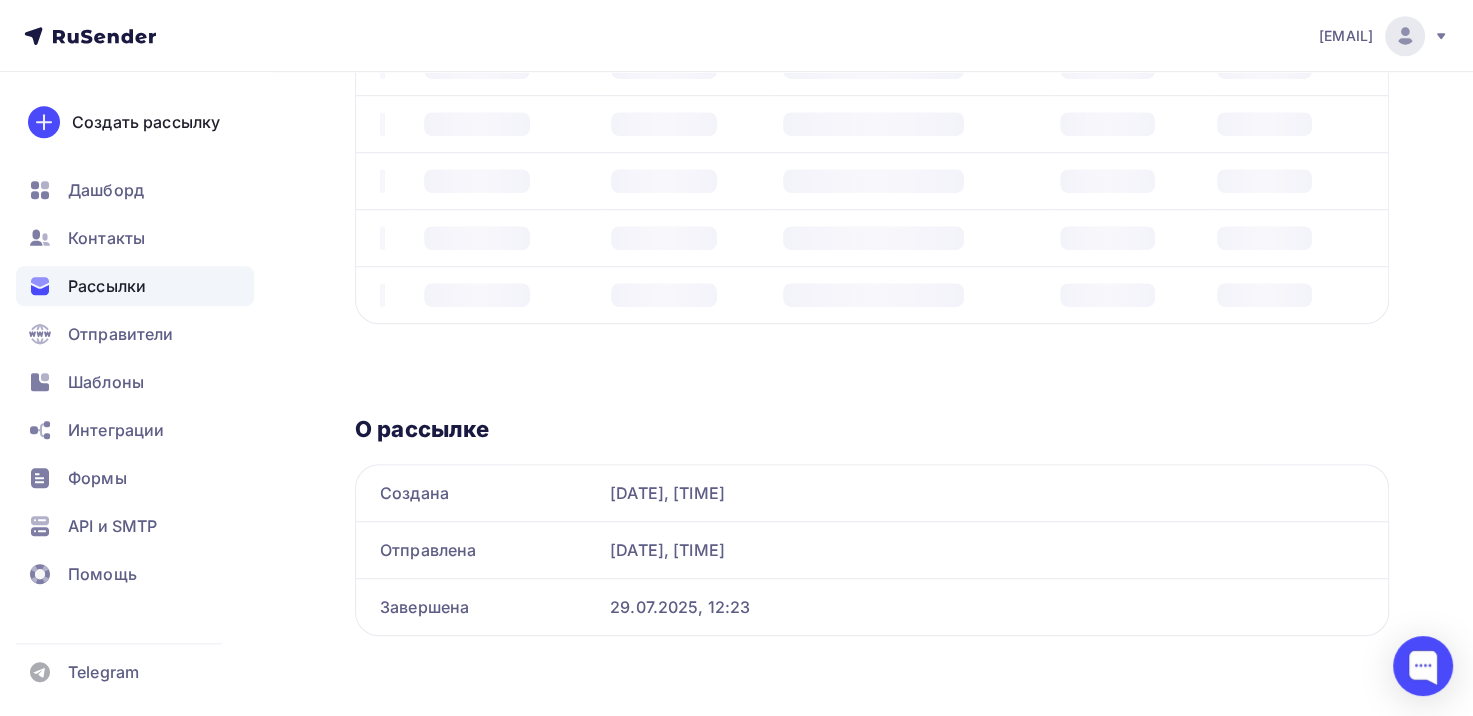 scroll, scrollTop: 0, scrollLeft: 0, axis: both 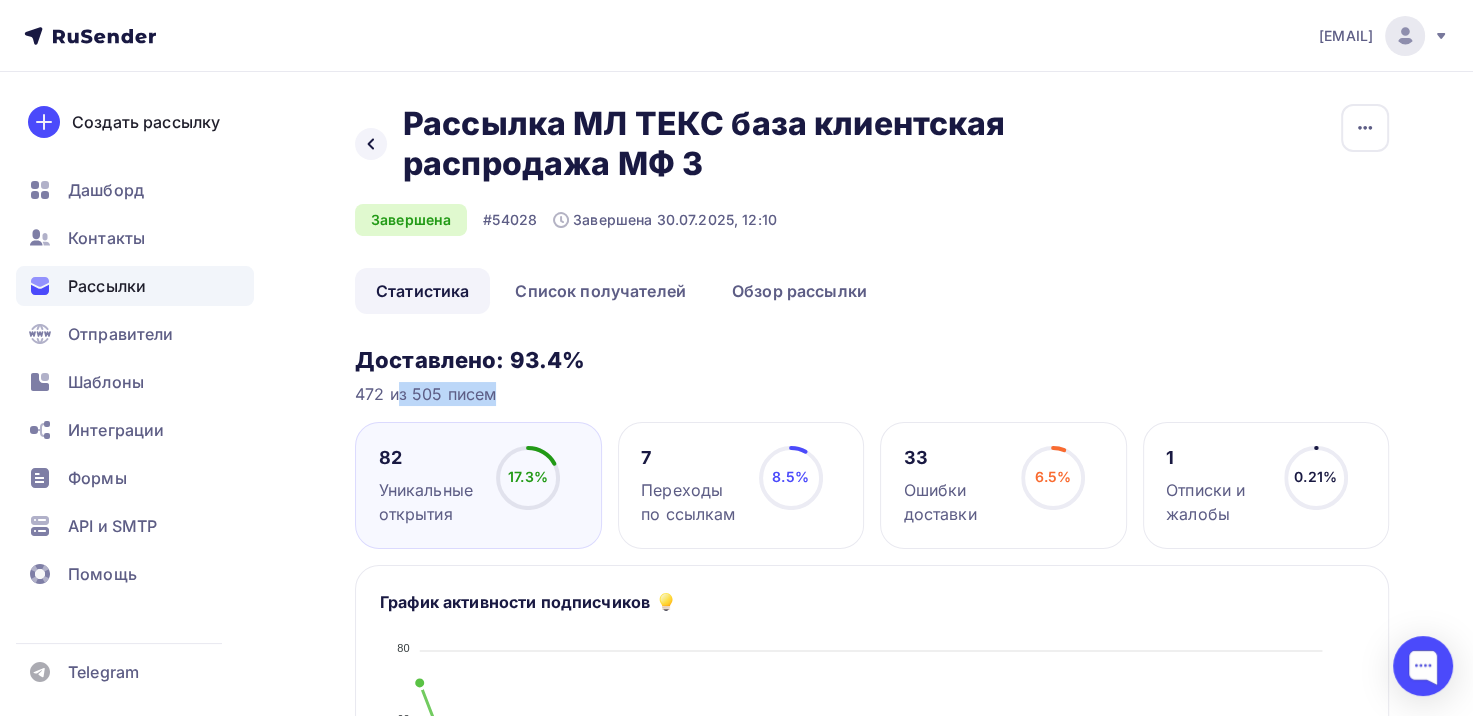 drag, startPoint x: 353, startPoint y: 397, endPoint x: 444, endPoint y: 400, distance: 91.04944 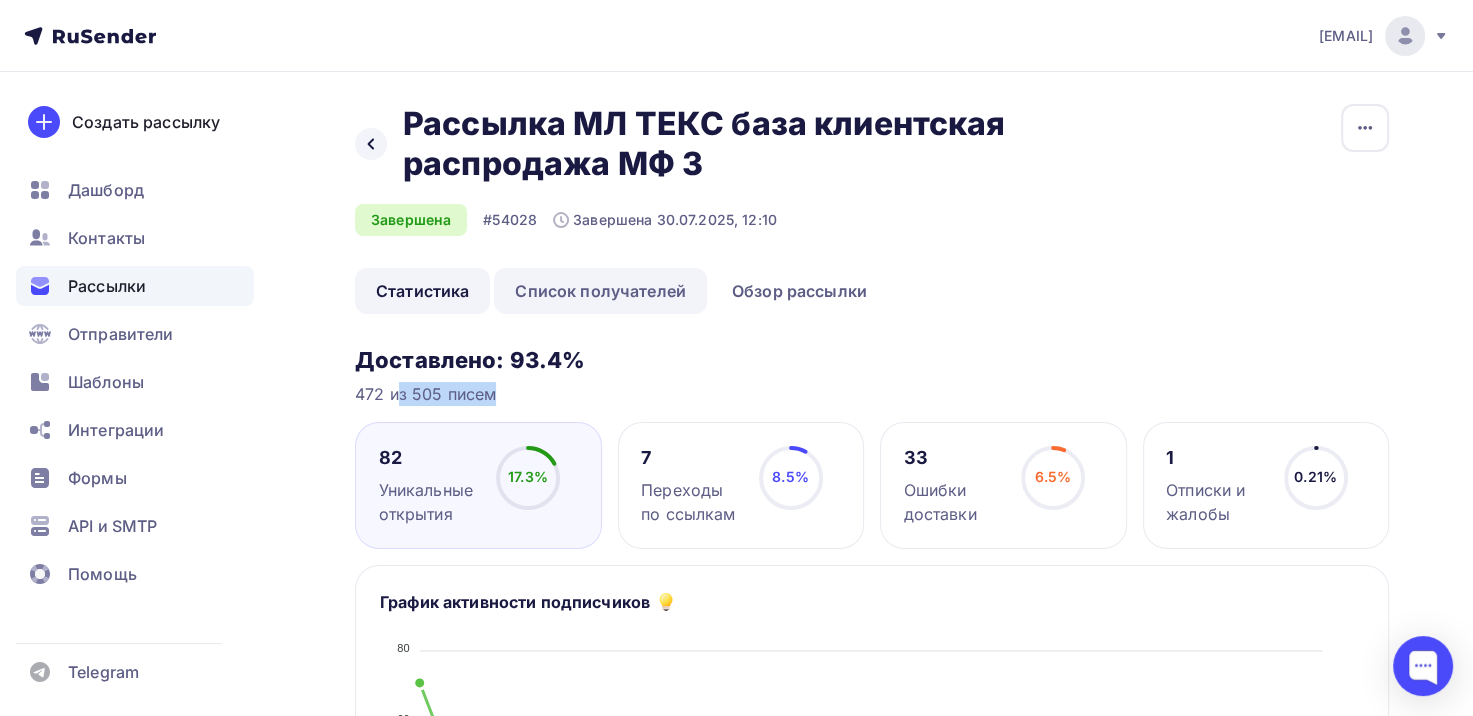 click on "Список получателей" at bounding box center [600, 291] 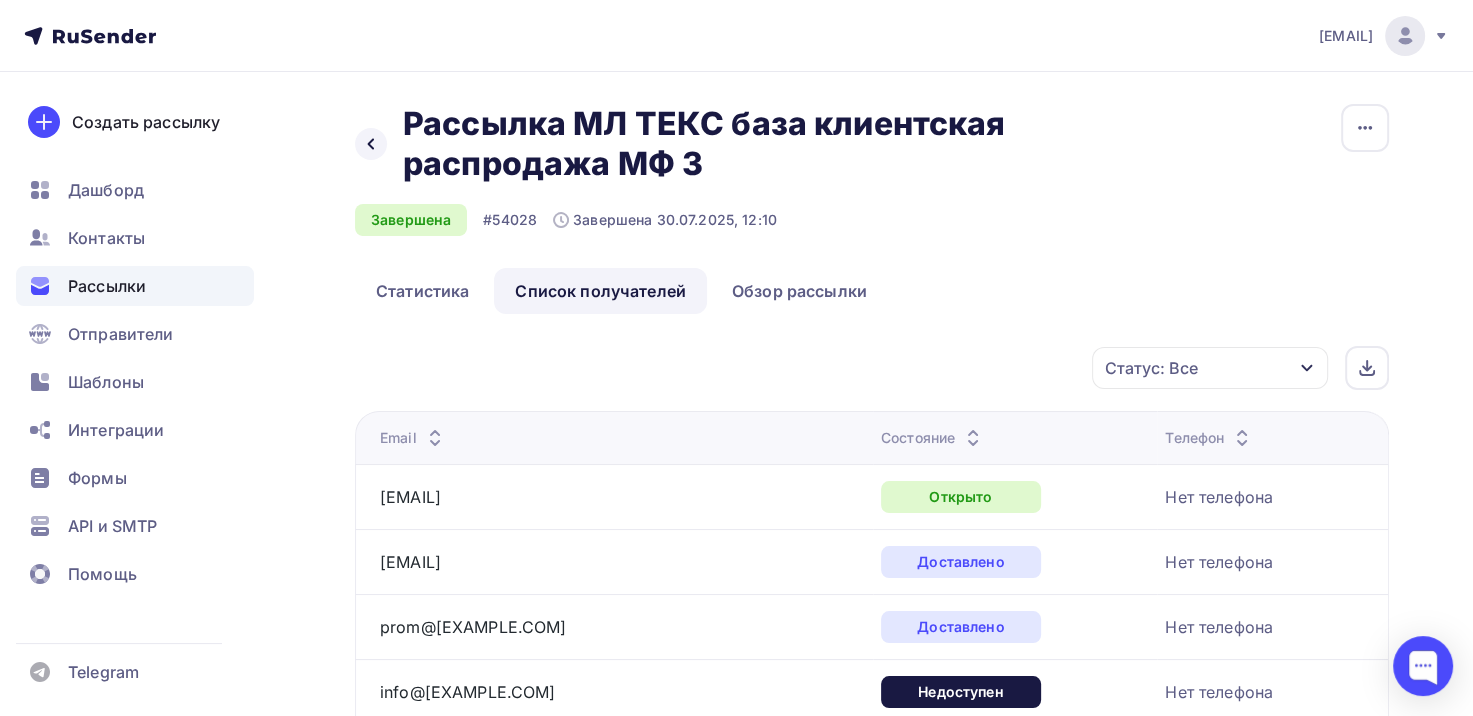 click 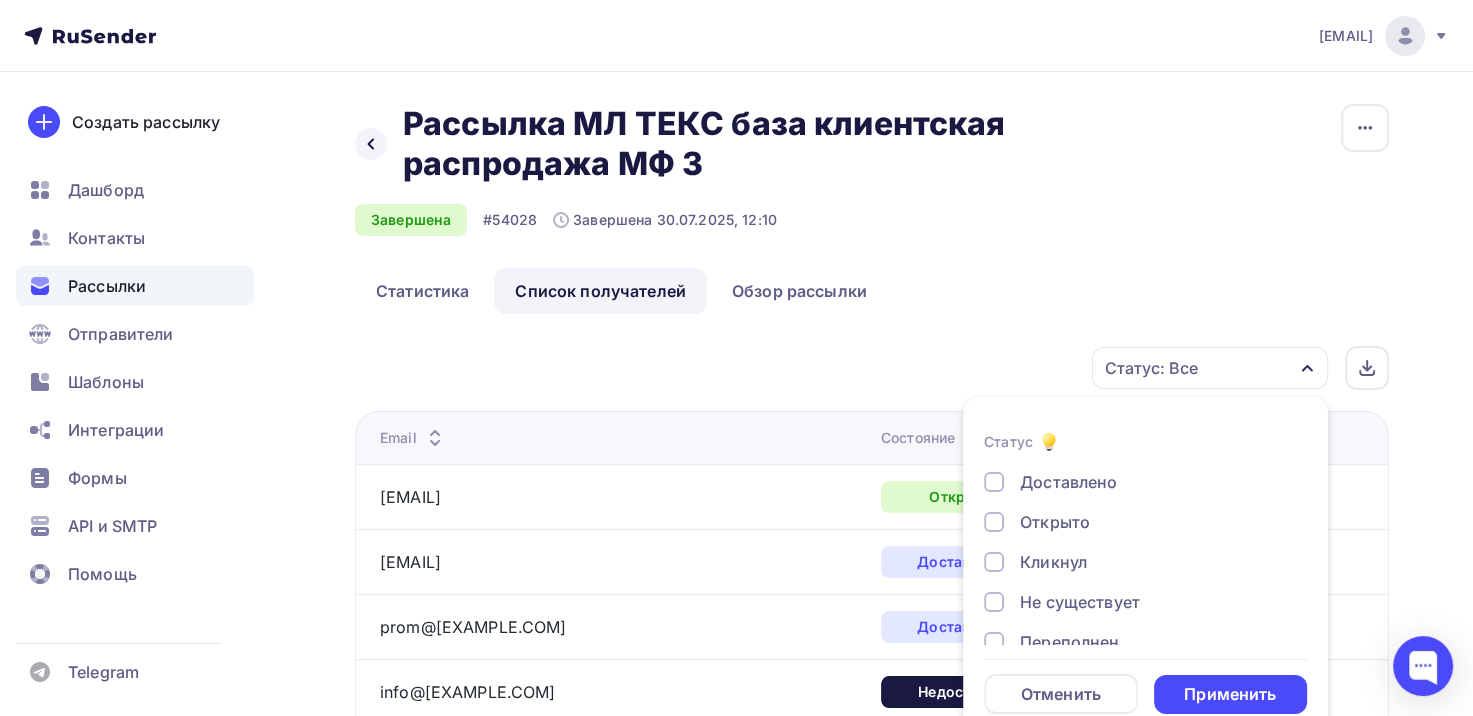 scroll, scrollTop: 30, scrollLeft: 0, axis: vertical 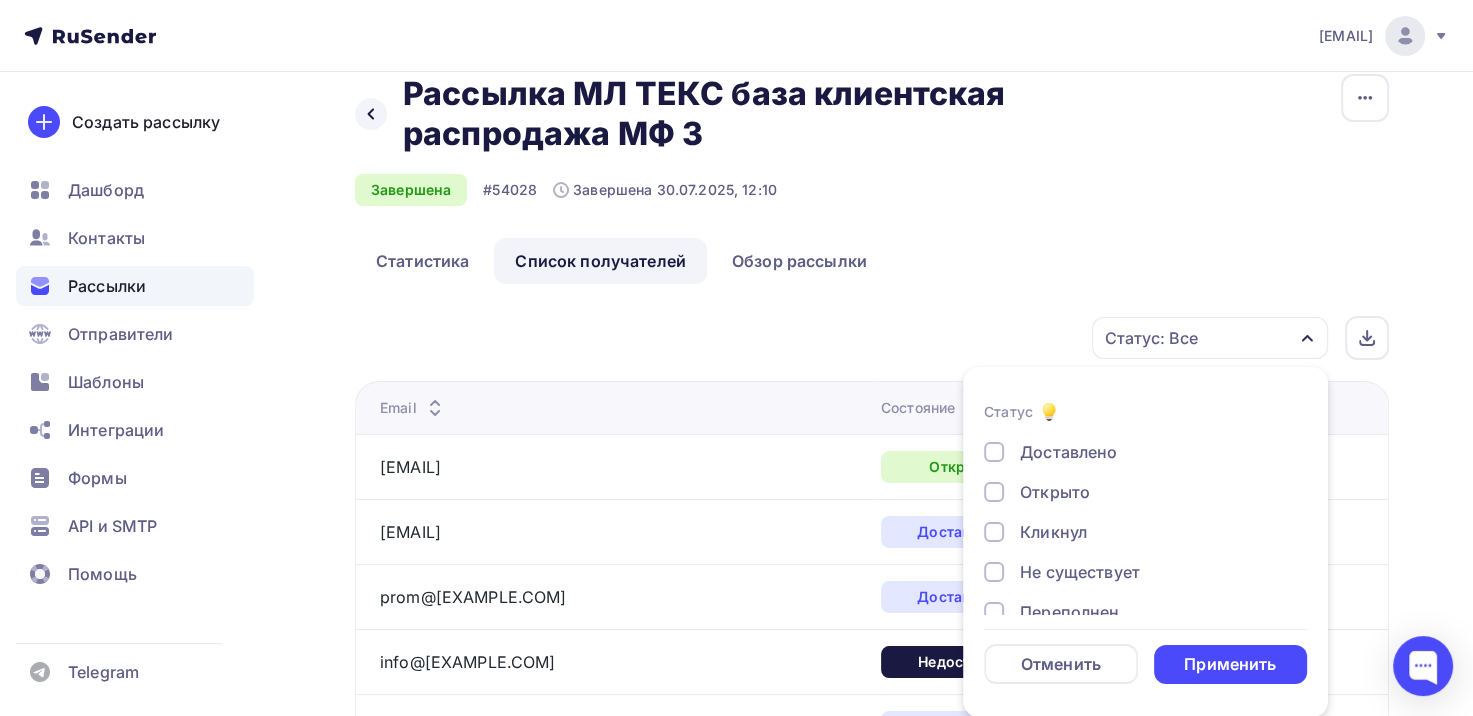 click on "Доставлено" at bounding box center [1068, 452] 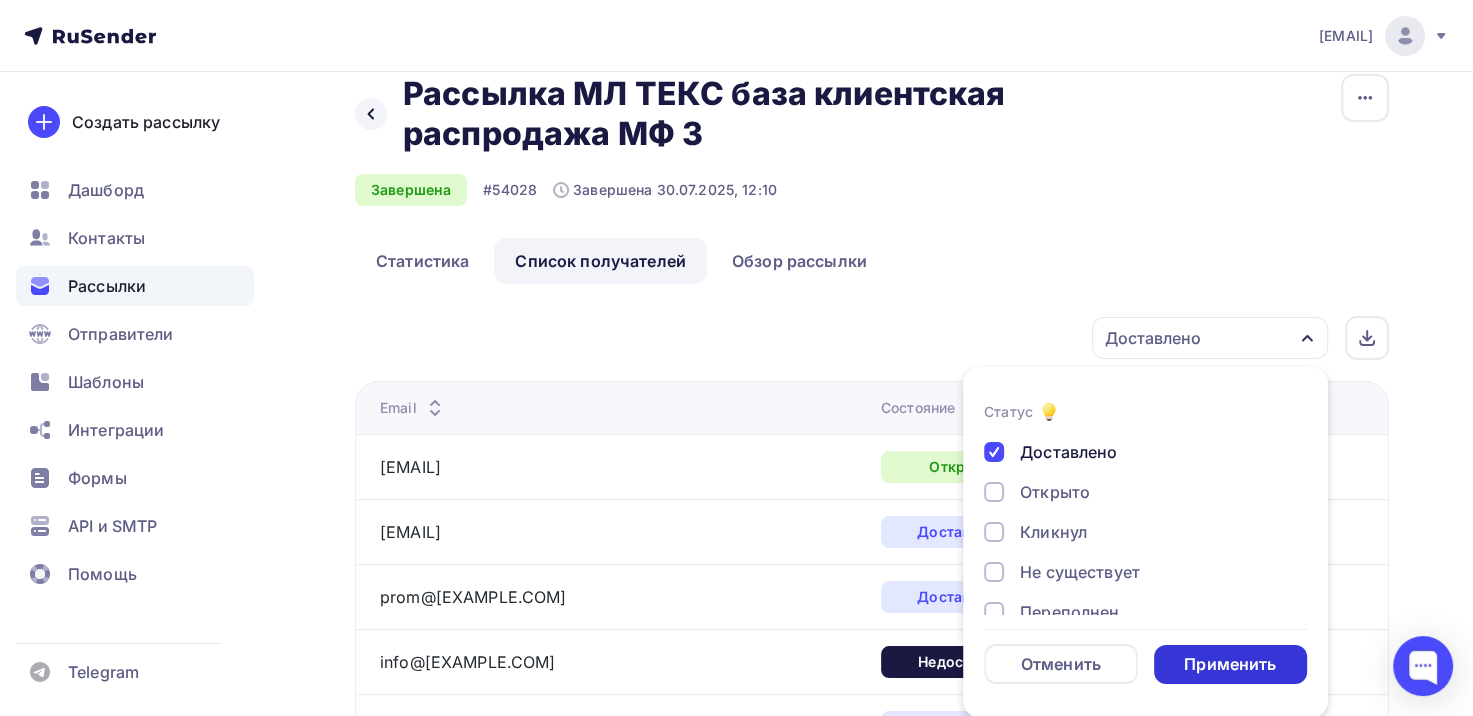 click on "Применить" at bounding box center (1231, 664) 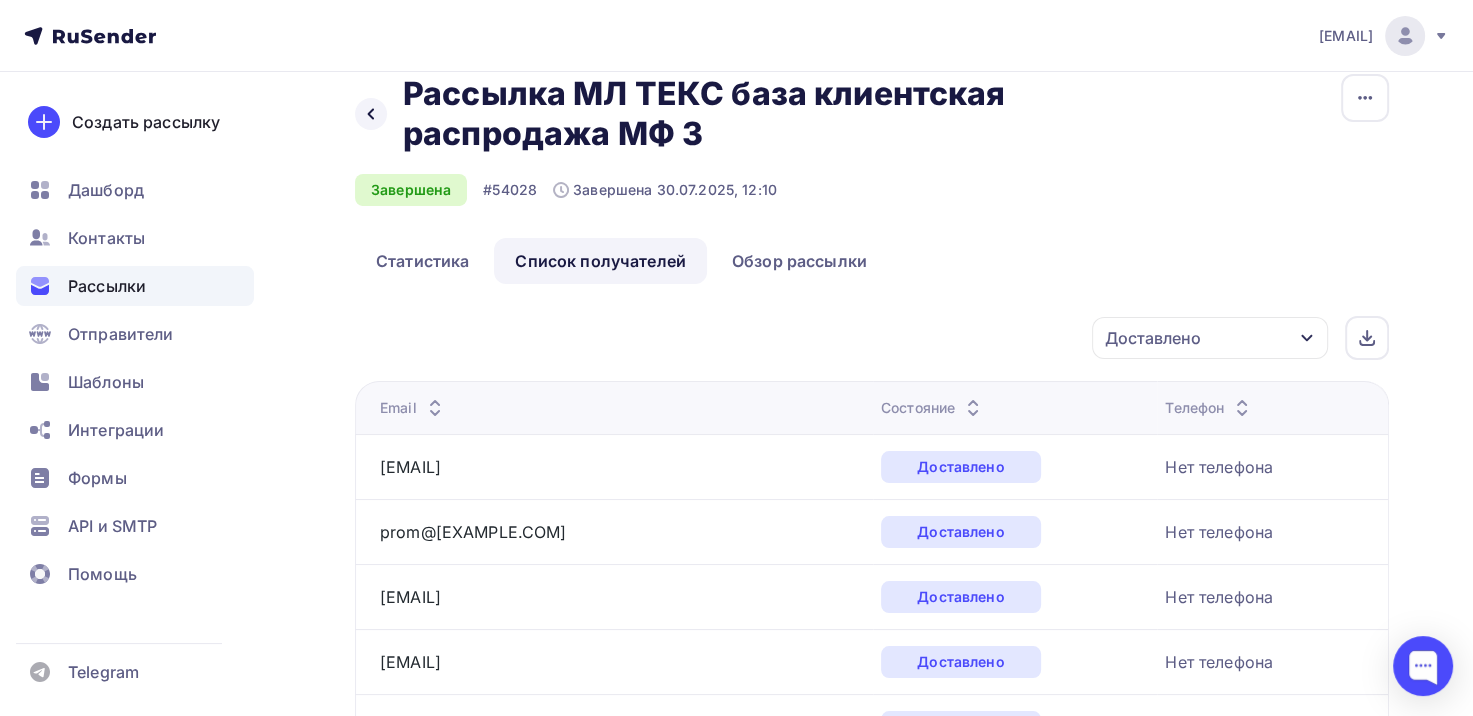 scroll, scrollTop: 3144, scrollLeft: 0, axis: vertical 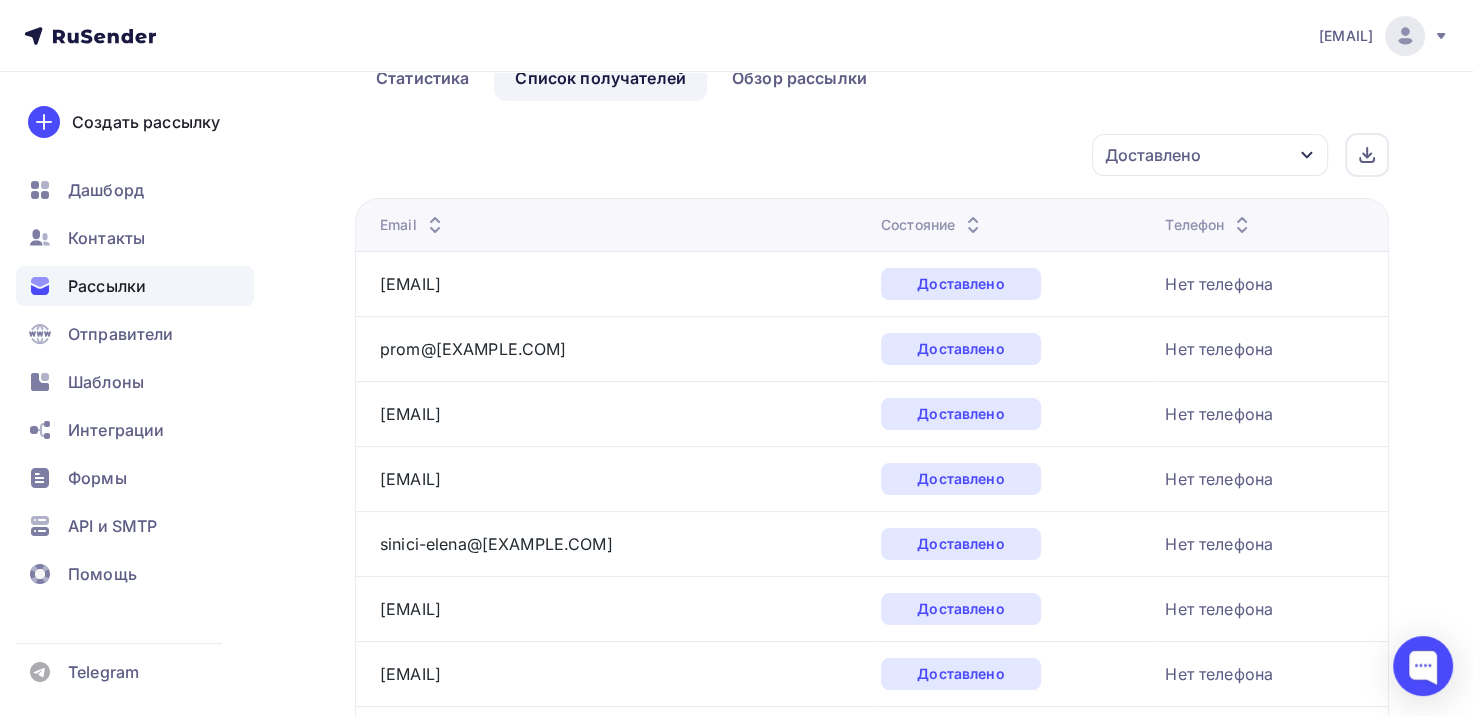 click on "Доставлено" at bounding box center [1210, 155] 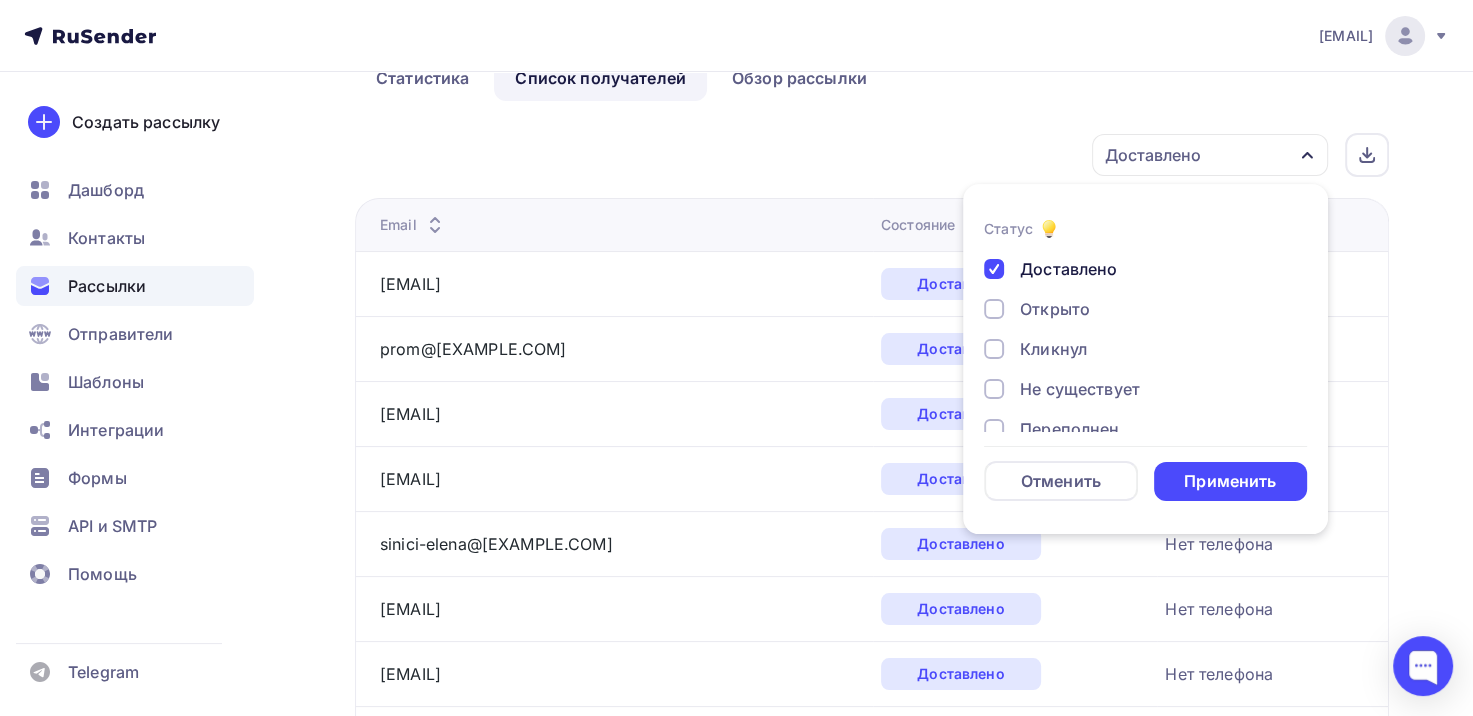 click on "Доставлено" at bounding box center (1068, 269) 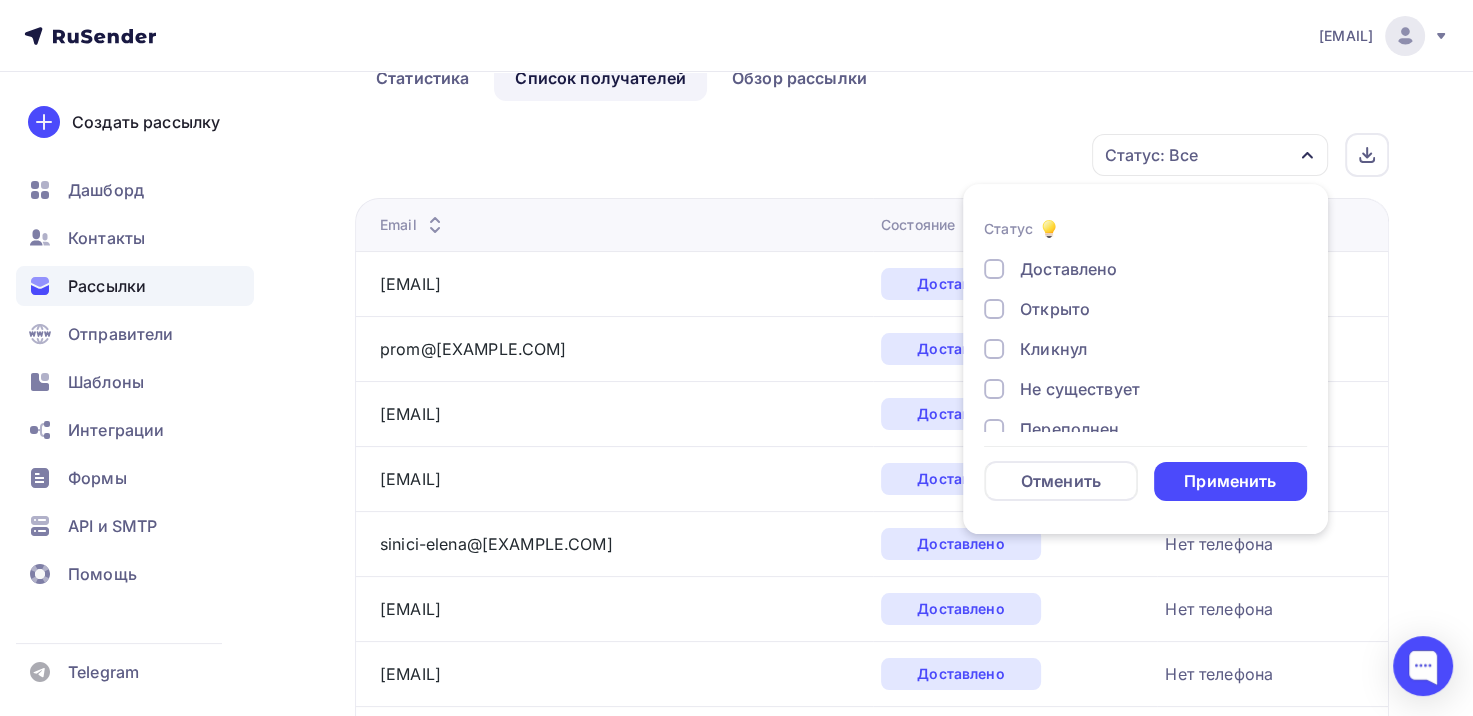 click on "Открыто" at bounding box center (1055, 309) 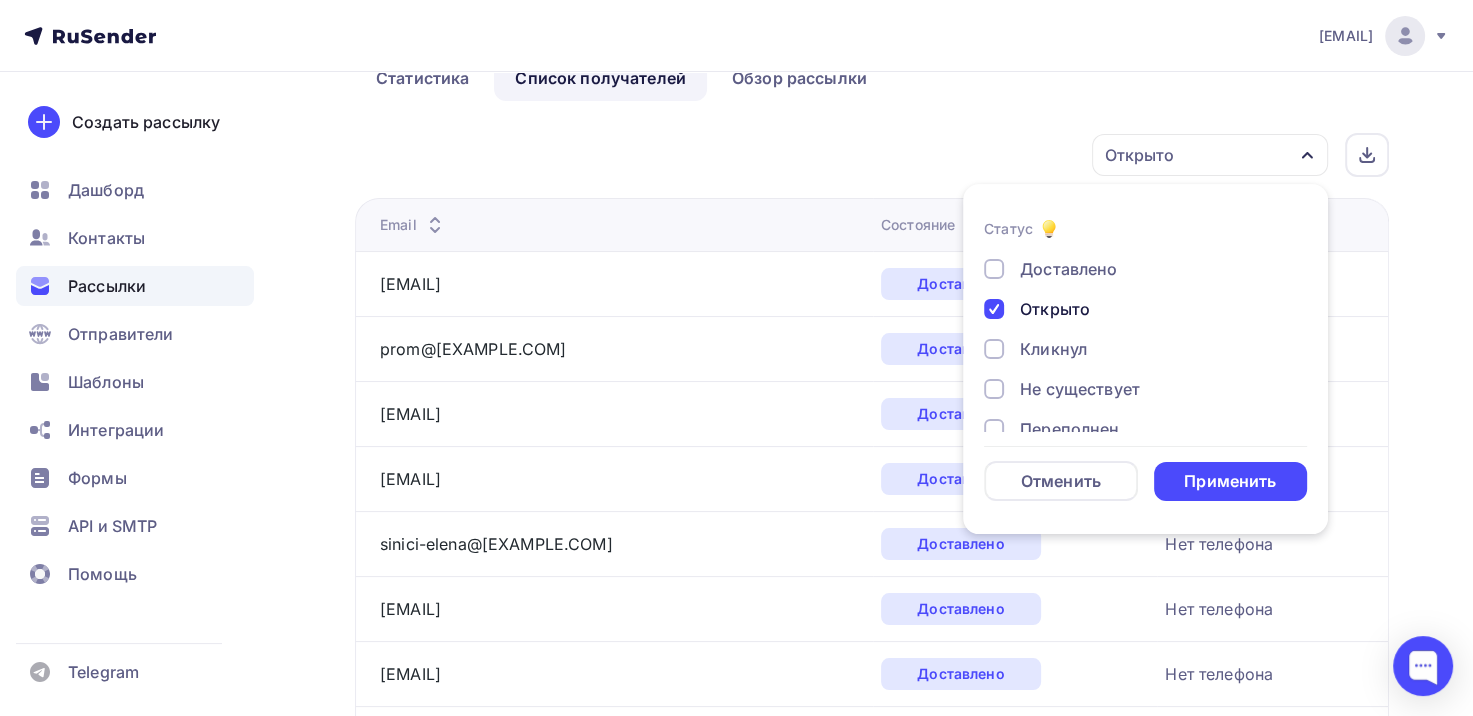 click on "Доставлено" at bounding box center (1068, 269) 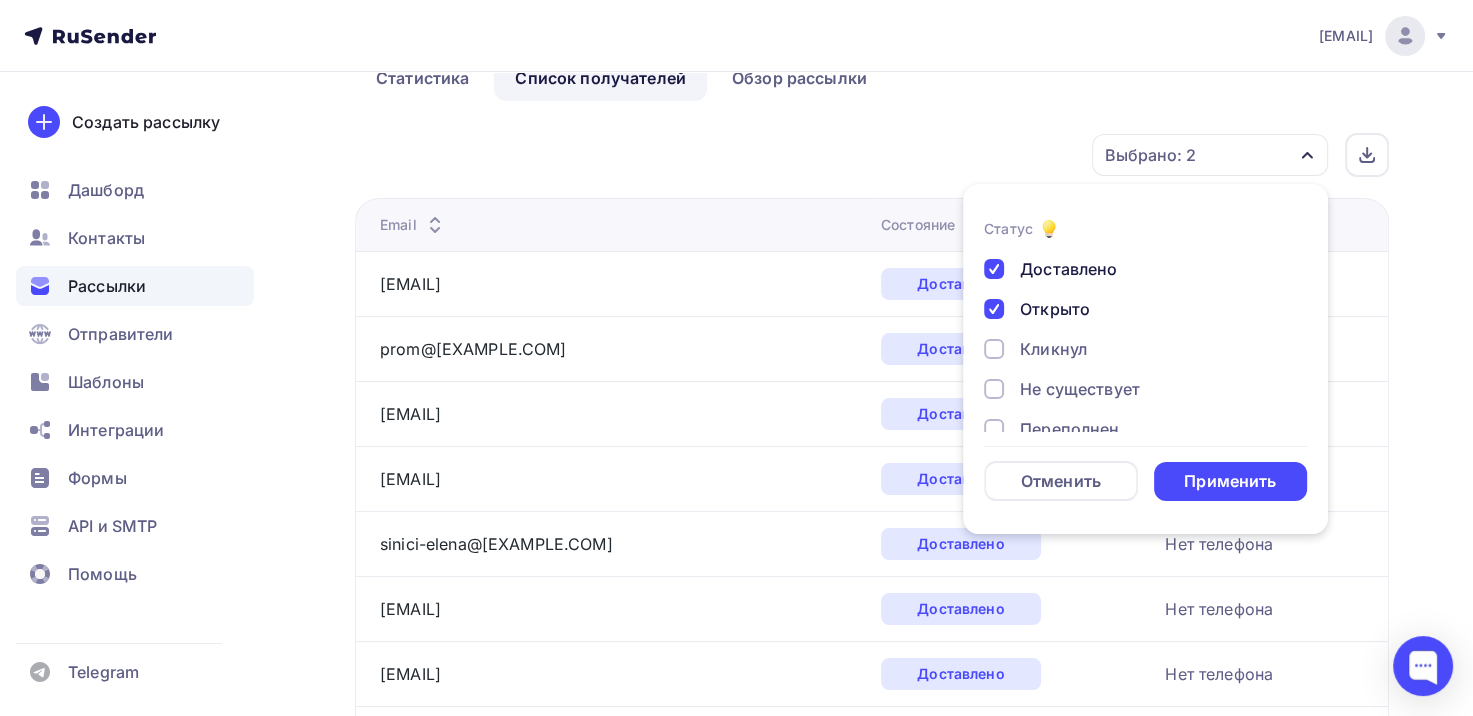 click on "Доставлено" at bounding box center [1068, 269] 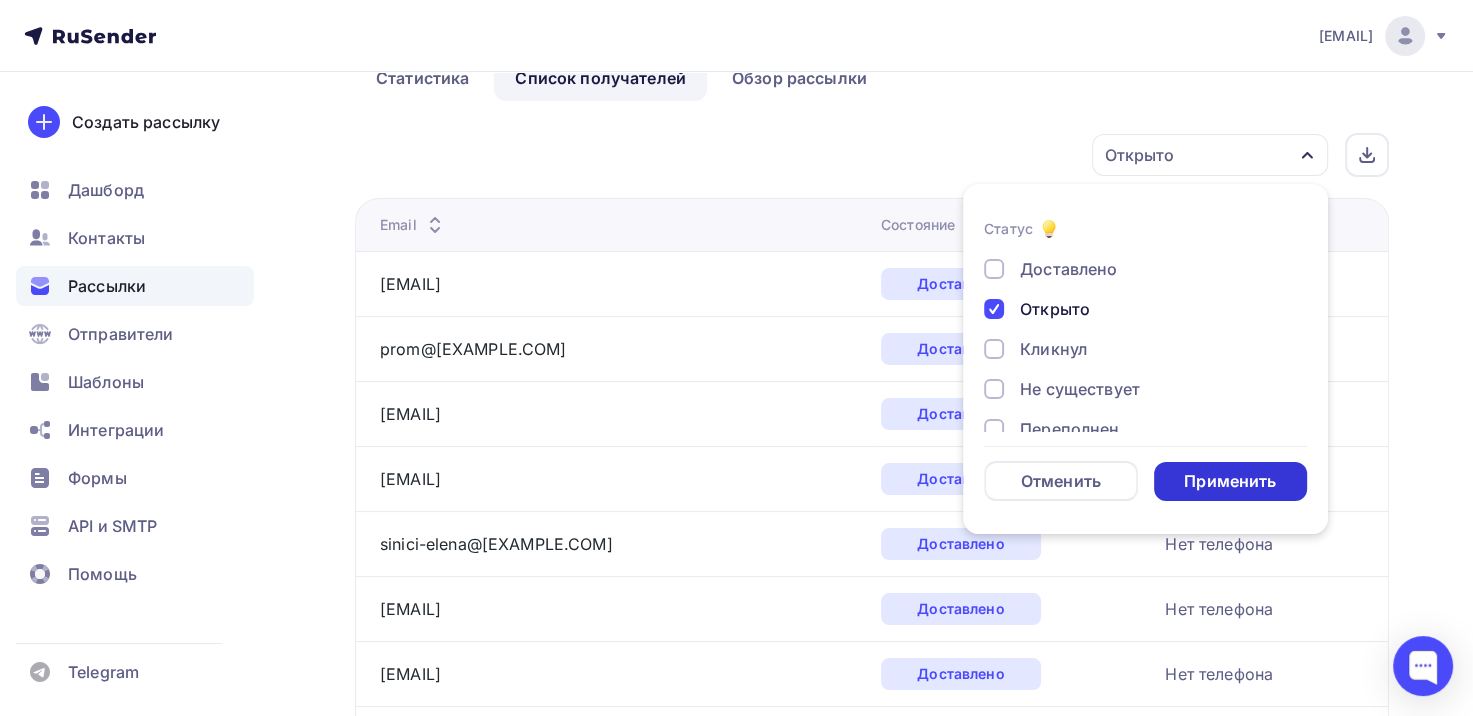 click on "Применить" at bounding box center [1230, 481] 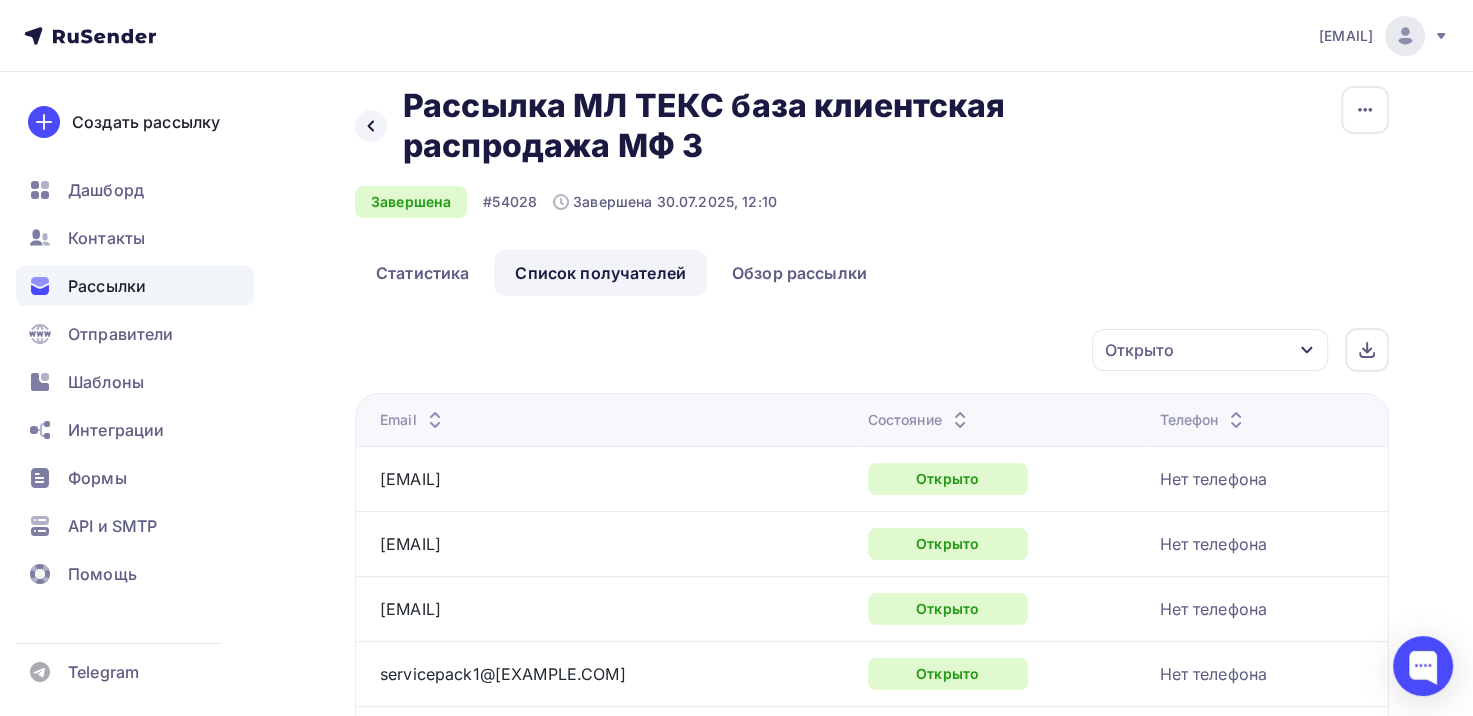 scroll, scrollTop: 0, scrollLeft: 0, axis: both 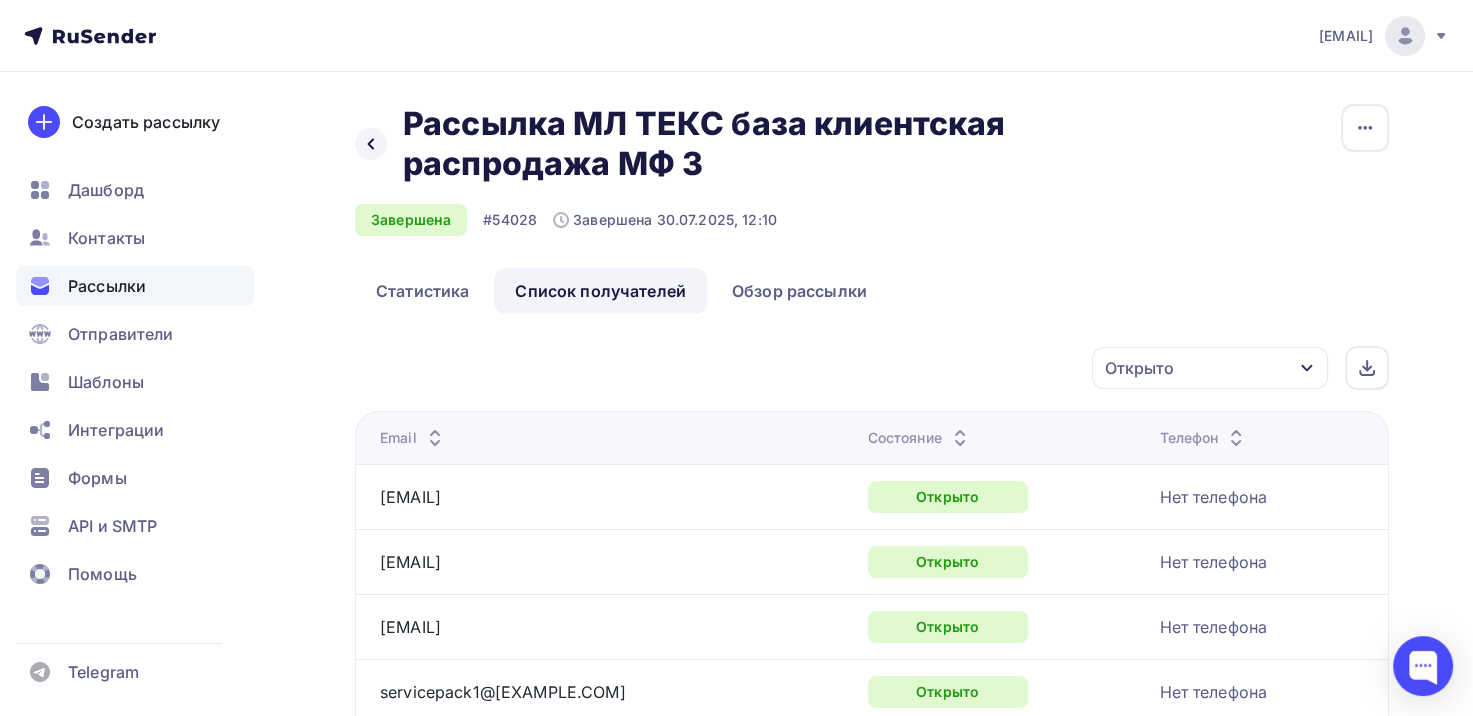 click on "Открыто" at bounding box center (1139, 368) 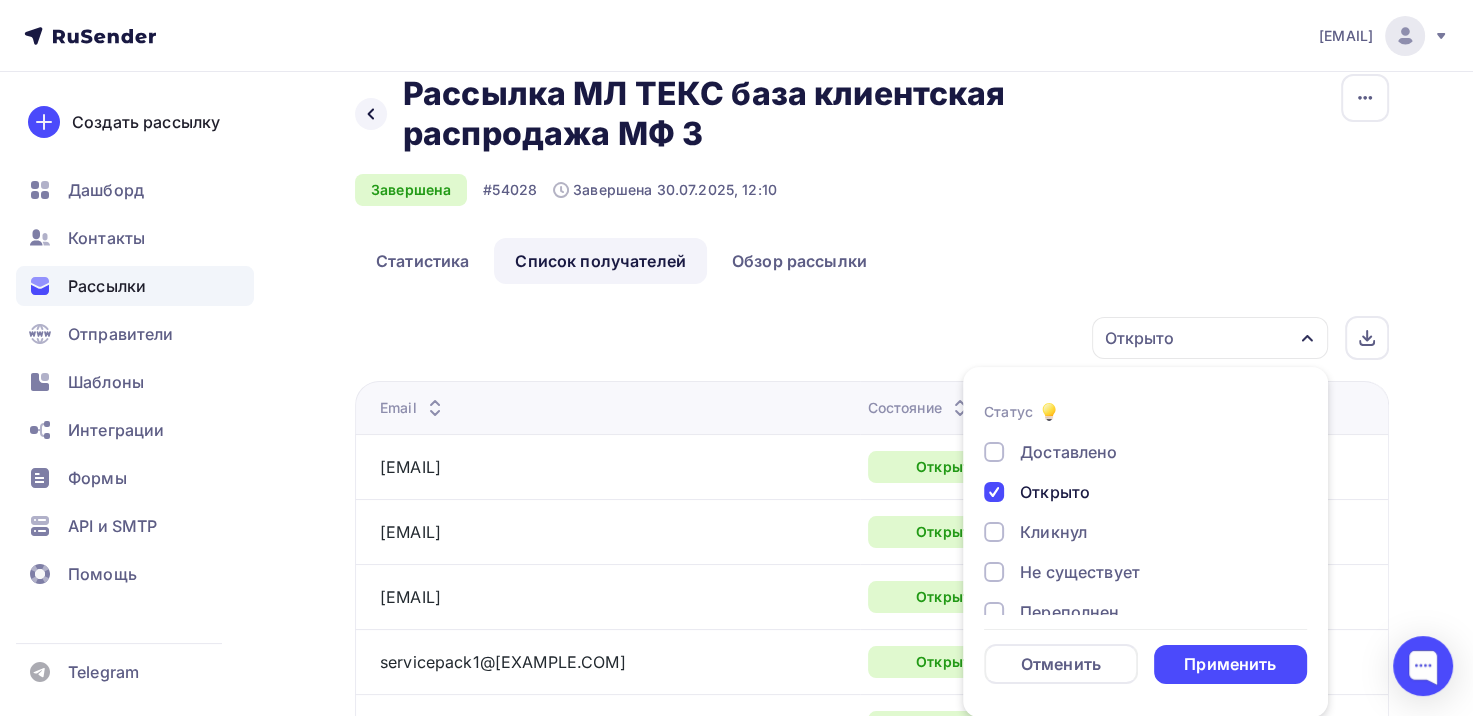 click on "Доставлено" at bounding box center [1068, 452] 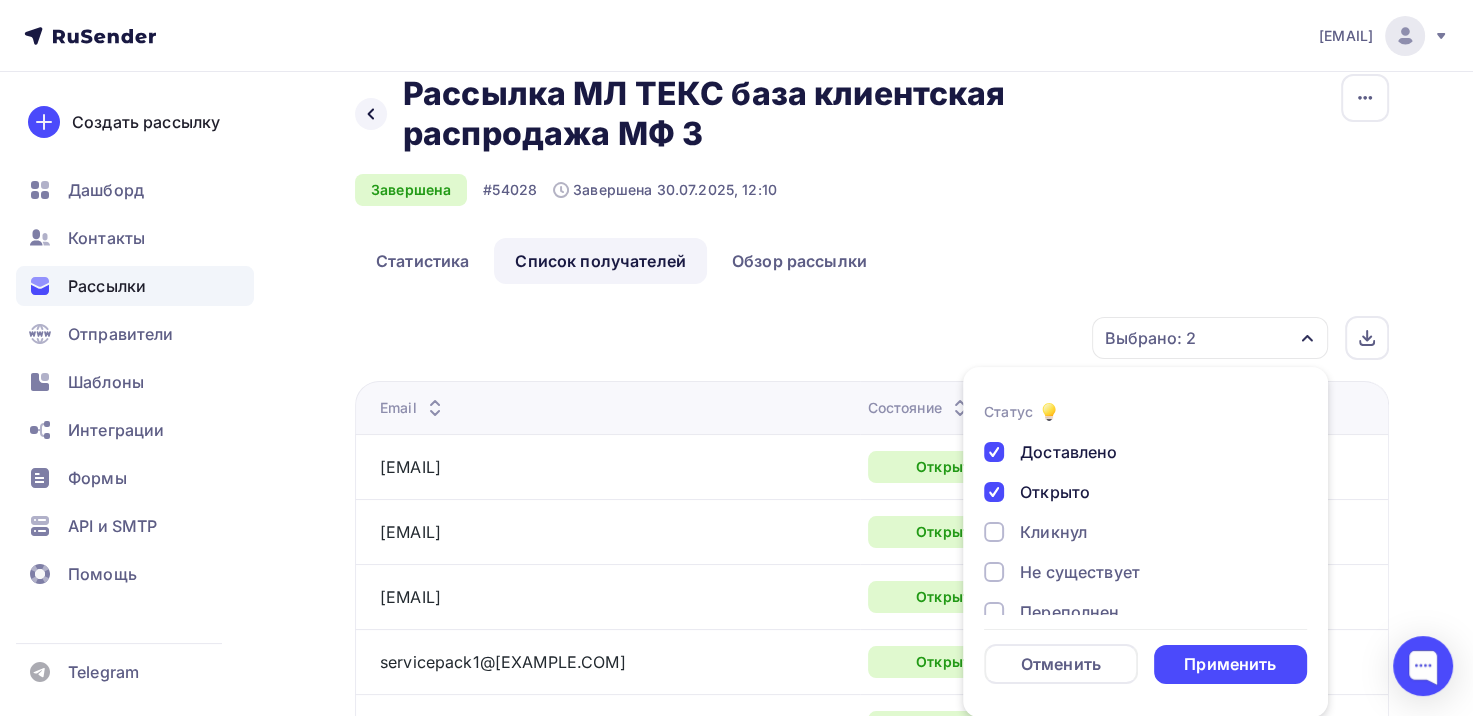 click on "Доставлено" at bounding box center [1068, 452] 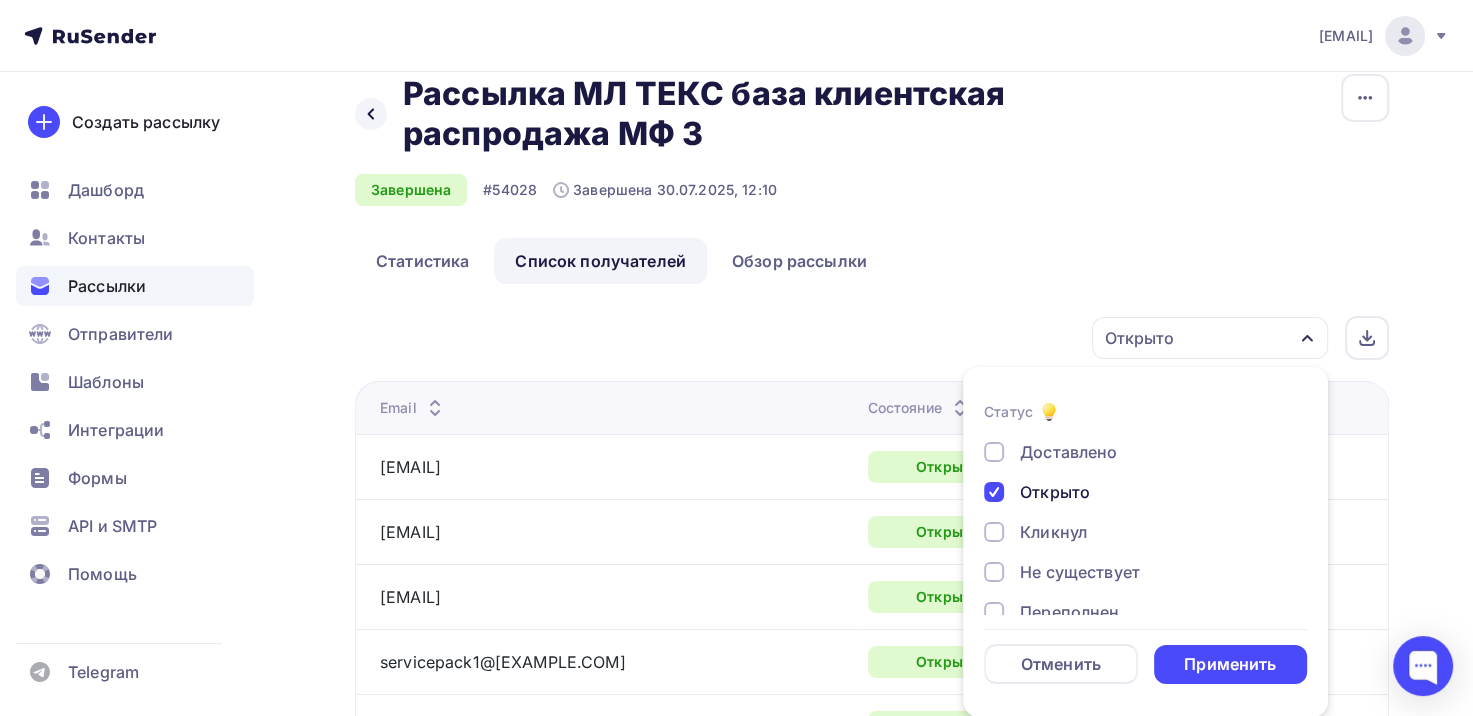 click on "Открыто" at bounding box center [1055, 492] 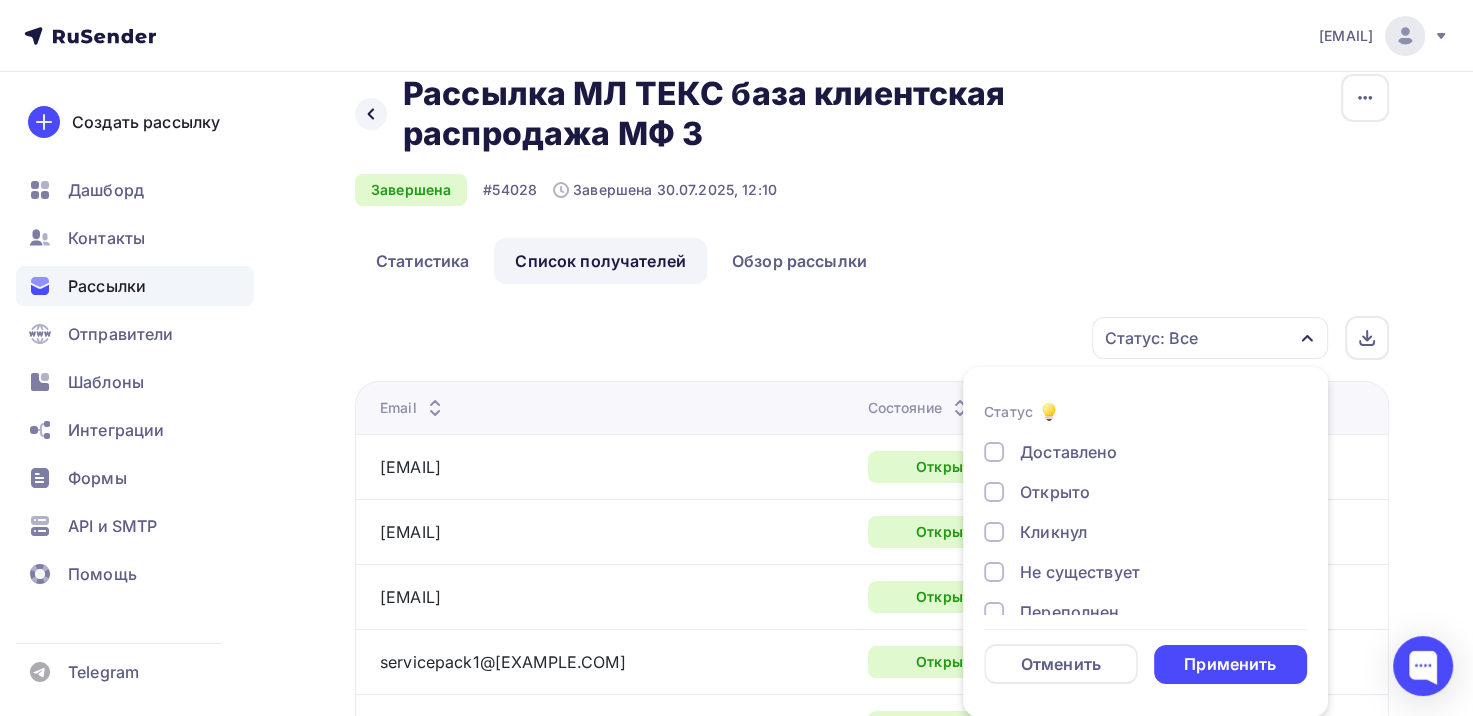 click on "Кликнул" at bounding box center [1053, 532] 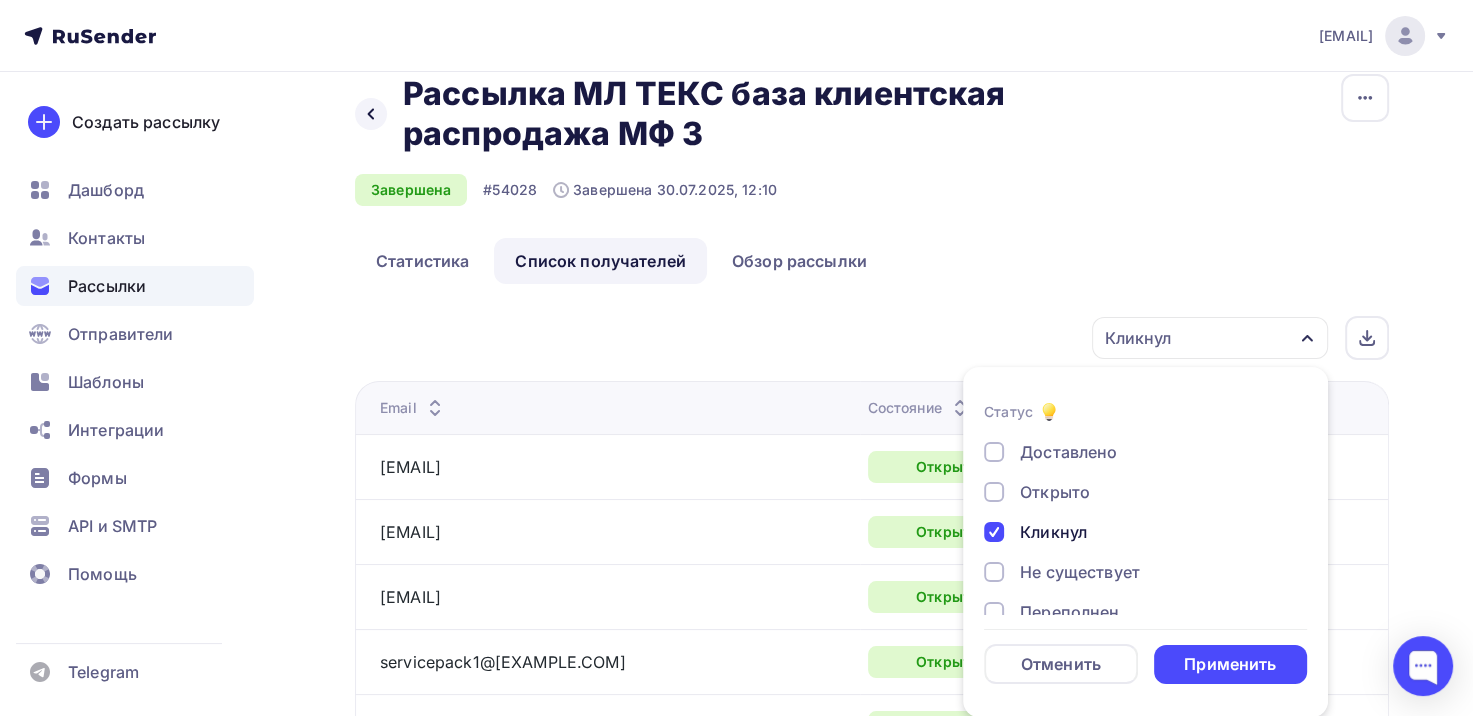 click on "Статус
Доставлено
Открыто
Кликнул
Не существует
Переполнен
Недоступен
Отписан
Жалоба
В ожидании
Отменить       Применить" at bounding box center [1145, 542] 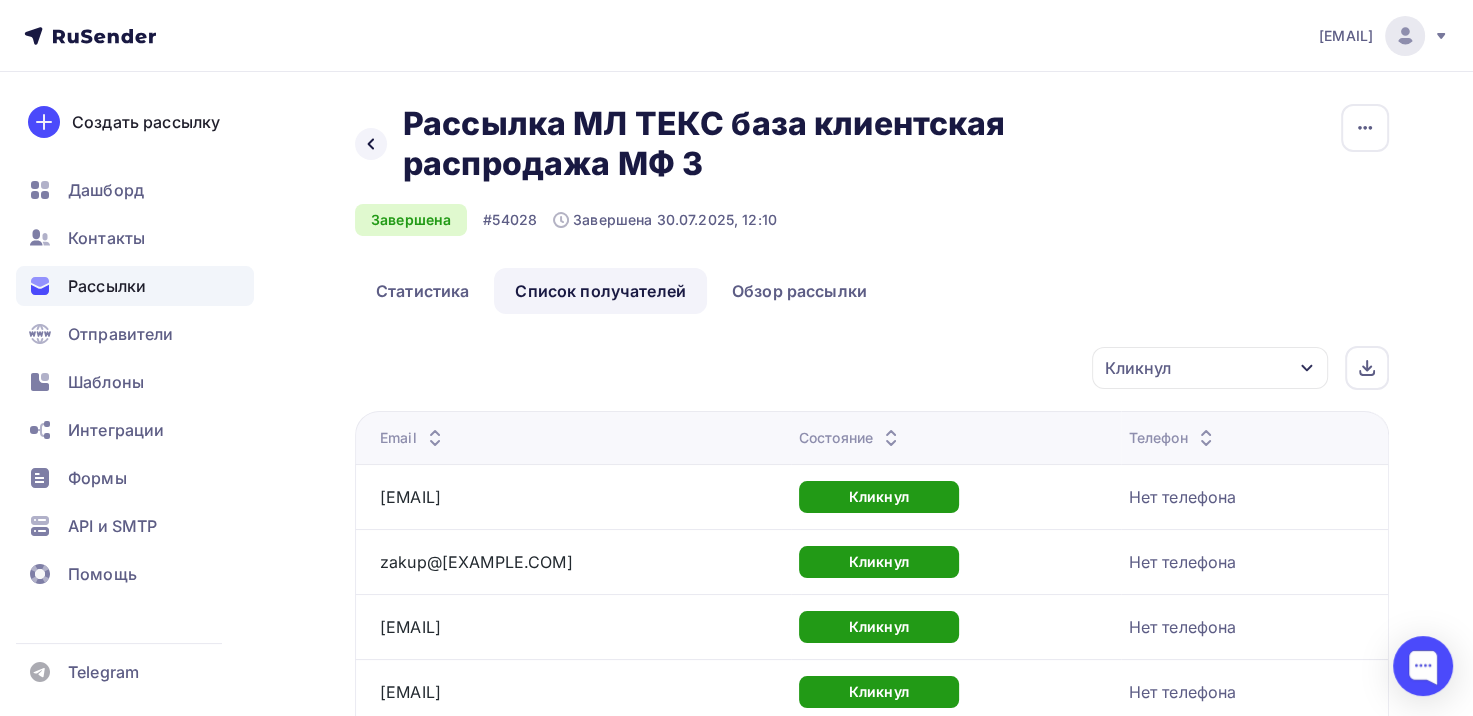 scroll, scrollTop: 0, scrollLeft: 0, axis: both 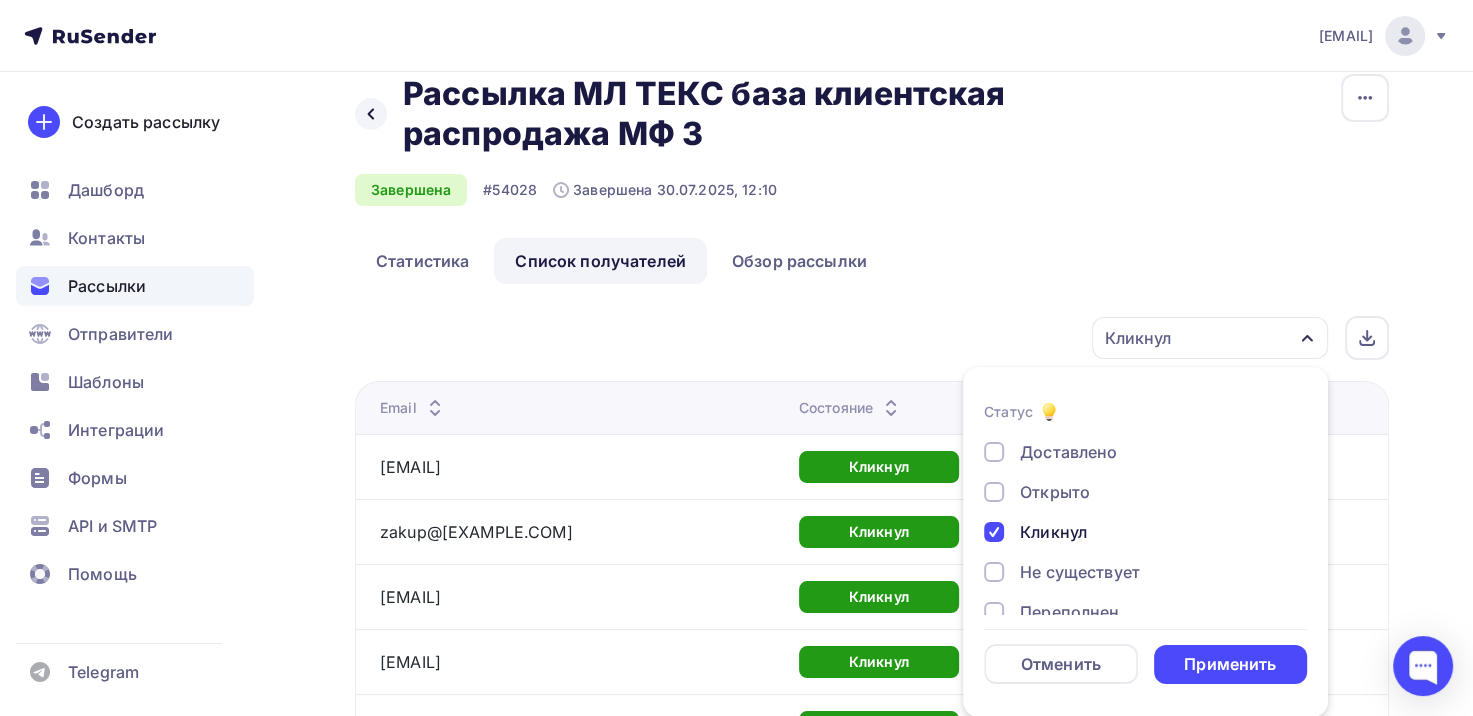 click on "Кликнул" at bounding box center [1053, 532] 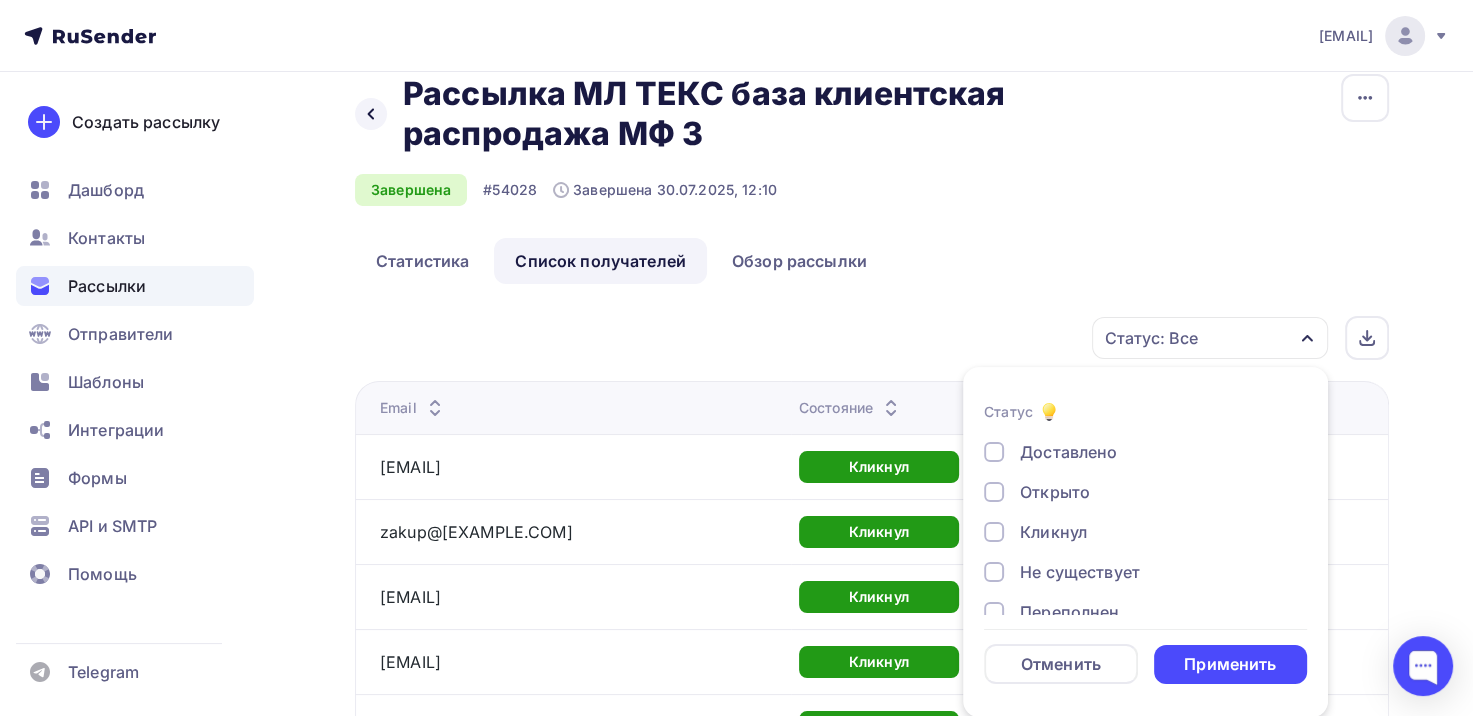 click on "Не существует" at bounding box center [1080, 572] 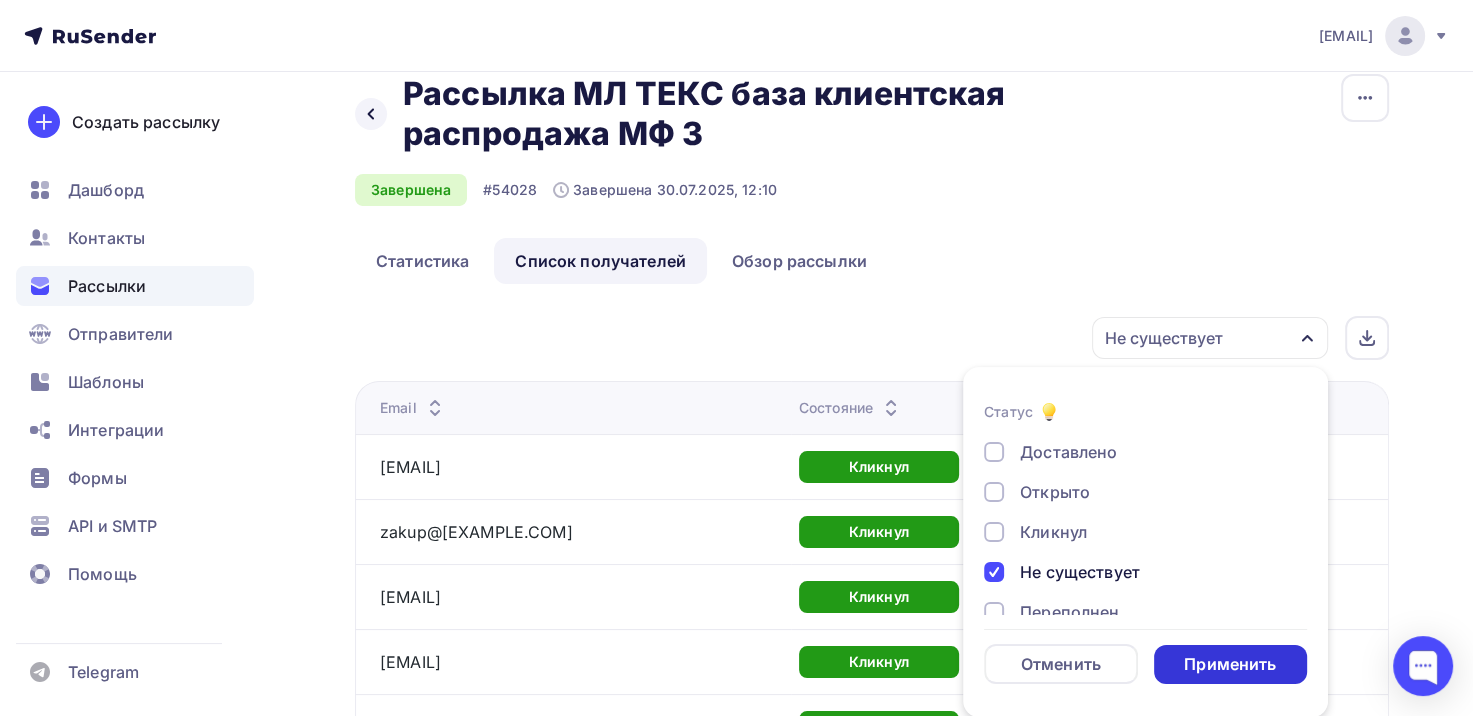 click on "Применить" at bounding box center [1230, 664] 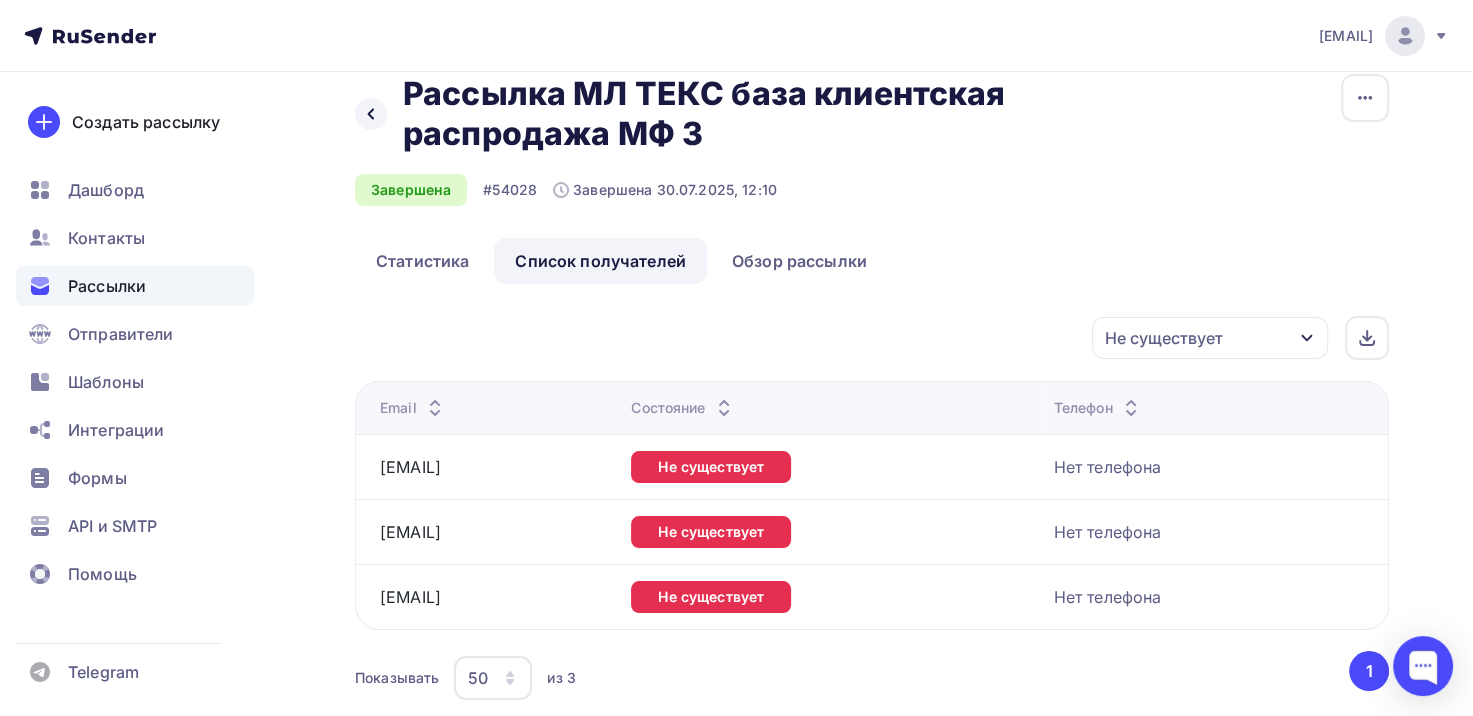 click on "Не существует" at bounding box center [1164, 338] 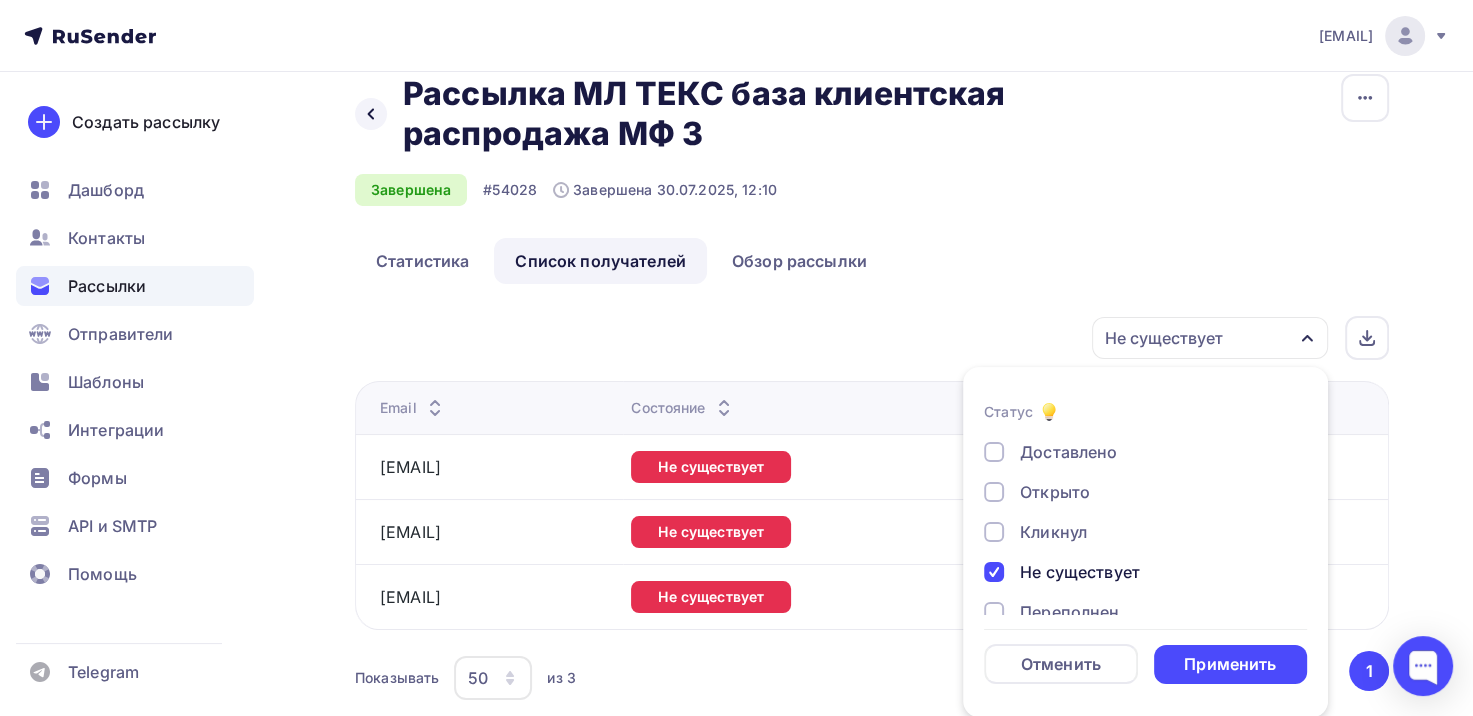 click on "Не существует" at bounding box center (1080, 572) 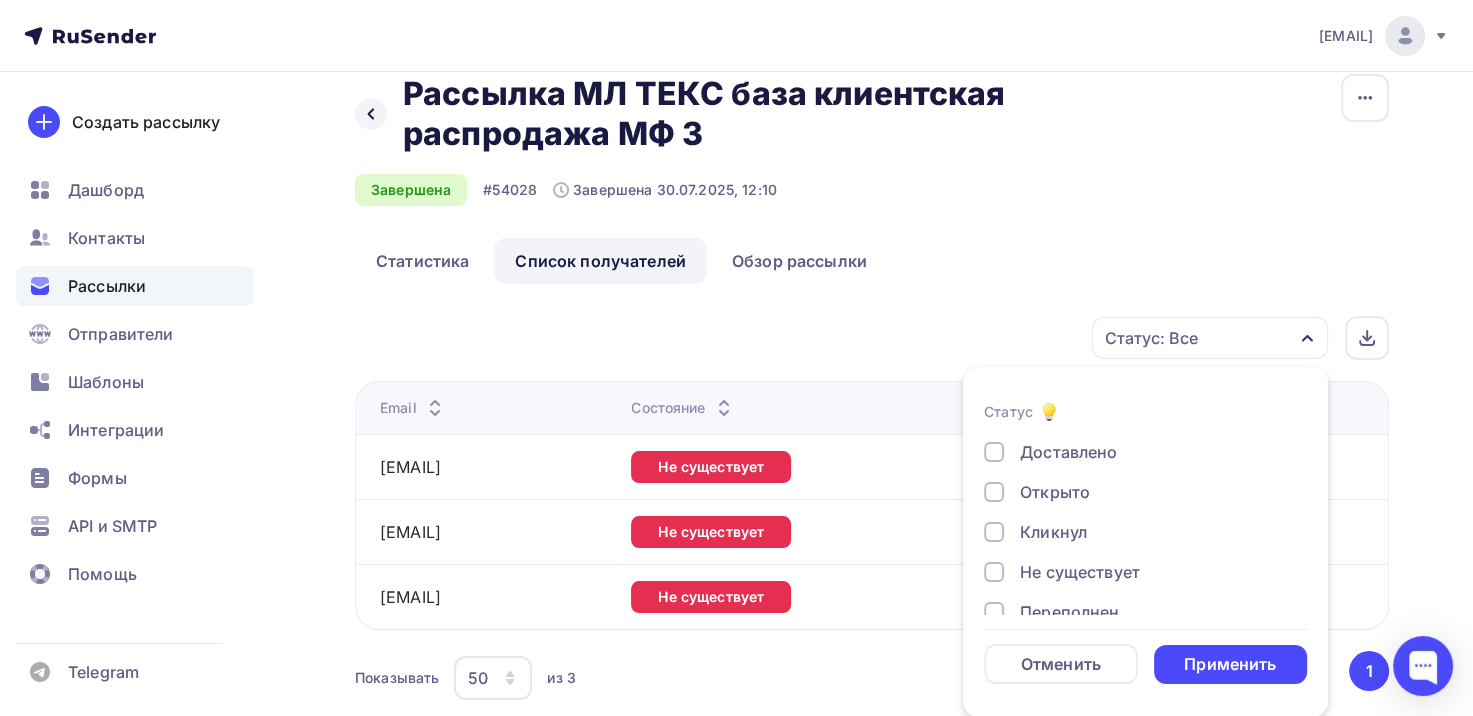 click on "Переполнен" at bounding box center [1069, 612] 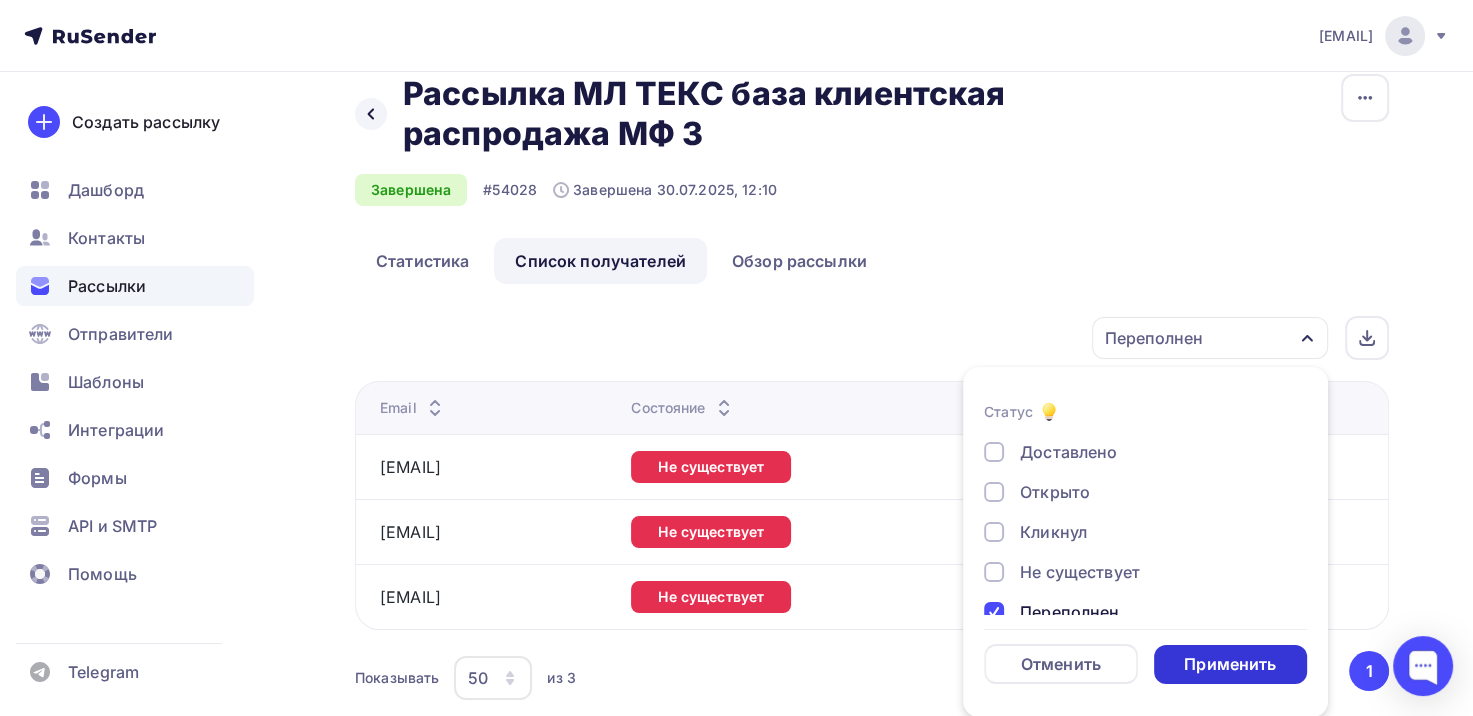 click on "Применить" at bounding box center [1231, 664] 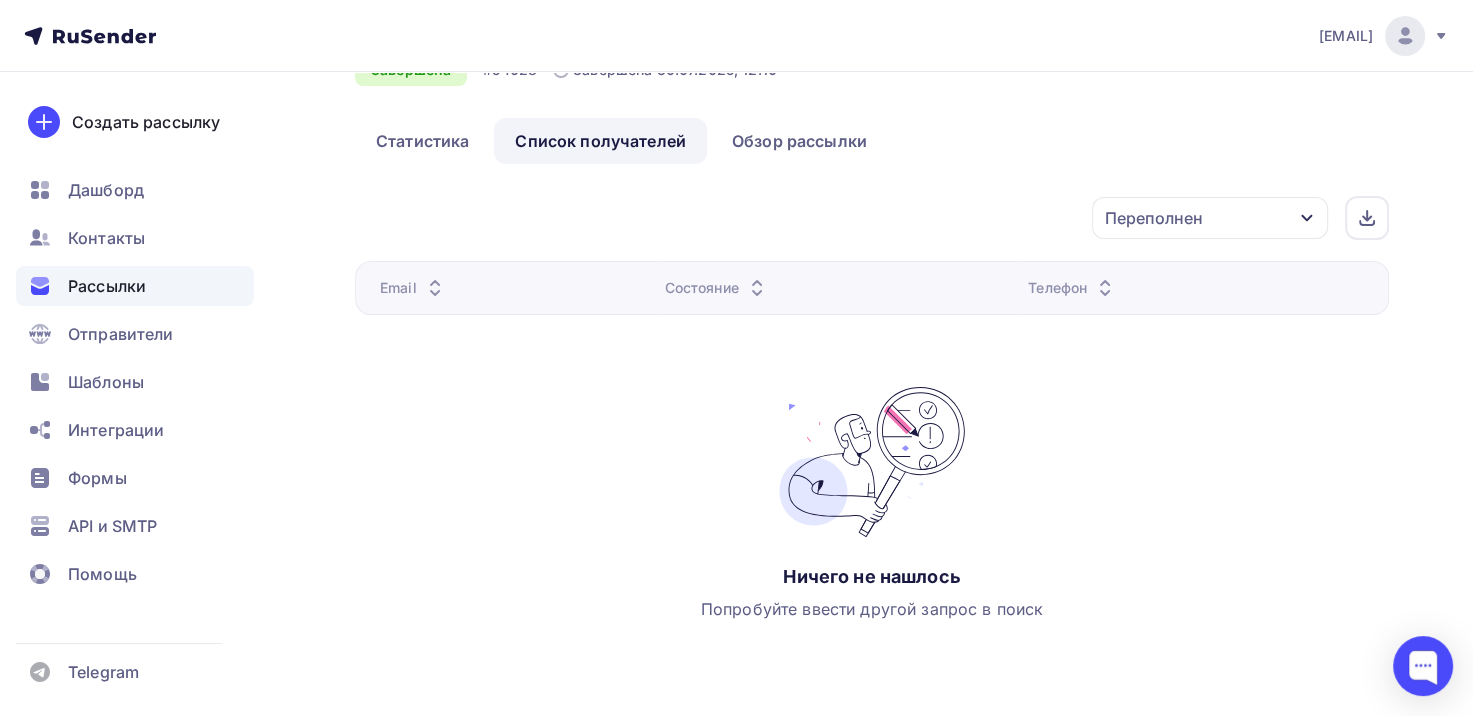 scroll, scrollTop: 174, scrollLeft: 0, axis: vertical 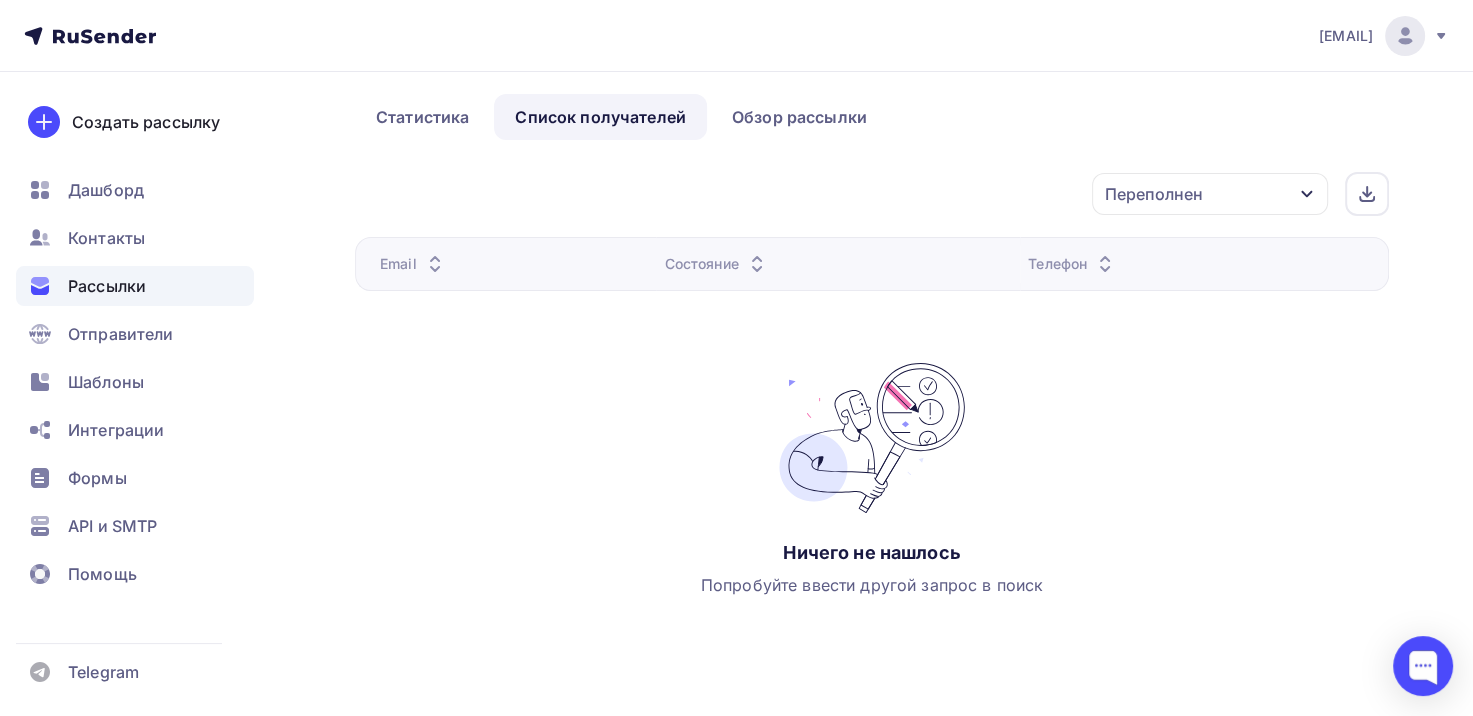 click on "Переполнен" at bounding box center [1210, 194] 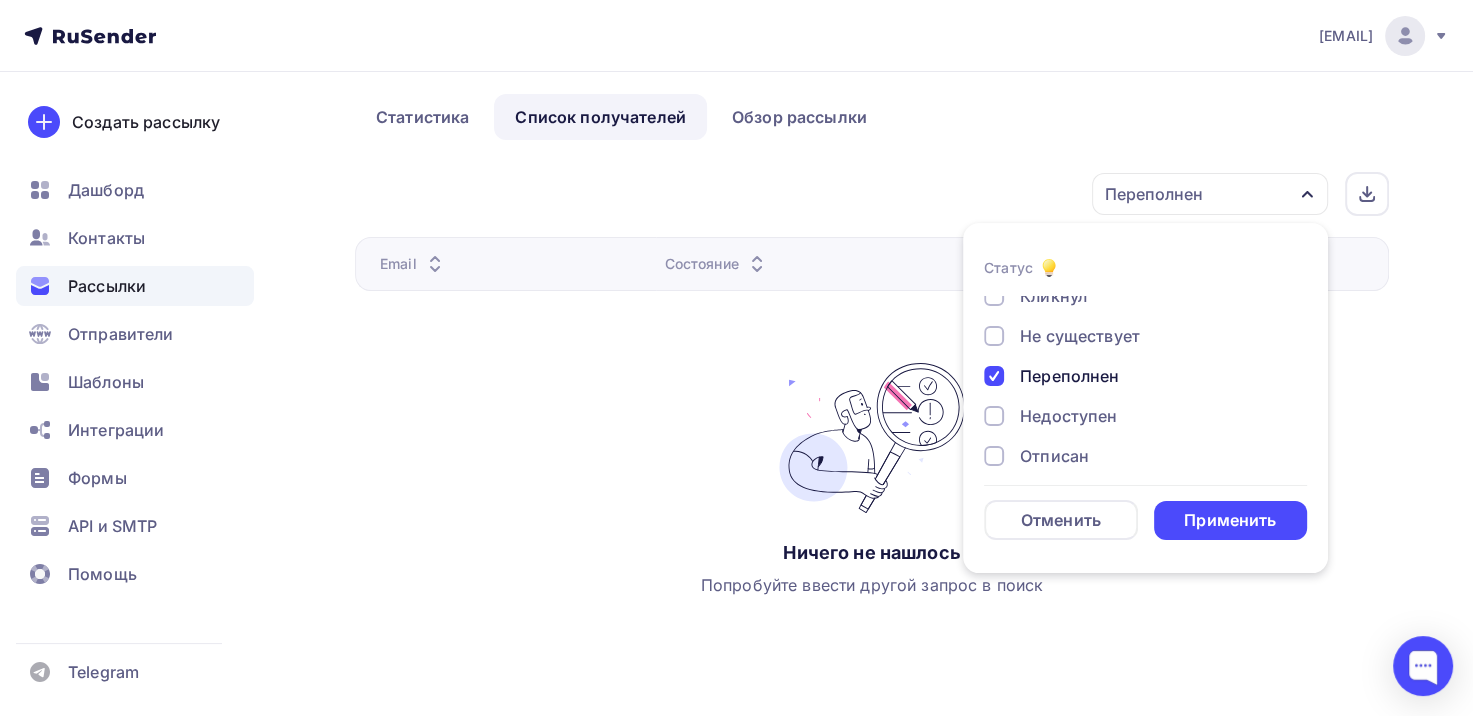 scroll, scrollTop: 100, scrollLeft: 0, axis: vertical 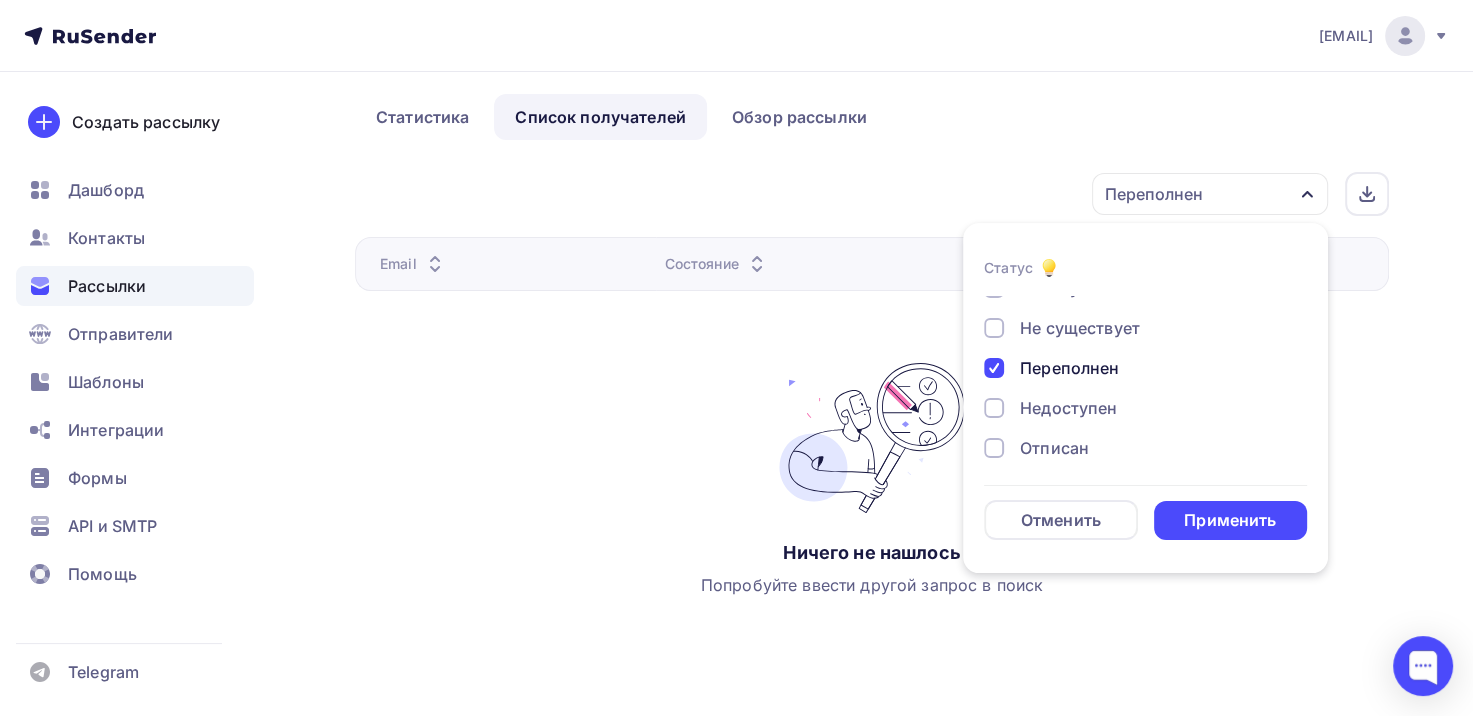 click on "Переполнен" at bounding box center [1069, 368] 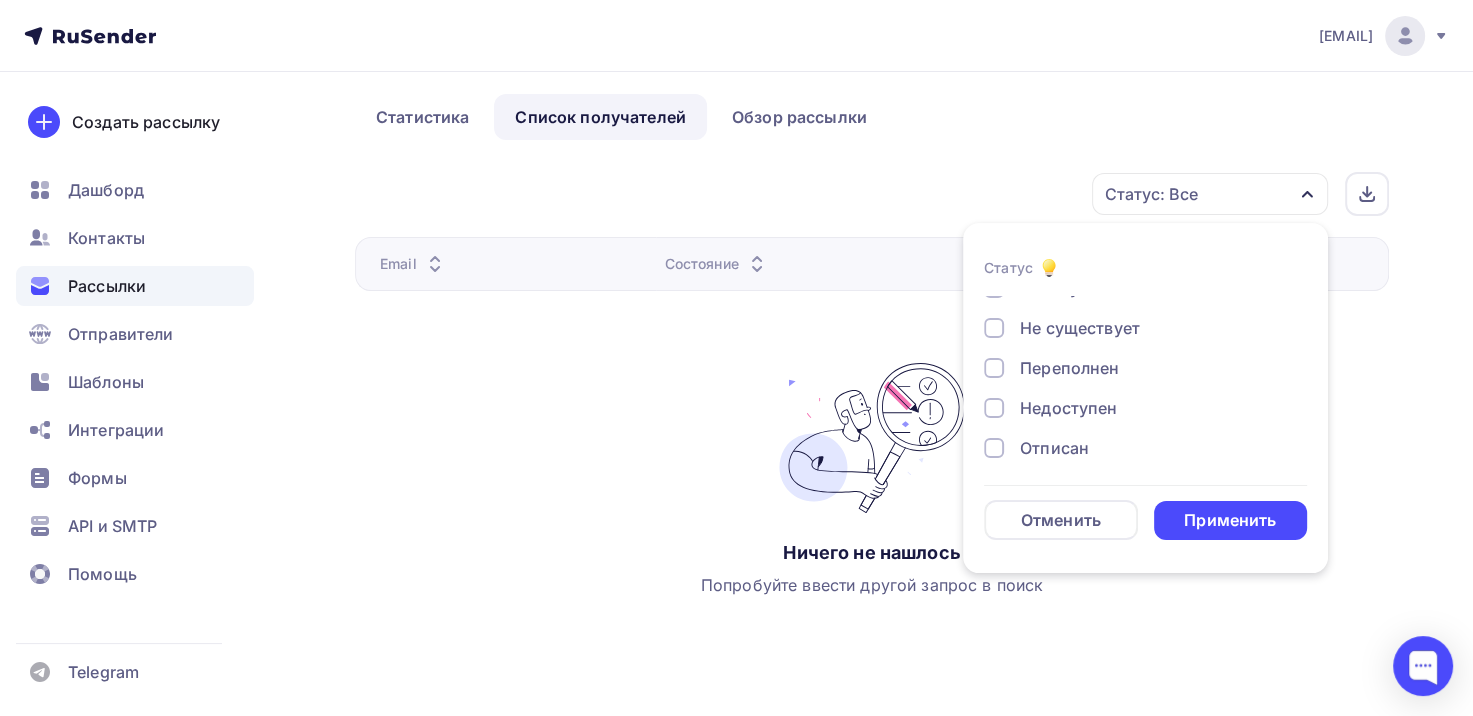 click on "Недоступен" at bounding box center (1068, 408) 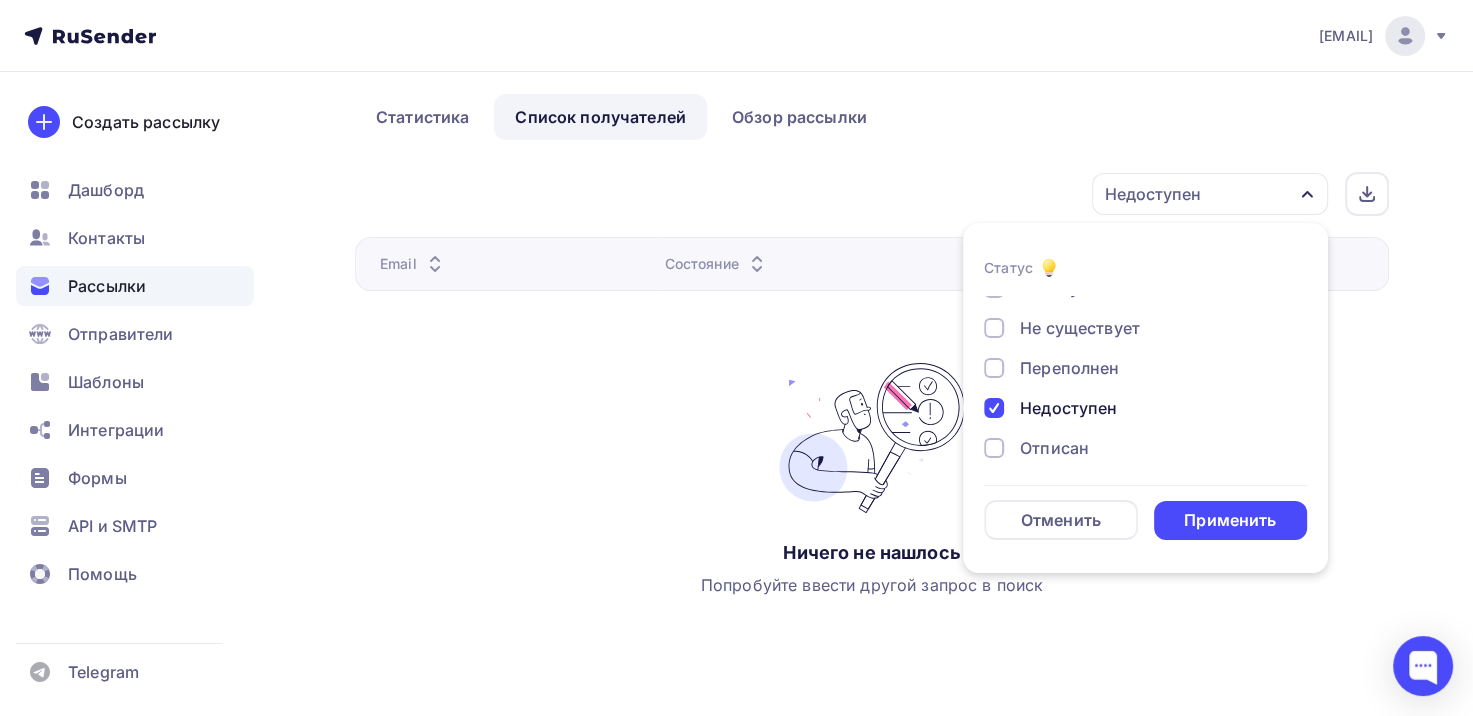 click on "Статус
Доставлено
Открыто
Кликнул
Не существует
Переполнен
Недоступен
Отписан
Жалоба
В ожидании
Отменить       Применить" at bounding box center (1145, 398) 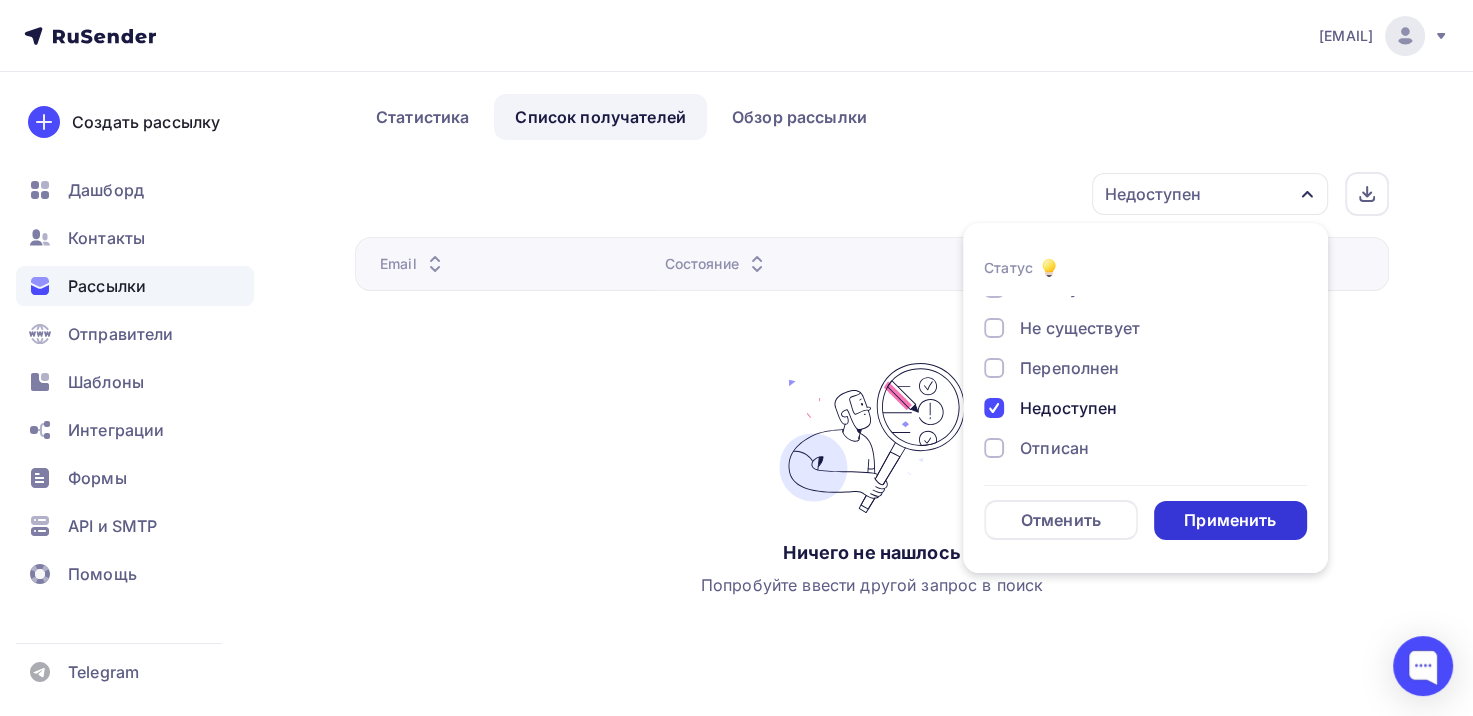click on "Применить" at bounding box center (1230, 520) 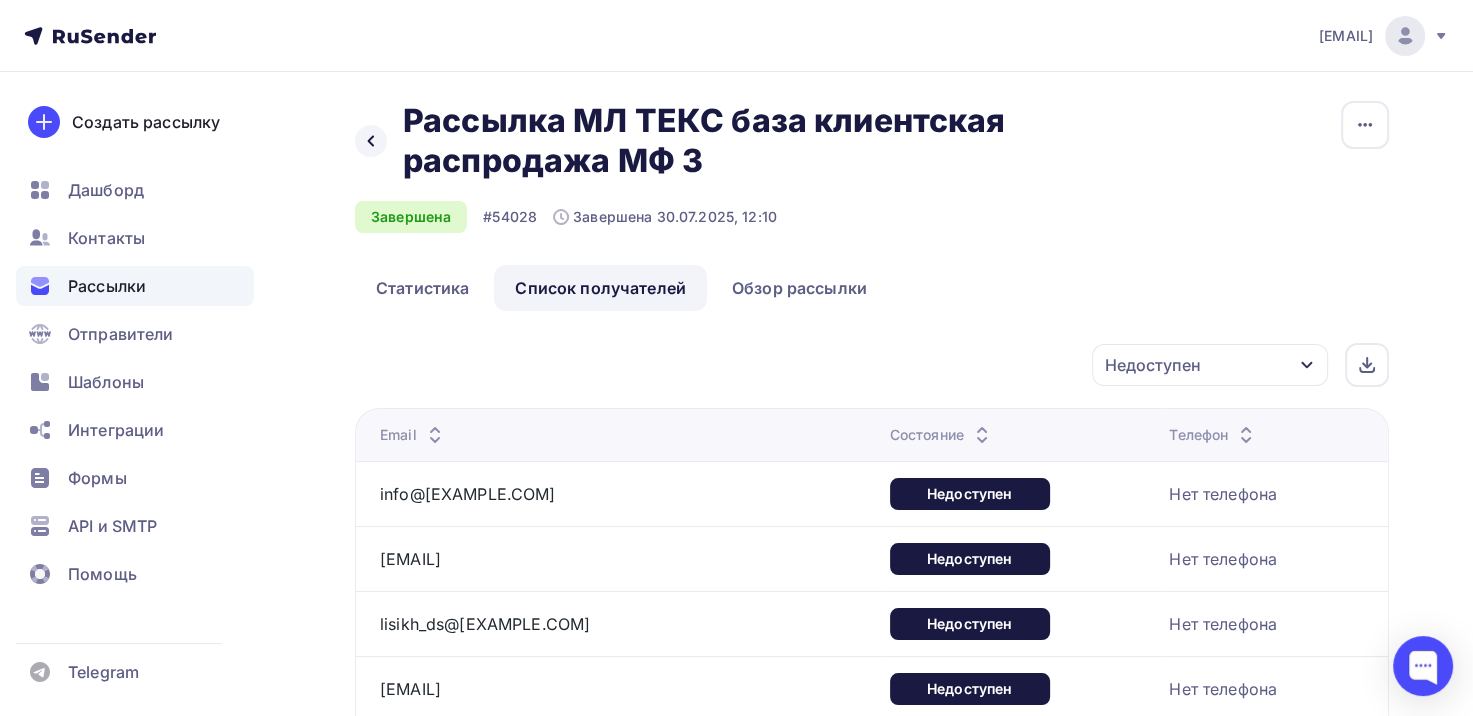 scroll, scrollTop: 0, scrollLeft: 0, axis: both 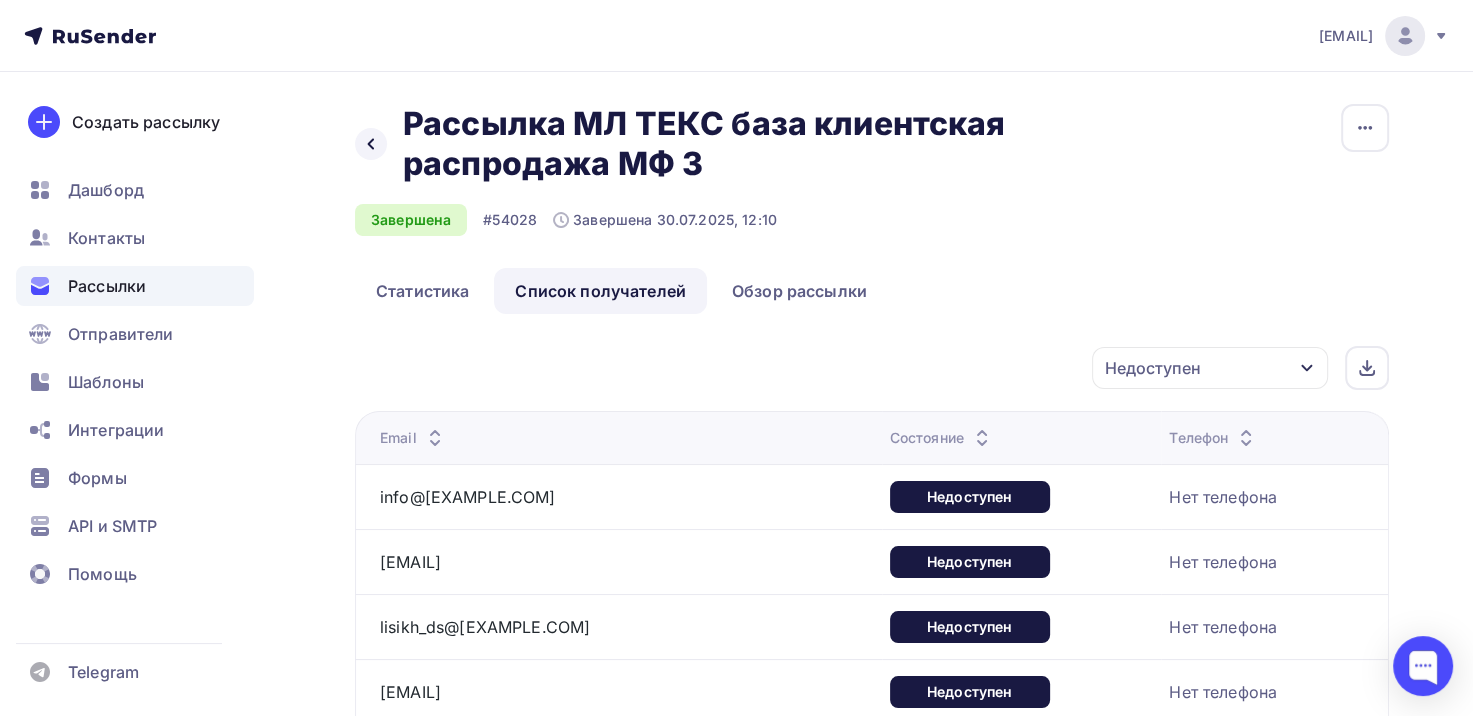 click on "Недоступен" at bounding box center (1210, 368) 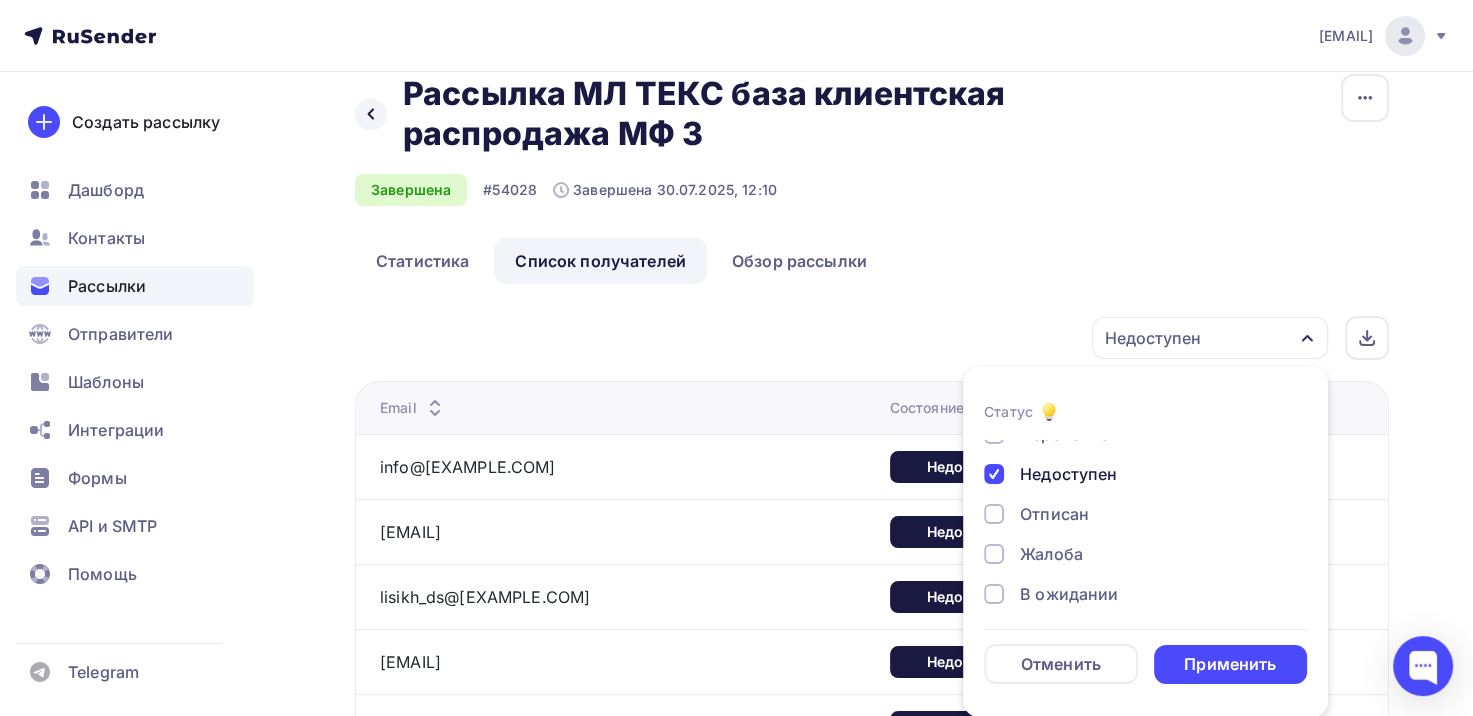 scroll, scrollTop: 184, scrollLeft: 0, axis: vertical 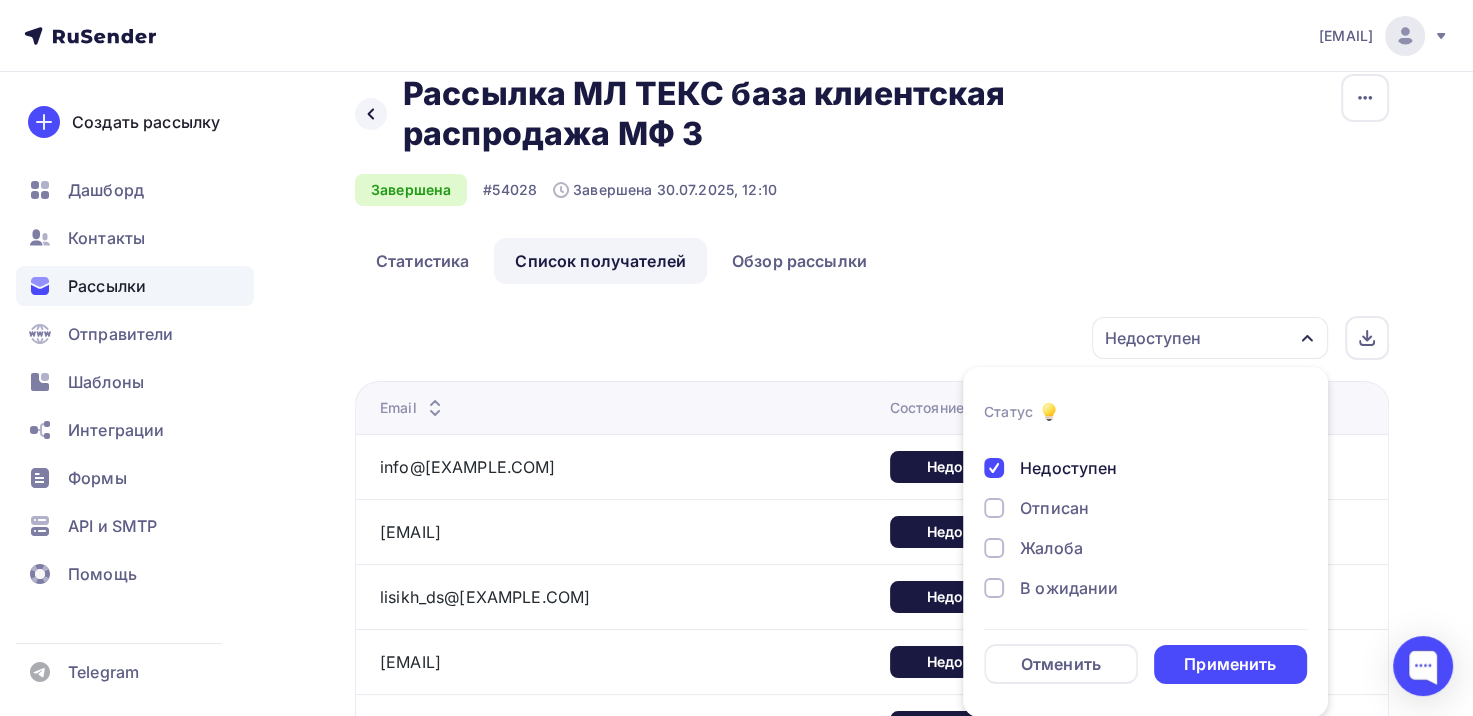 click on "Недоступен" at bounding box center [1068, 468] 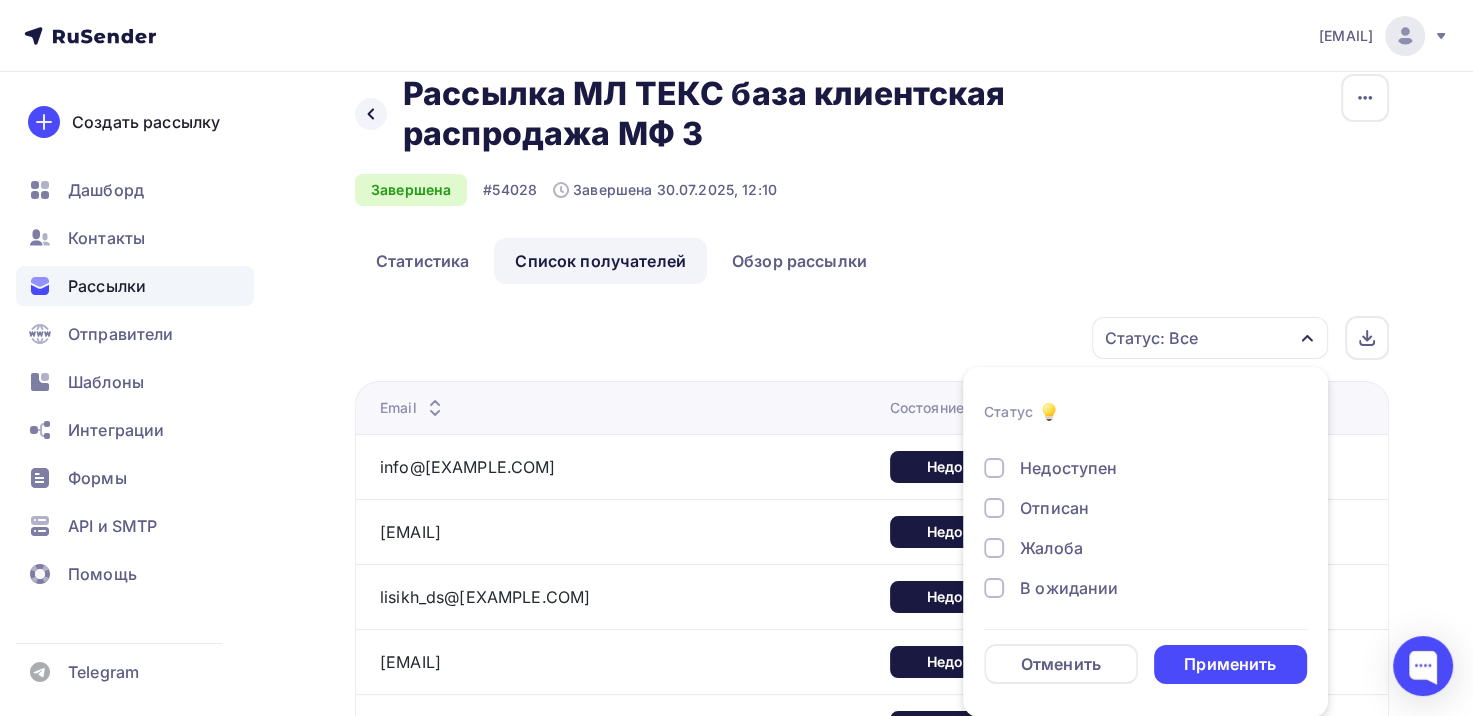 click on "Отписан" at bounding box center [1054, 508] 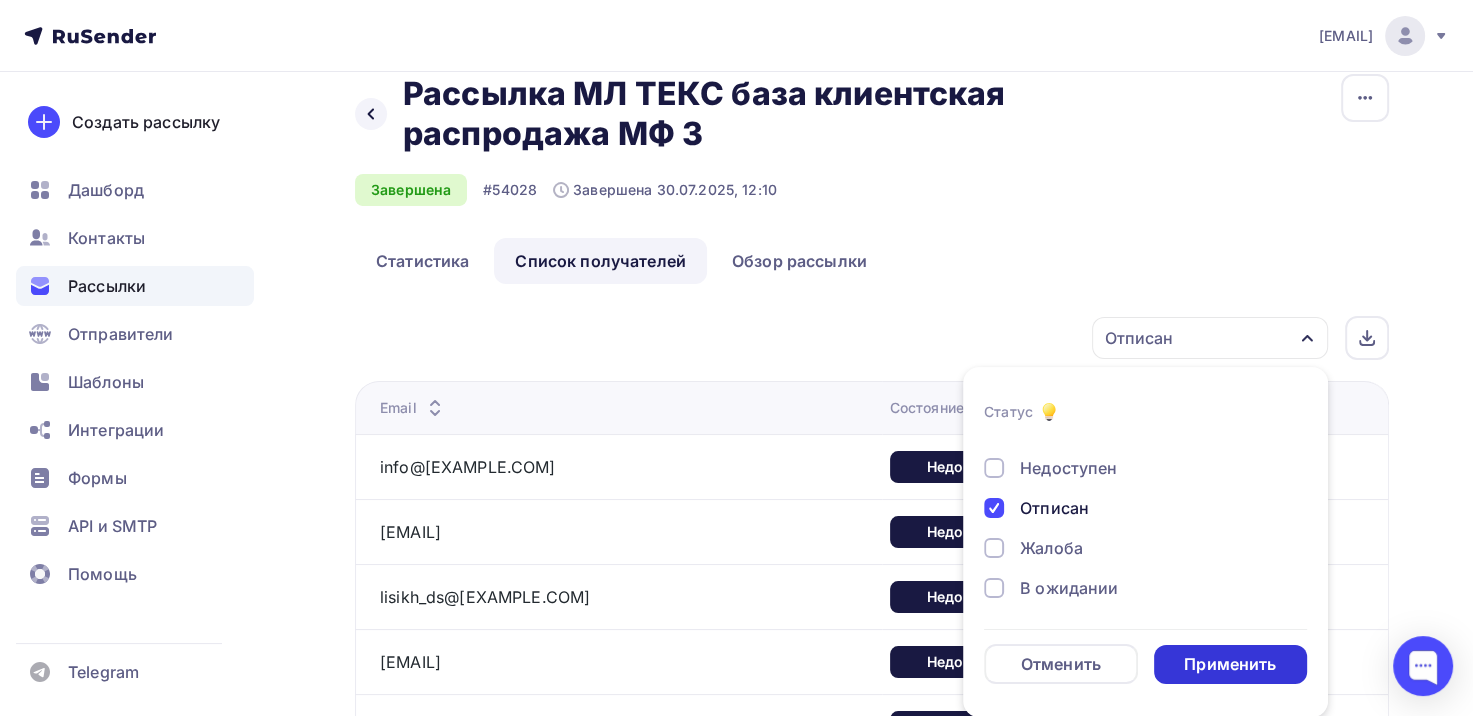 click on "Применить" at bounding box center (1230, 664) 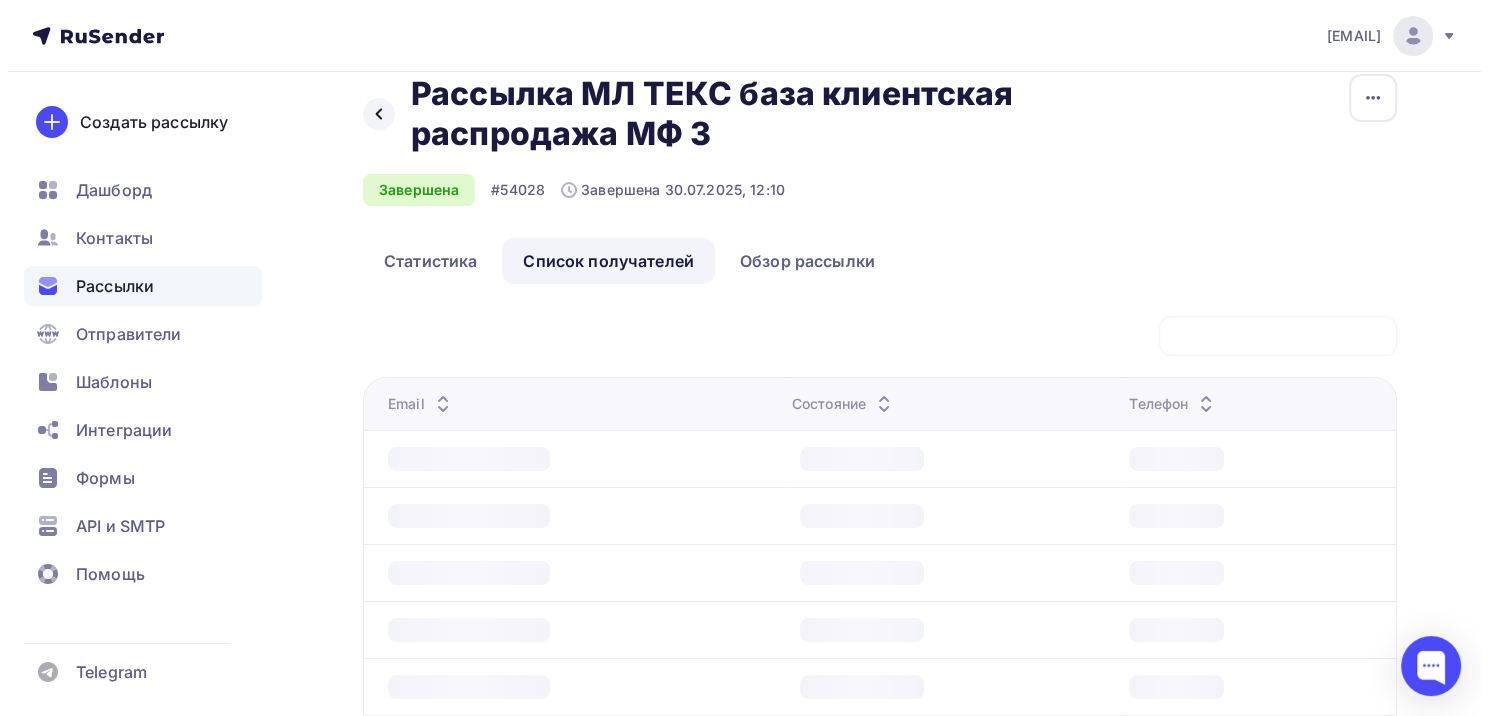 scroll, scrollTop: 0, scrollLeft: 0, axis: both 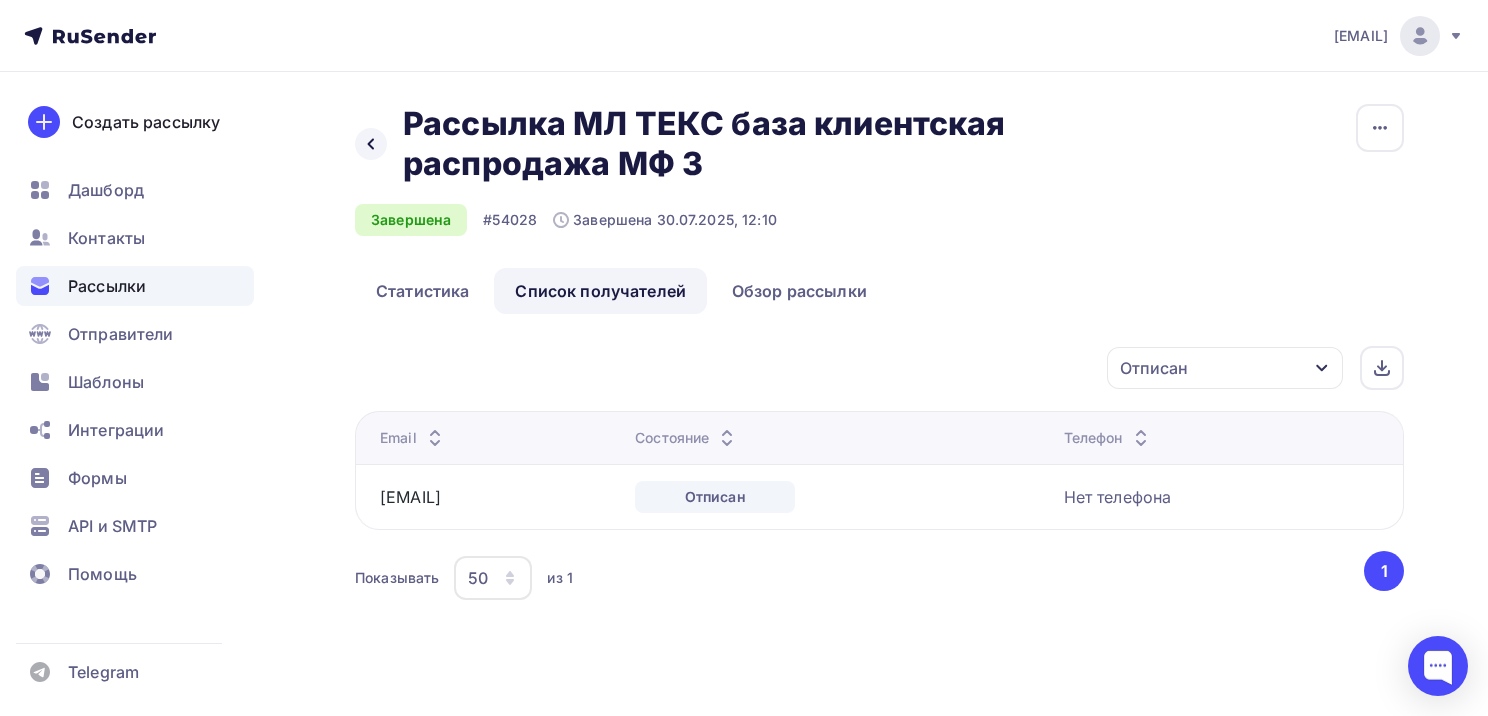 click on "Отписан" at bounding box center (1225, 368) 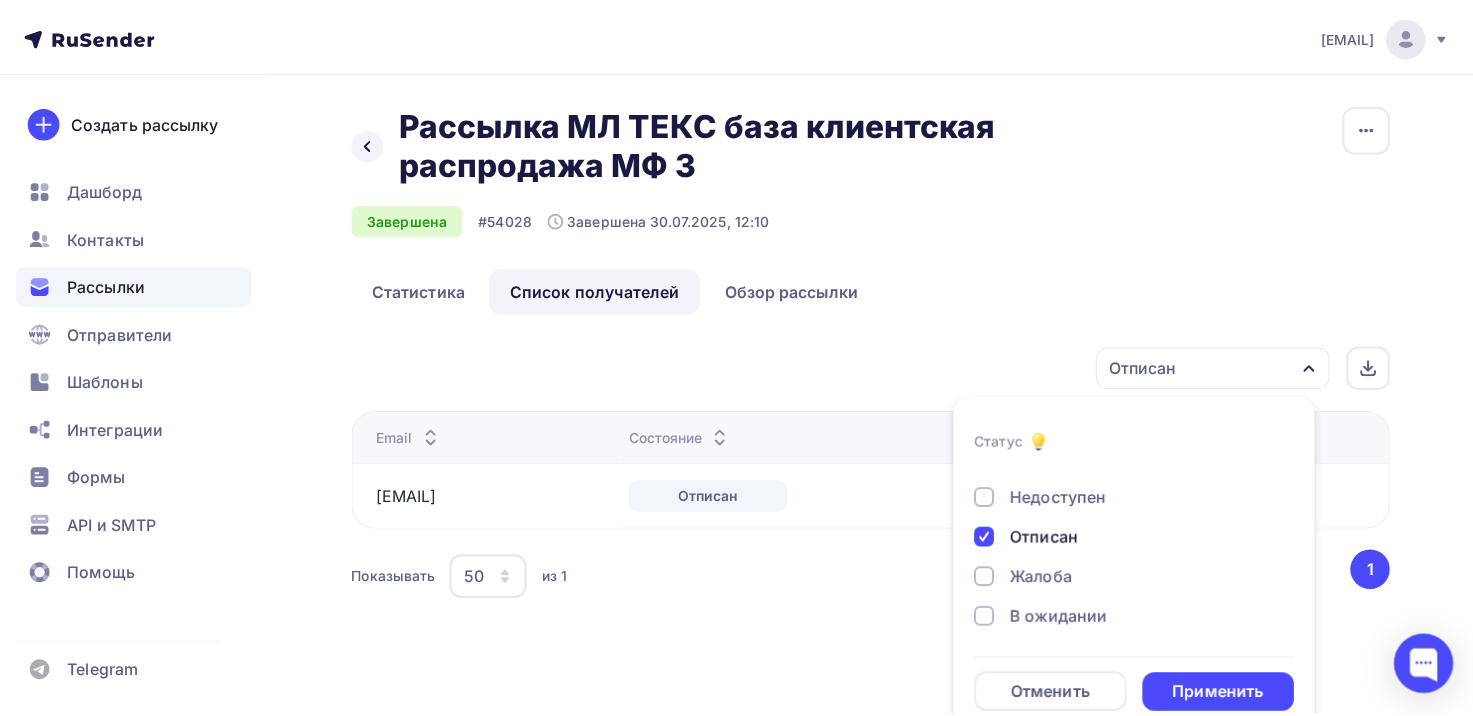 scroll, scrollTop: 30, scrollLeft: 0, axis: vertical 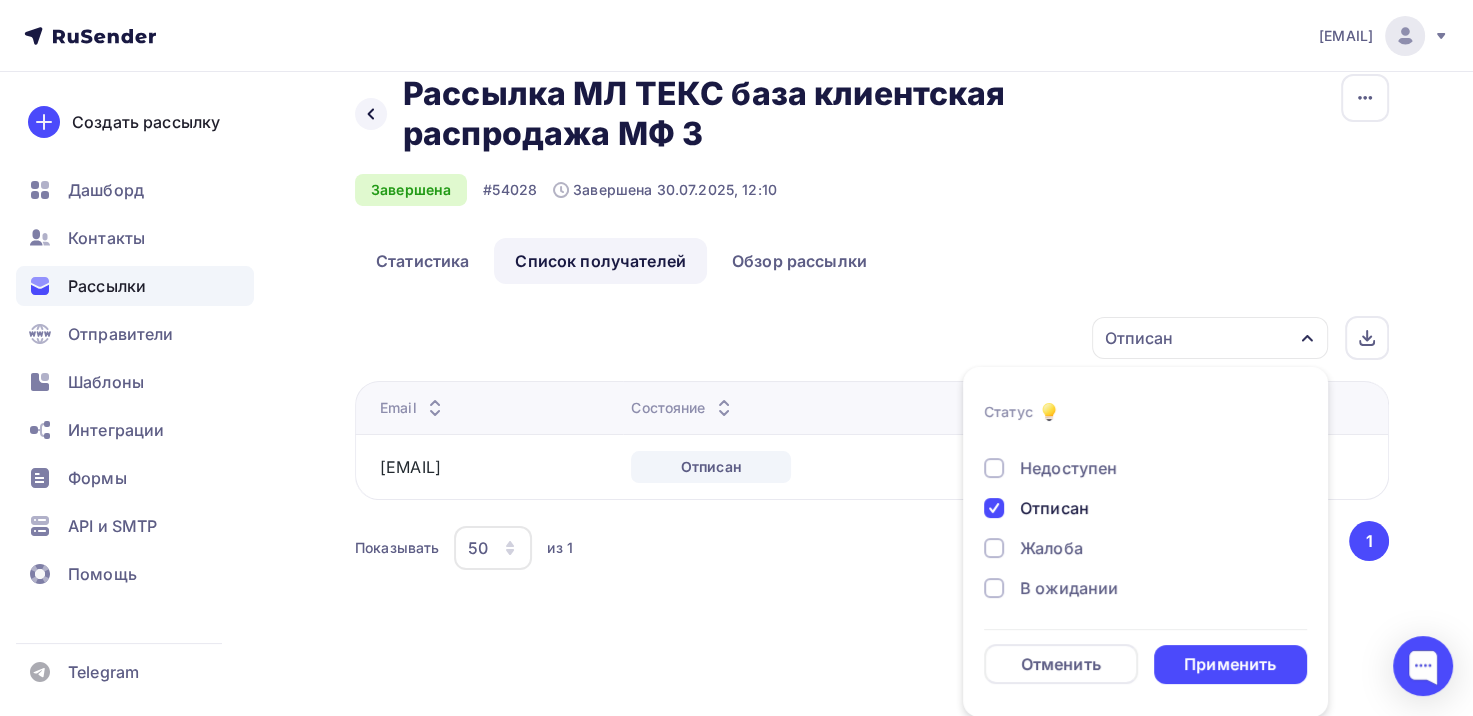 click on "Отписан" at bounding box center (1054, 508) 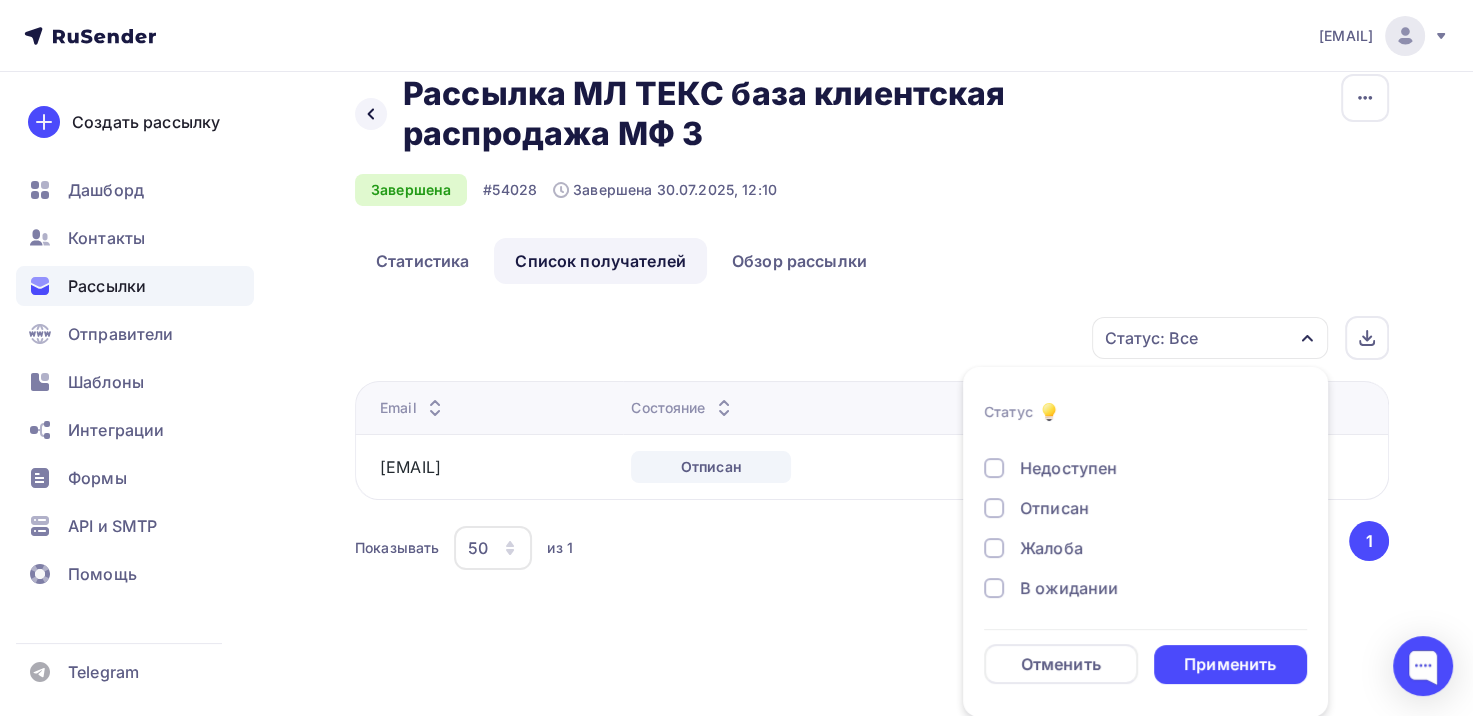 click on "Жалоба" at bounding box center [1051, 548] 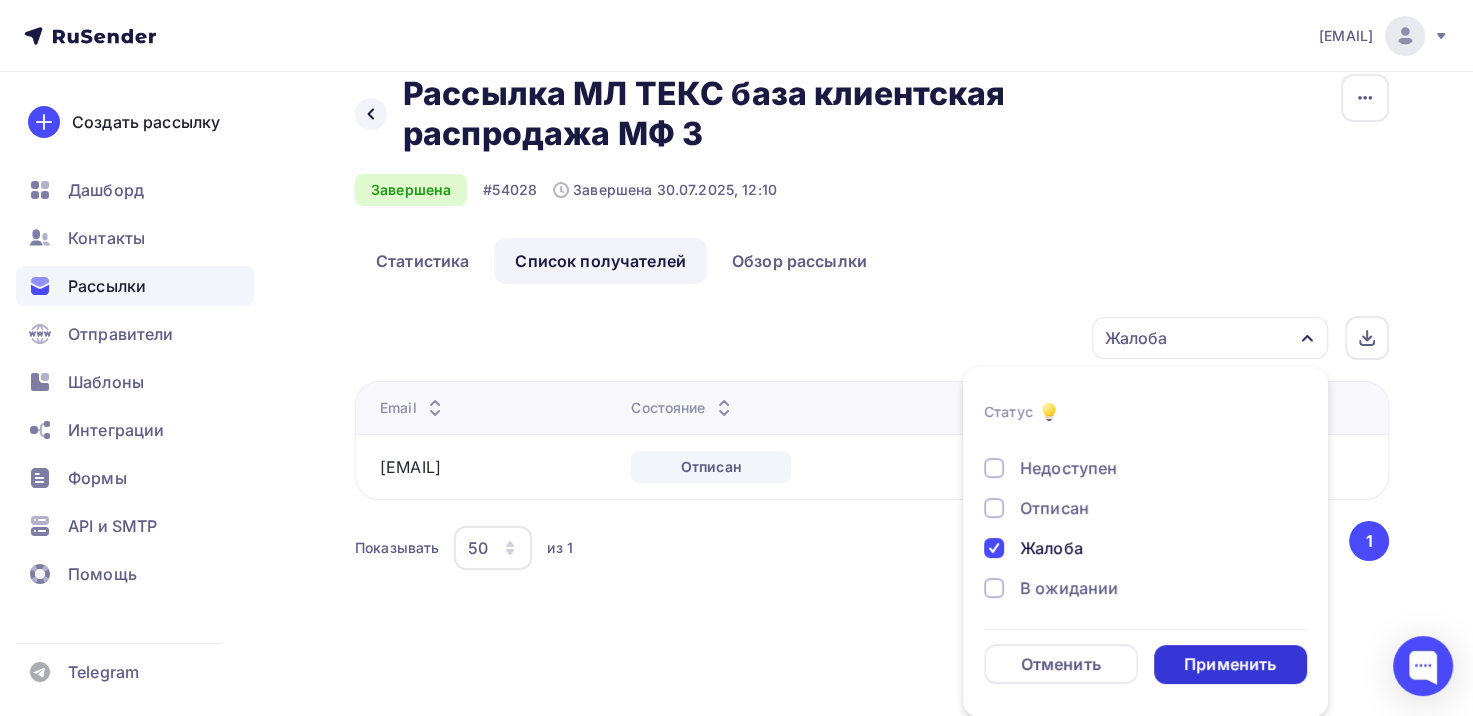 click on "Применить" at bounding box center (1230, 664) 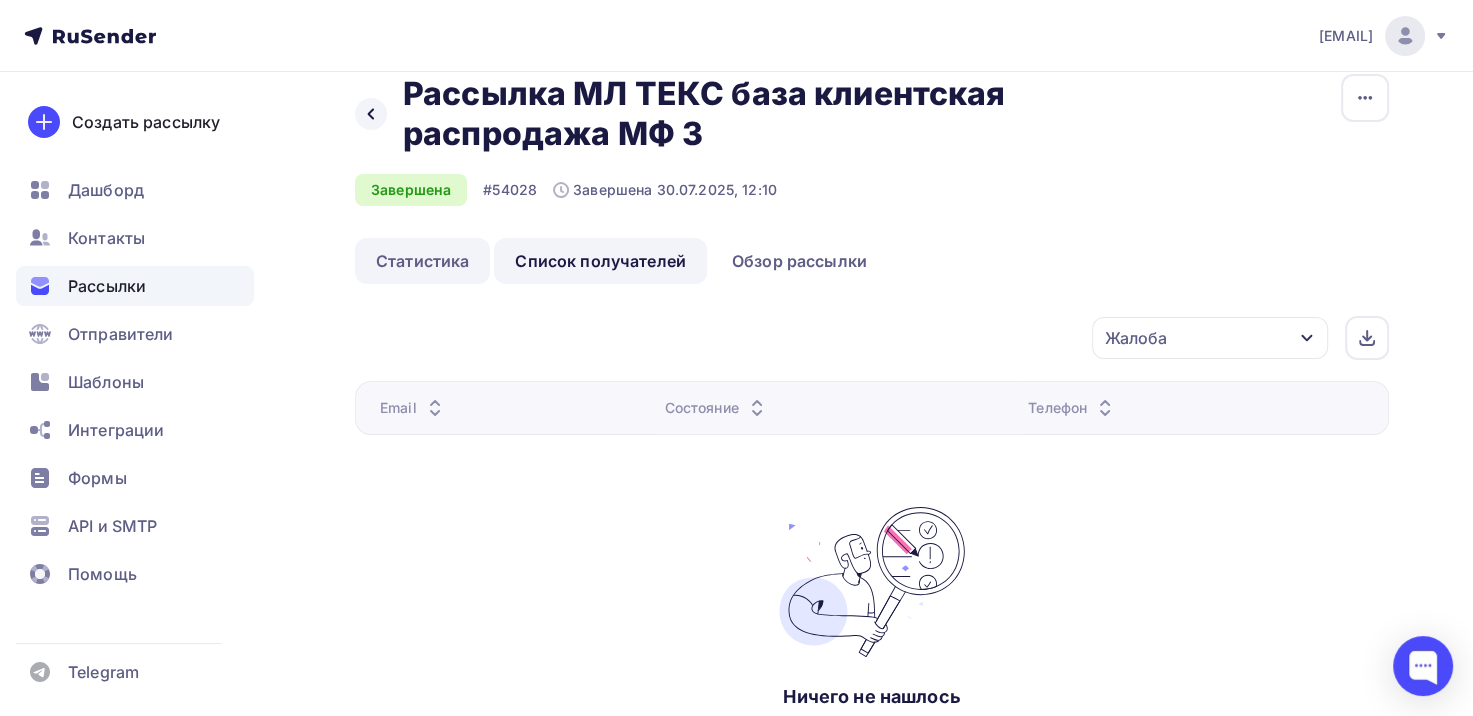 click on "Статистика" at bounding box center (422, 261) 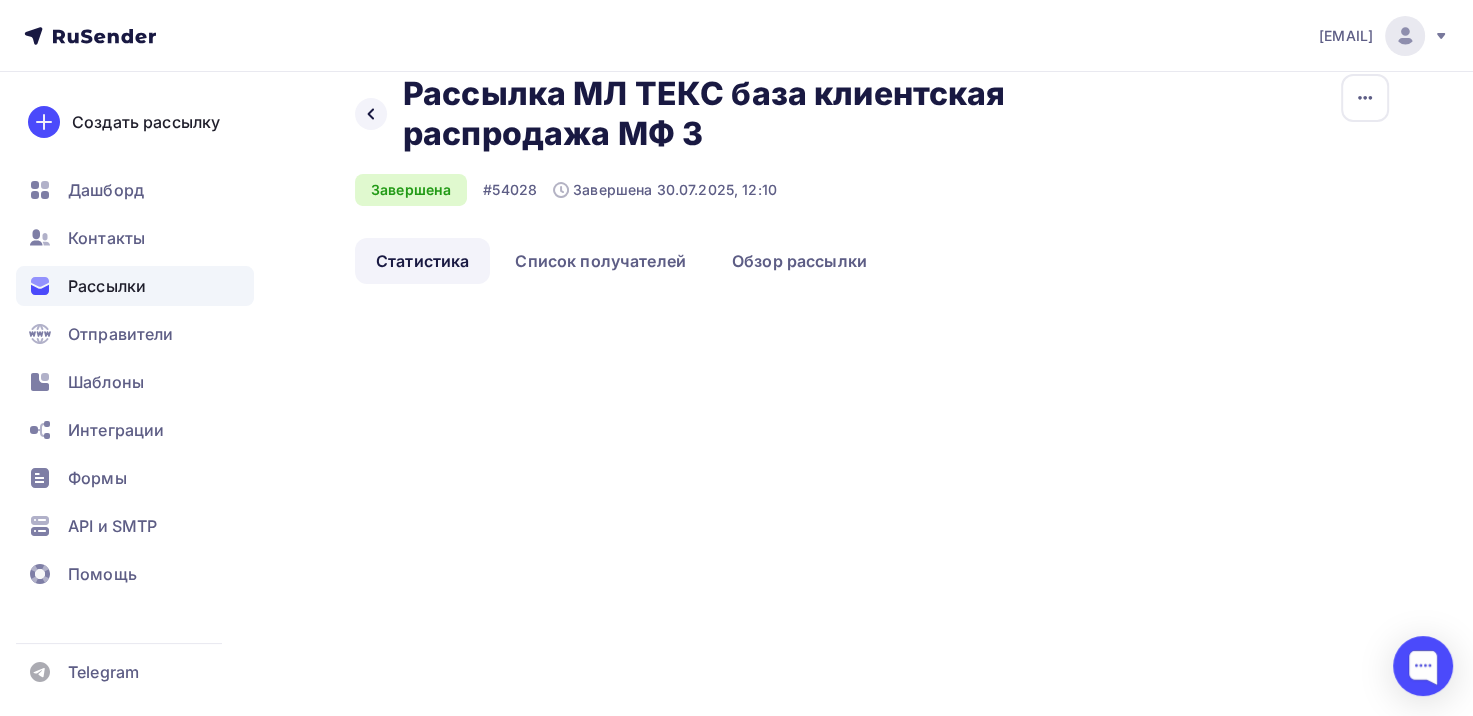 scroll, scrollTop: 0, scrollLeft: 0, axis: both 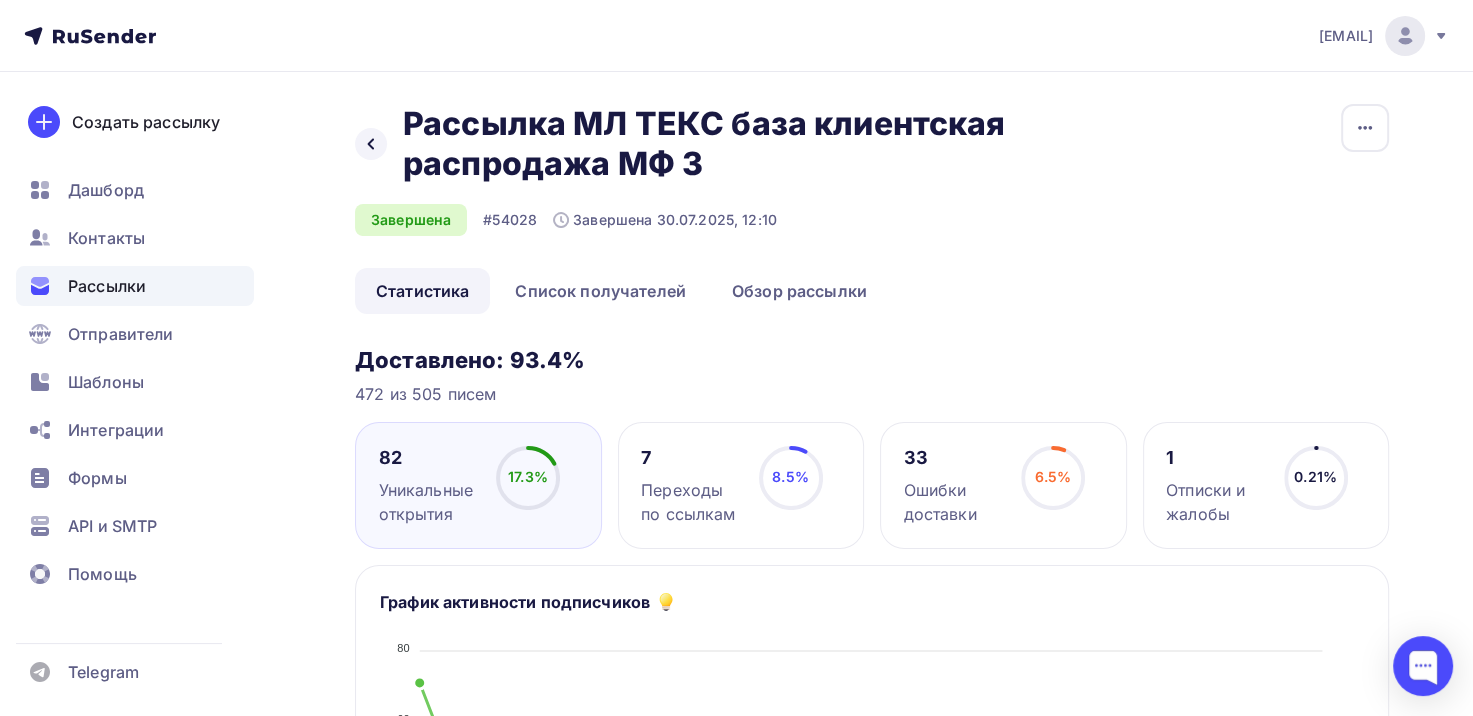 click on "Завершена
#54028
Завершена
[DATE], [TIME]
Копировать
Добавить в папку
Статистика
Список получателей
Обзор рассылки
Статистика
Список получателей
Обзор рассылки
Копировать
Добавить в папку
Доставлено:
93.4%
472 из
505 писем
82     17.3%   17.3%           7" at bounding box center [736, 1015] 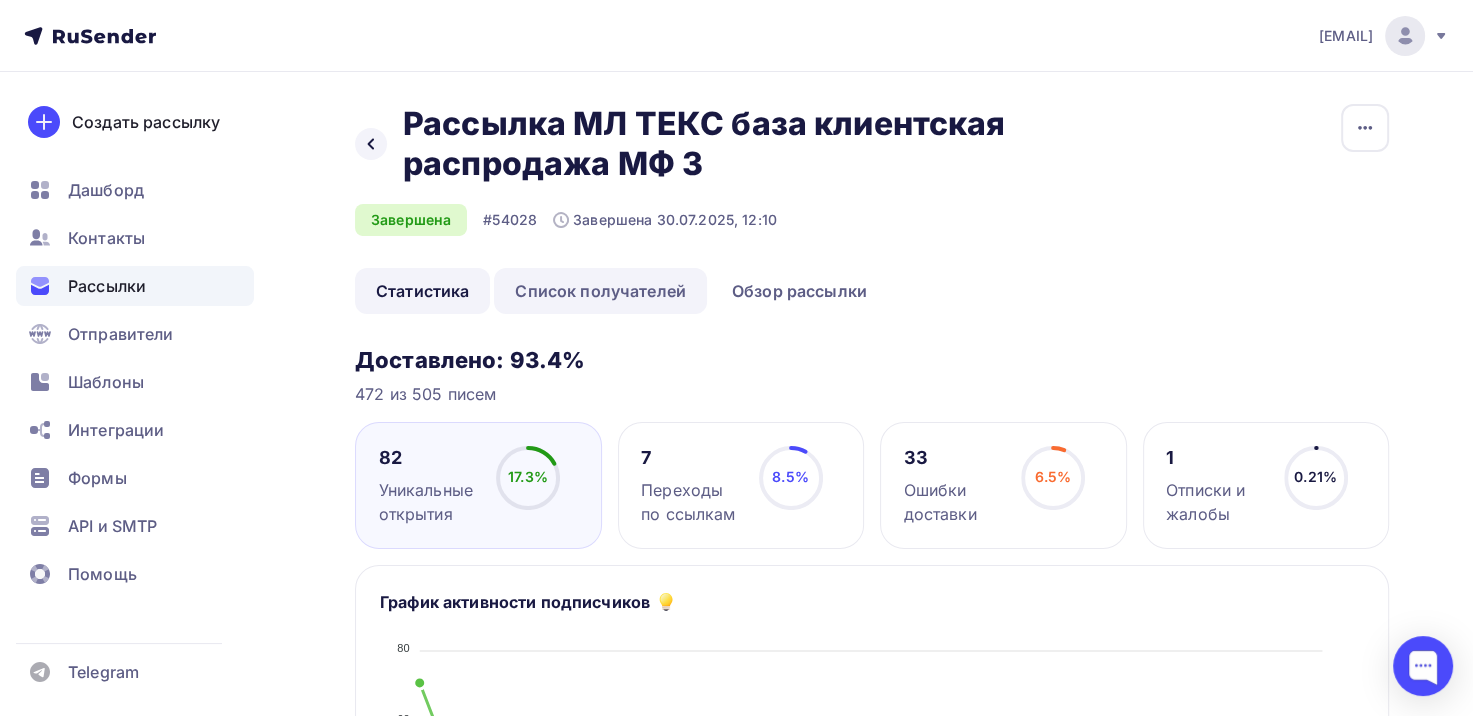 click on "Список получателей" at bounding box center [600, 291] 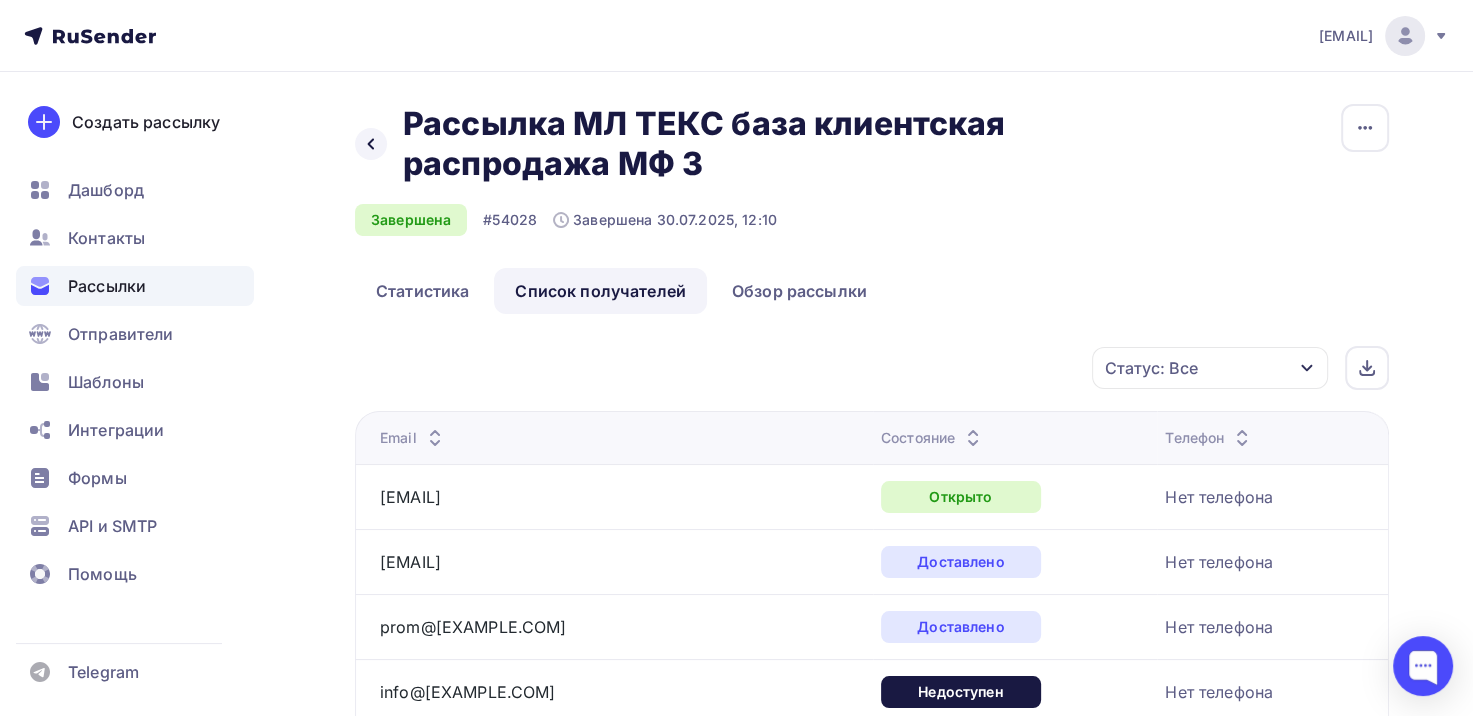 click 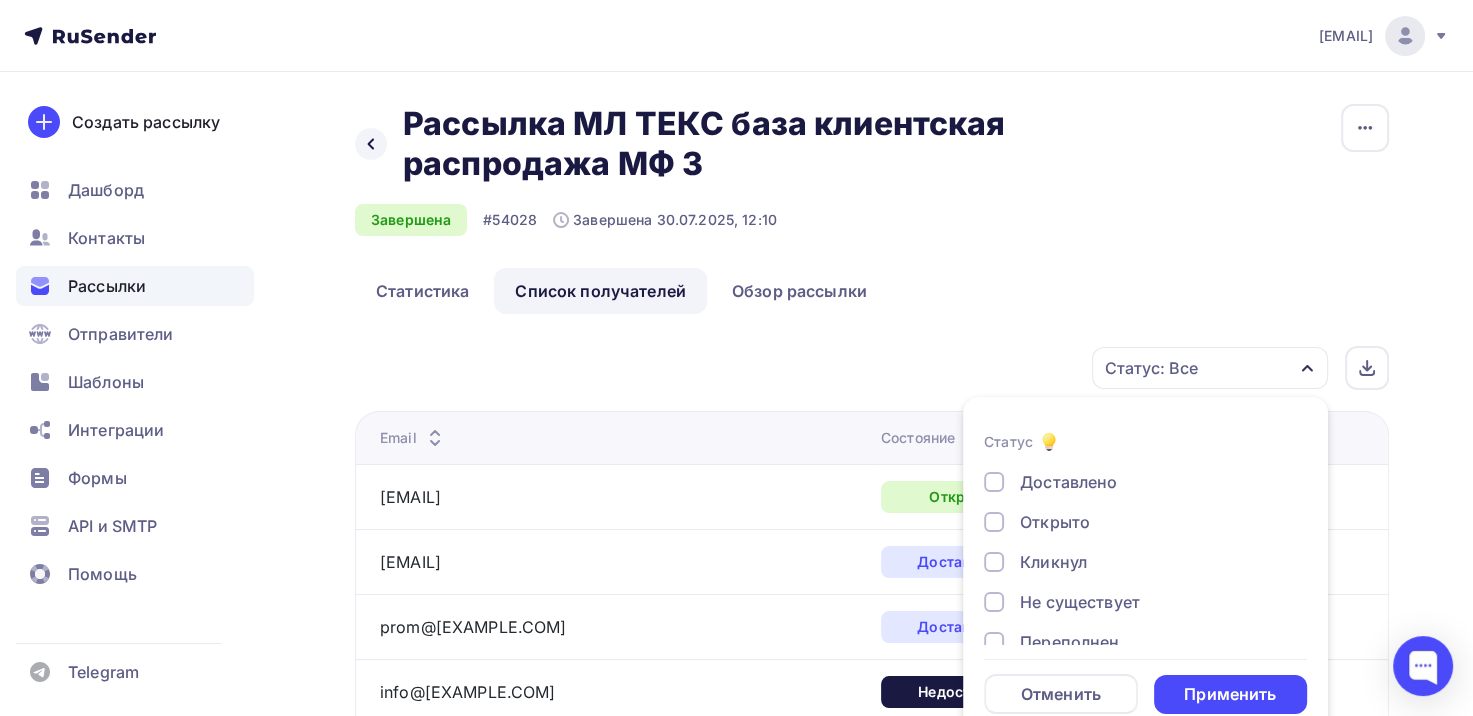 scroll, scrollTop: 30, scrollLeft: 0, axis: vertical 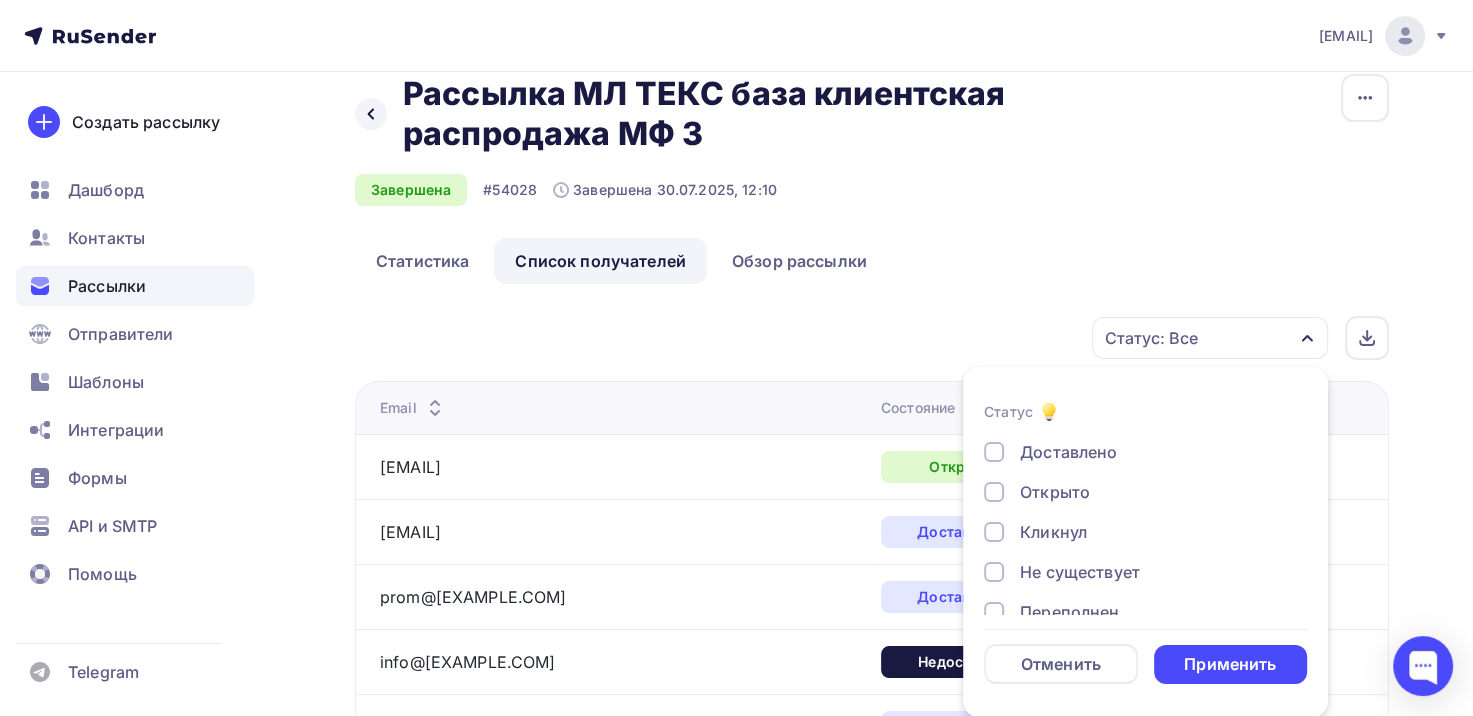 click on "Назад
Рассылка МЛ ТЕКС база клиентская распродажа МФ 3
Рассылка МЛ ТЕКС база клиентская распродажа МФ 3
Завершена
#54028
Завершена
[DATE], [TIME]
Копировать
Добавить в папку" at bounding box center [872, 156] 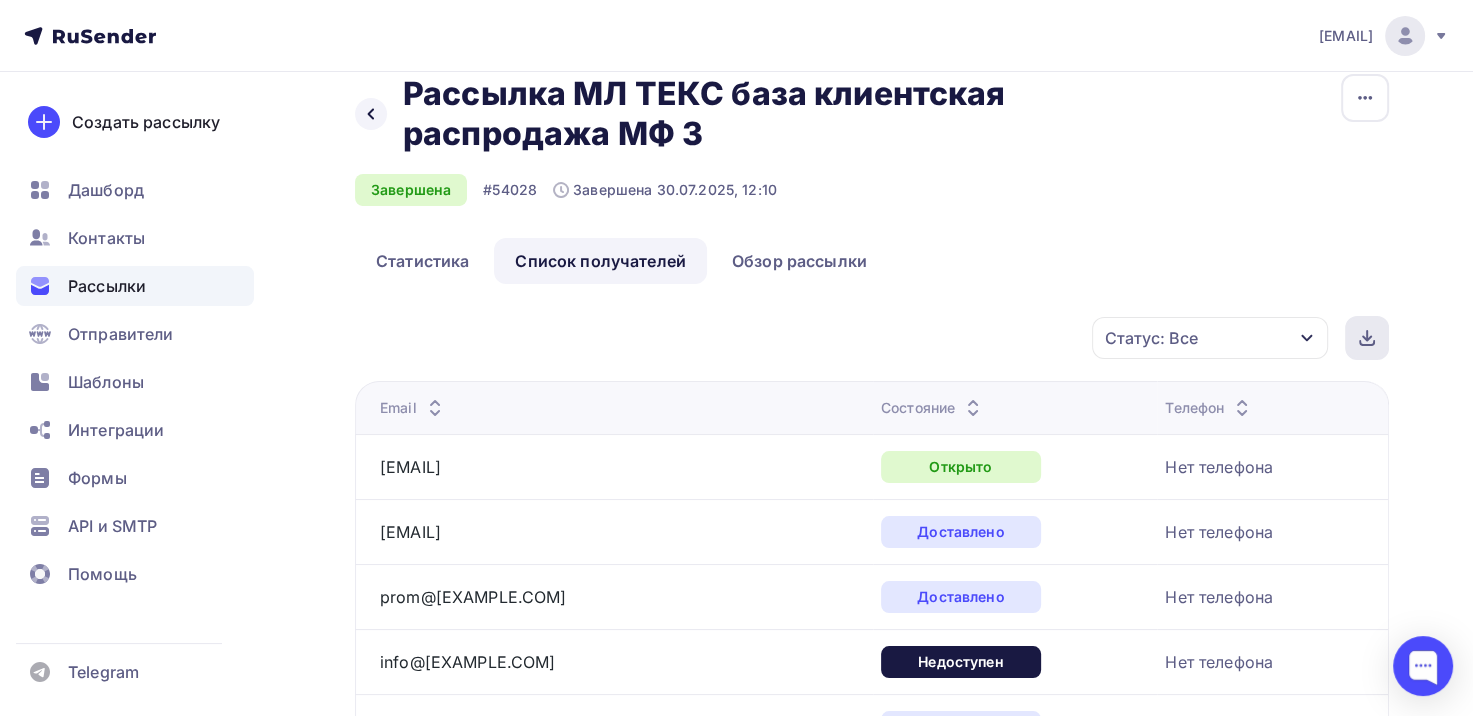 click at bounding box center (1367, 338) 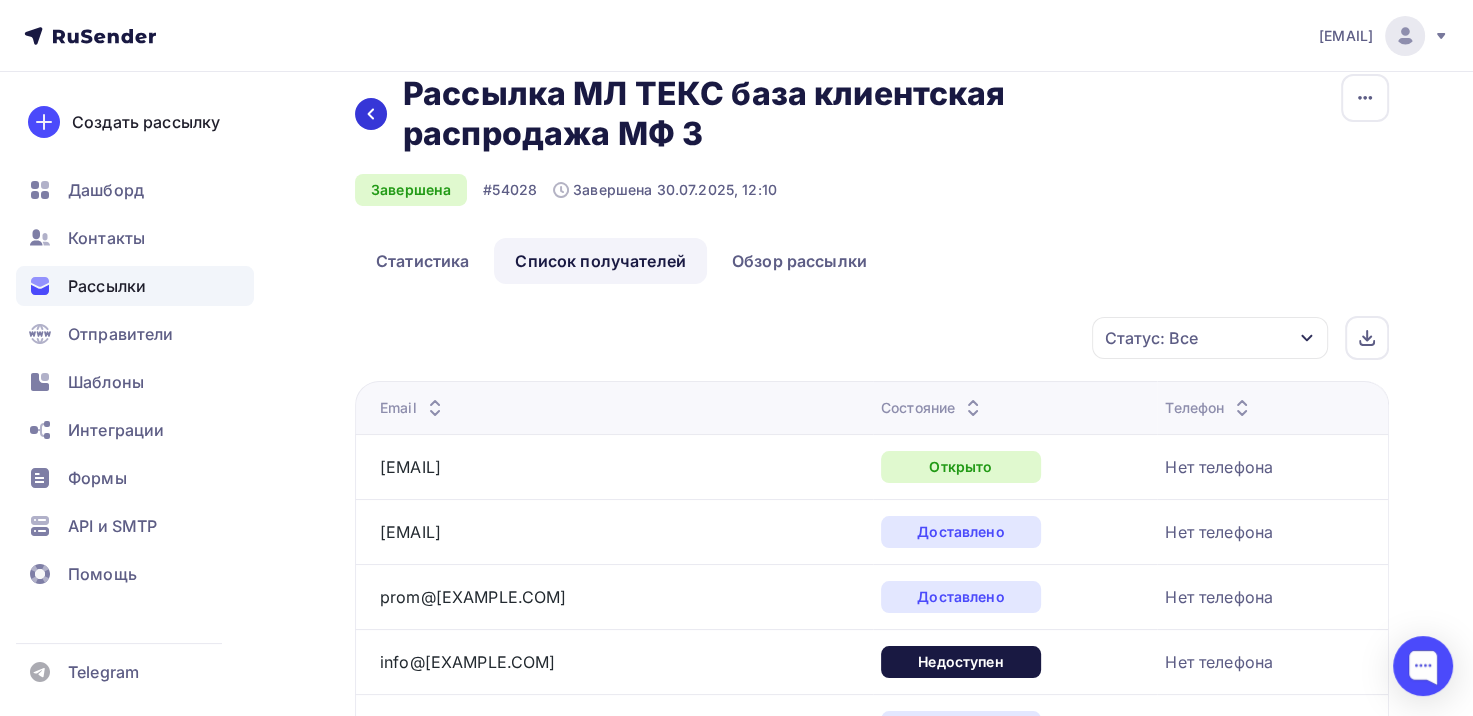 click at bounding box center [371, 114] 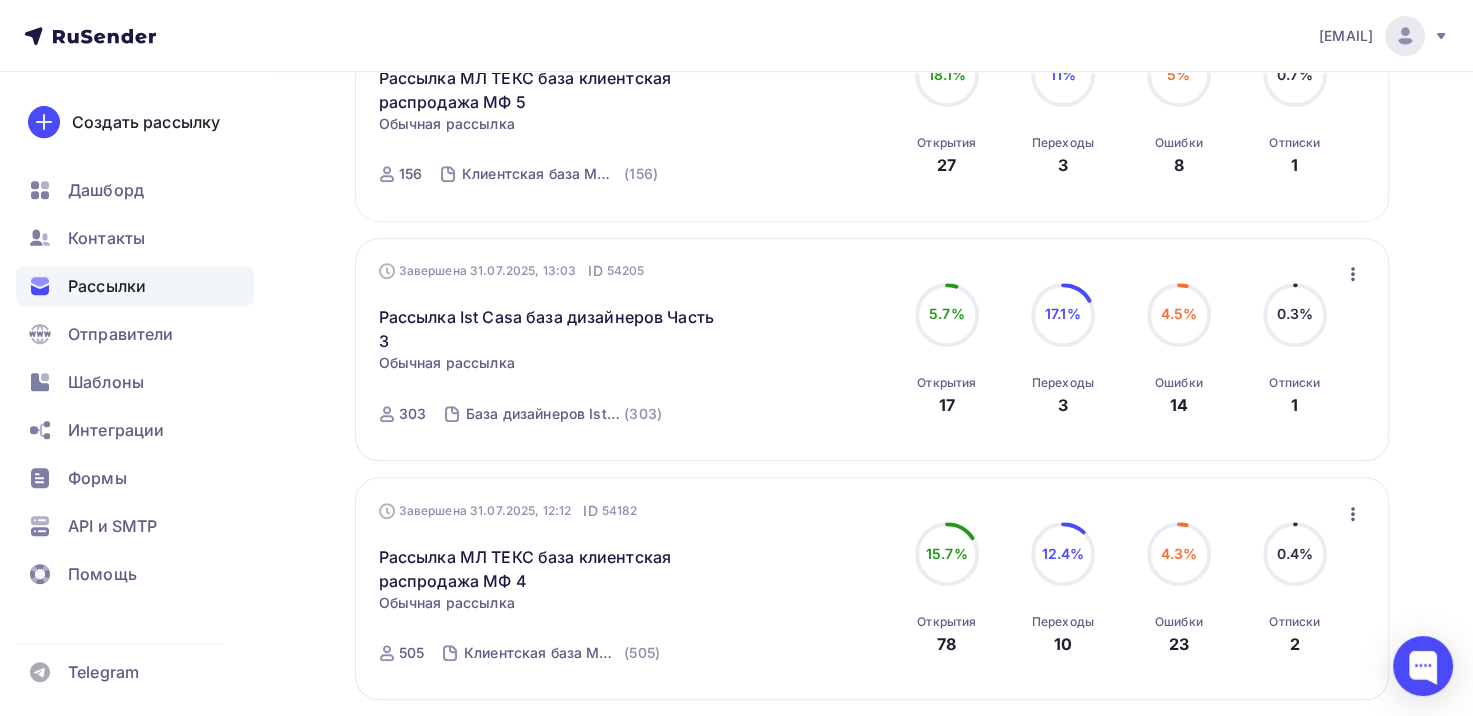 scroll, scrollTop: 800, scrollLeft: 0, axis: vertical 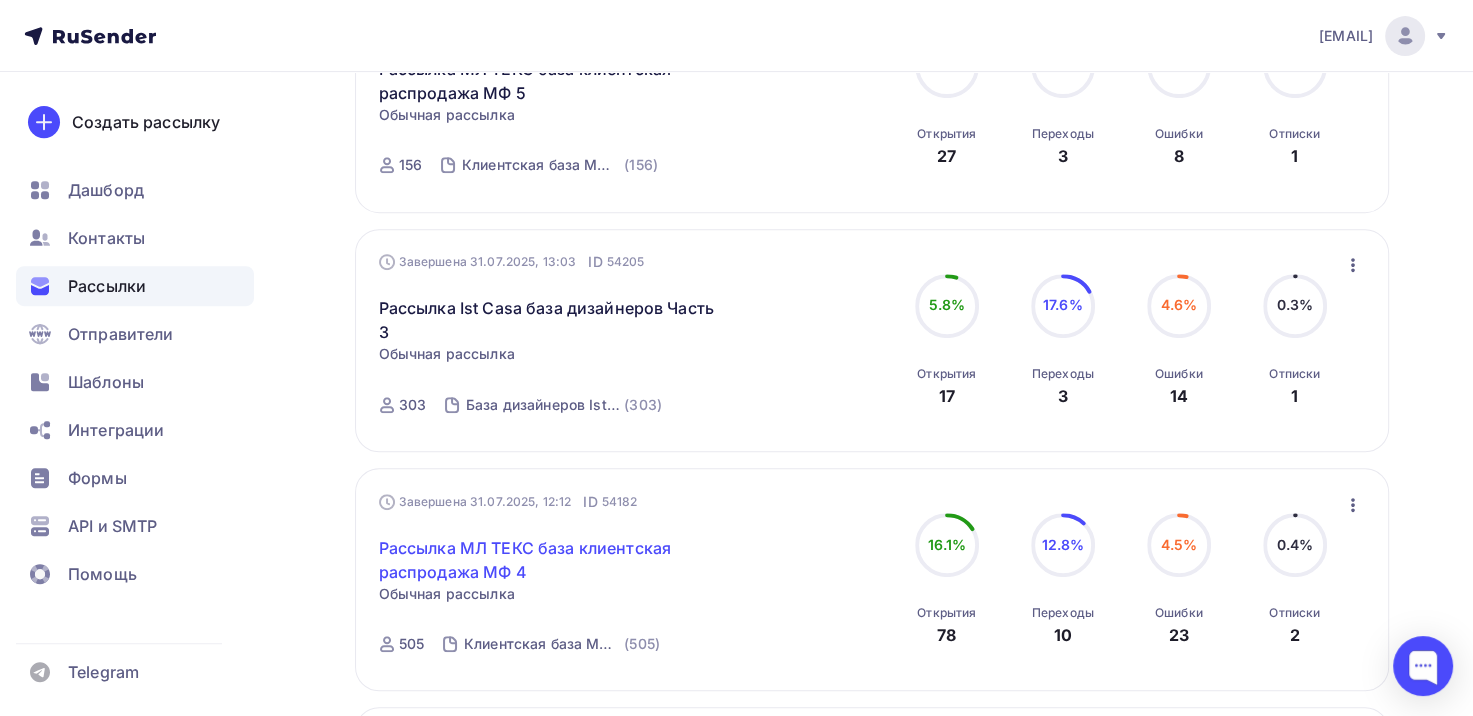click on "Рассылка МЛ ТЕКС база клиентская распродажа МФ 4" at bounding box center (550, 560) 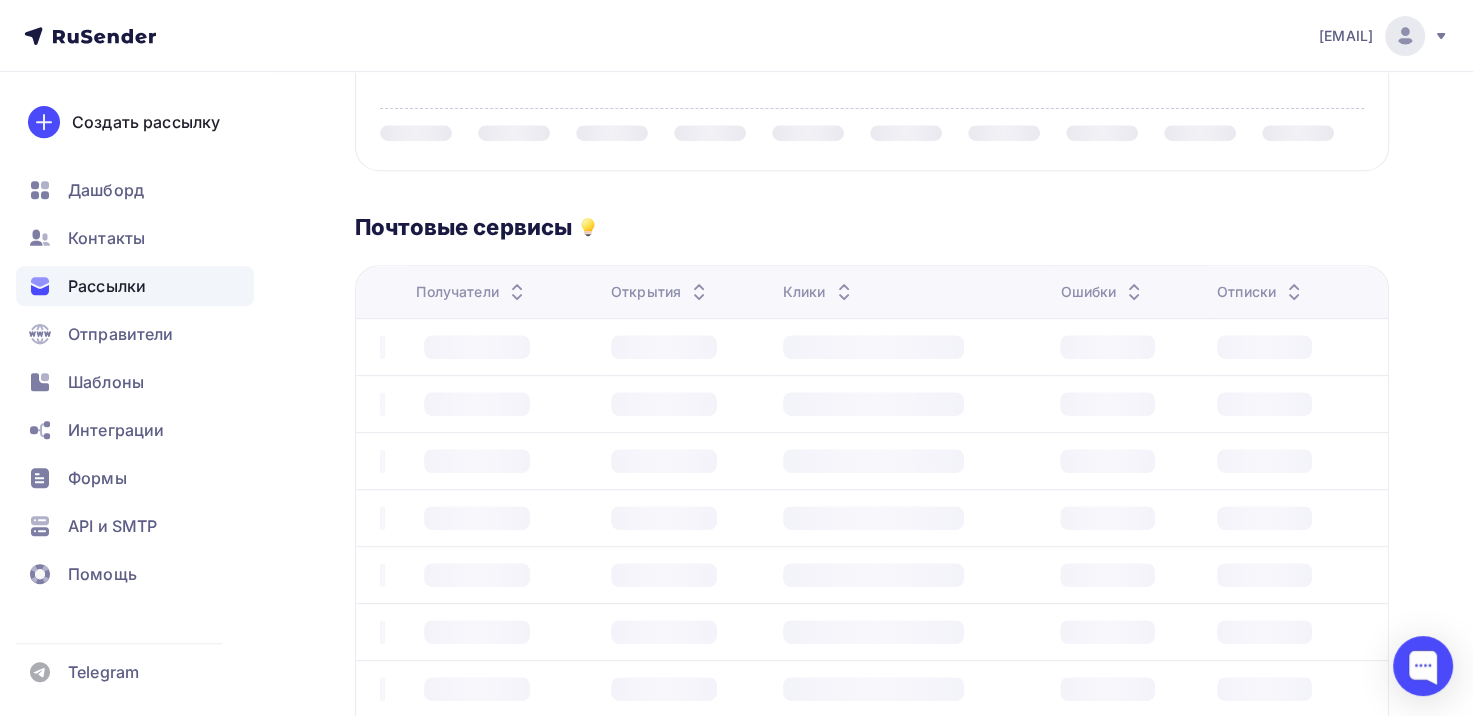 scroll, scrollTop: 0, scrollLeft: 0, axis: both 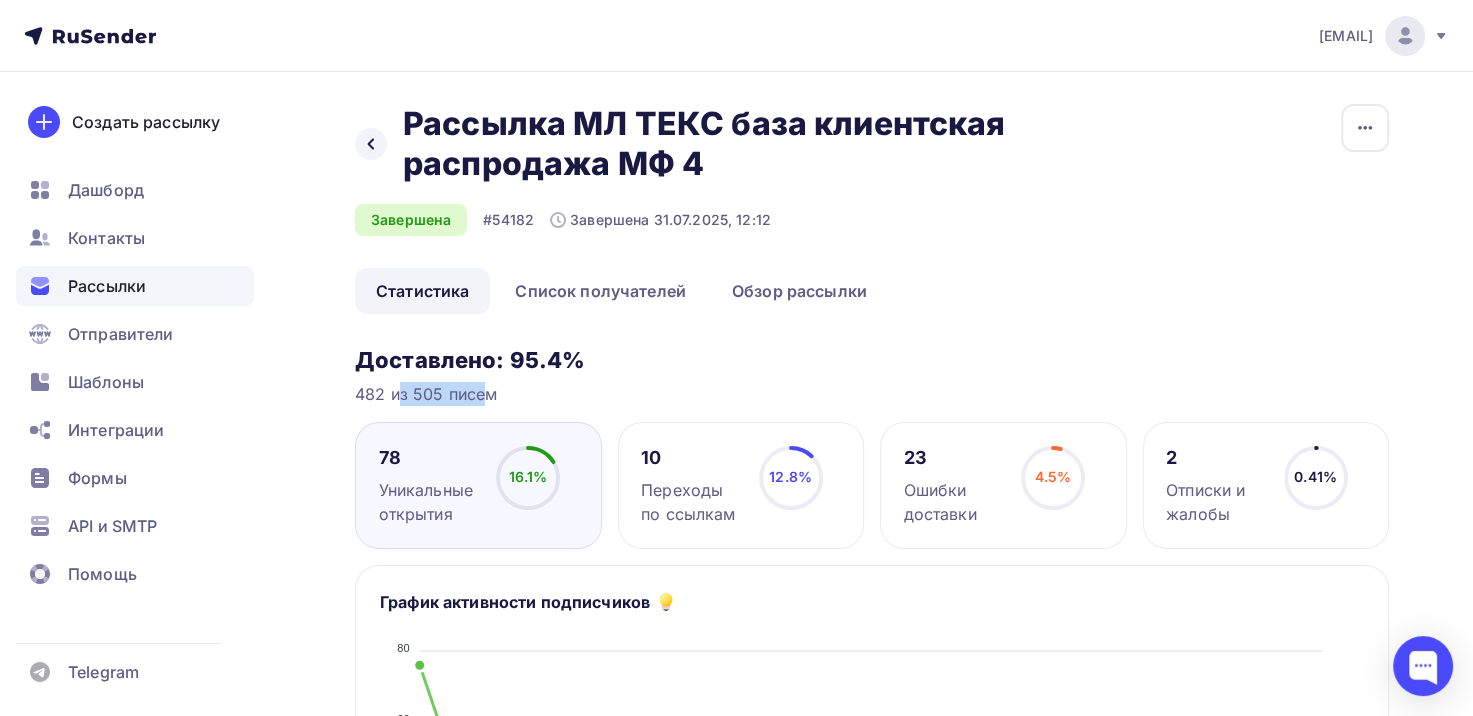 drag, startPoint x: 355, startPoint y: 396, endPoint x: 440, endPoint y: 399, distance: 85.052925 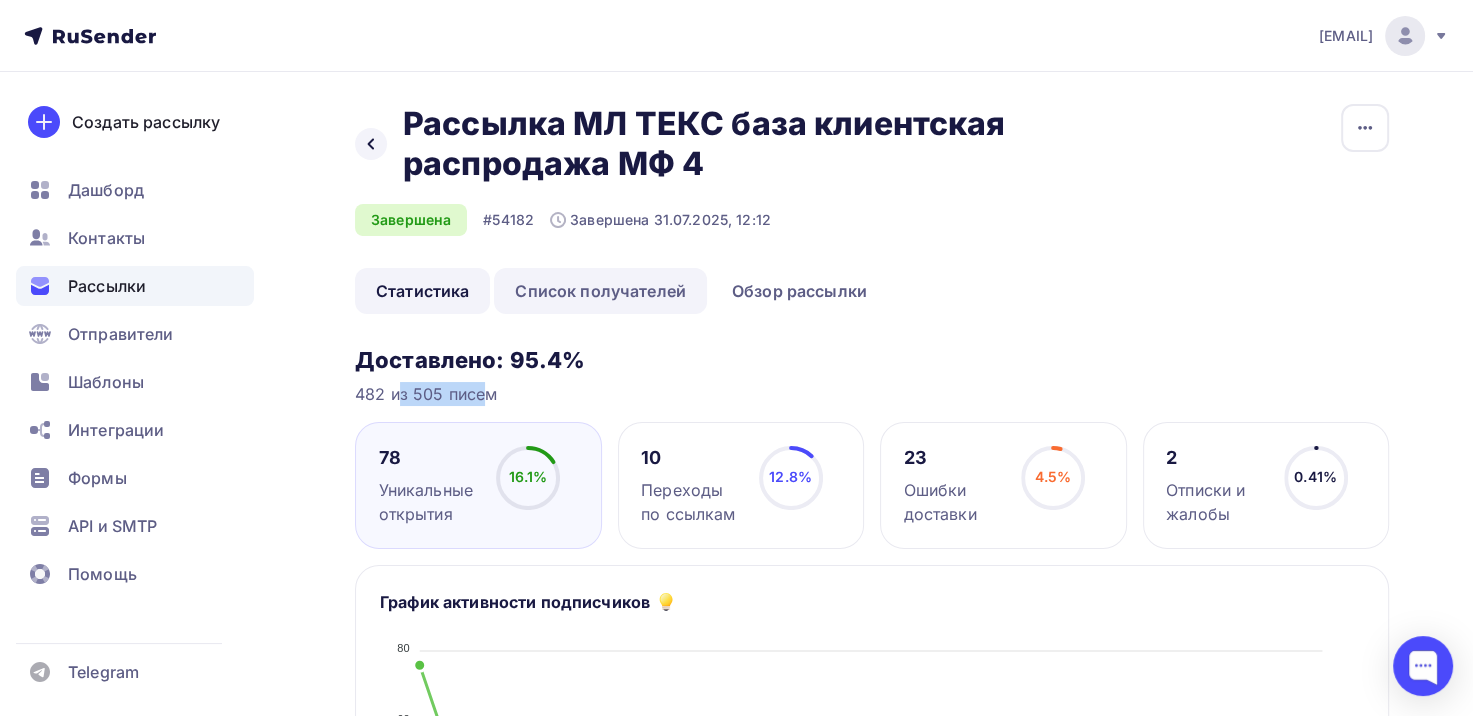 click on "Список получателей" at bounding box center [600, 291] 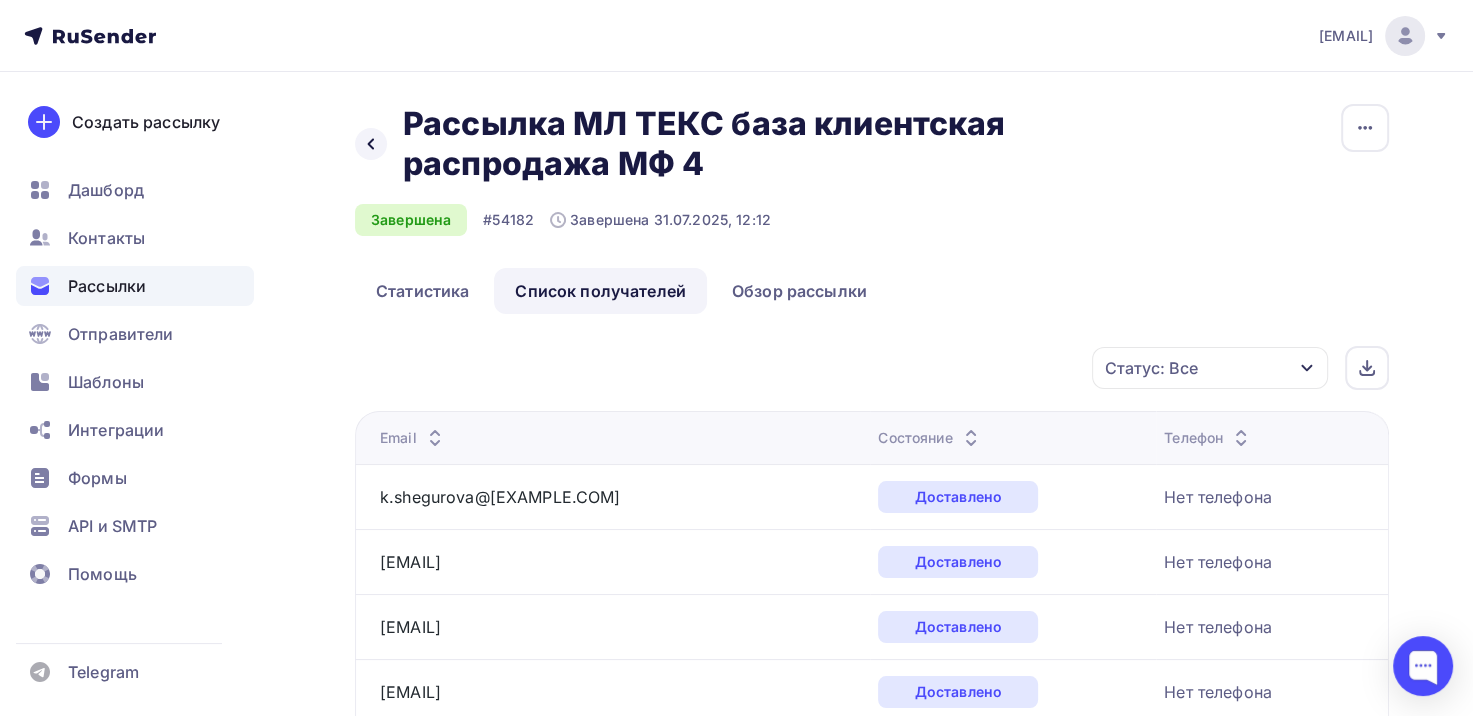 click 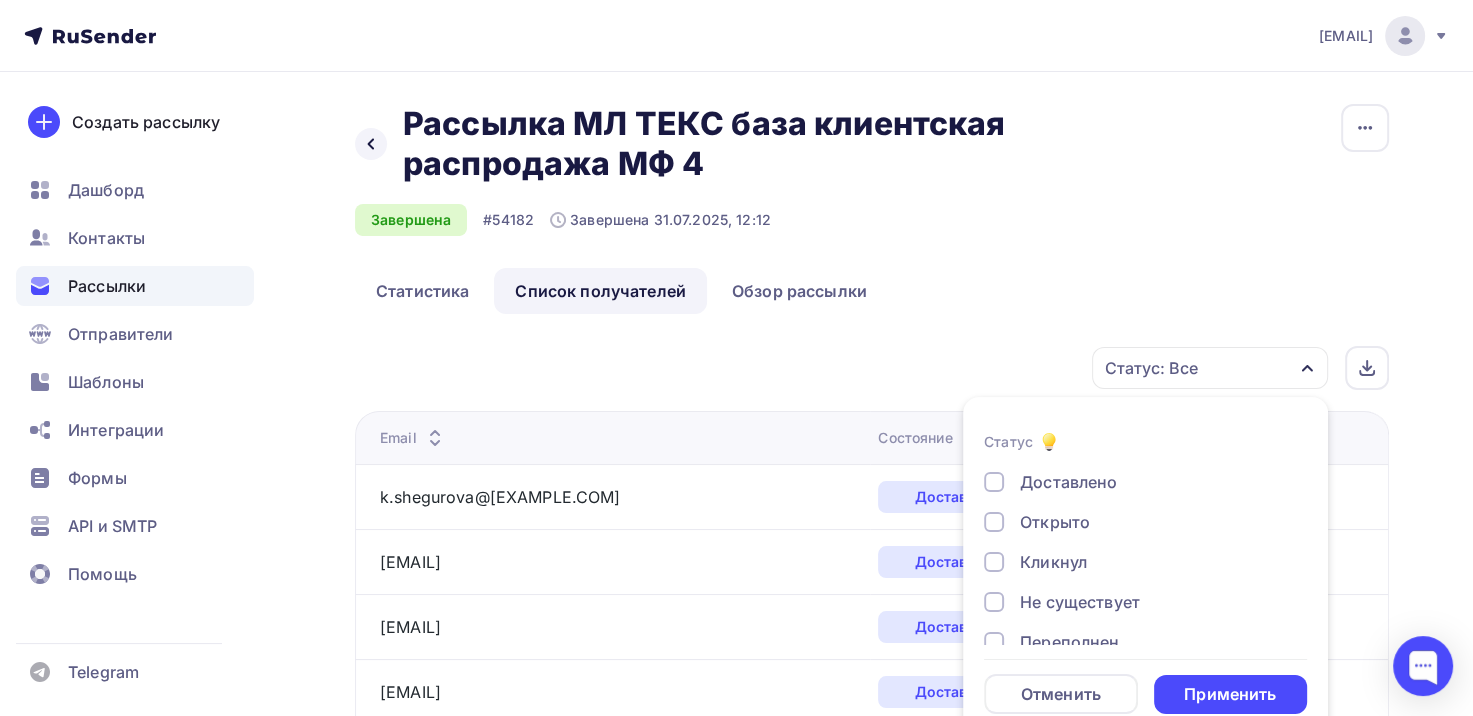 scroll, scrollTop: 30, scrollLeft: 0, axis: vertical 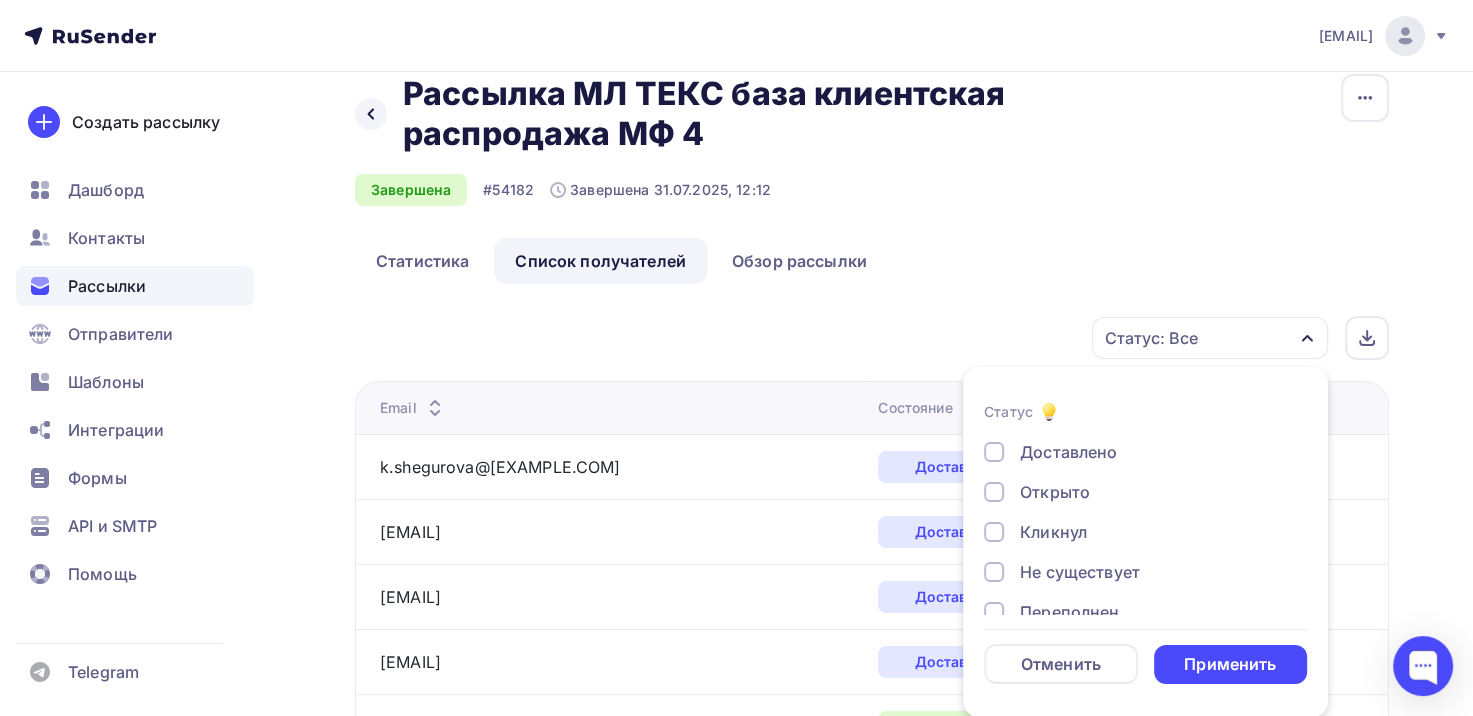 click on "Доставлено" at bounding box center (1134, 452) 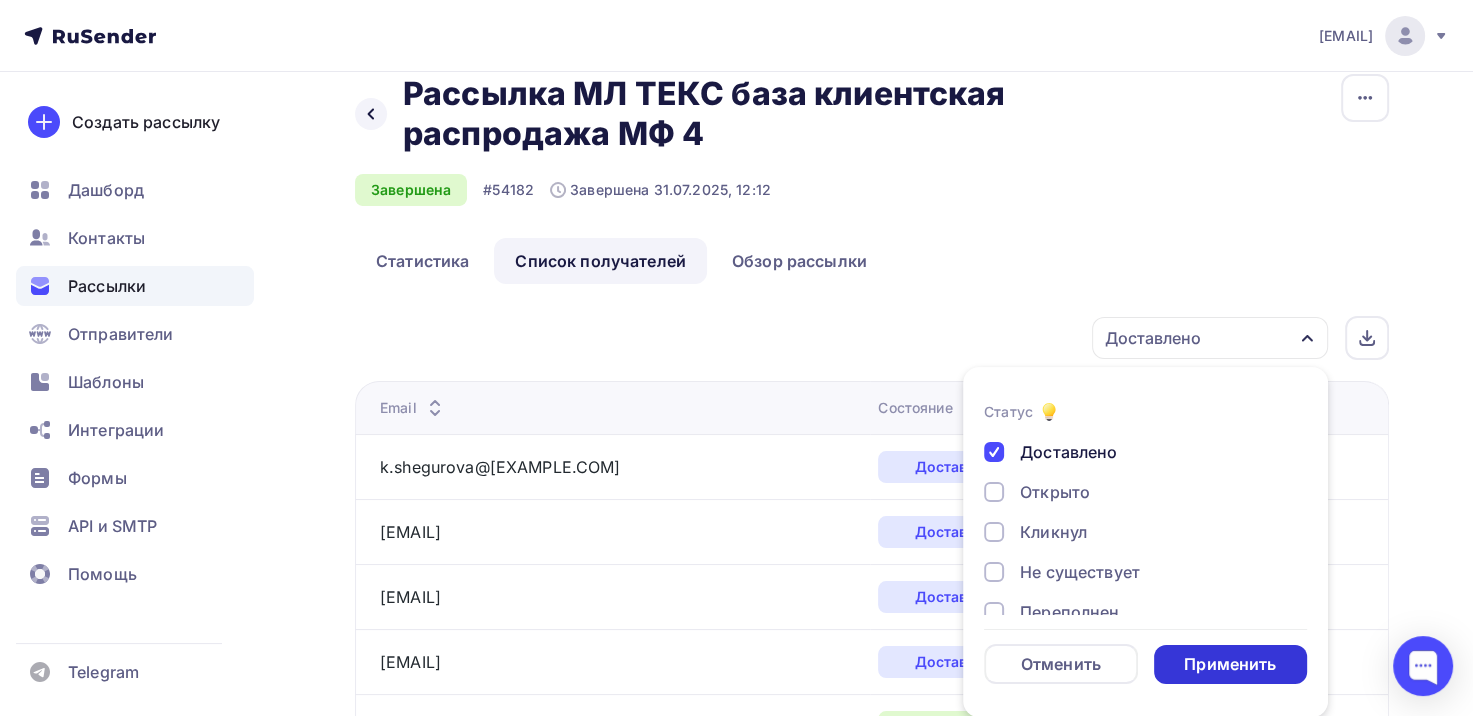 click on "Применить" at bounding box center [1231, 664] 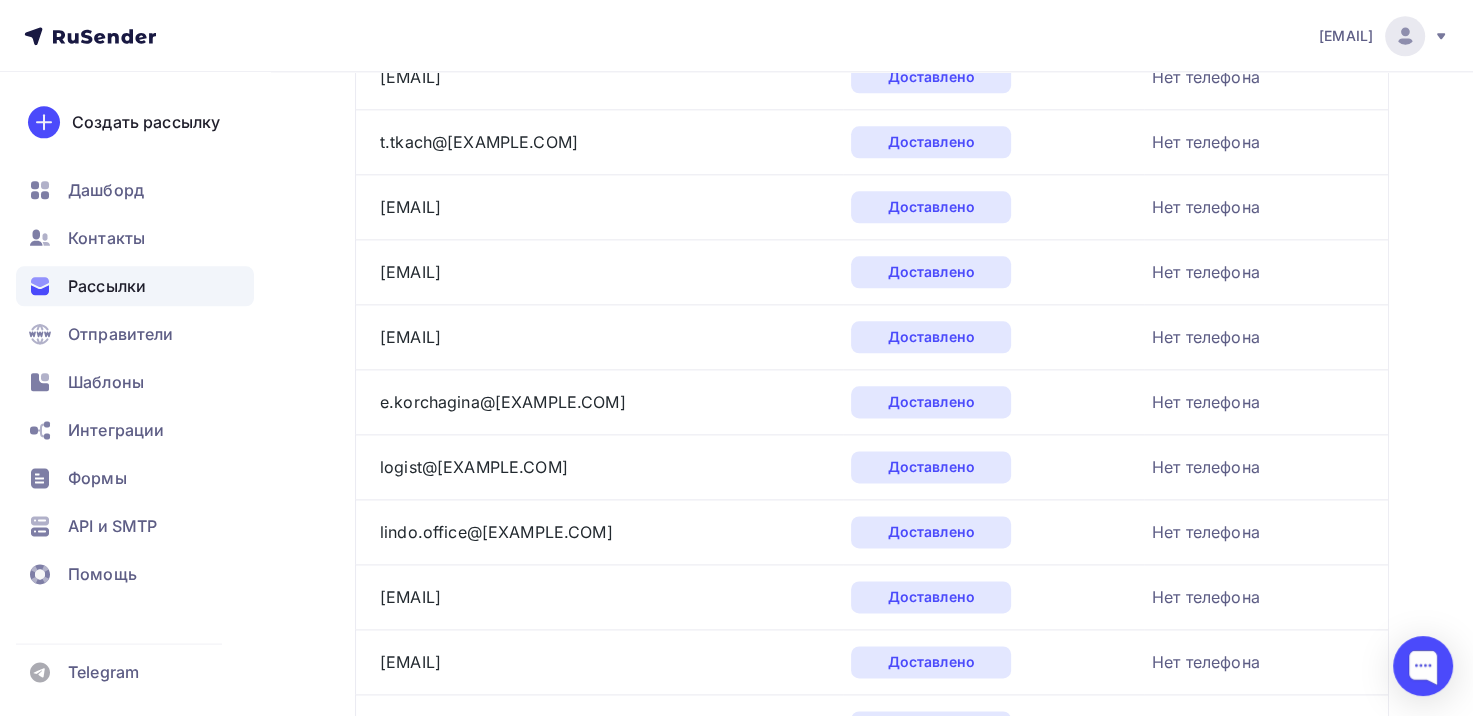 scroll, scrollTop: 3144, scrollLeft: 0, axis: vertical 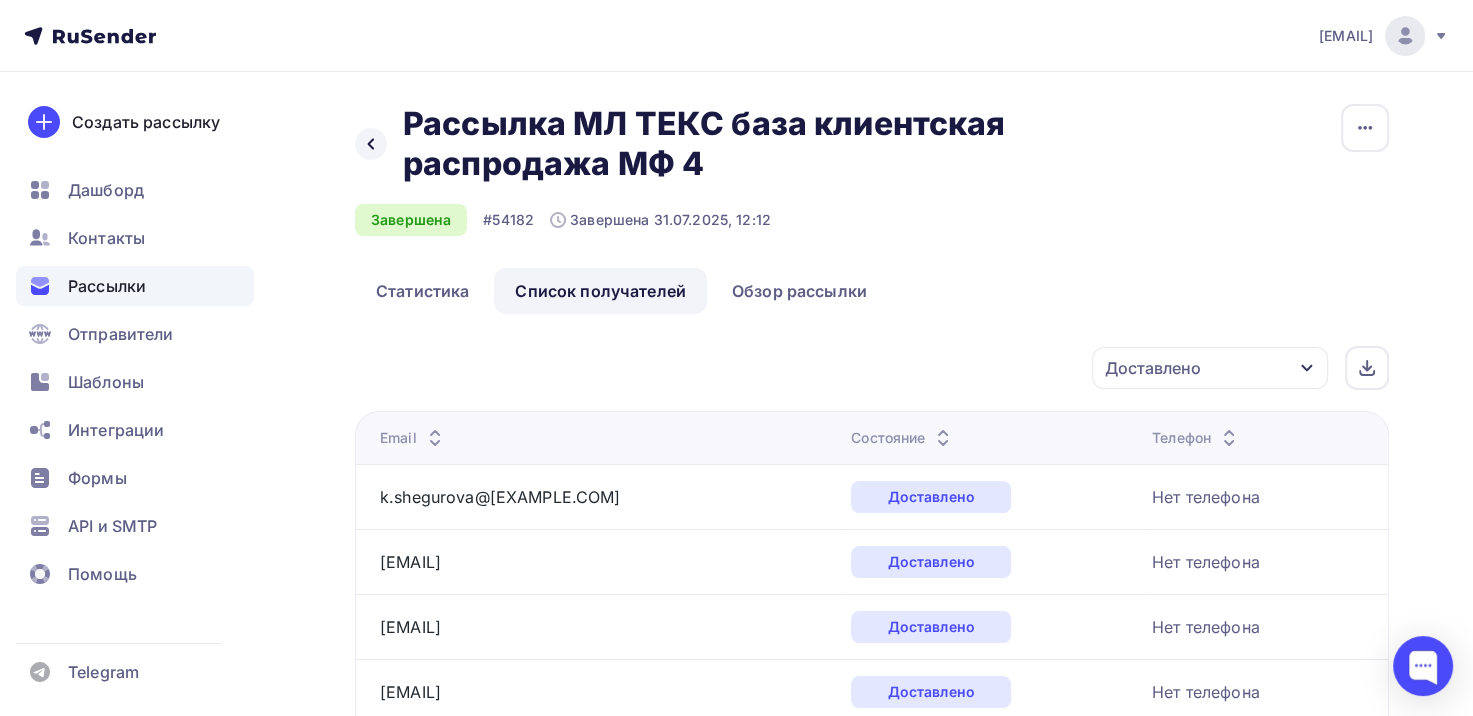click on "Доставлено" at bounding box center (1210, 368) 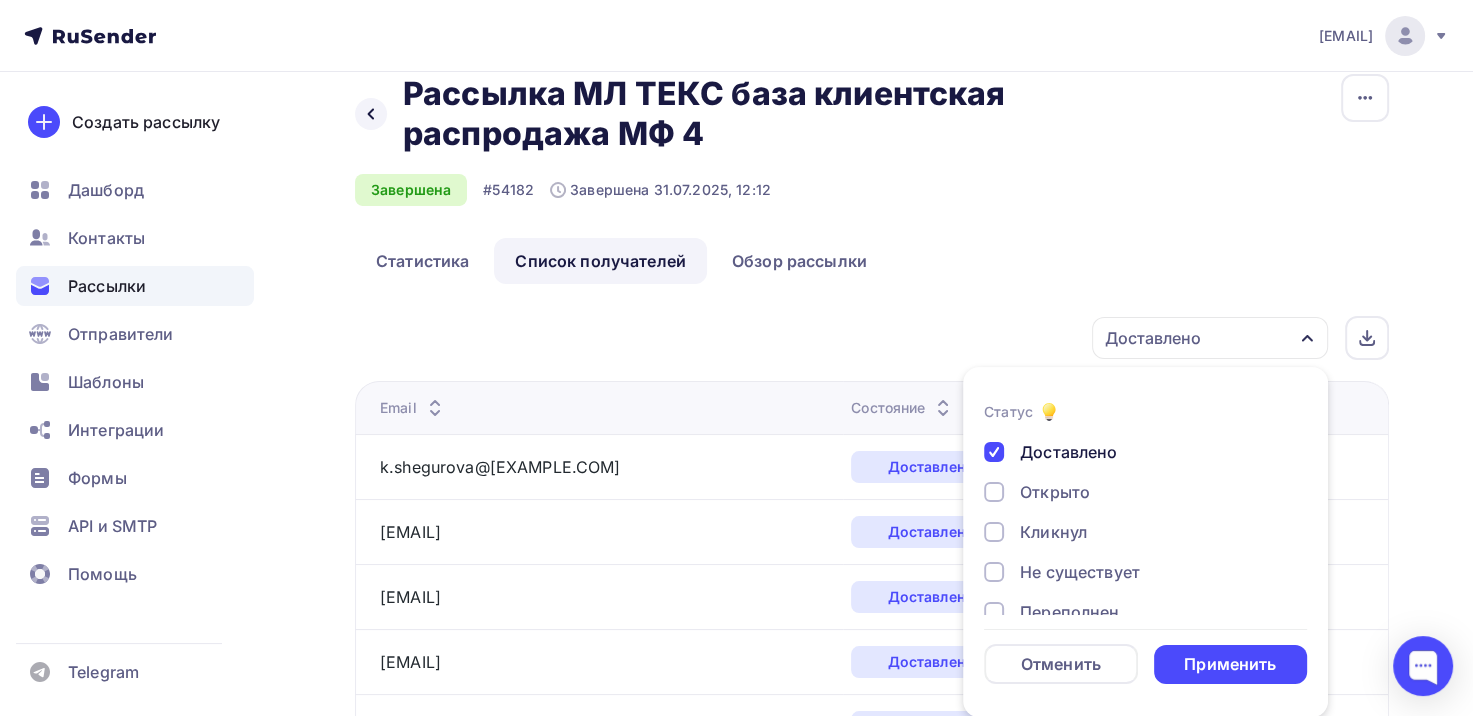click on "Статус
Доставлено
Открыто
Кликнул
Не существует
Переполнен
Недоступен
Отписан
Жалоба
В ожидании
Отменить       Применить" at bounding box center [1145, 542] 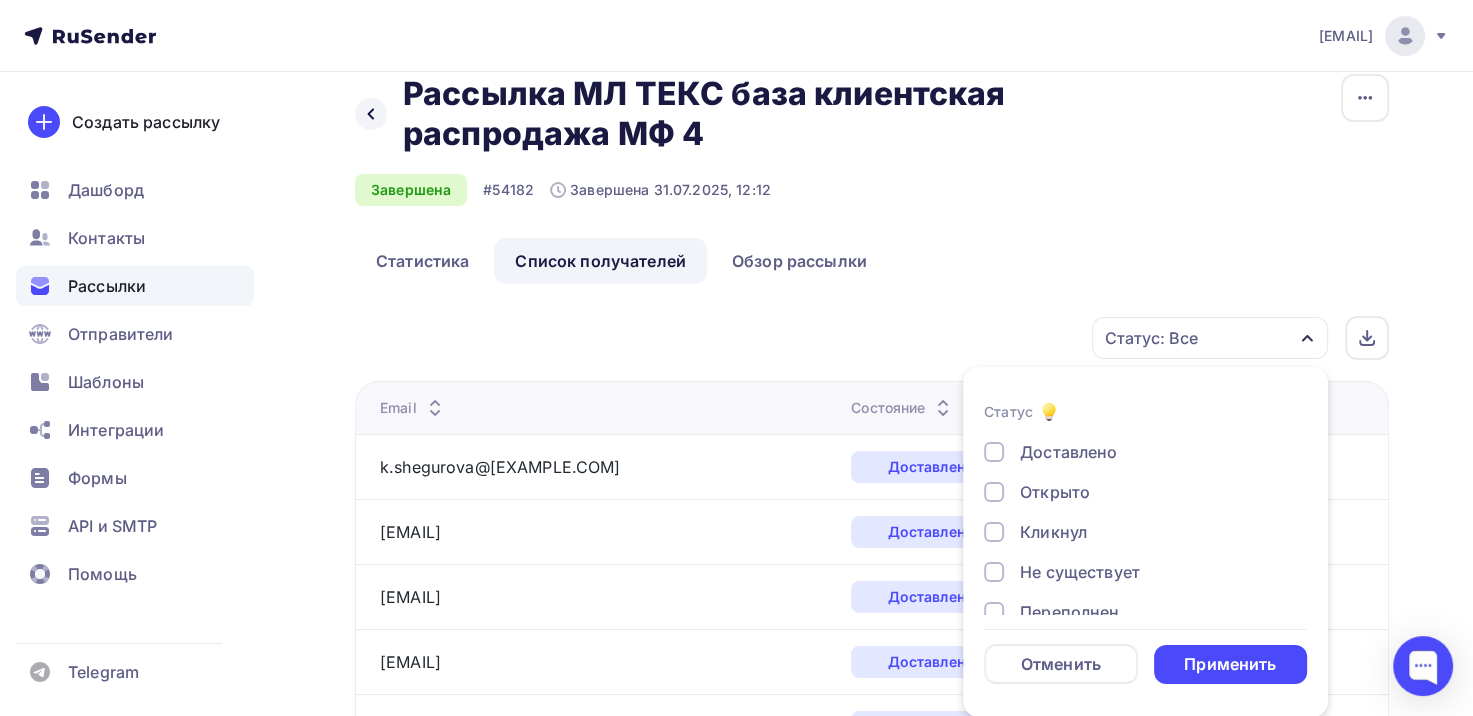 click on "Открыто" at bounding box center [1055, 492] 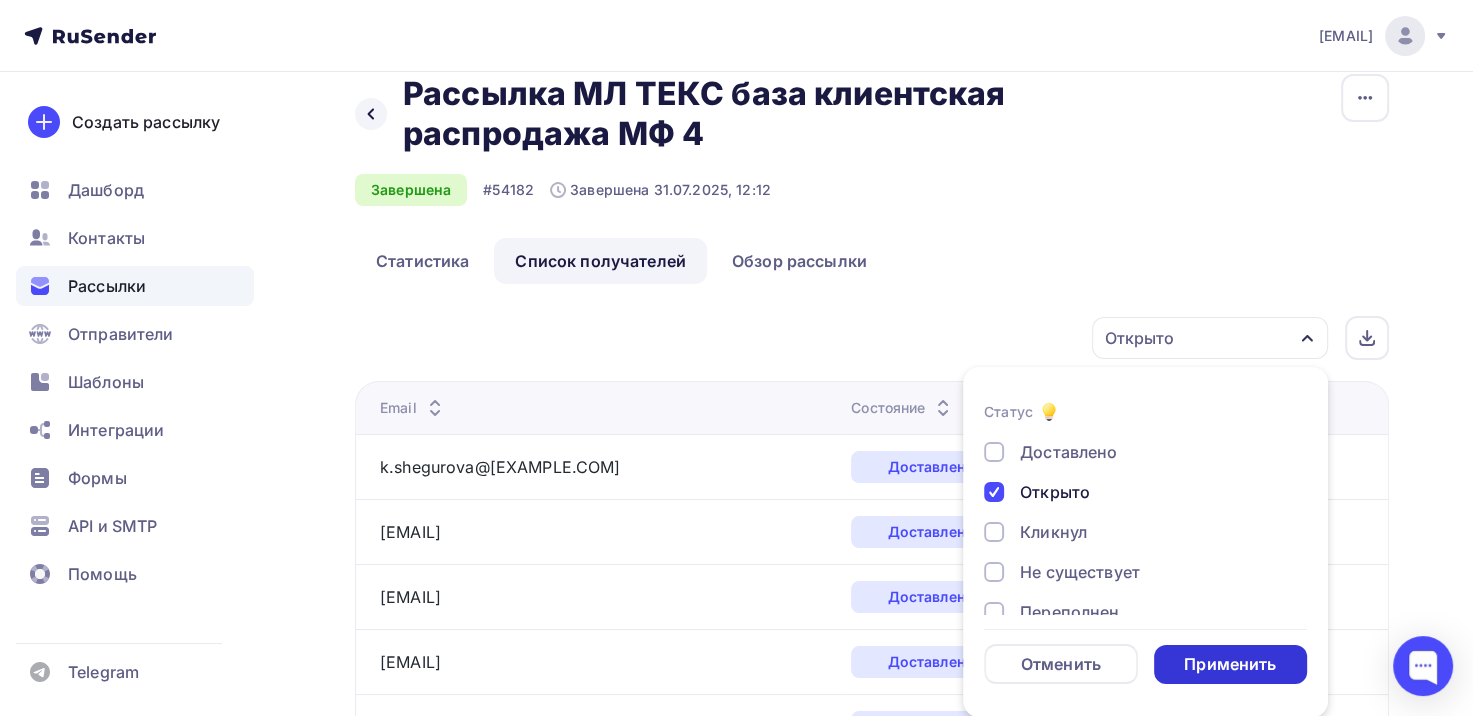 click on "Применить" at bounding box center (1230, 664) 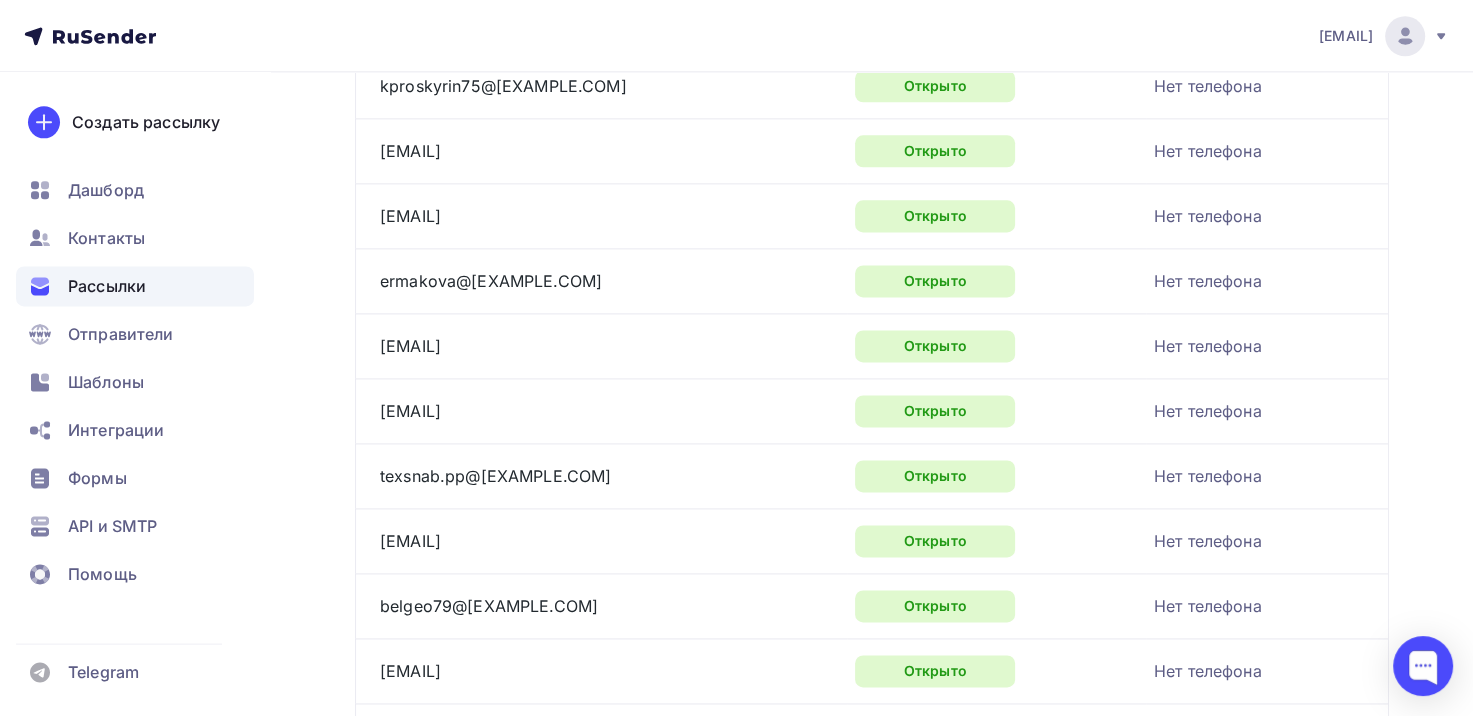 scroll, scrollTop: 3144, scrollLeft: 0, axis: vertical 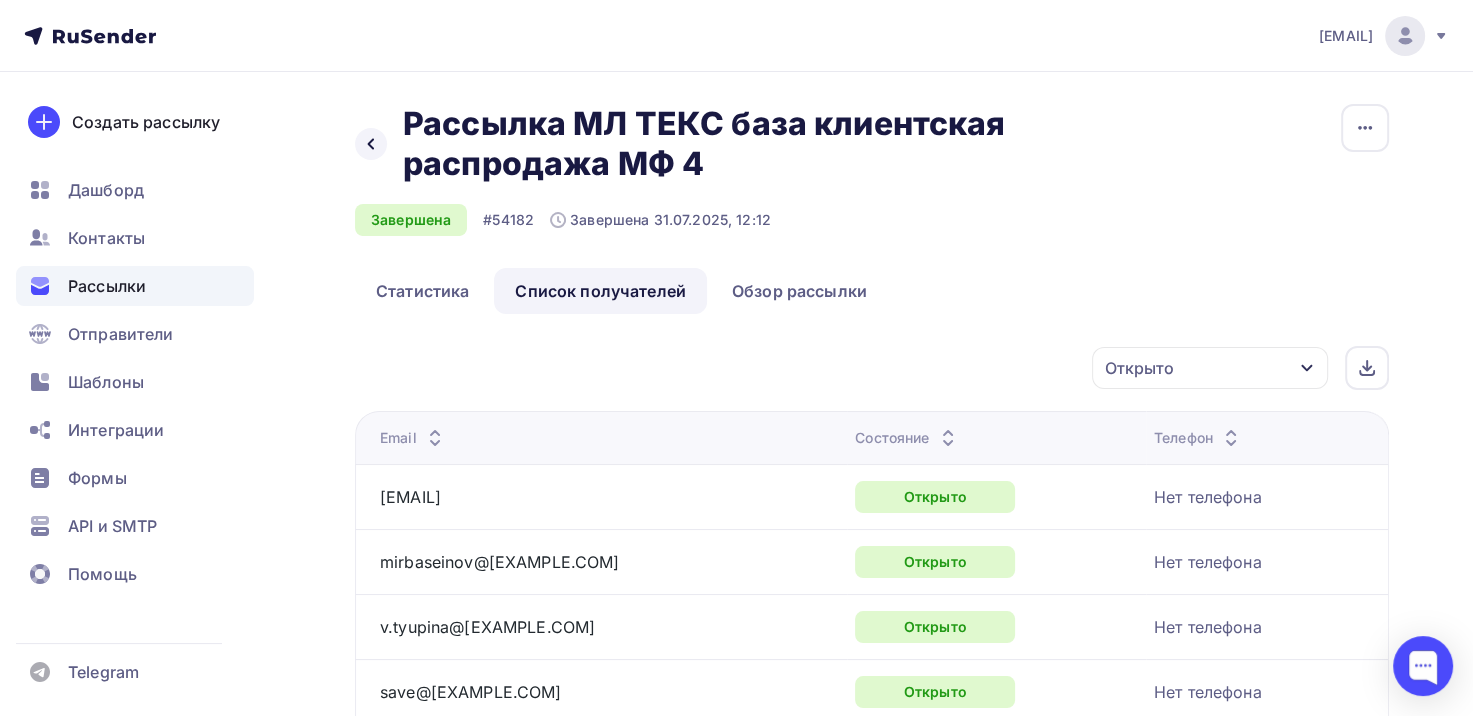 click on "Открыто" at bounding box center [1210, 368] 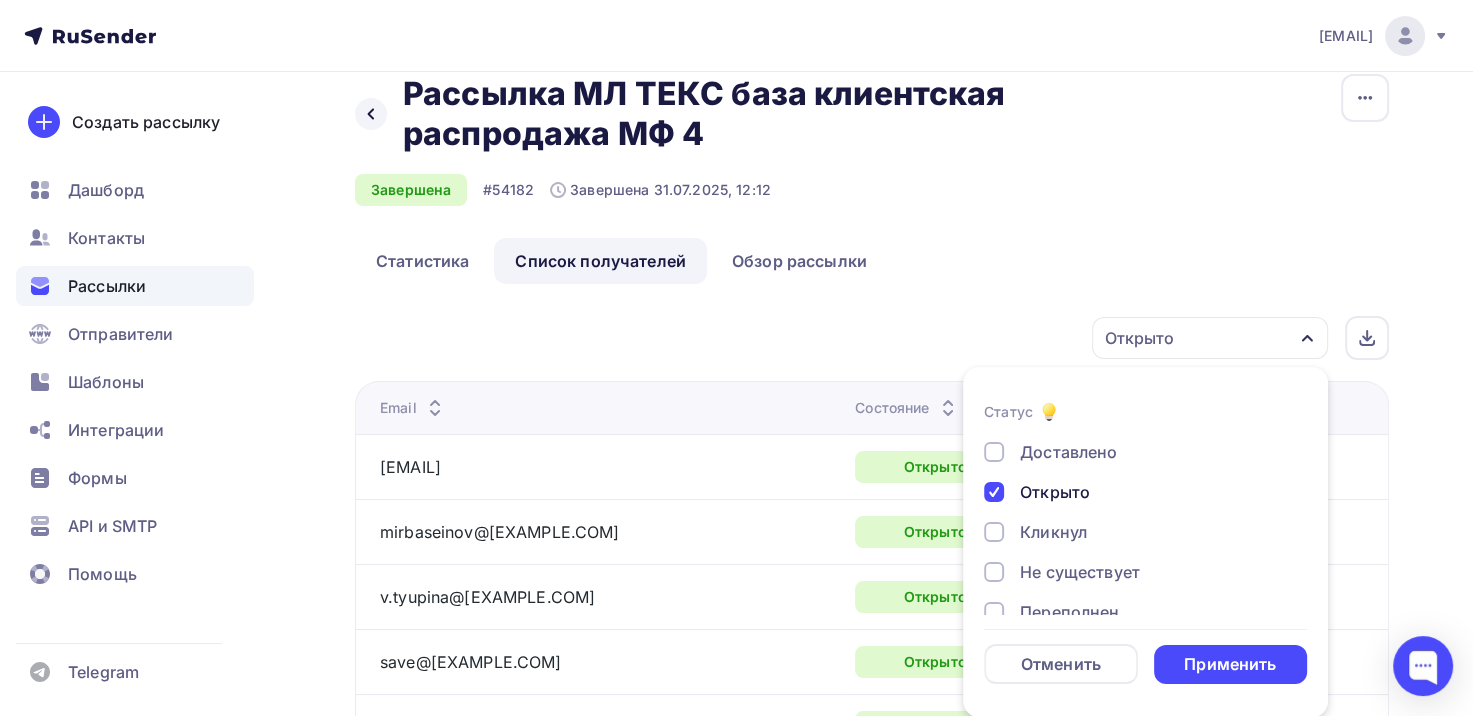 click on "Открыто" at bounding box center (1055, 492) 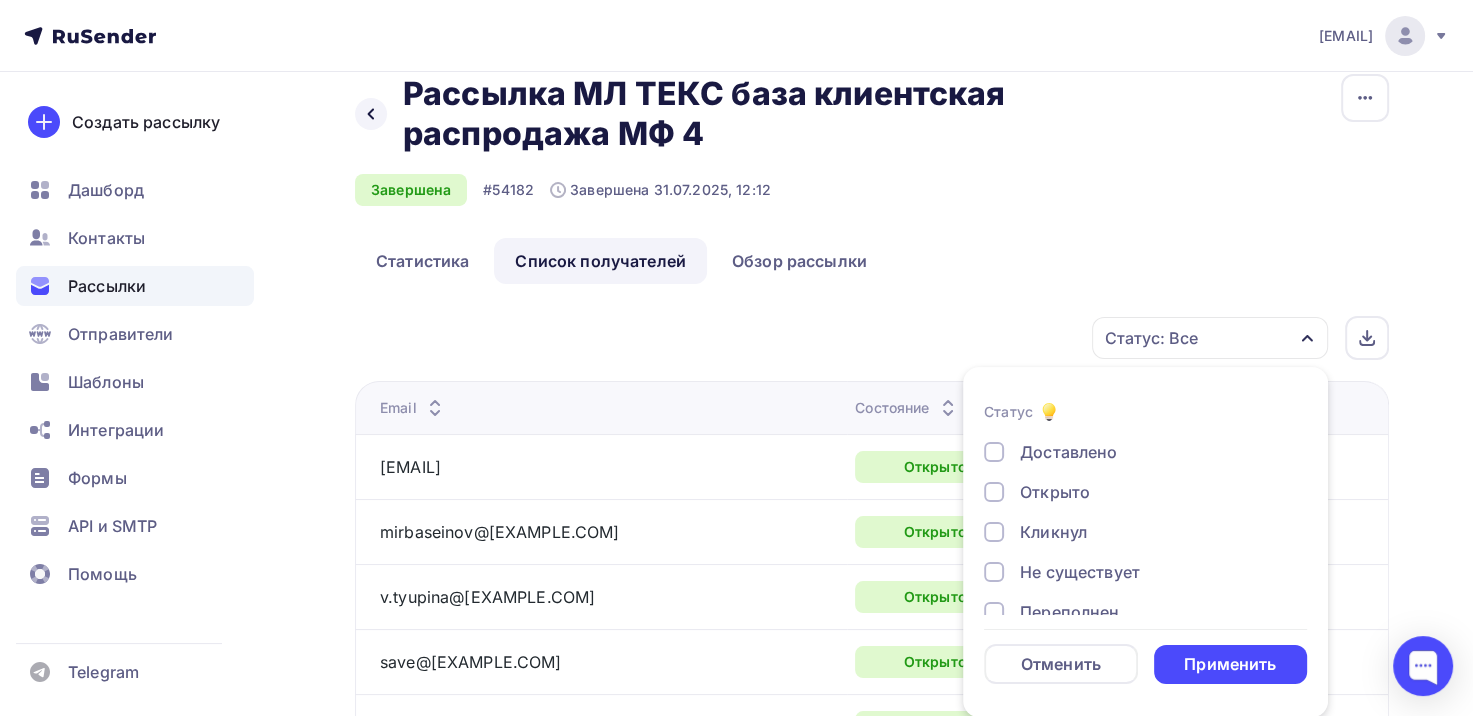 click on "Кликнул" at bounding box center (1053, 532) 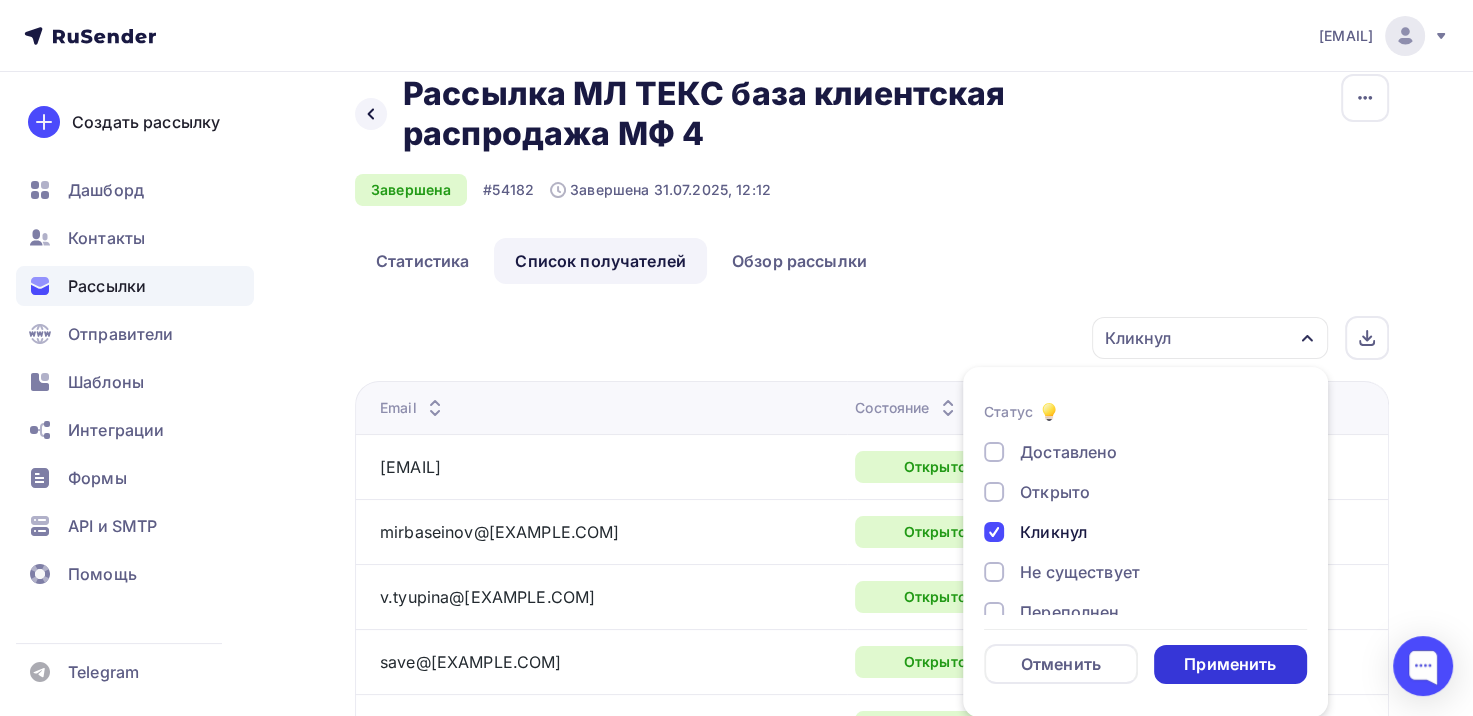 click on "Применить" at bounding box center [1230, 664] 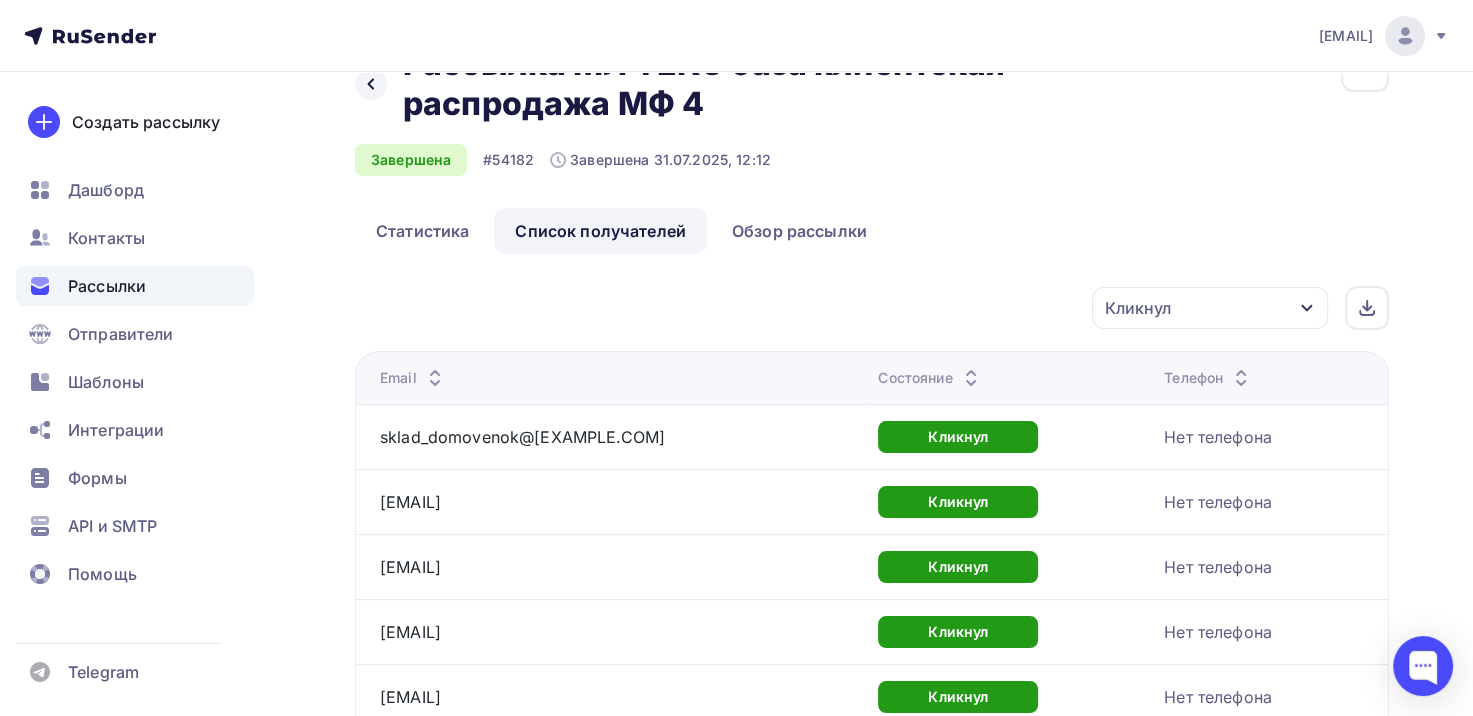 scroll, scrollTop: 0, scrollLeft: 0, axis: both 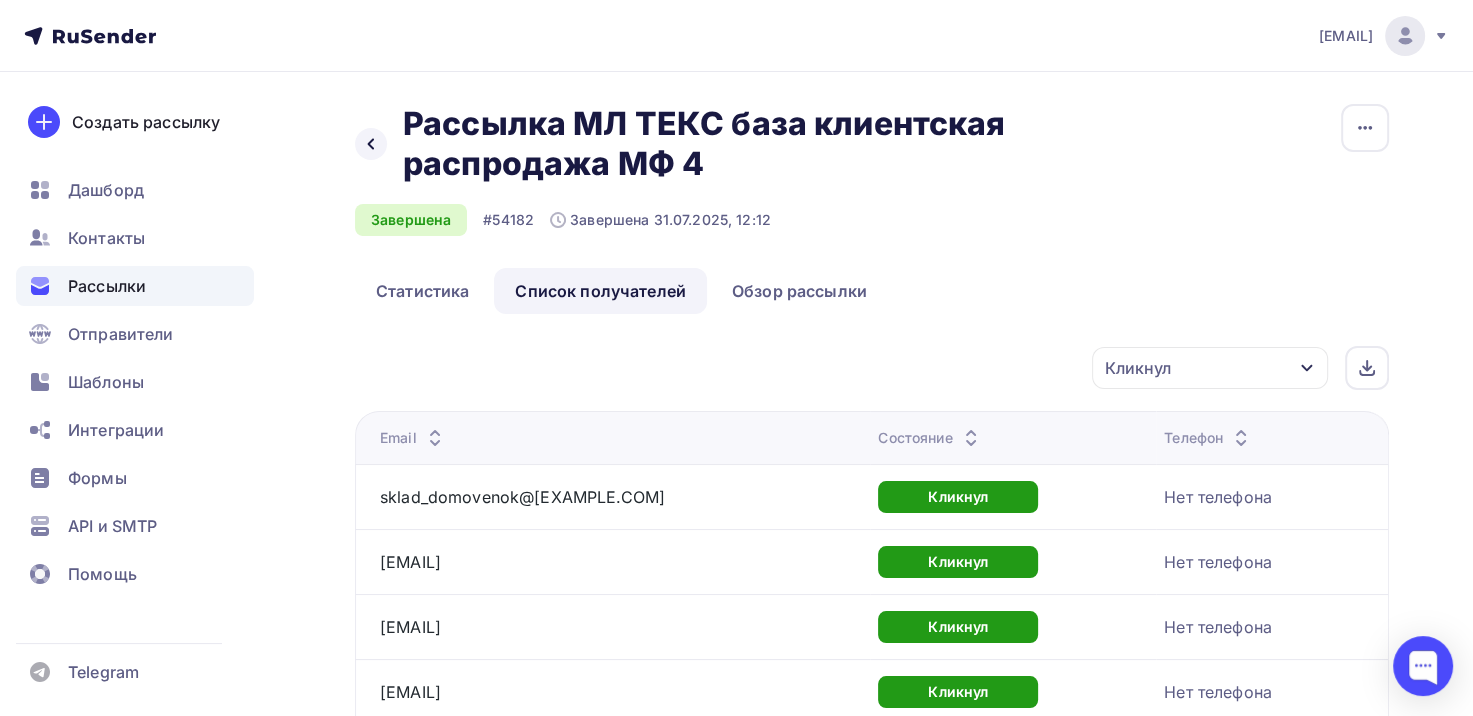 click on "Кликнул" at bounding box center (1210, 368) 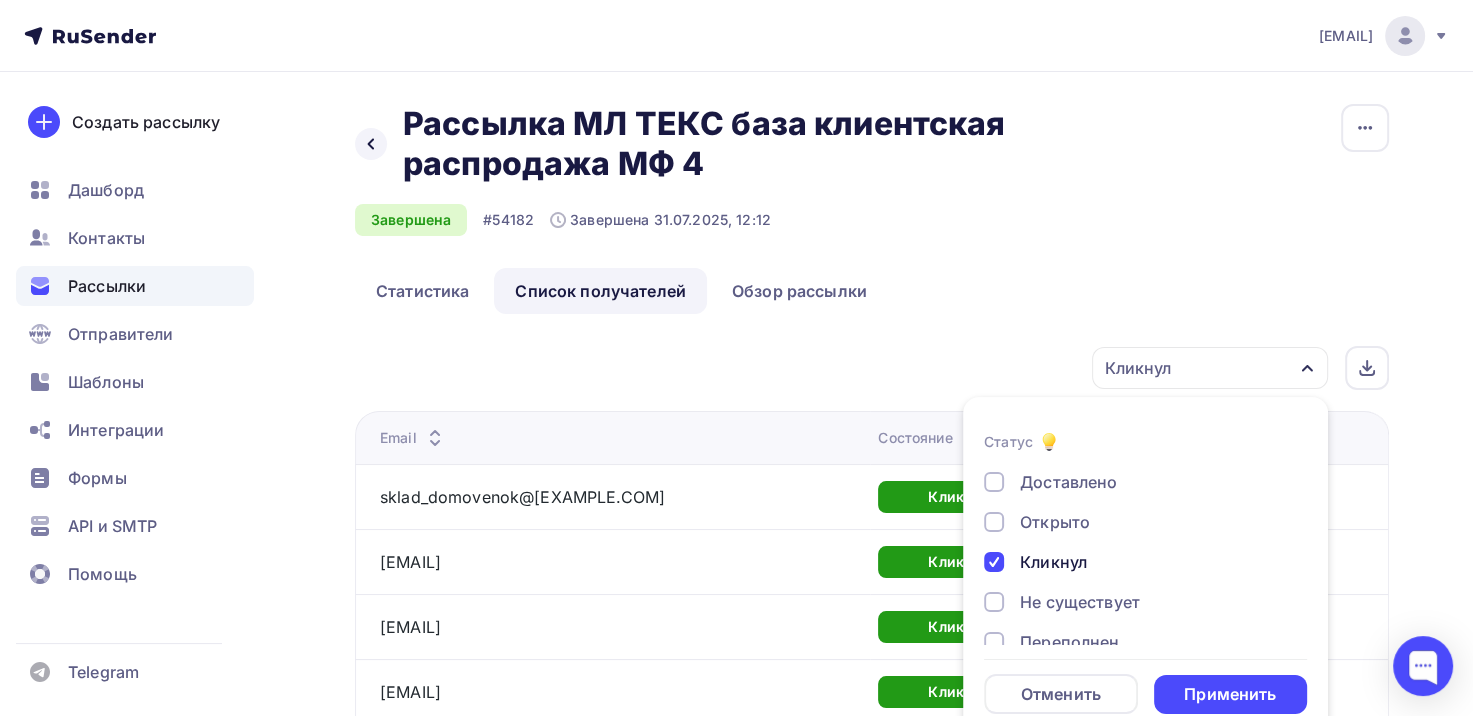 scroll, scrollTop: 30, scrollLeft: 0, axis: vertical 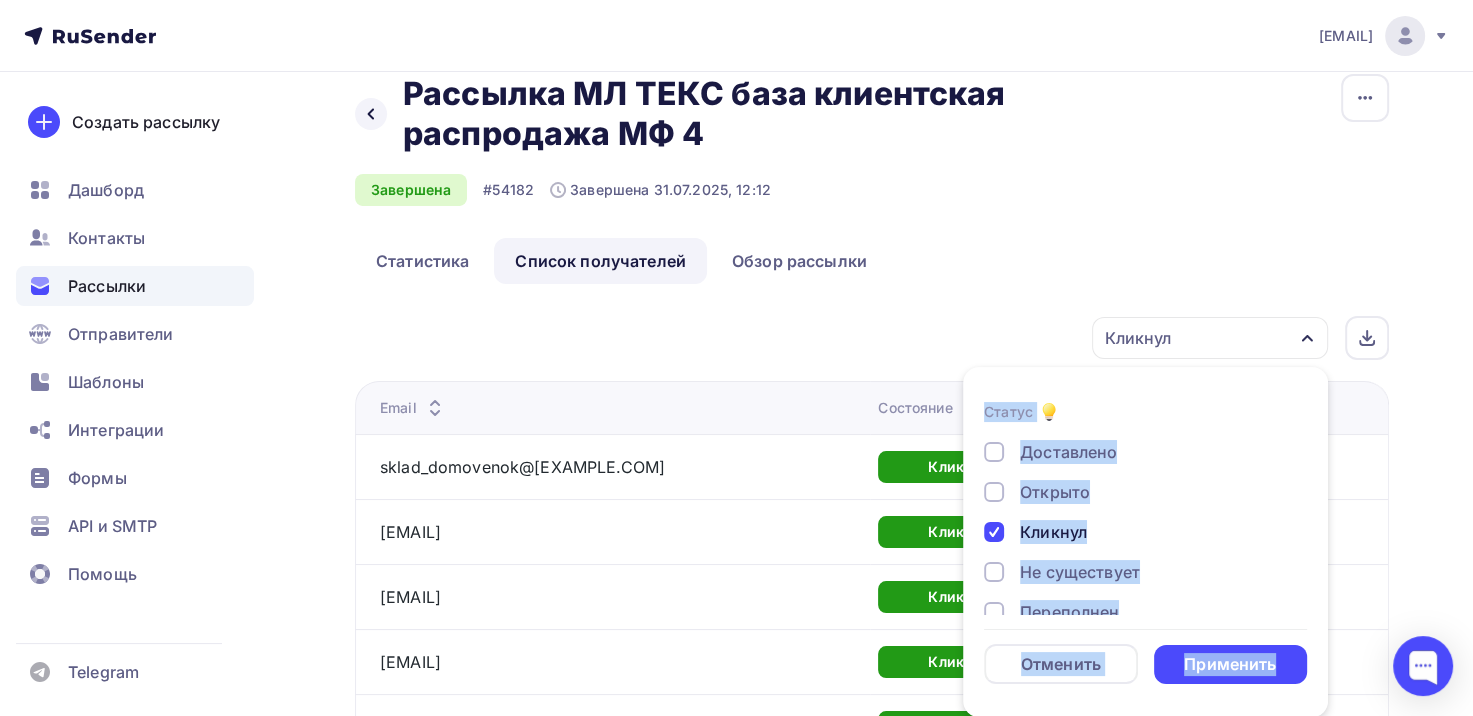 click on "Статус
Доставлено
Открыто
Кликнул
Не существует
Переполнен
Недоступен
Отписан
Жалоба
В ожидании
Отменить       Применить
Email
Состояние
Телефон
[EMAIL]
Кликнул
Нет телефона
[EMAIL]
Кликнул" at bounding box center [872, 705] 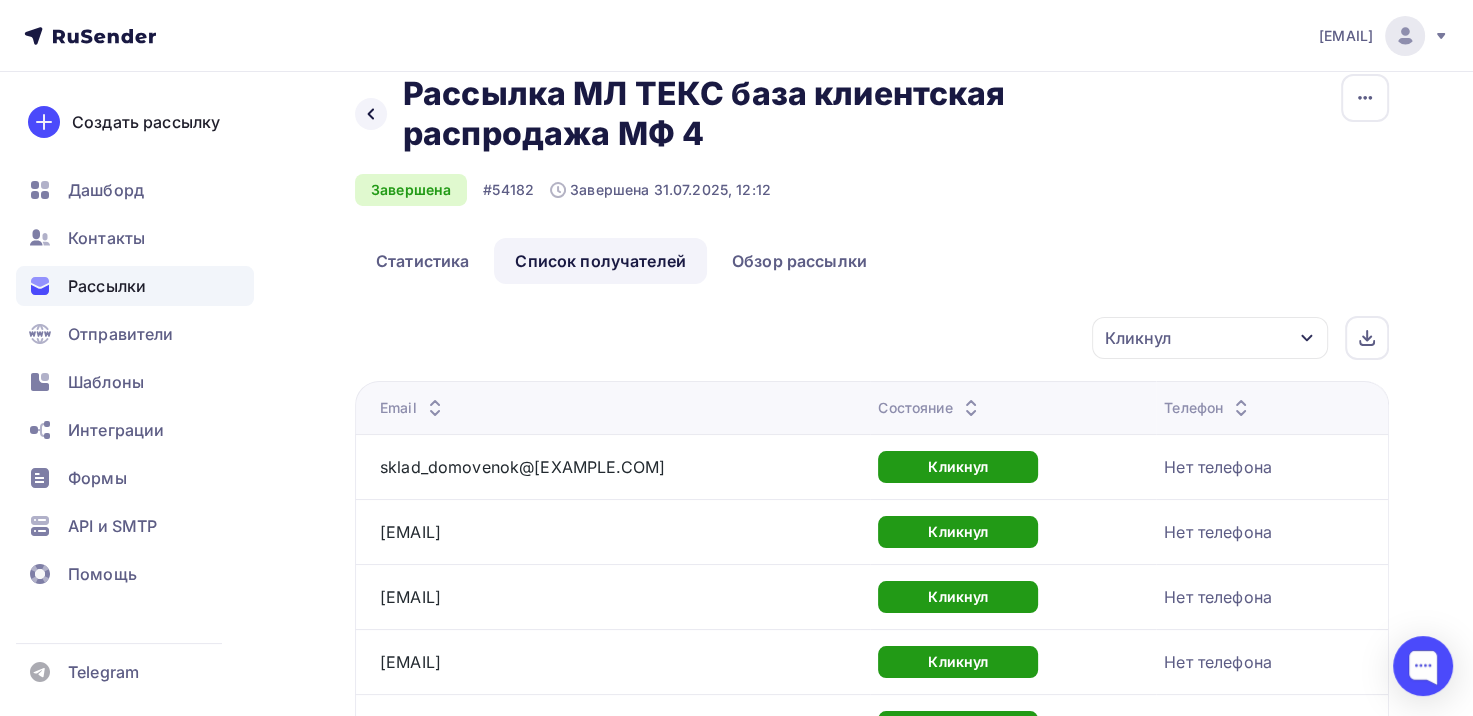 click on "Кликнул" at bounding box center (1210, 338) 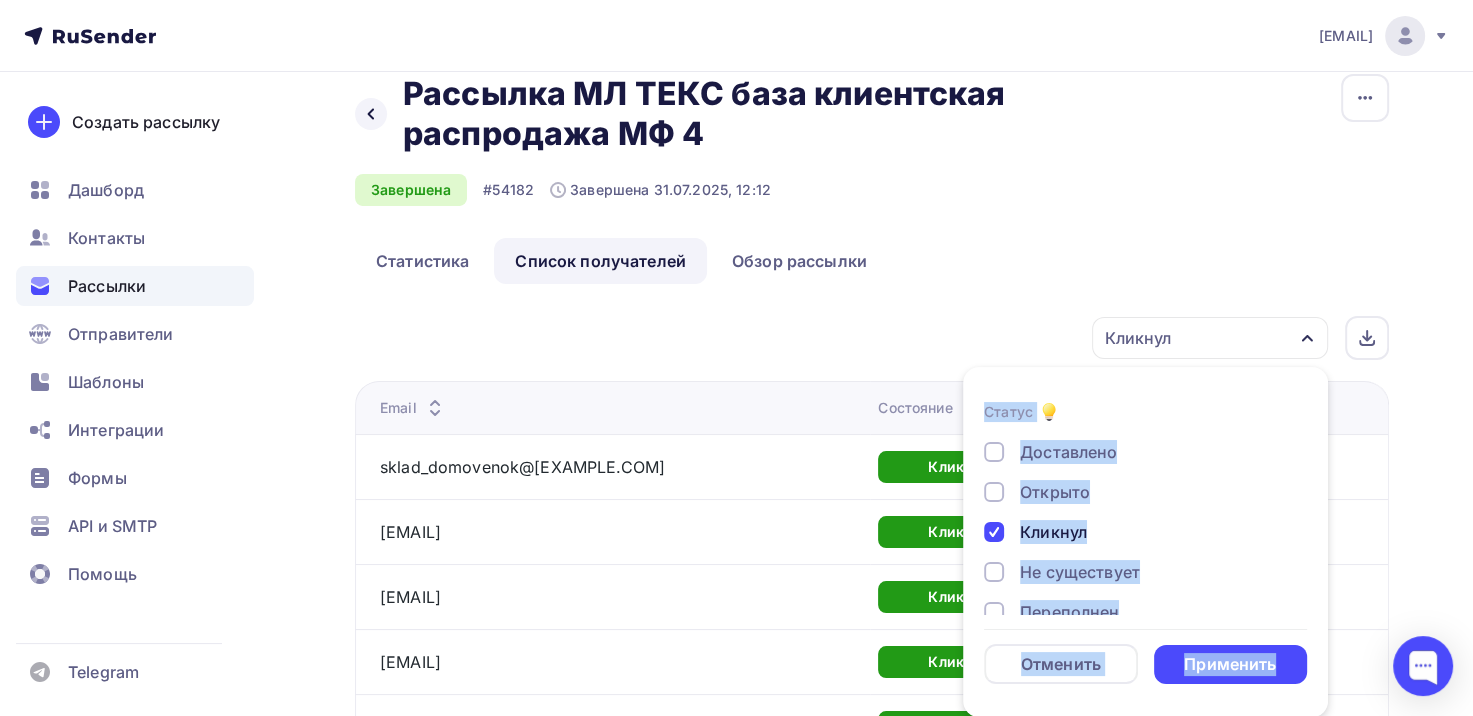 drag, startPoint x: 1059, startPoint y: 526, endPoint x: 1059, endPoint y: 552, distance: 26 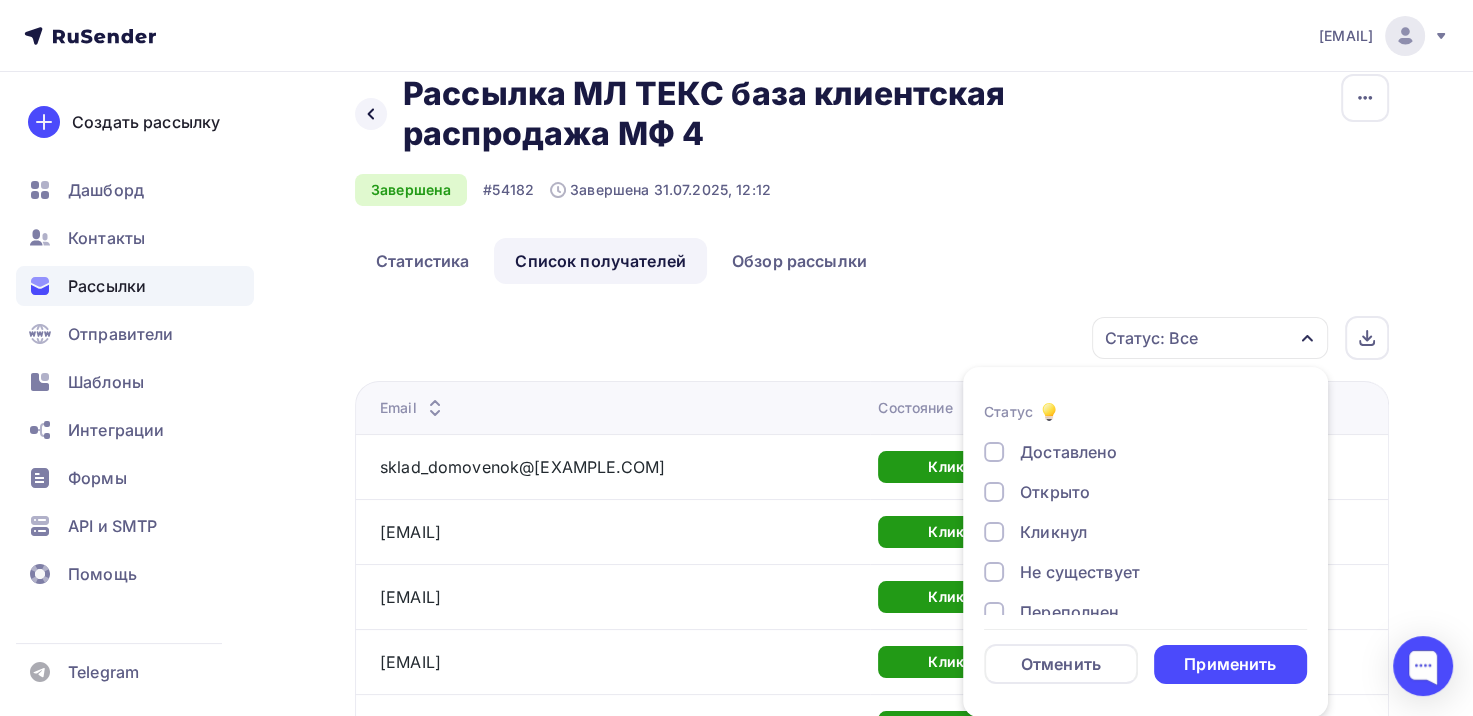 click on "Не существует" at bounding box center [1080, 572] 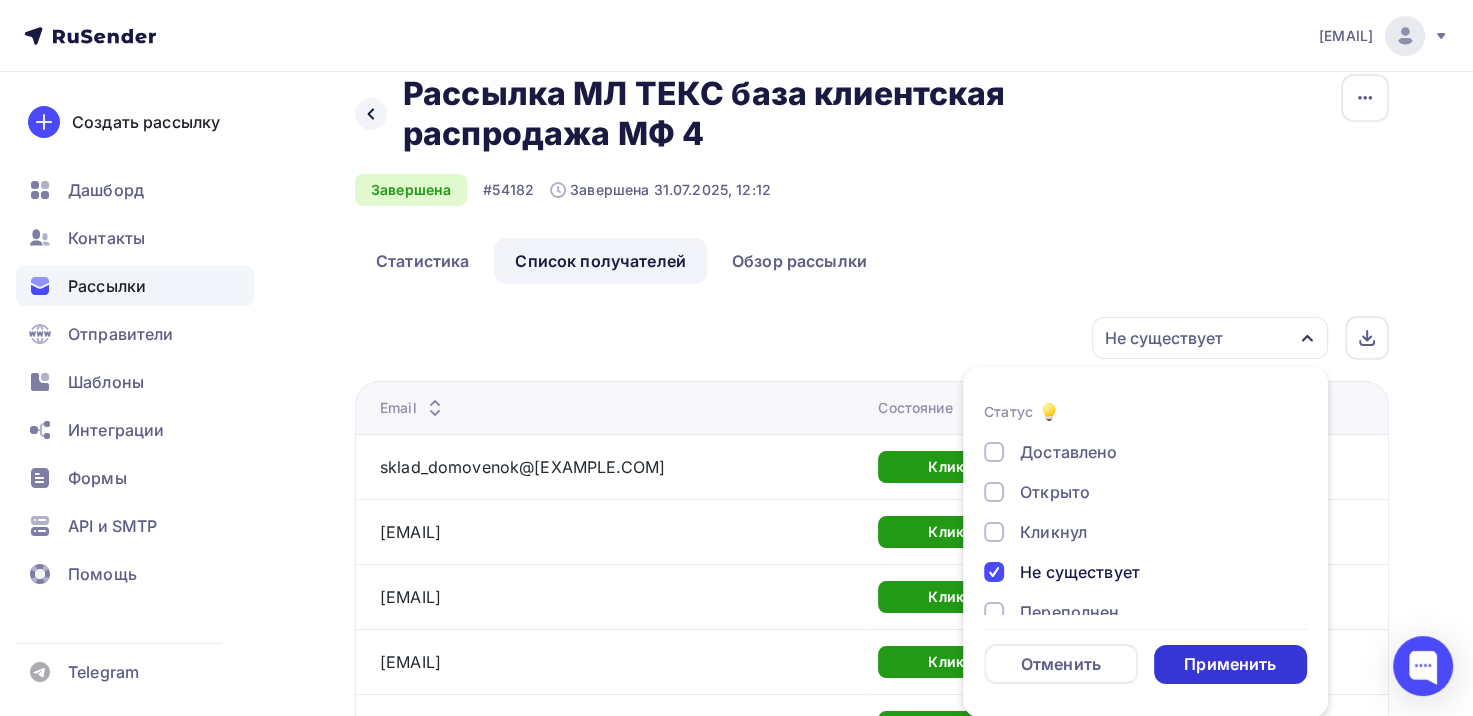 click on "Применить" at bounding box center [1231, 664] 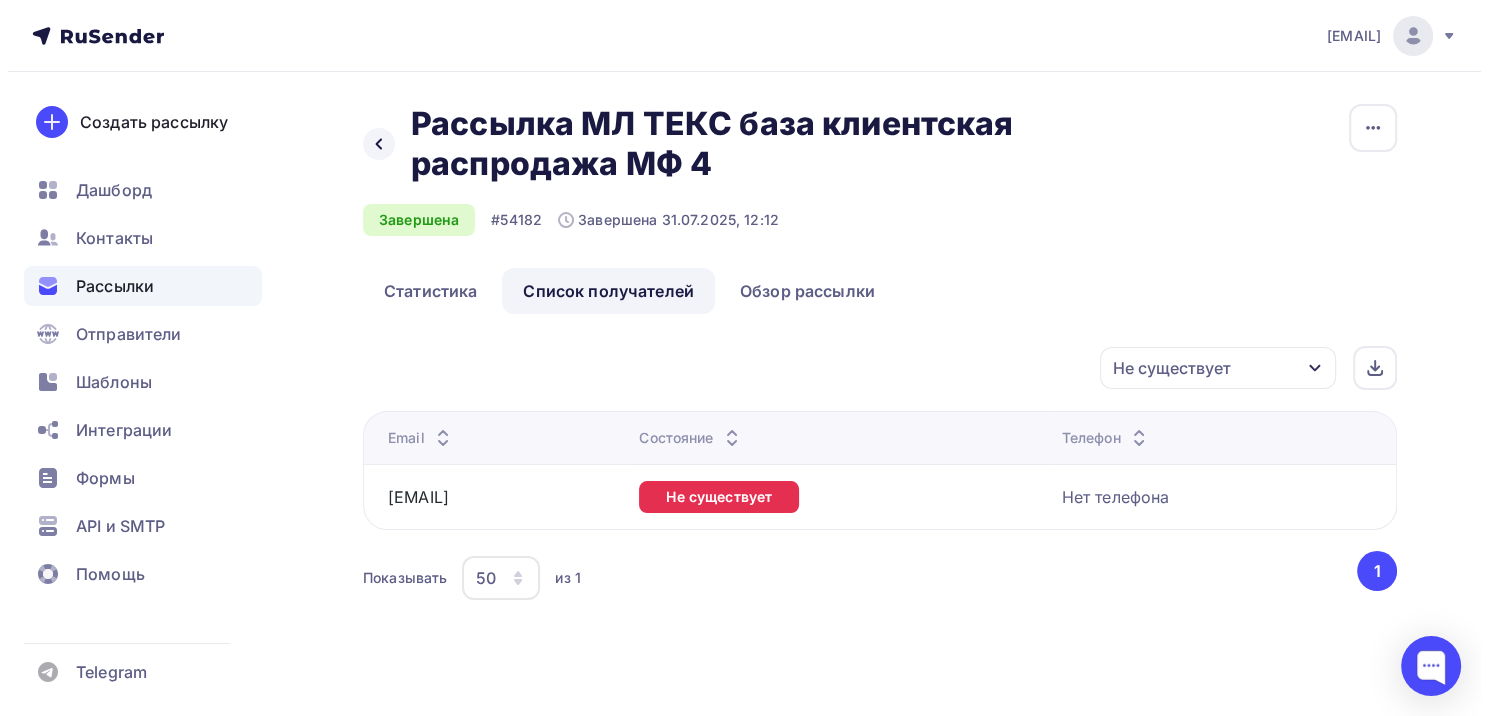 scroll, scrollTop: 0, scrollLeft: 0, axis: both 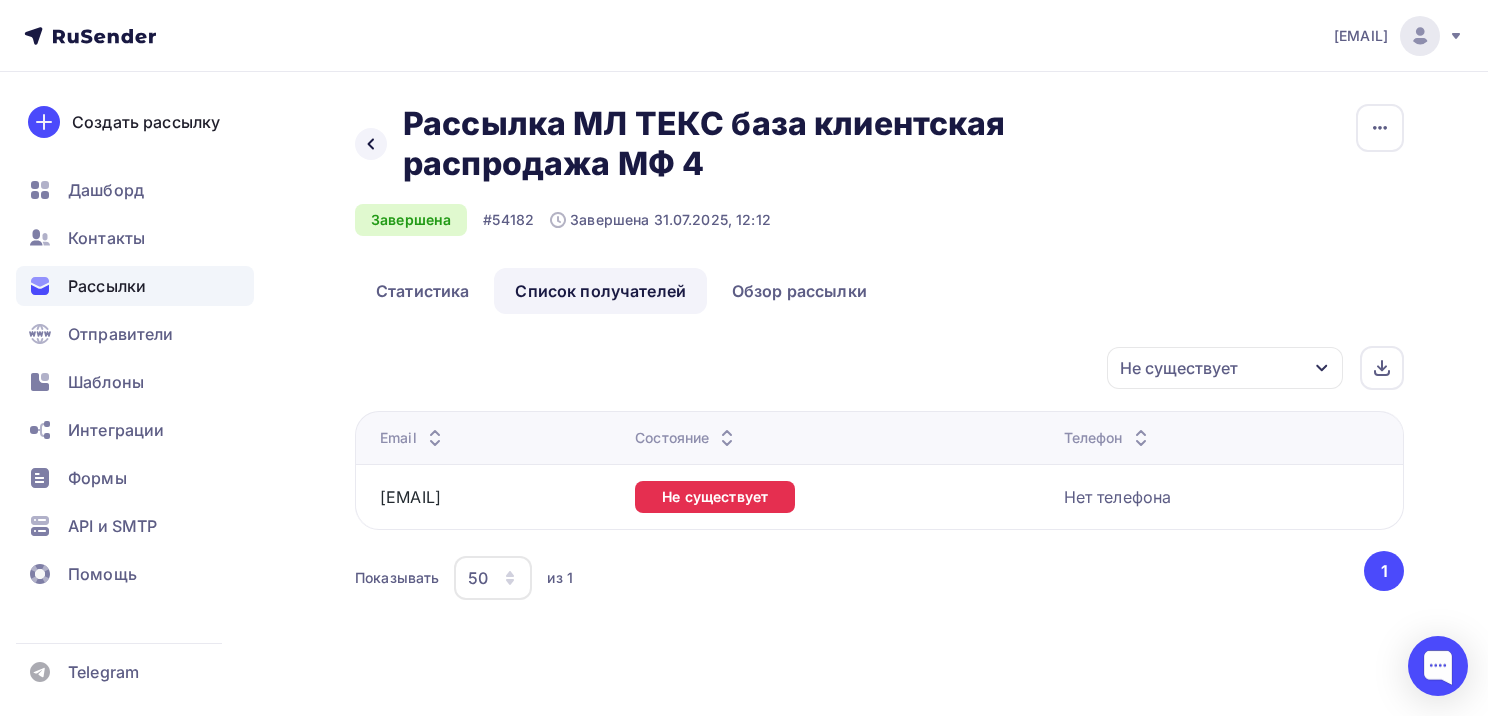 click on "Не существует" at bounding box center [1225, 368] 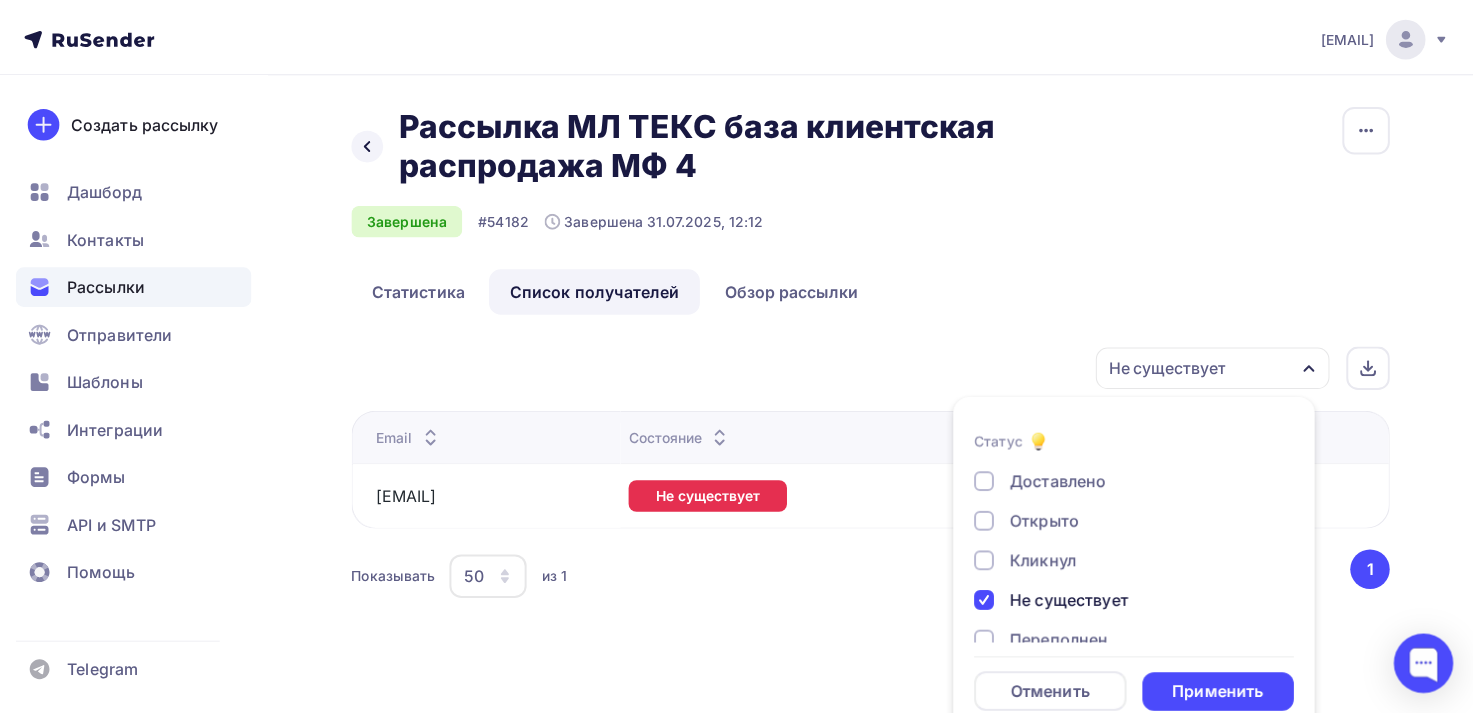 scroll, scrollTop: 30, scrollLeft: 0, axis: vertical 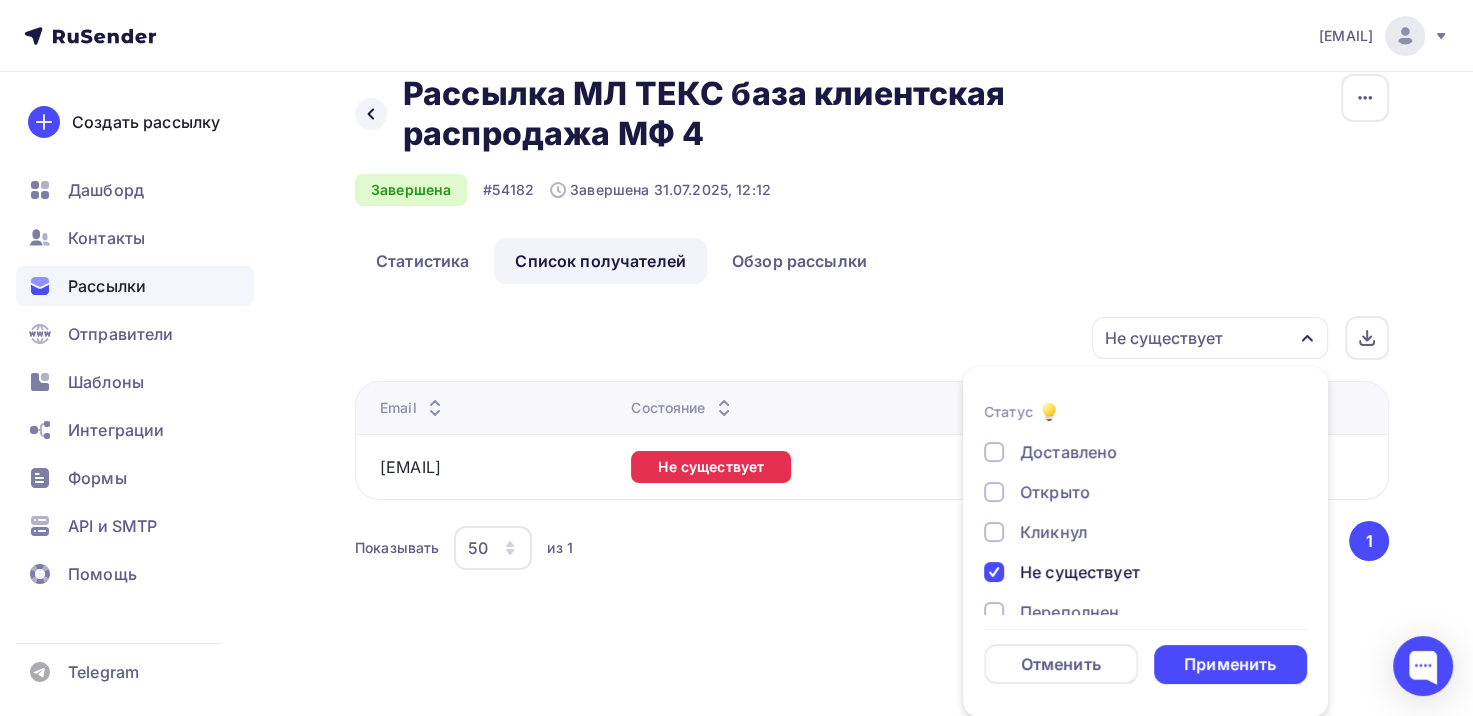 click on "Не существует" at bounding box center [1080, 572] 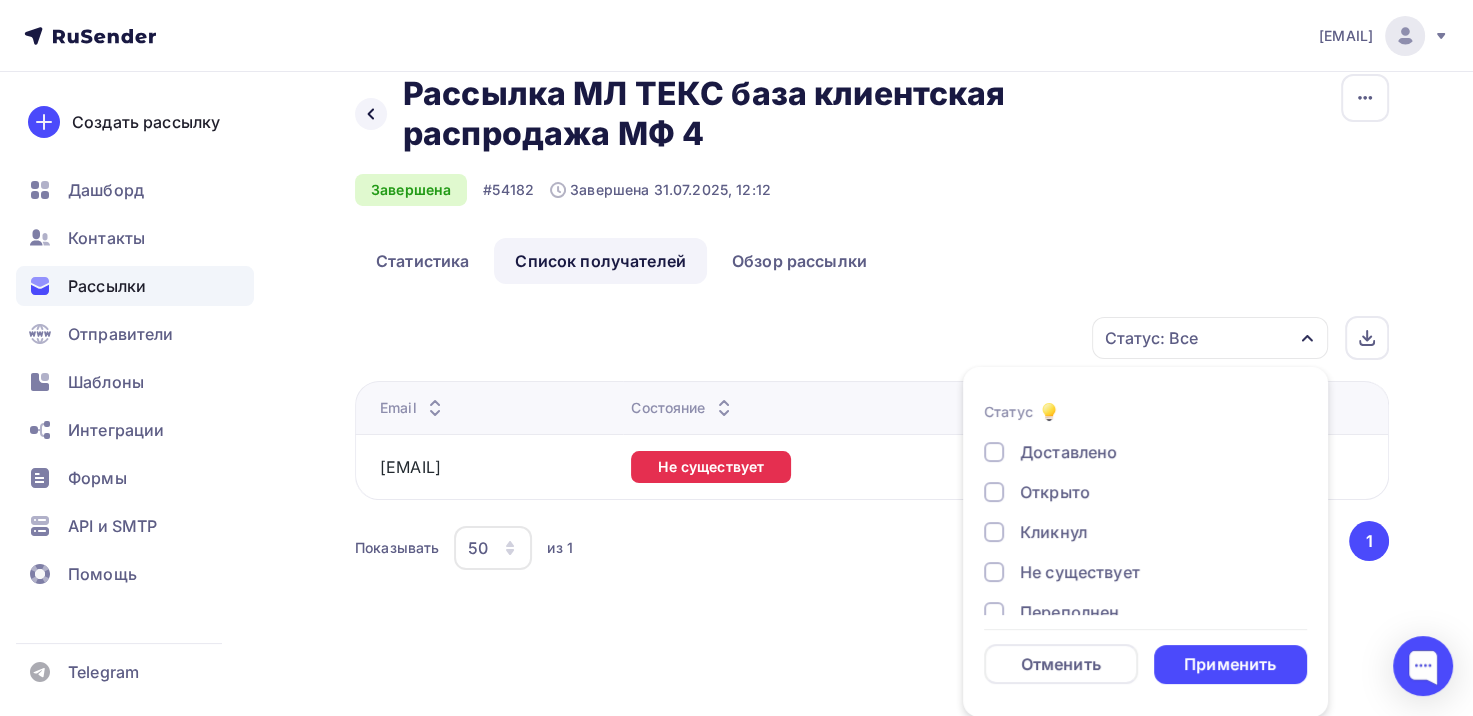click on "Доставлено
Открыто
Кликнул
Не существует
Переполнен
Недоступен
Отписан
Жалоба
В ожидании" at bounding box center [1145, 612] 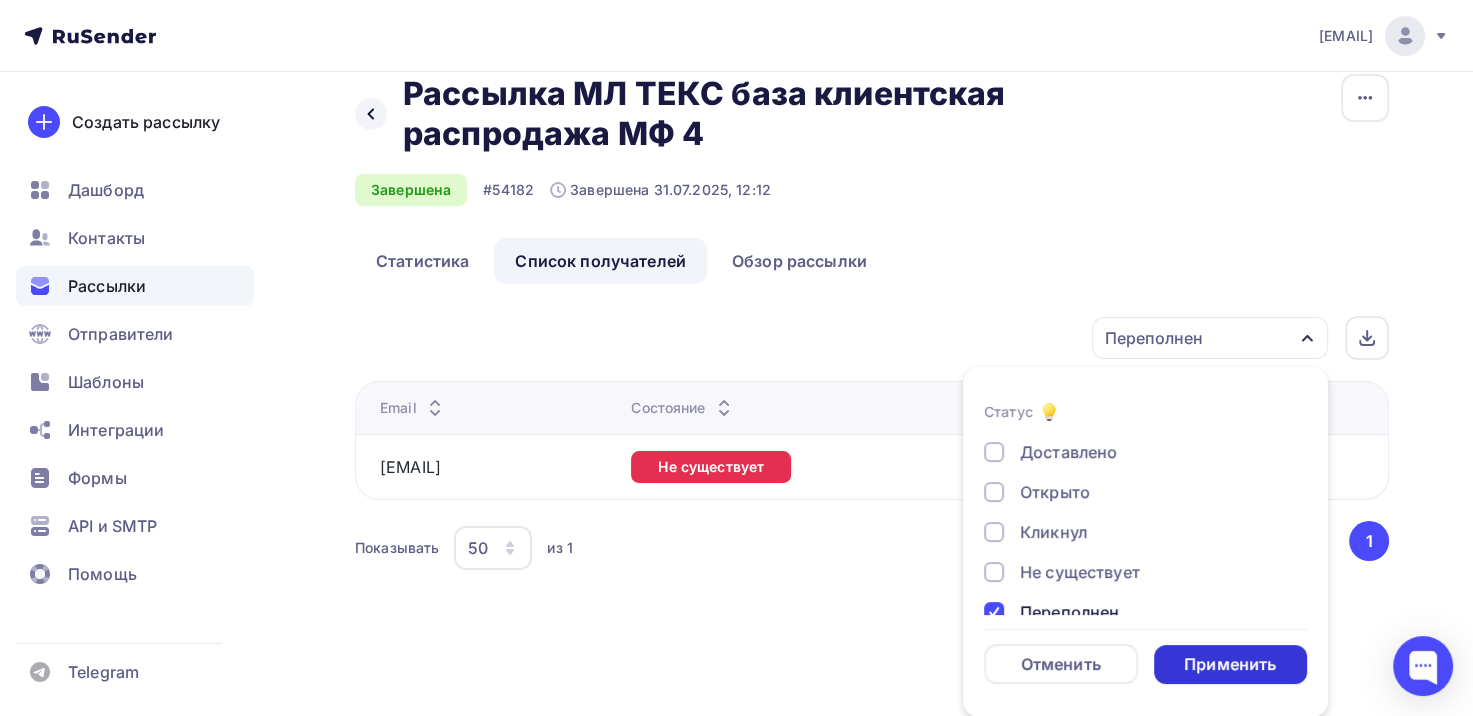 click on "Применить" at bounding box center [1230, 664] 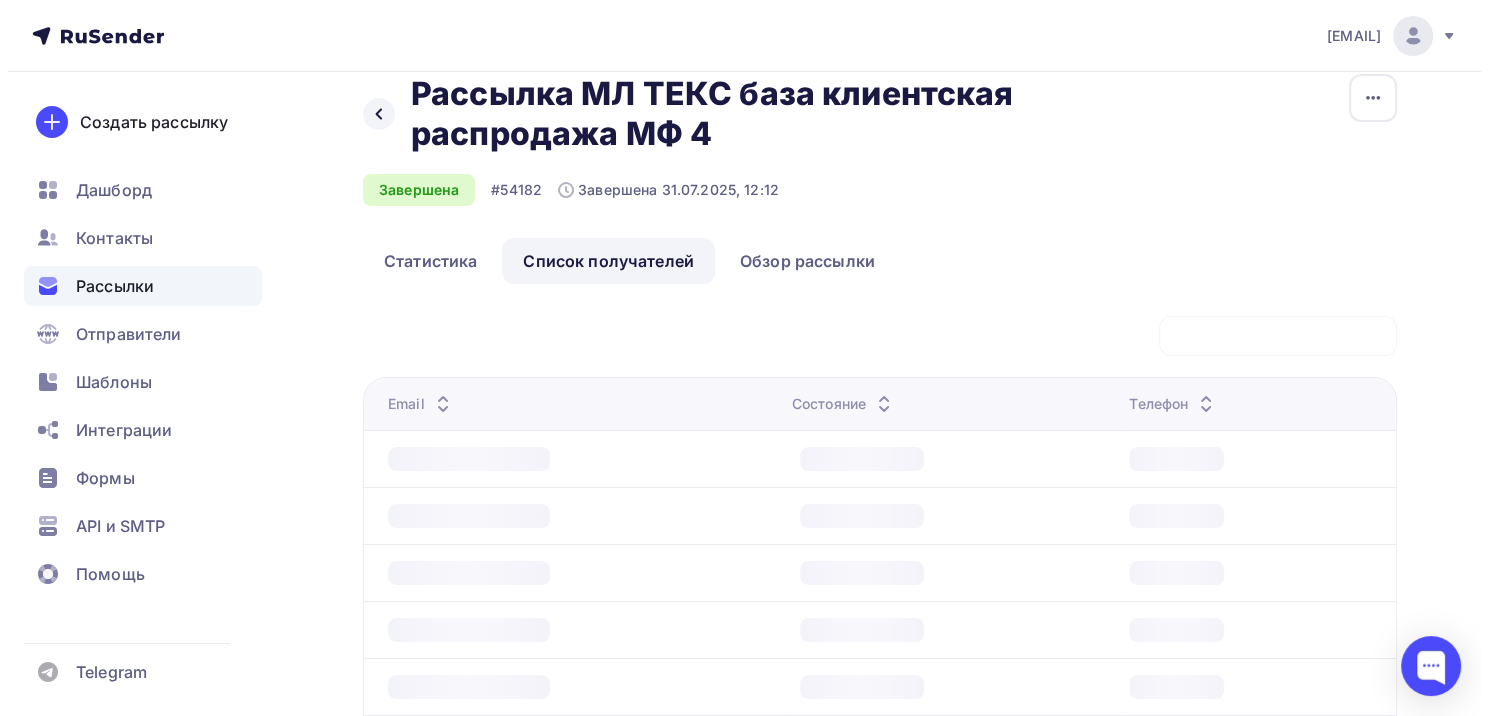 scroll, scrollTop: 0, scrollLeft: 0, axis: both 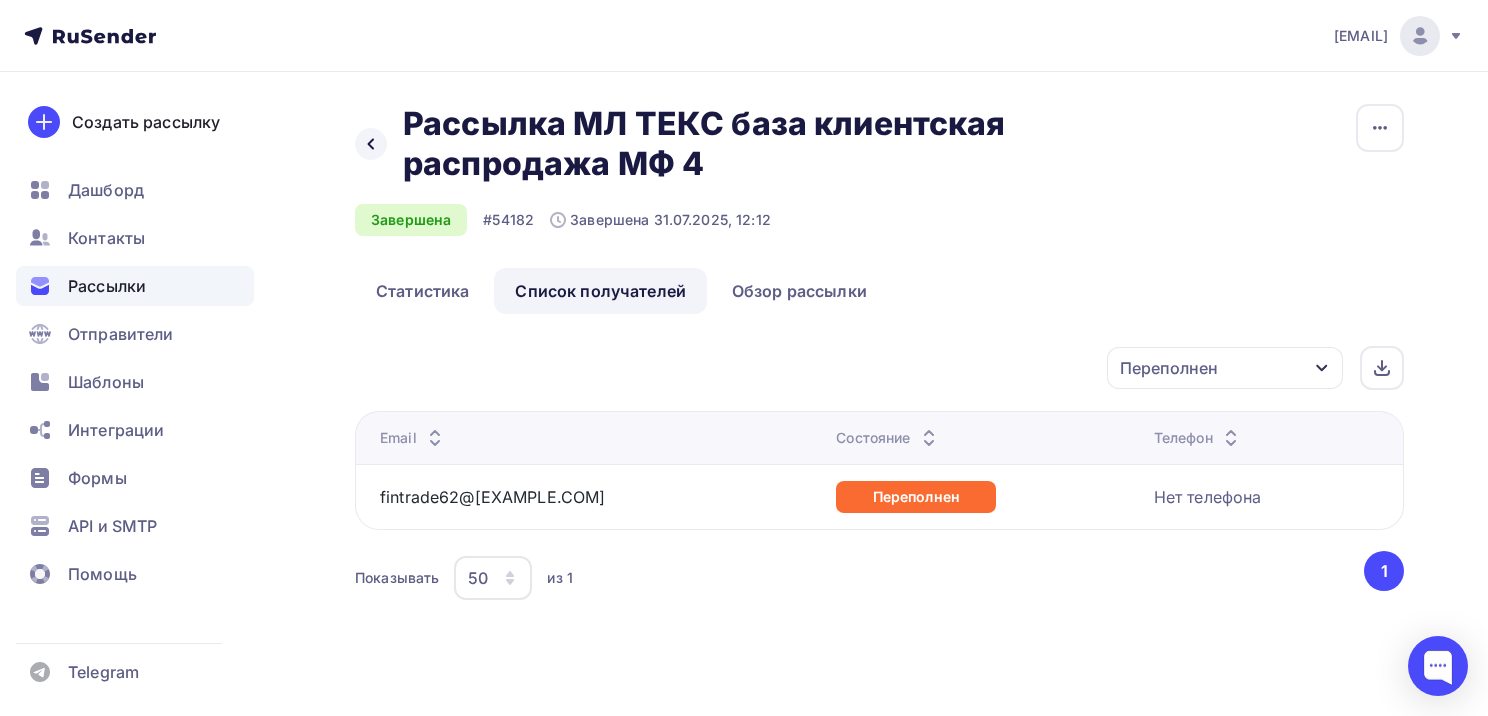 click on "Переполнен" at bounding box center [1169, 368] 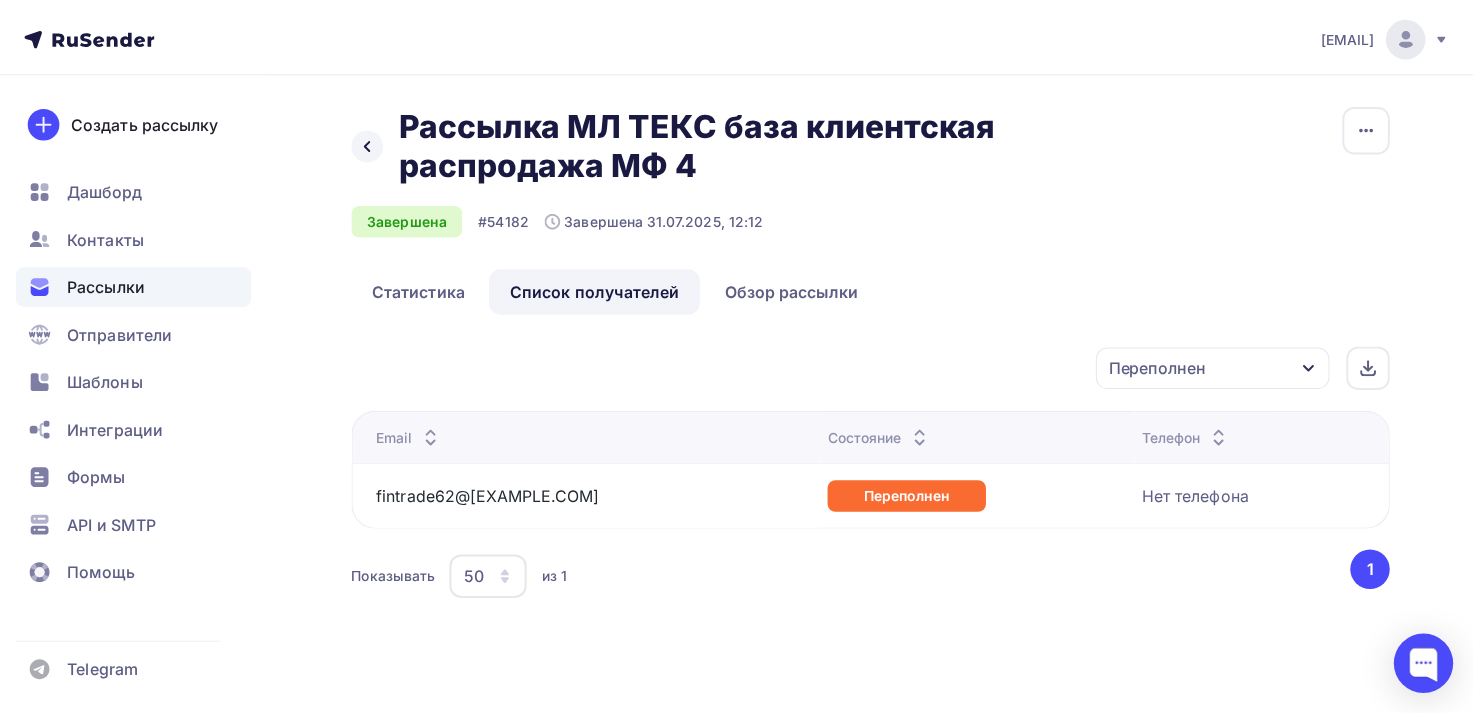 scroll, scrollTop: 30, scrollLeft: 0, axis: vertical 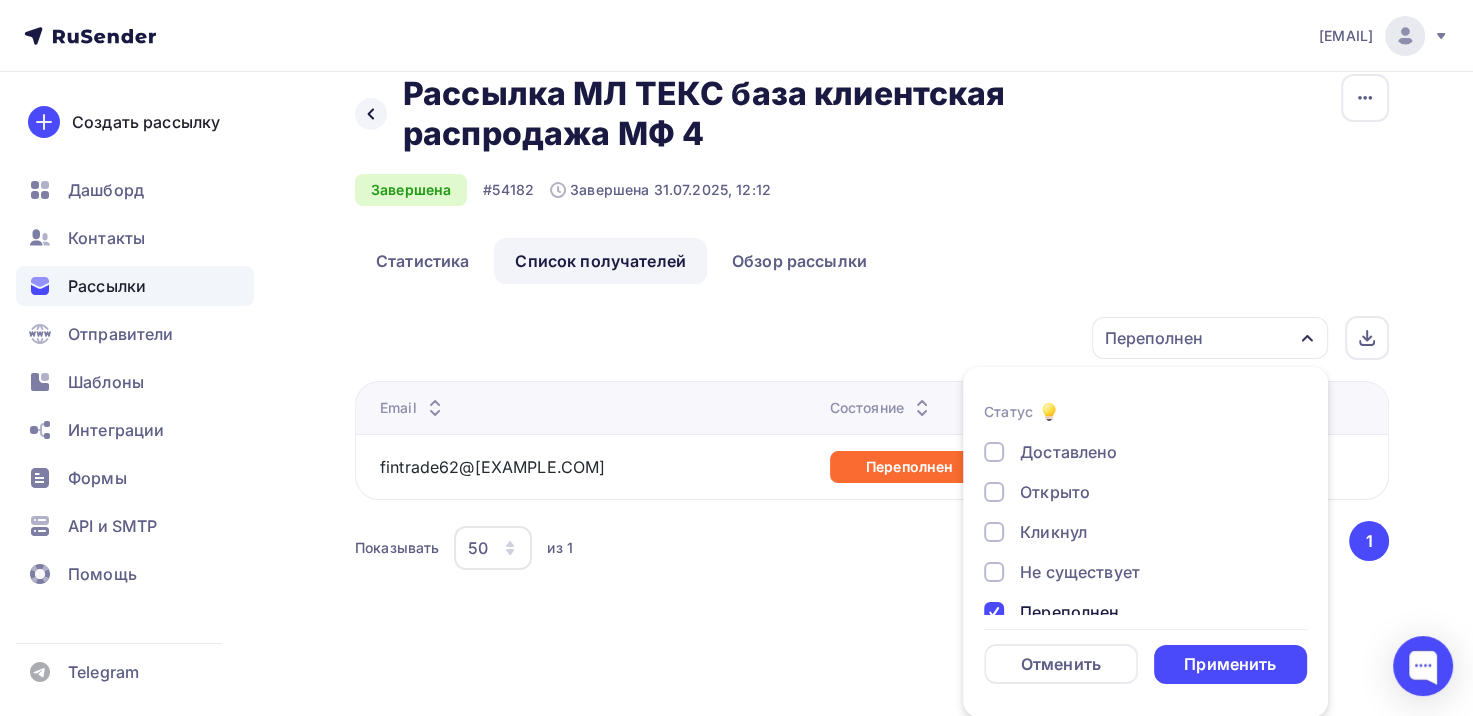click on "Переполнен" at bounding box center [1069, 612] 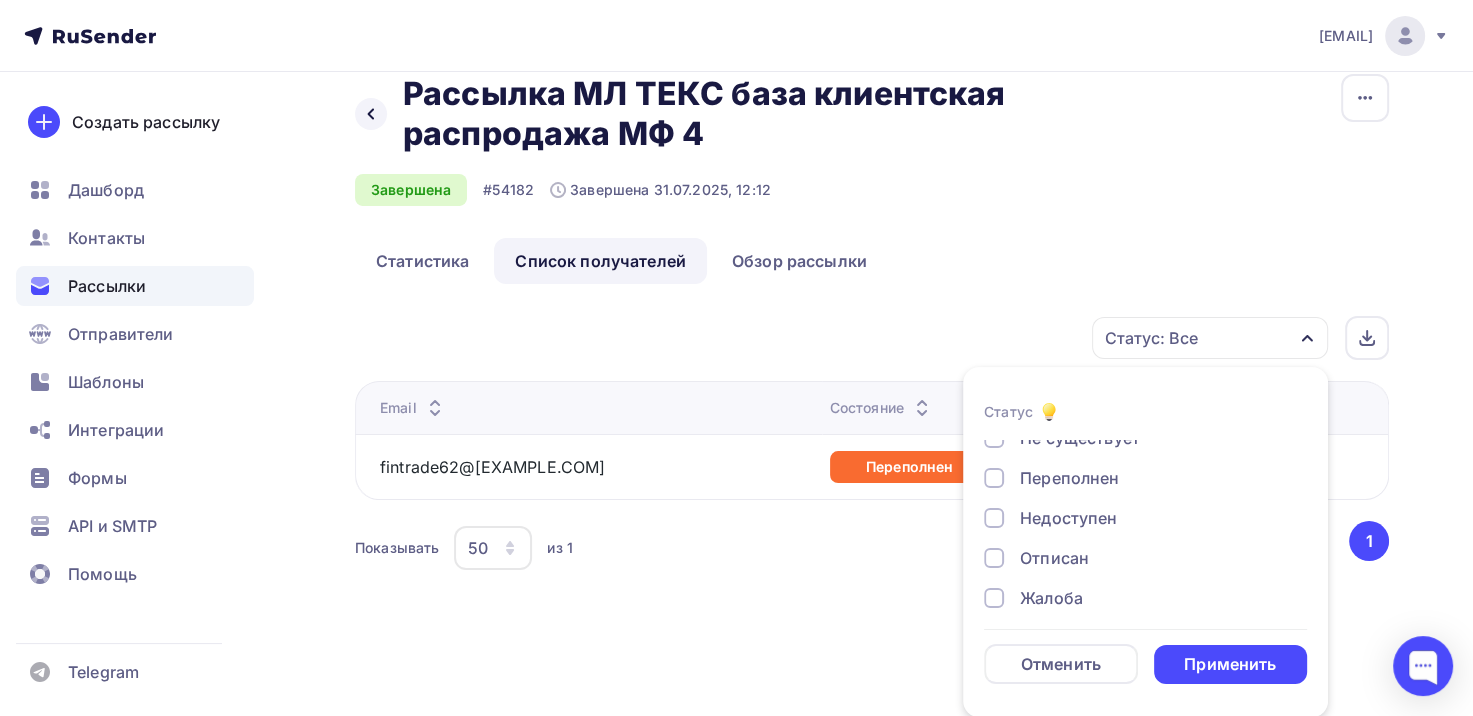 scroll, scrollTop: 184, scrollLeft: 0, axis: vertical 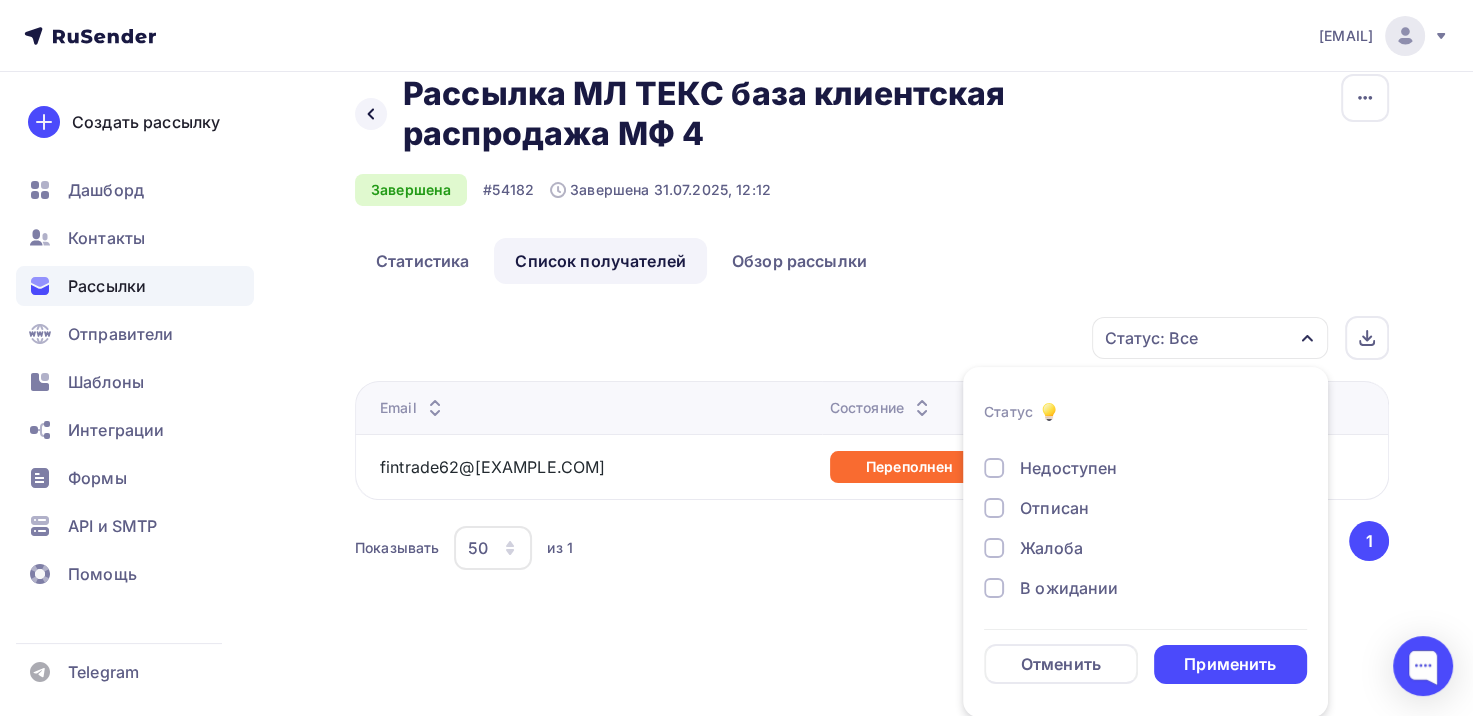 click on "Отписан" at bounding box center (1054, 508) 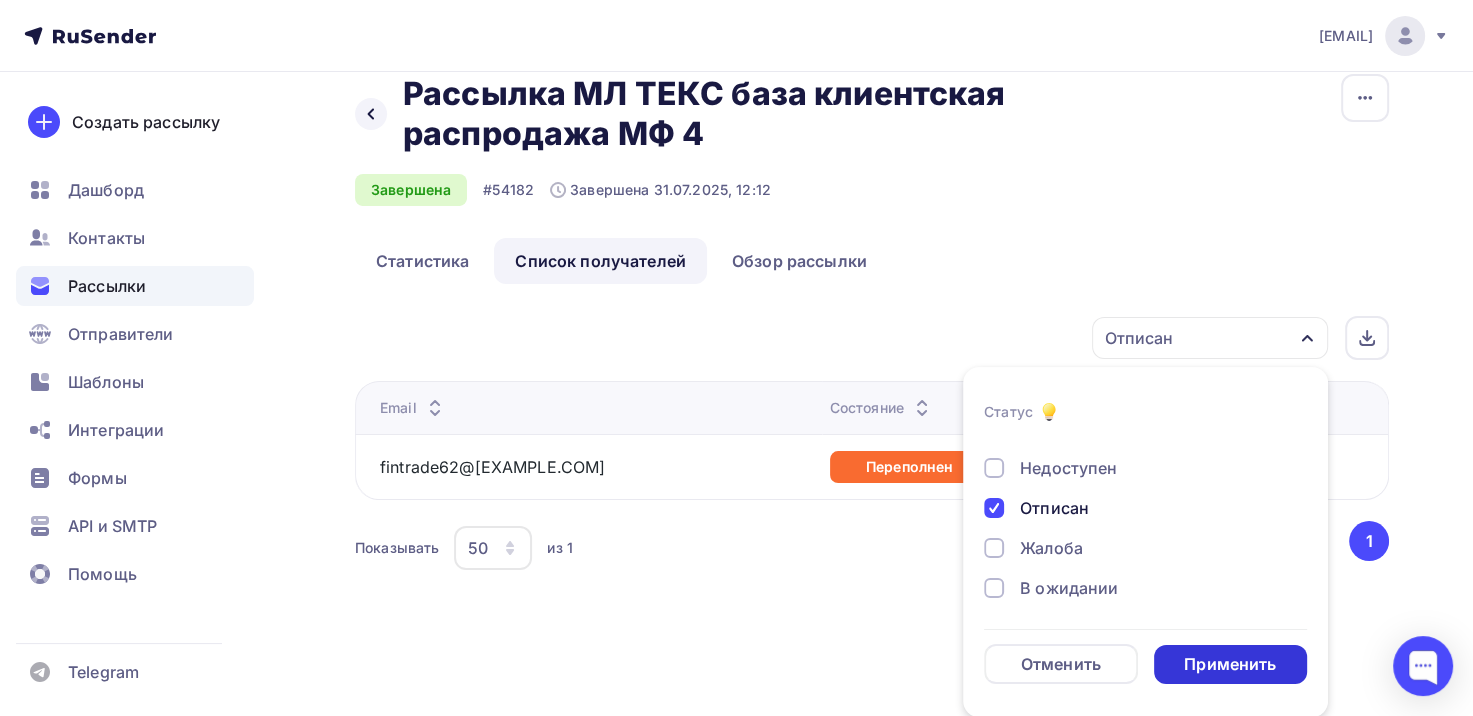 click on "Применить" at bounding box center [1230, 664] 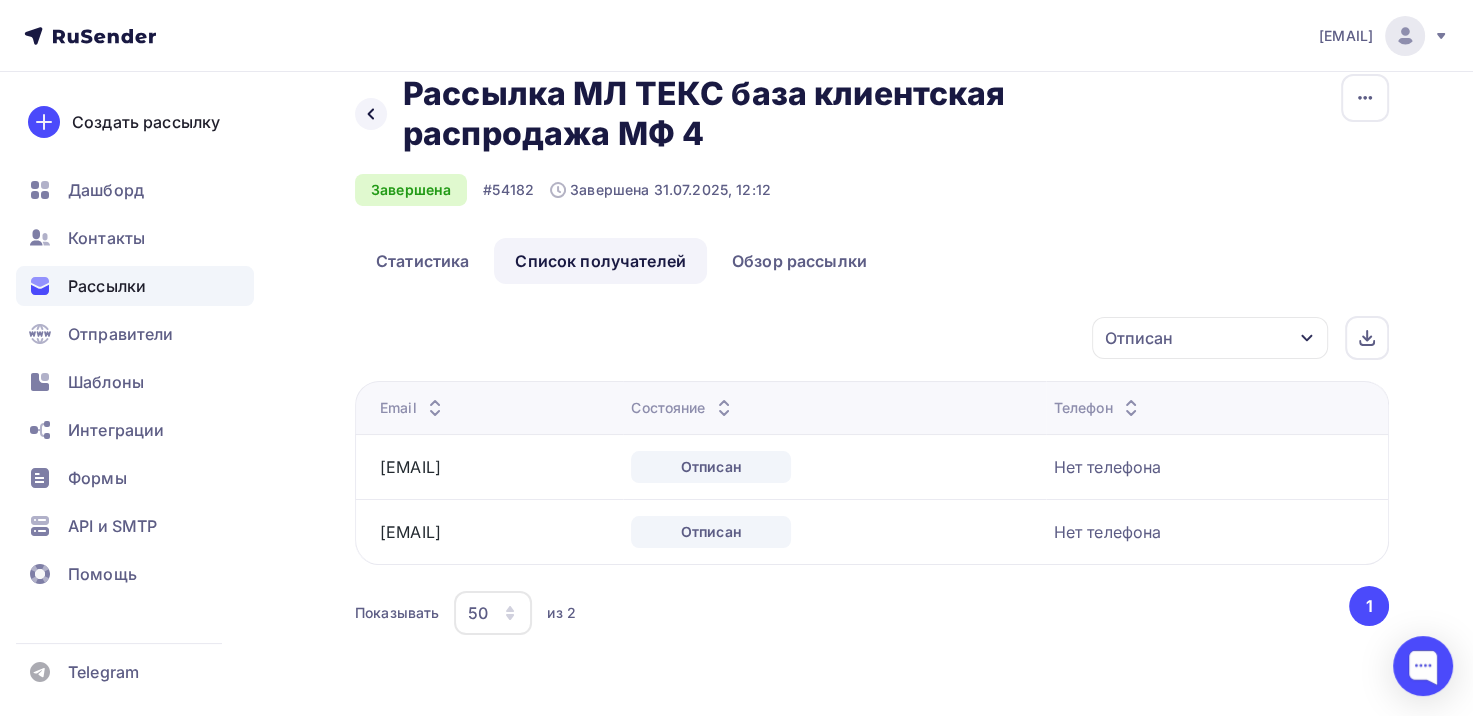 click on "Завершена
#54182
Завершена
[DATE], [TIME]
Копировать
Добавить в папку
Статистика
Список получателей
Обзор рассылки
Статистика
Список получателей
Обзор рассылки
Копировать
Добавить в папку
Отписан
Статус" at bounding box center (872, 357) 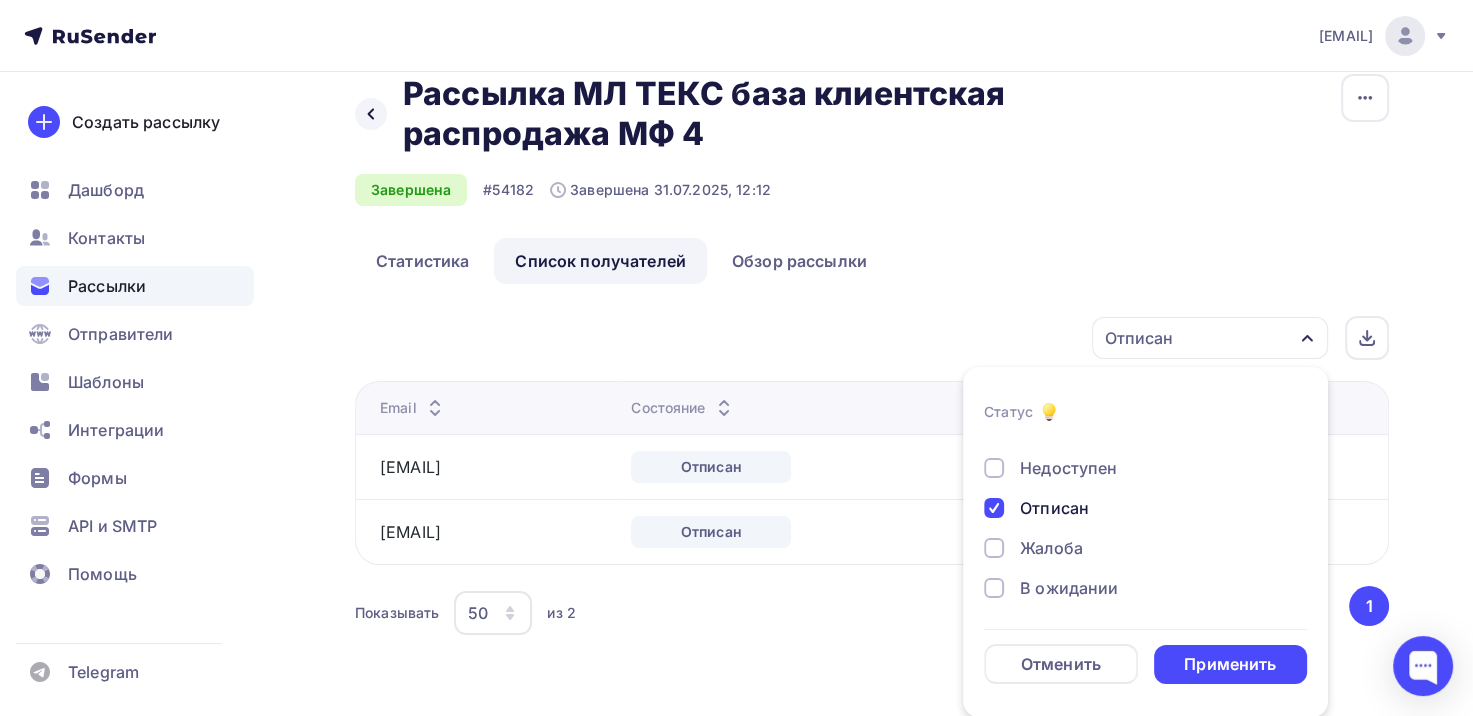 click on "Доставлено
Открыто
Кликнул
Не существует
Переполнен
Недоступен
Отписан
Жалоба
В ожидании" at bounding box center [1145, 428] 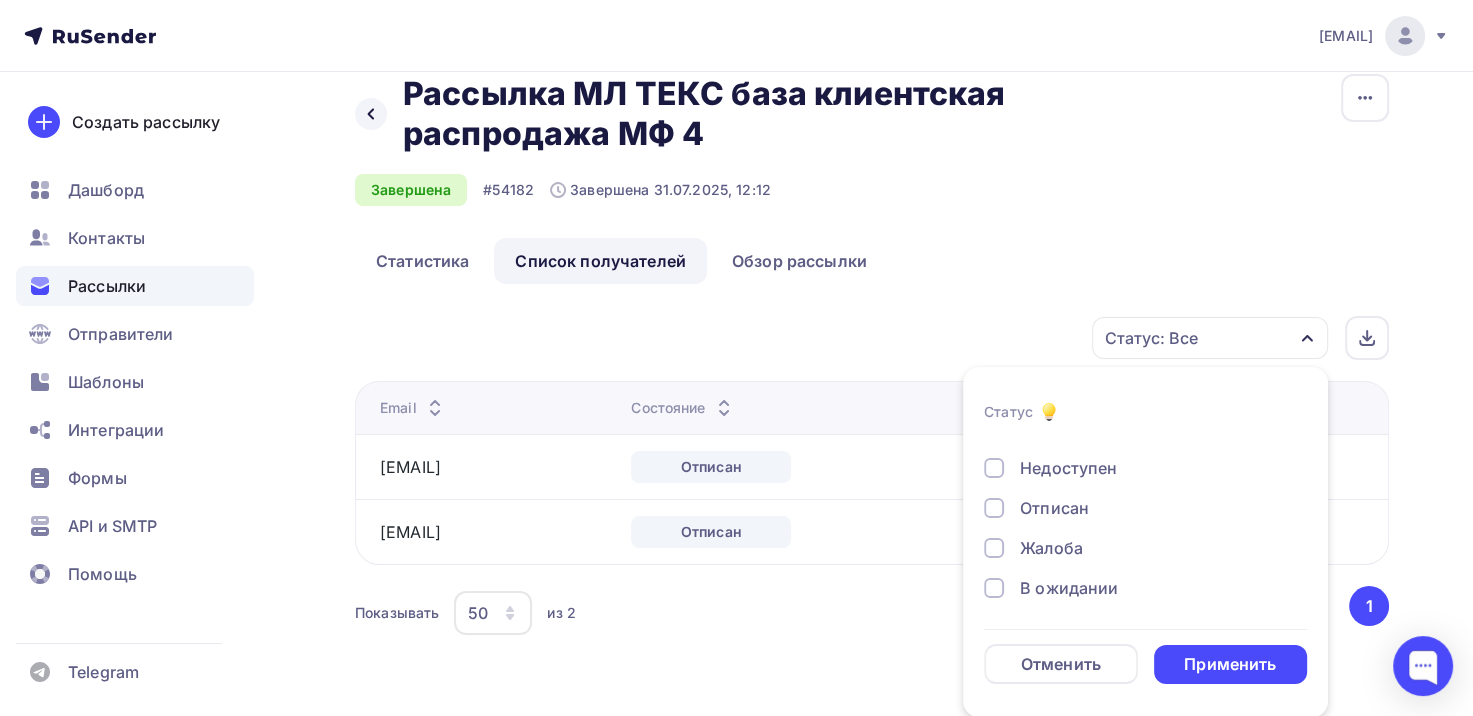 click on "Недоступен" at bounding box center [1068, 468] 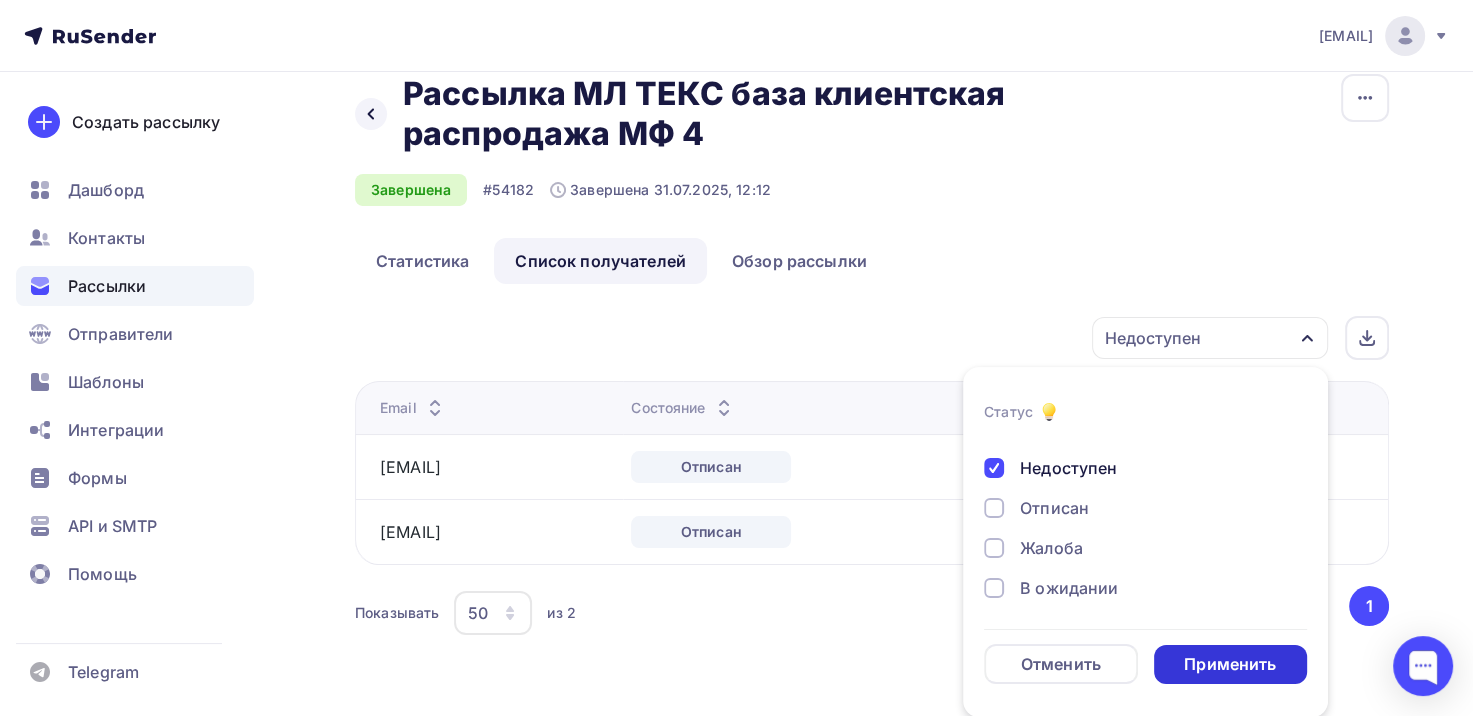 click on "Применить" at bounding box center (1231, 664) 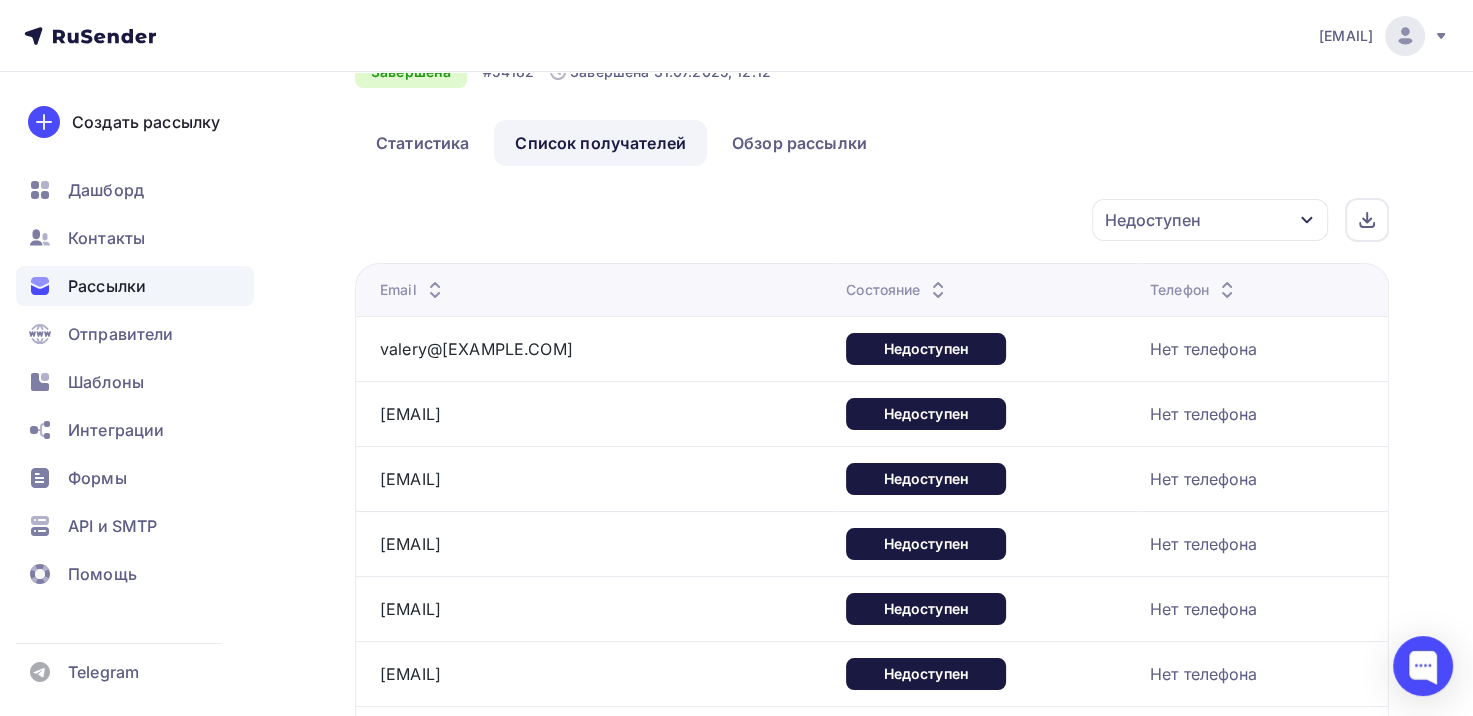 scroll, scrollTop: 0, scrollLeft: 0, axis: both 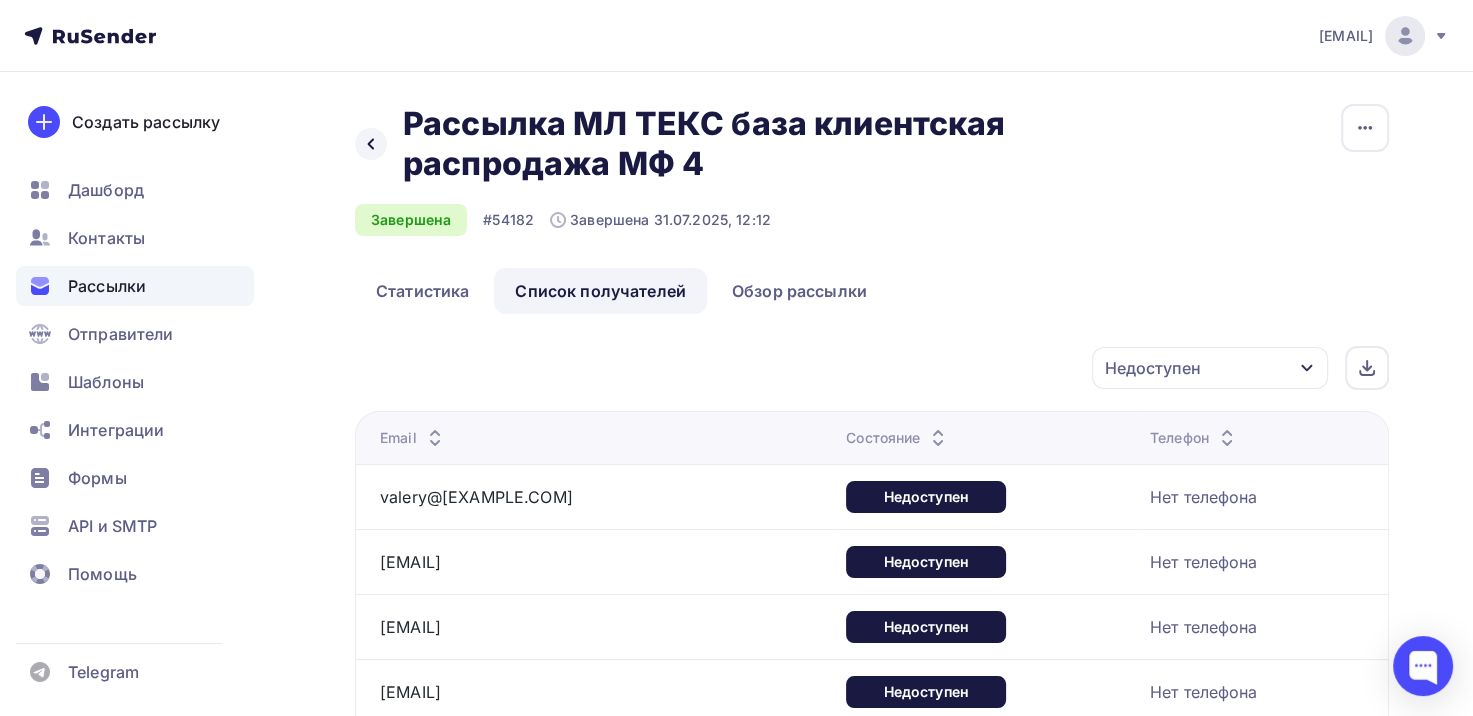 click on "Недоступен" at bounding box center [1210, 368] 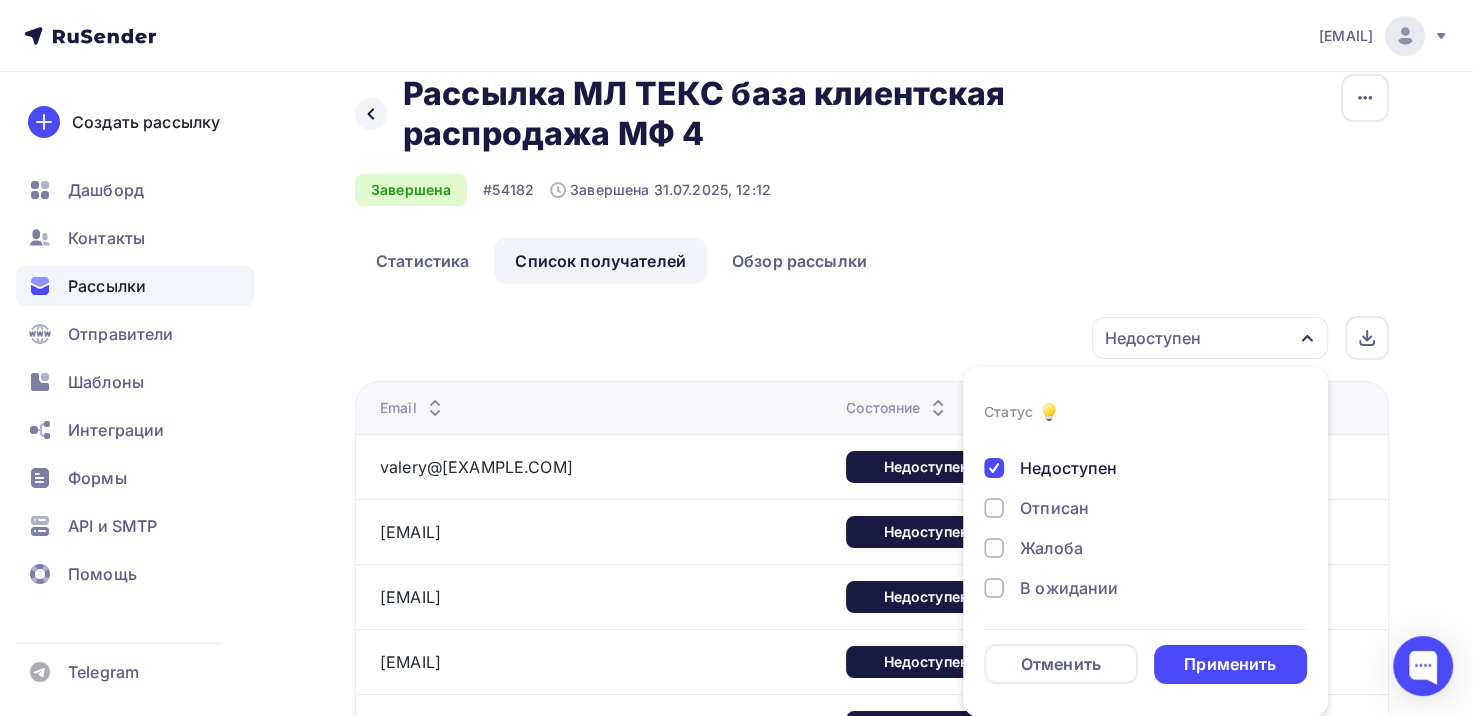 click on "Недоступен" at bounding box center (1068, 468) 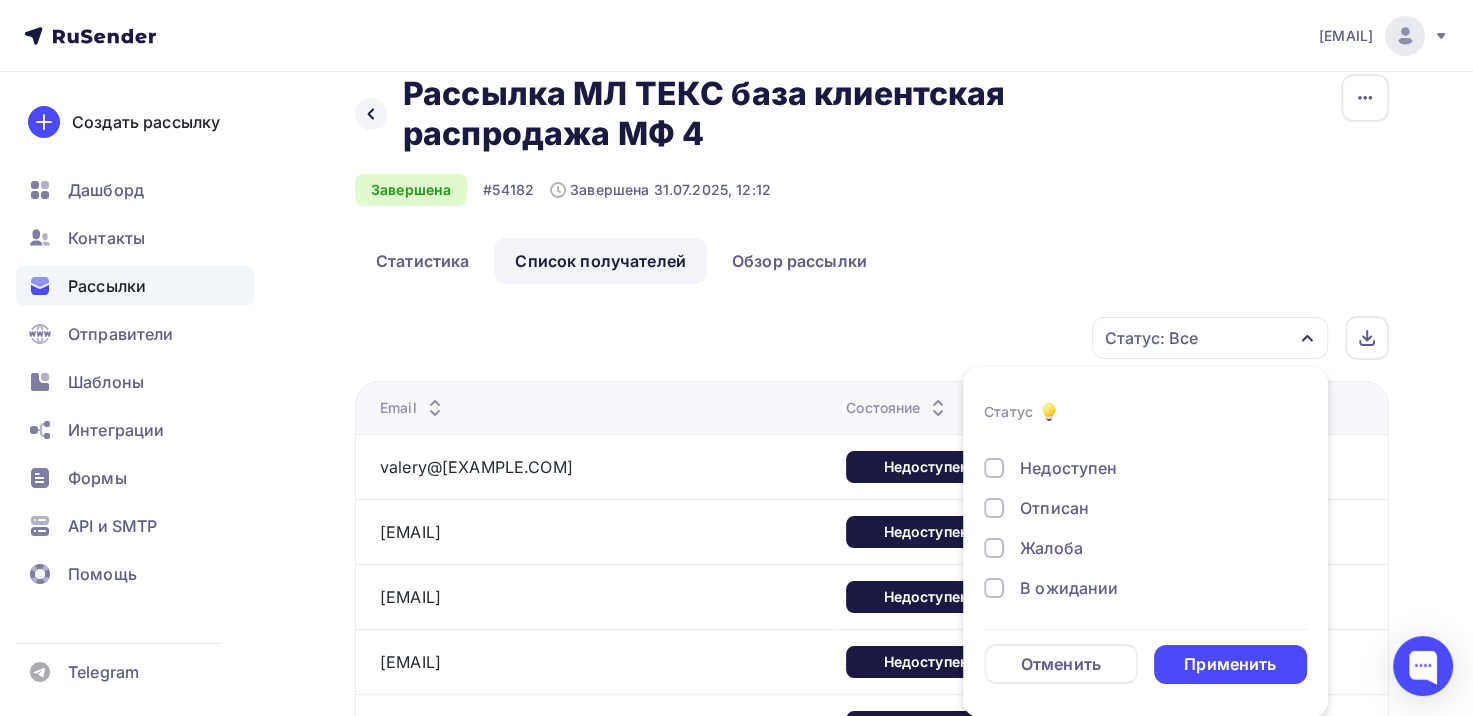 click on "Жалоба" at bounding box center [1051, 548] 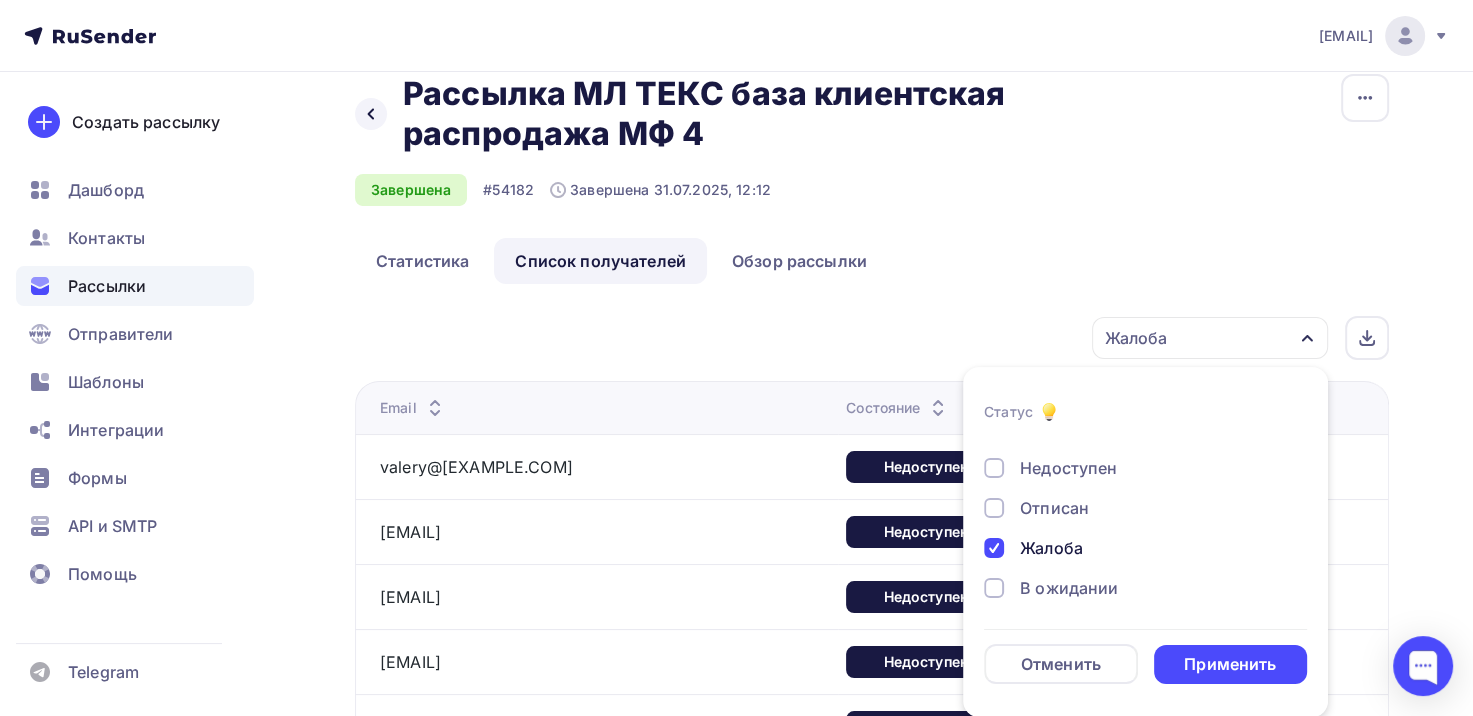 click on "Применить" at bounding box center (1230, 664) 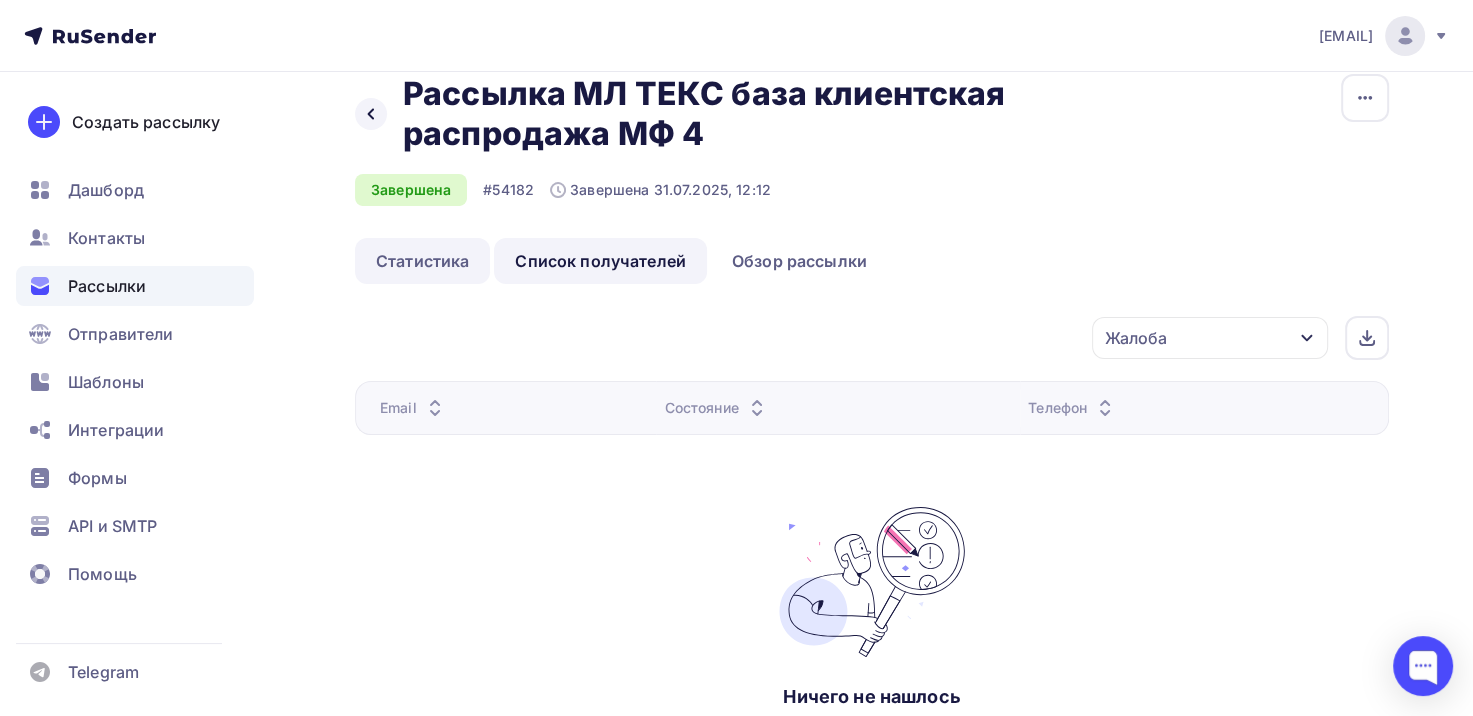 click on "Статистика" at bounding box center (422, 261) 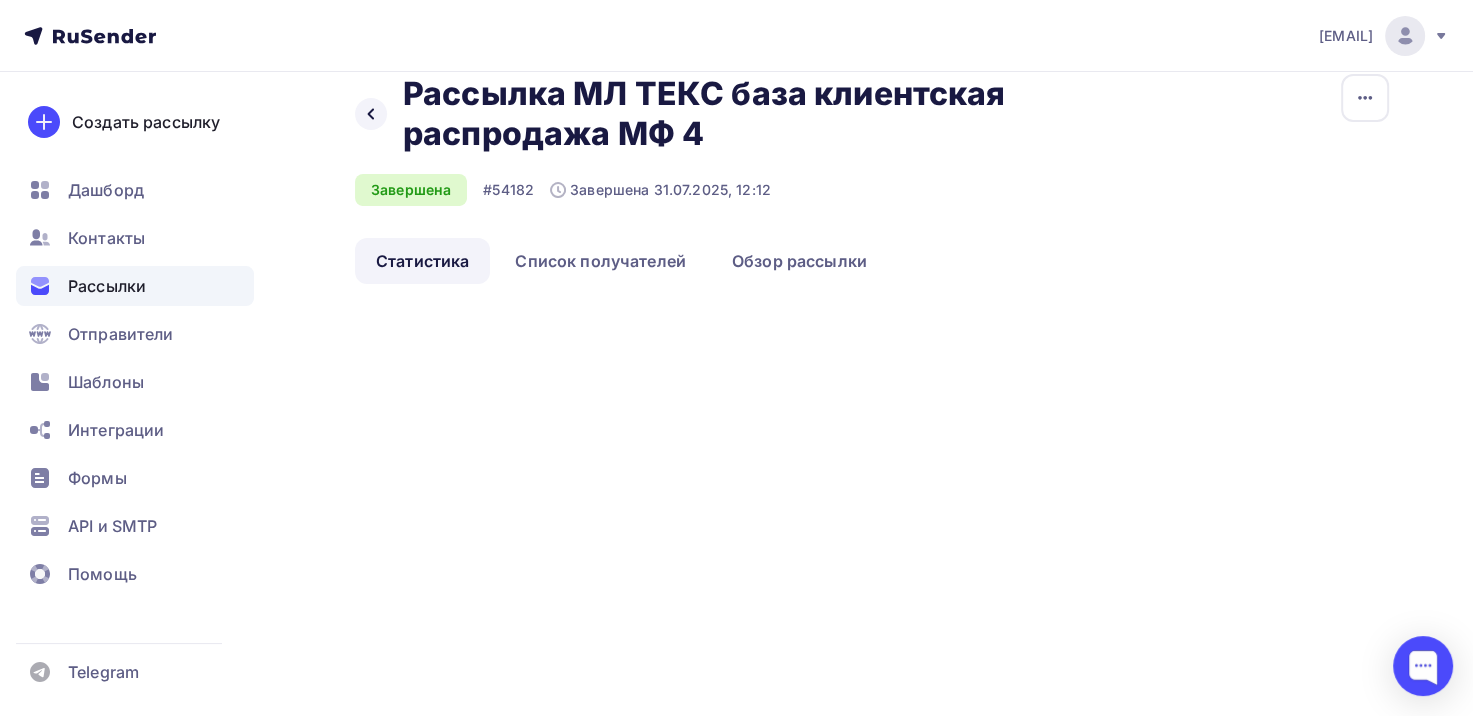scroll, scrollTop: 0, scrollLeft: 0, axis: both 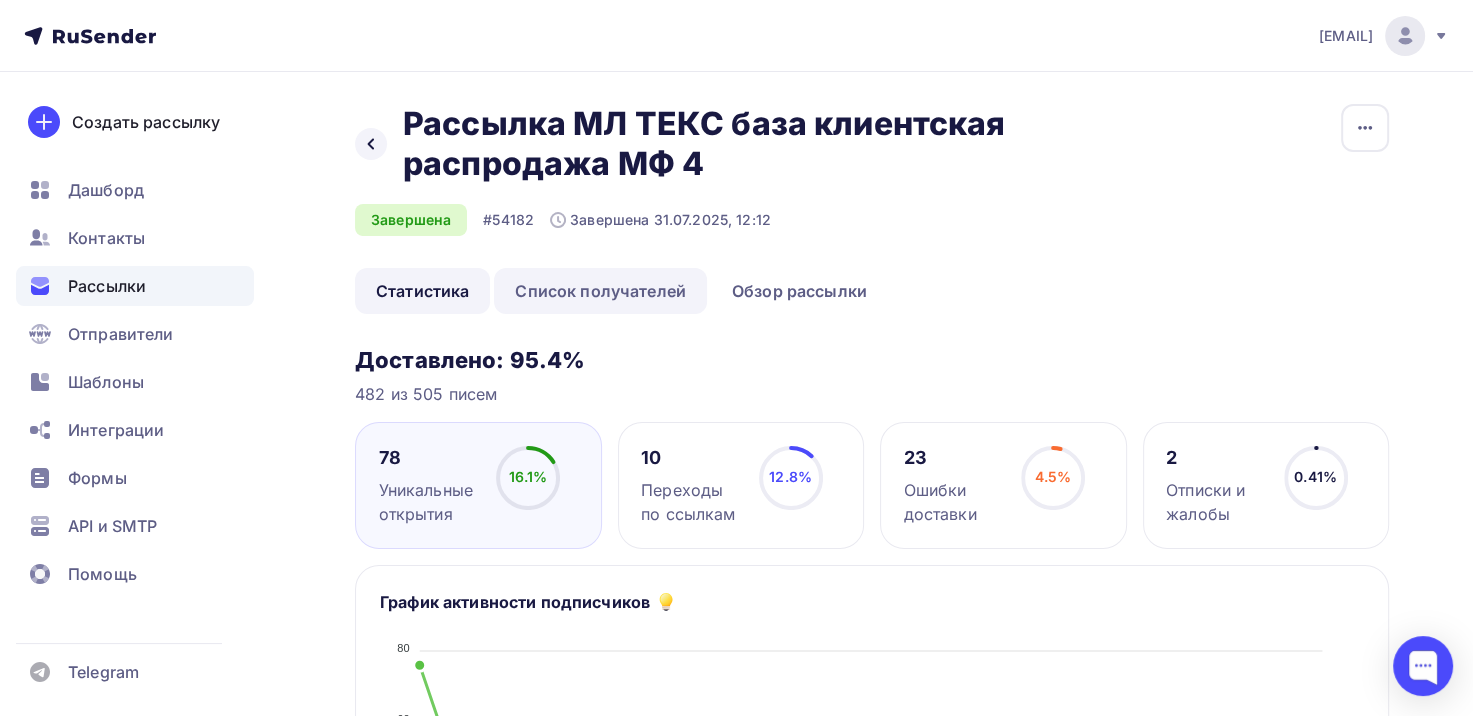 click on "Список получателей" at bounding box center (600, 291) 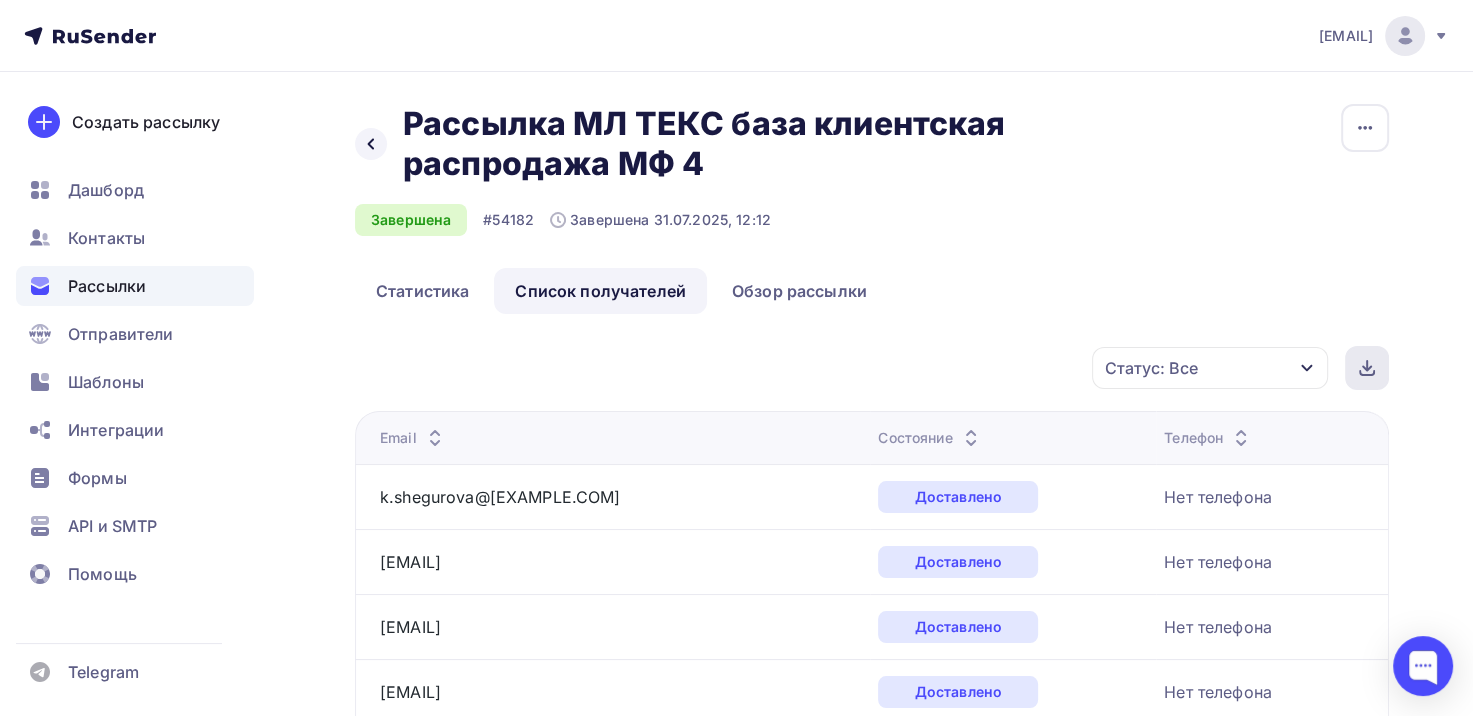 click at bounding box center (1367, 368) 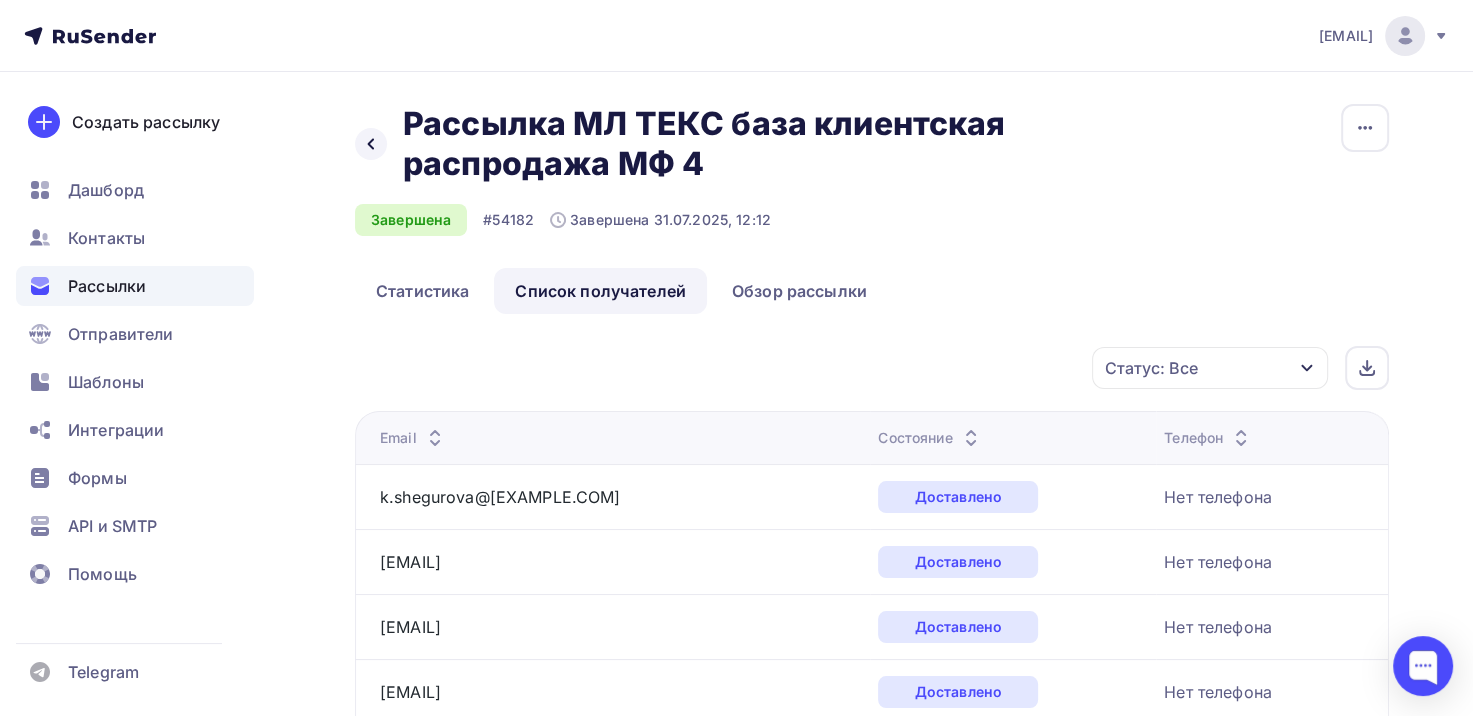 click on "Назад
Рассылка МЛ ТЕКС база клиентская распродажа МФ 4
Рассылка МЛ ТЕКС база клиентская распродажа МФ 4" at bounding box center (688, 144) 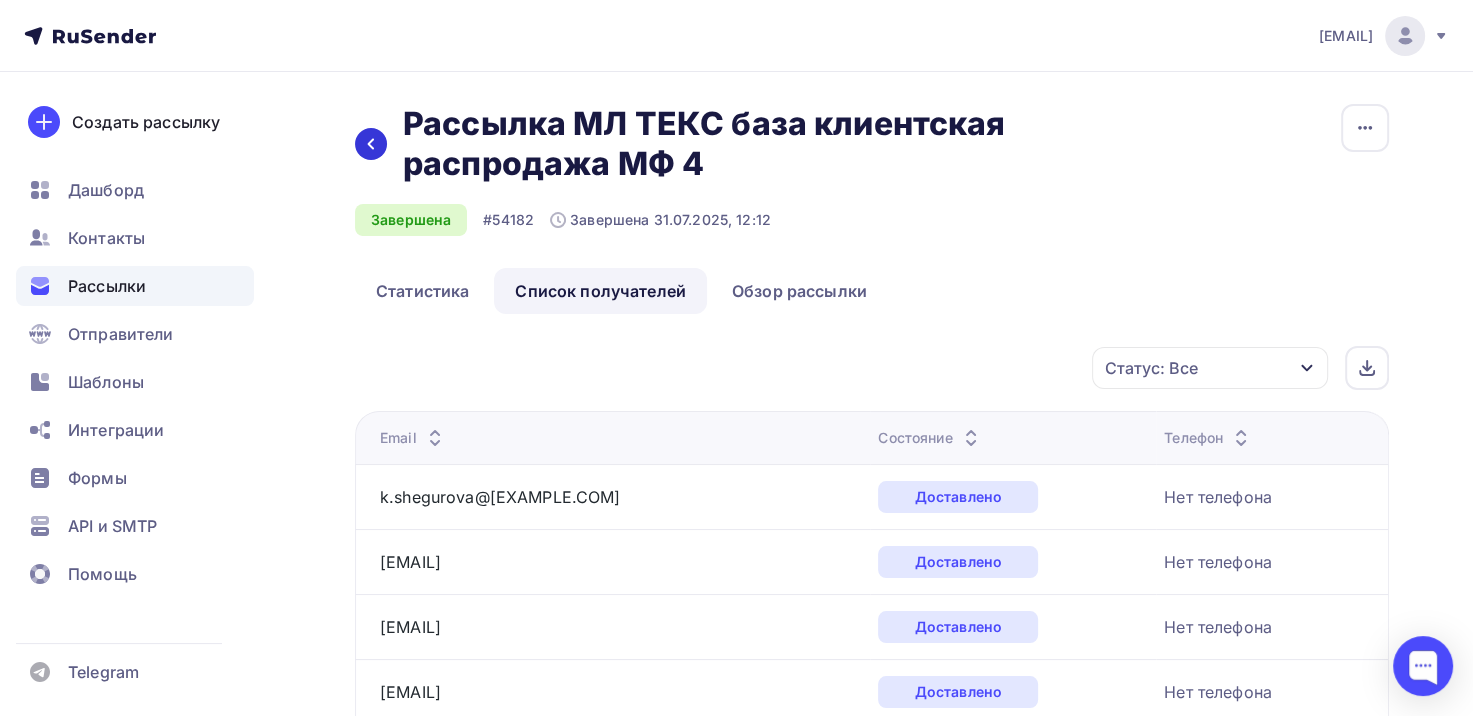 click 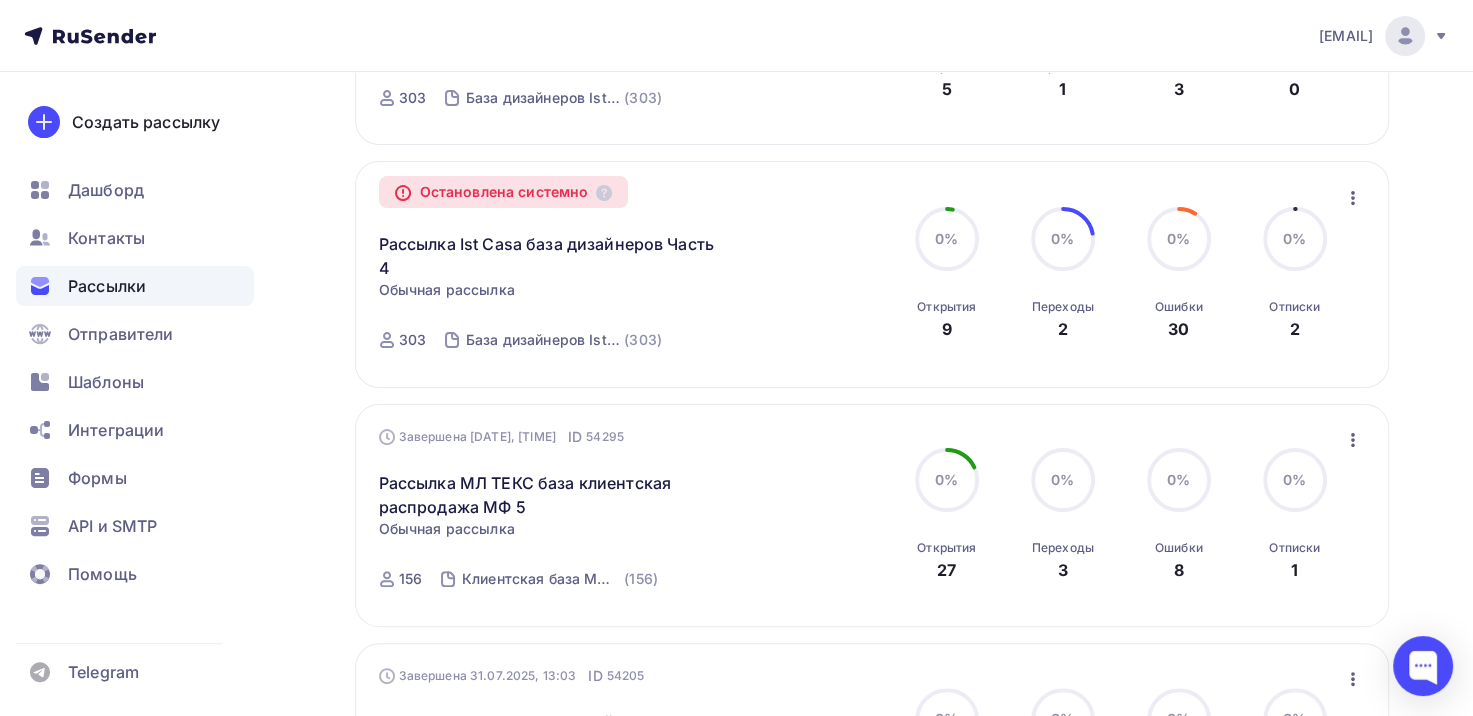 scroll, scrollTop: 400, scrollLeft: 0, axis: vertical 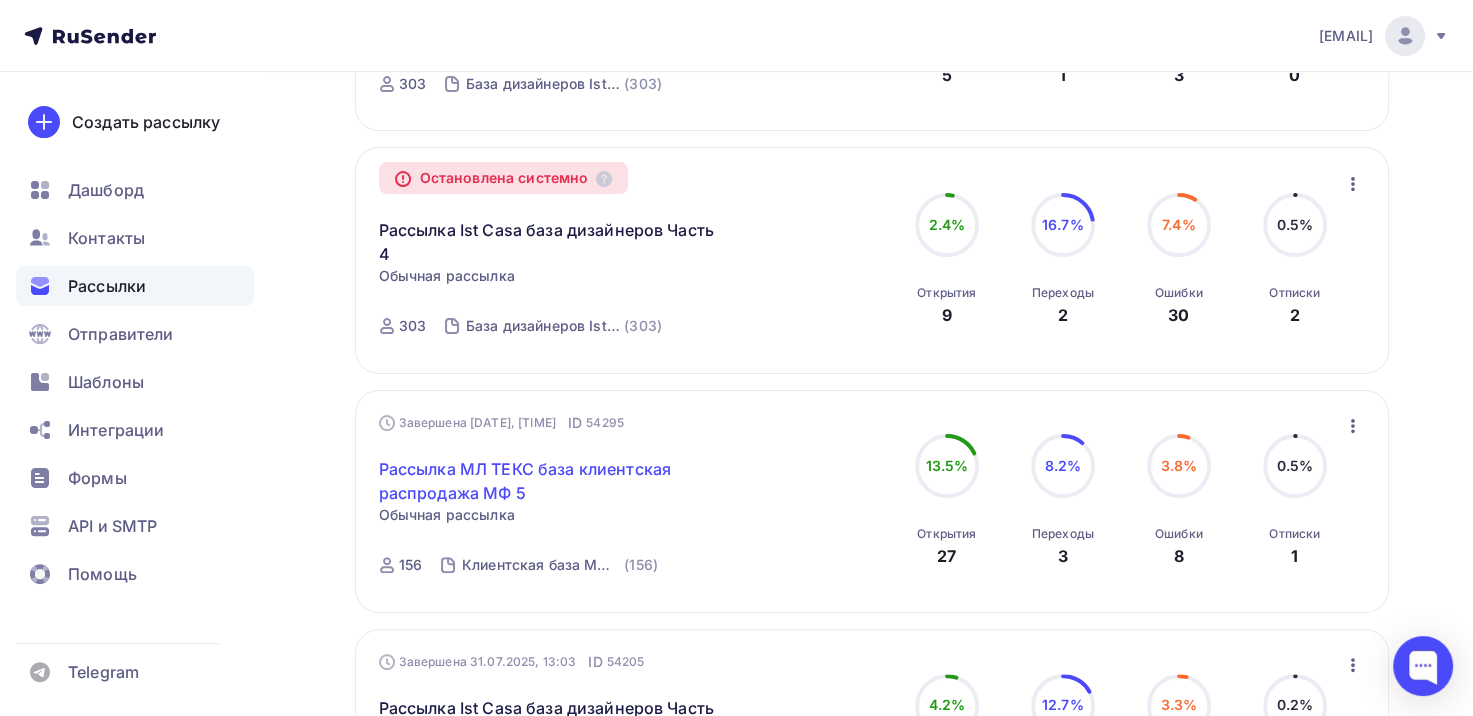 click on "Рассылка МЛ ТЕКС база клиентская распродажа МФ 5" at bounding box center (550, 481) 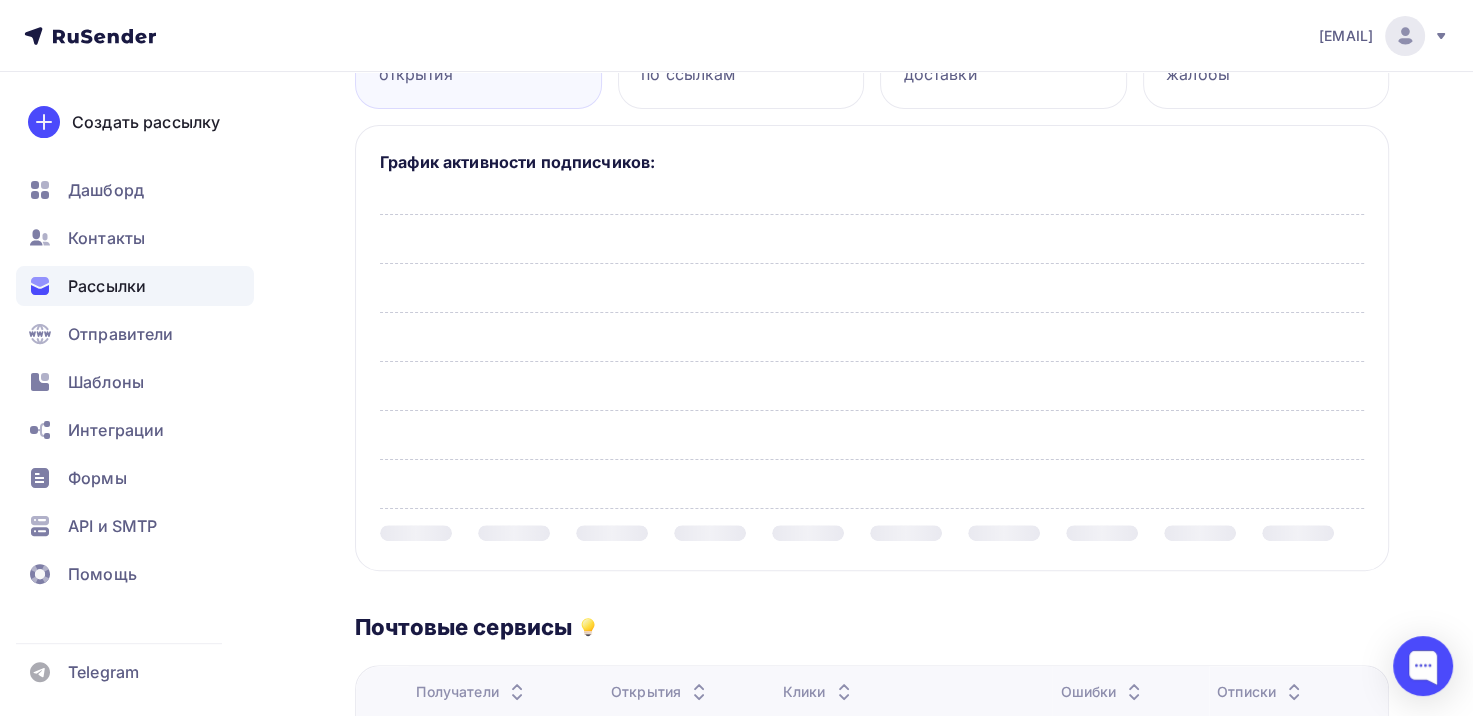scroll, scrollTop: 0, scrollLeft: 0, axis: both 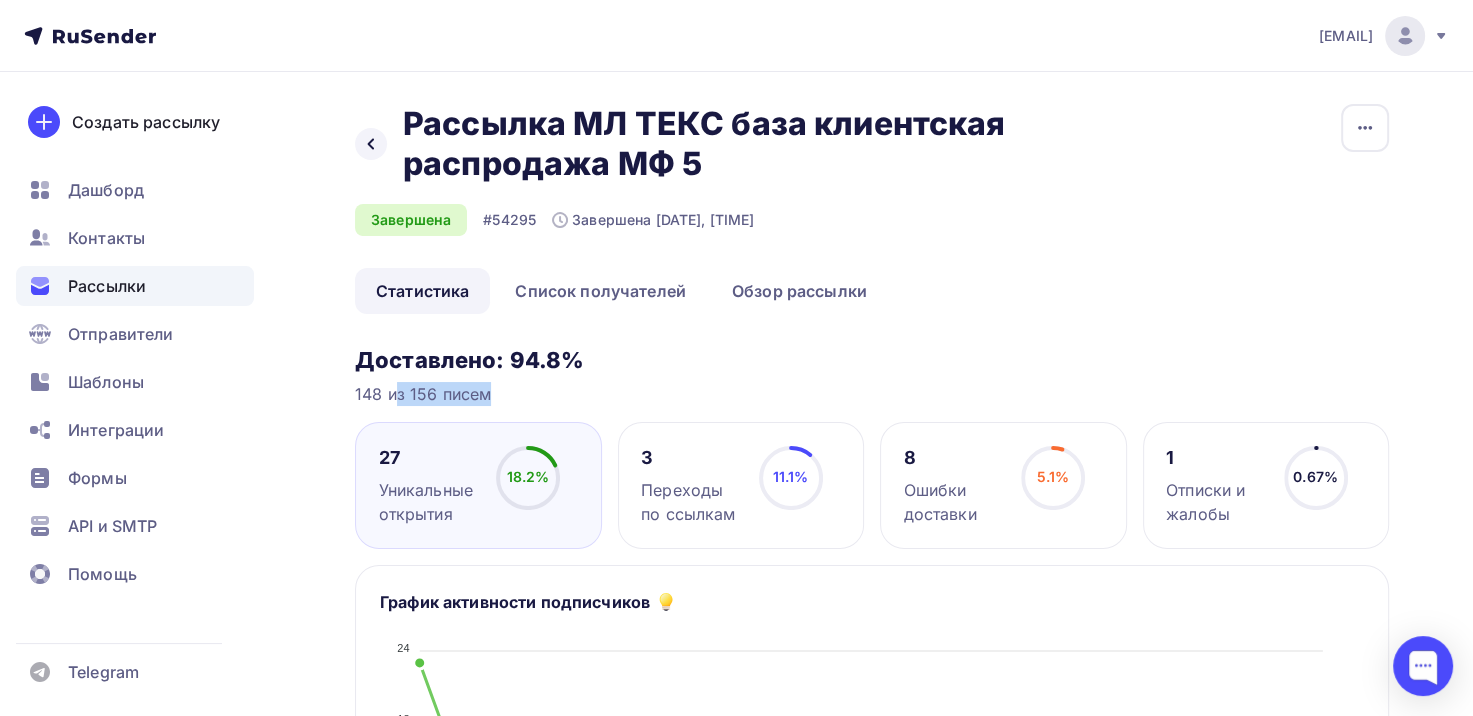 drag, startPoint x: 355, startPoint y: 389, endPoint x: 440, endPoint y: 388, distance: 85.00588 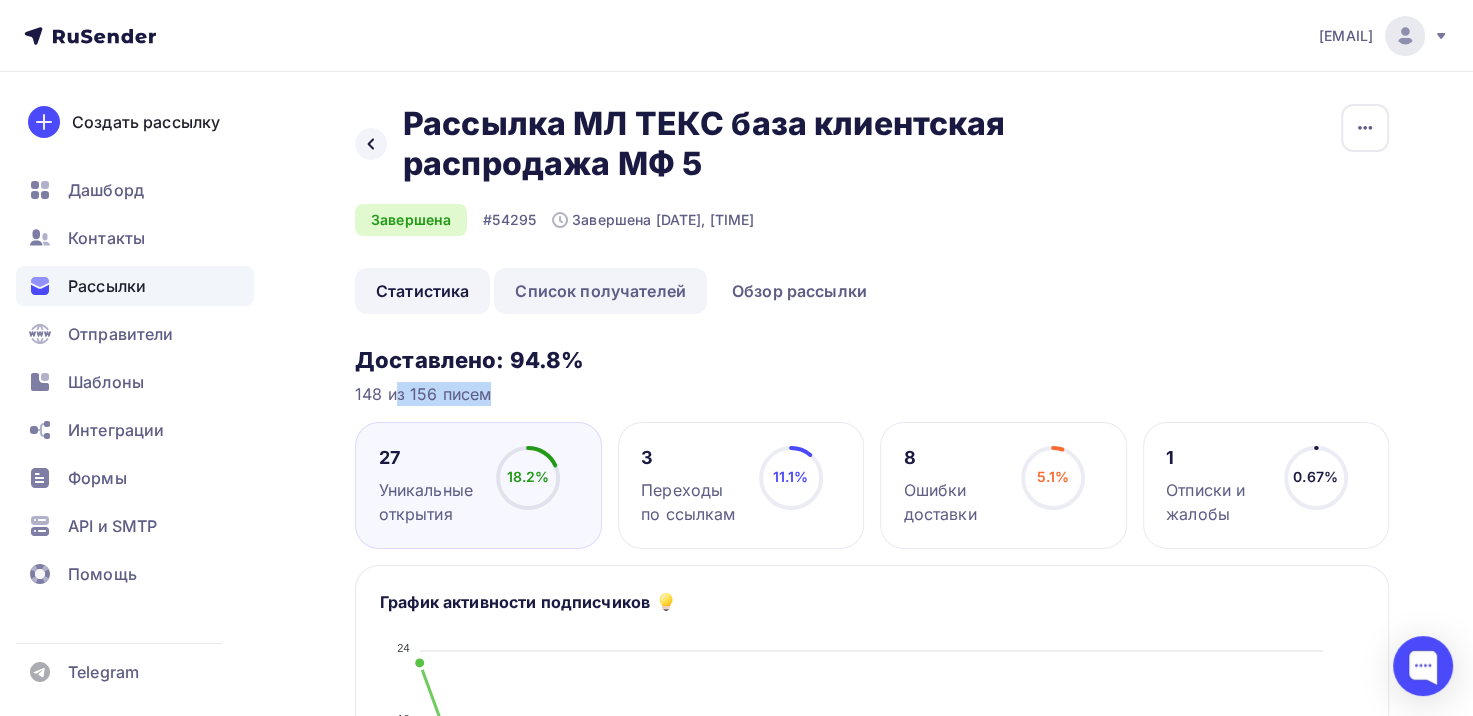 click on "Список получателей" at bounding box center (600, 291) 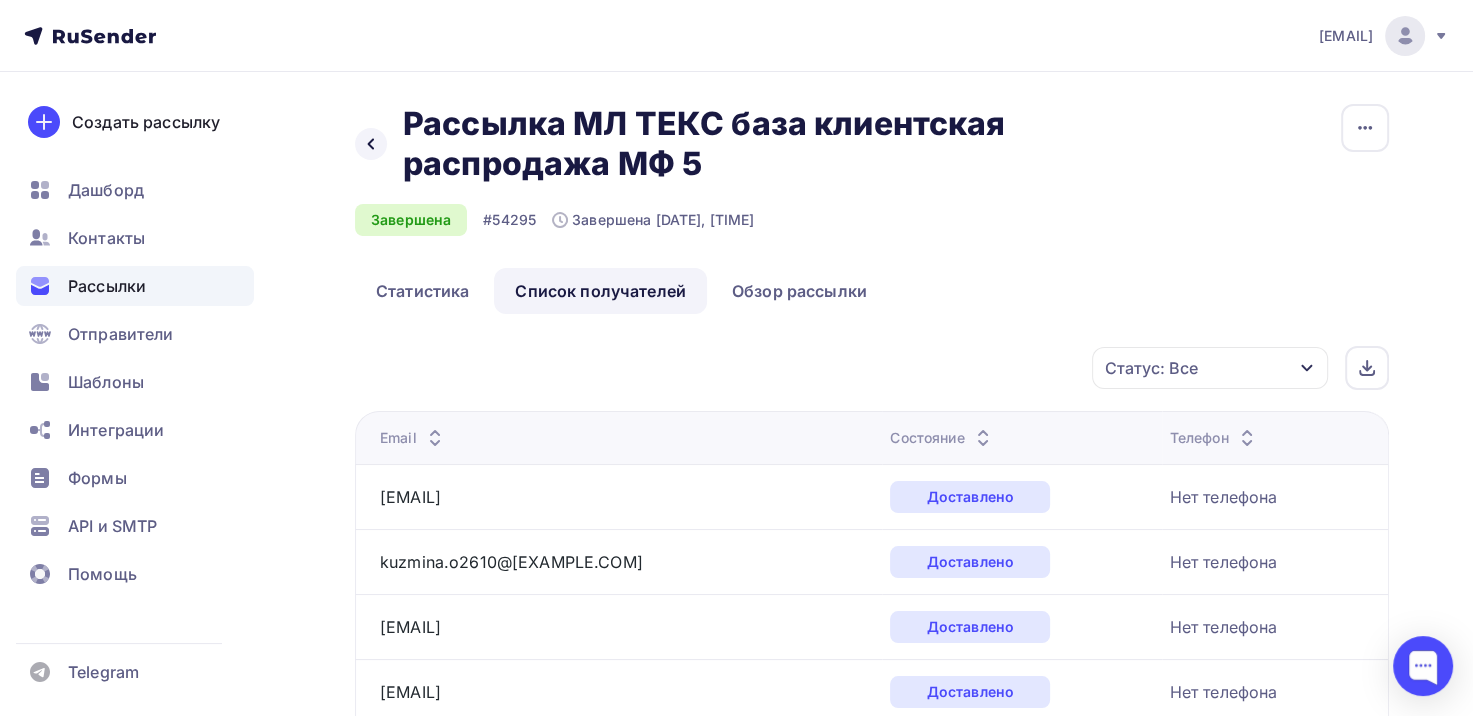 click on "Статус: Все" at bounding box center [1210, 368] 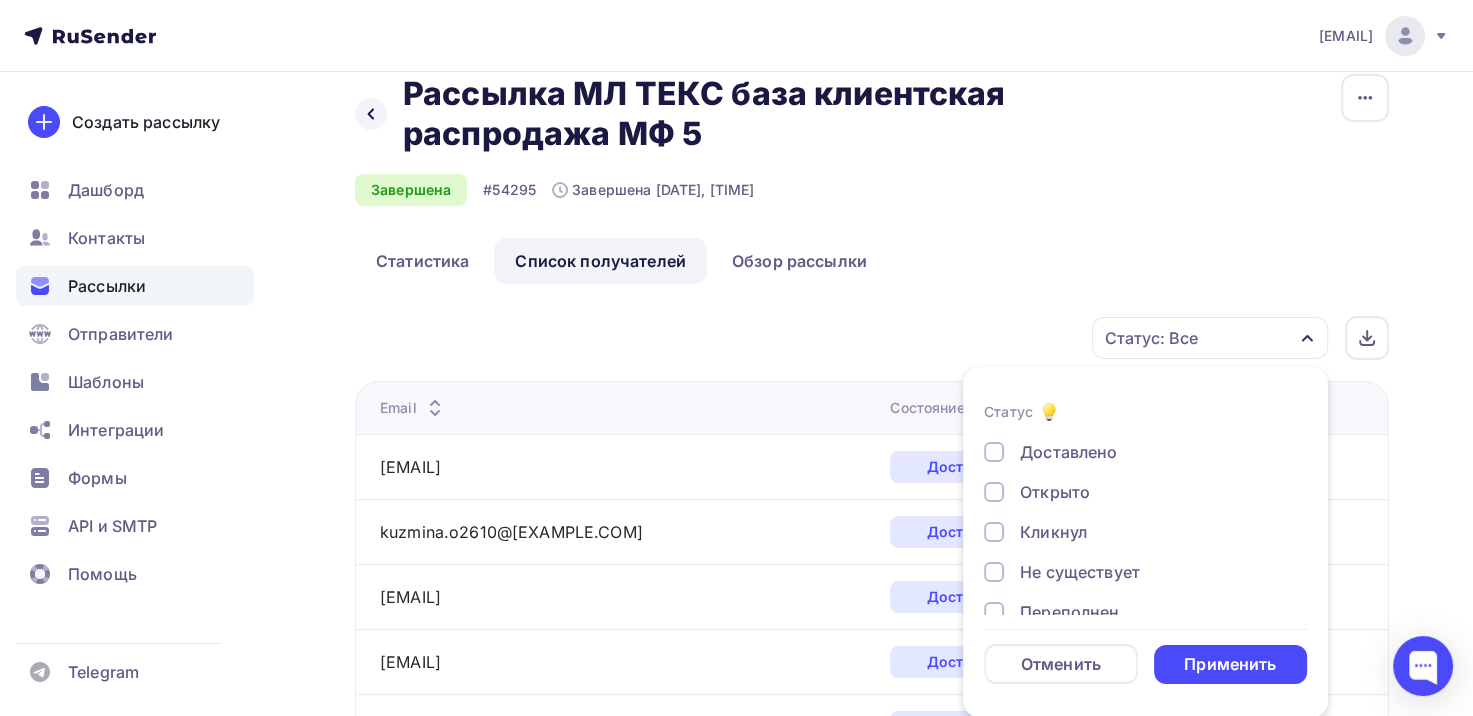 click on "Доставлено" at bounding box center (1068, 452) 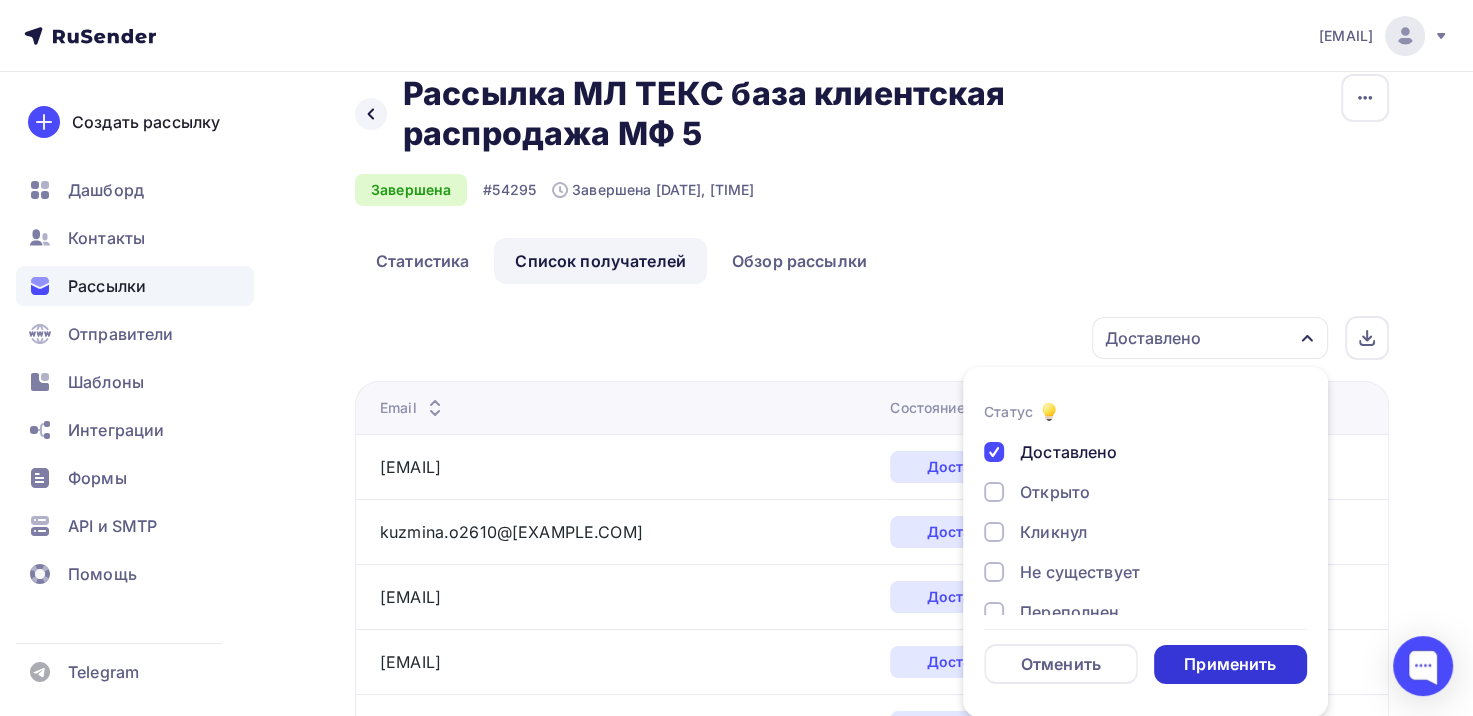 click on "Применить" at bounding box center [1231, 664] 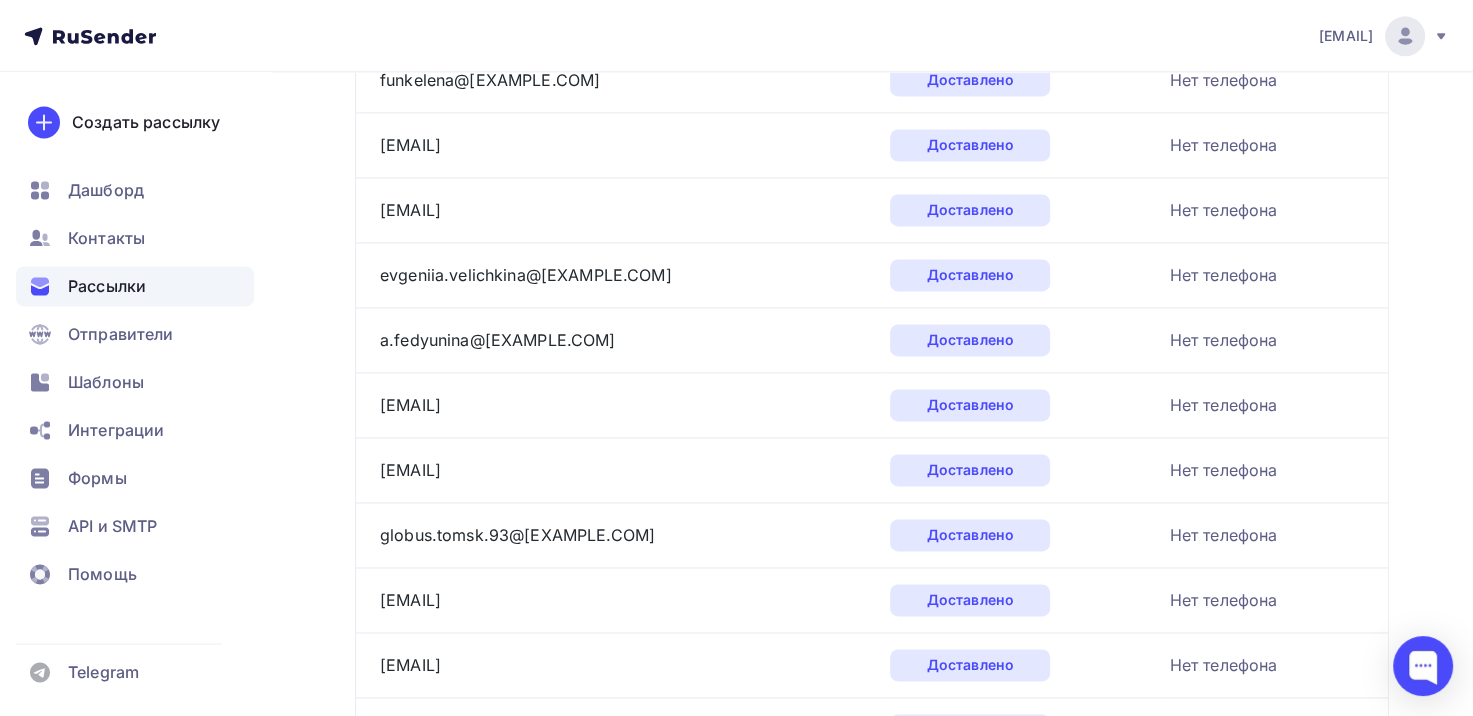 scroll, scrollTop: 3144, scrollLeft: 0, axis: vertical 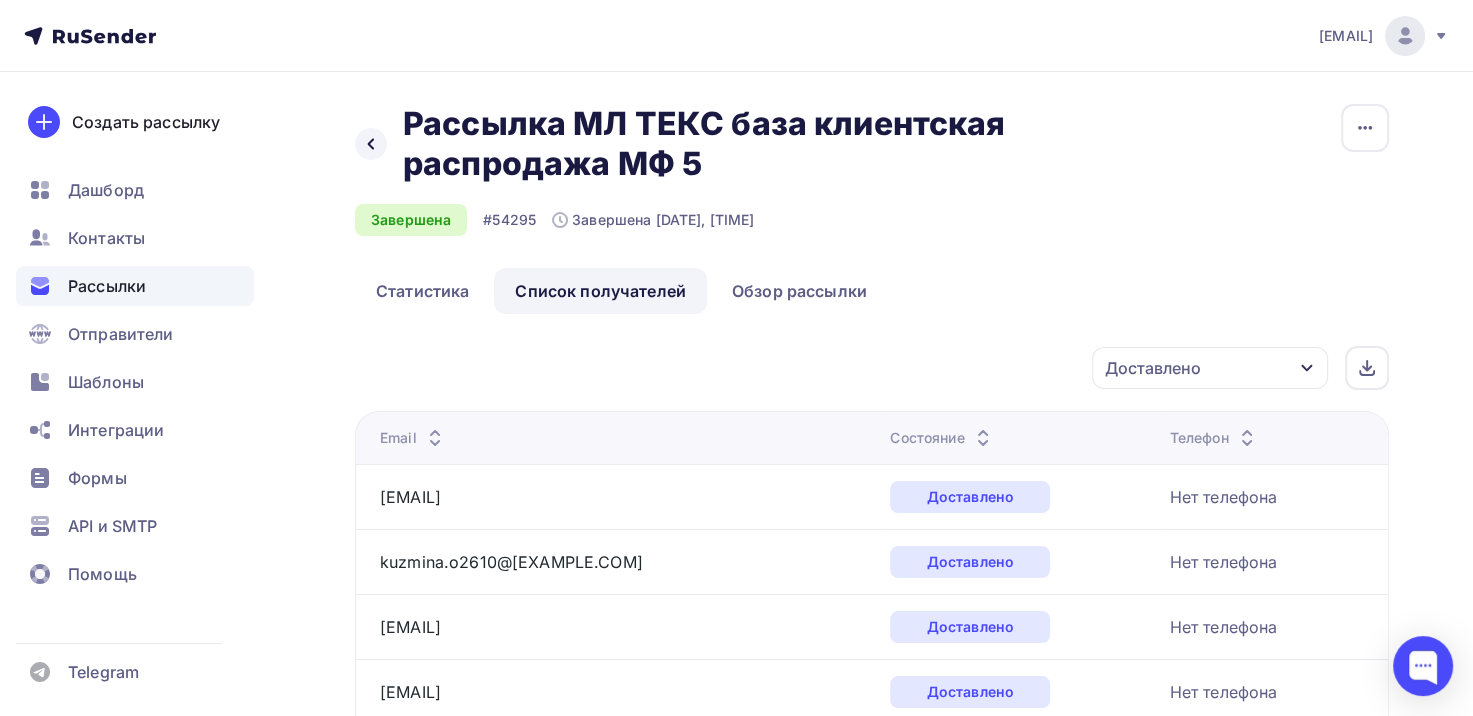 click on "Доставлено" at bounding box center [1210, 368] 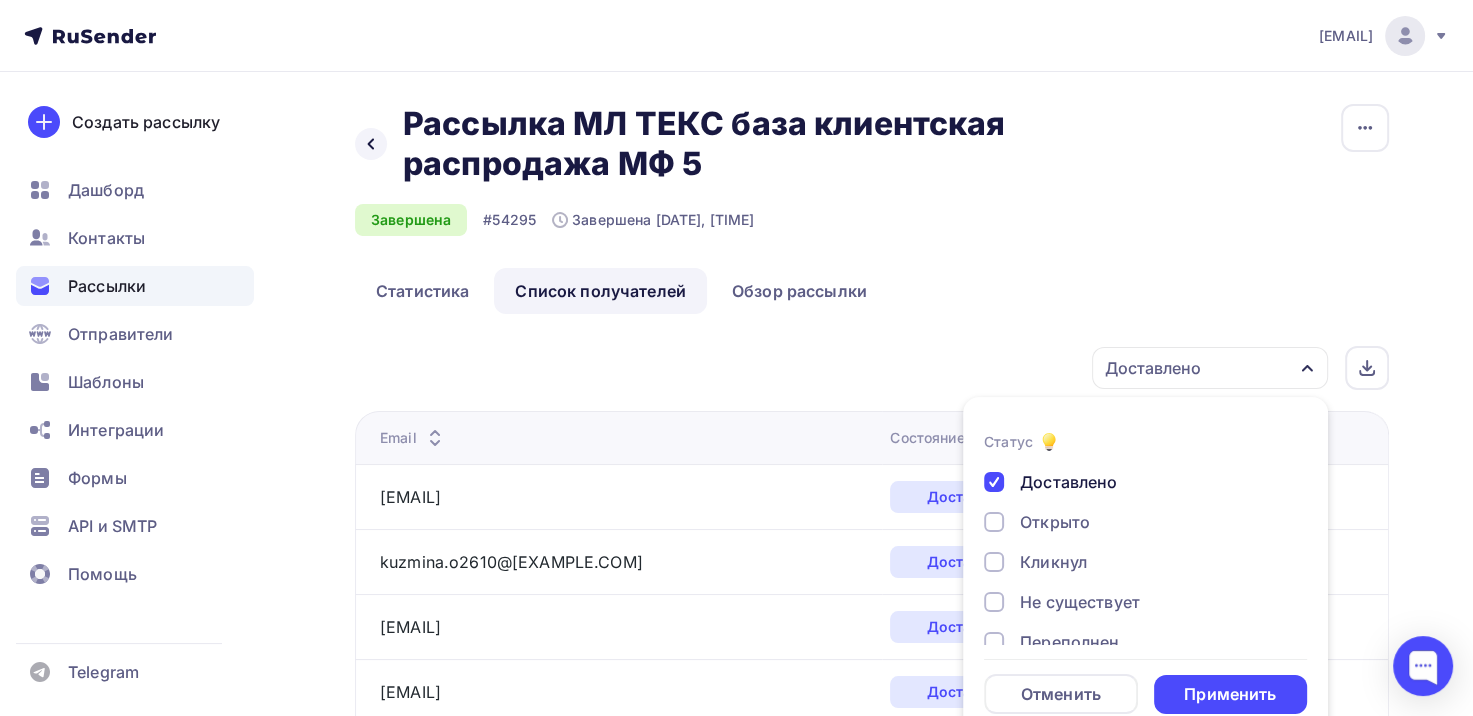 scroll, scrollTop: 30, scrollLeft: 0, axis: vertical 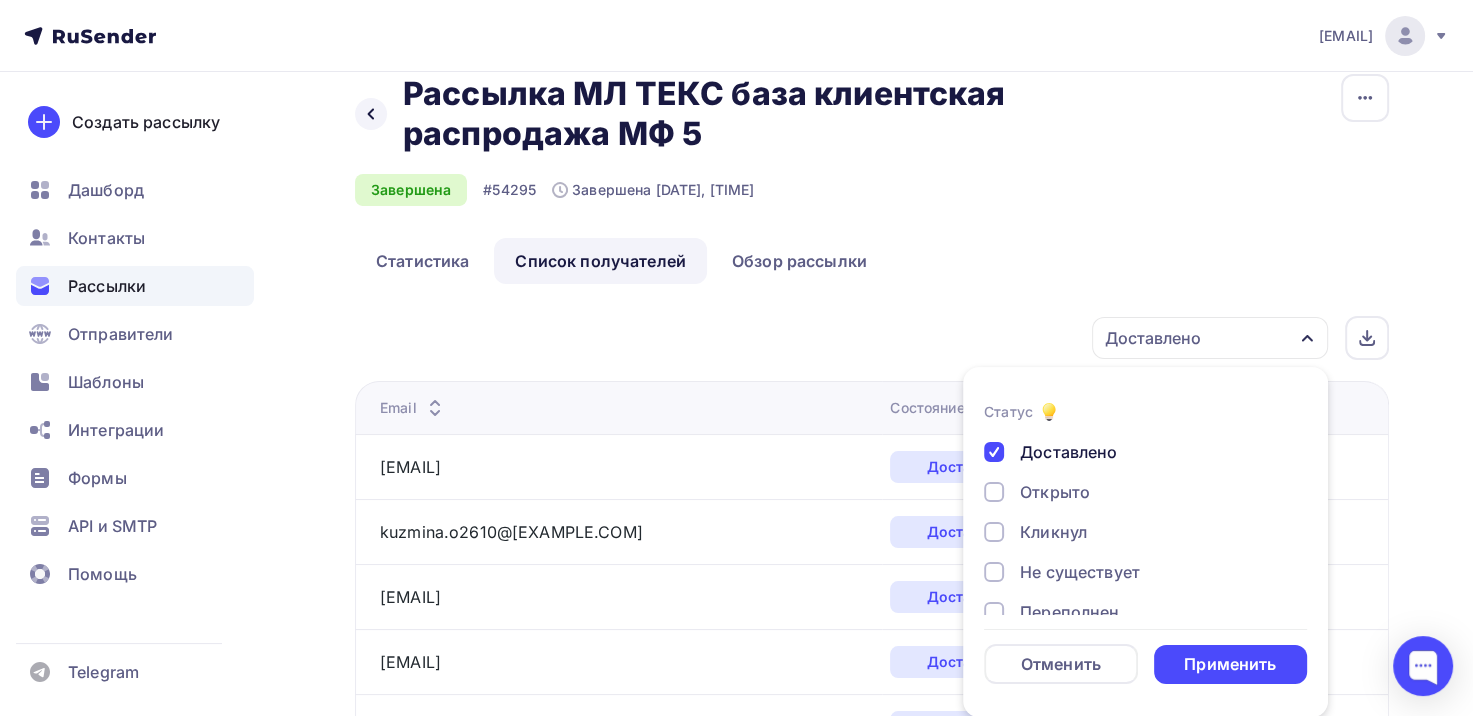 click on "Доставлено" at bounding box center (1068, 452) 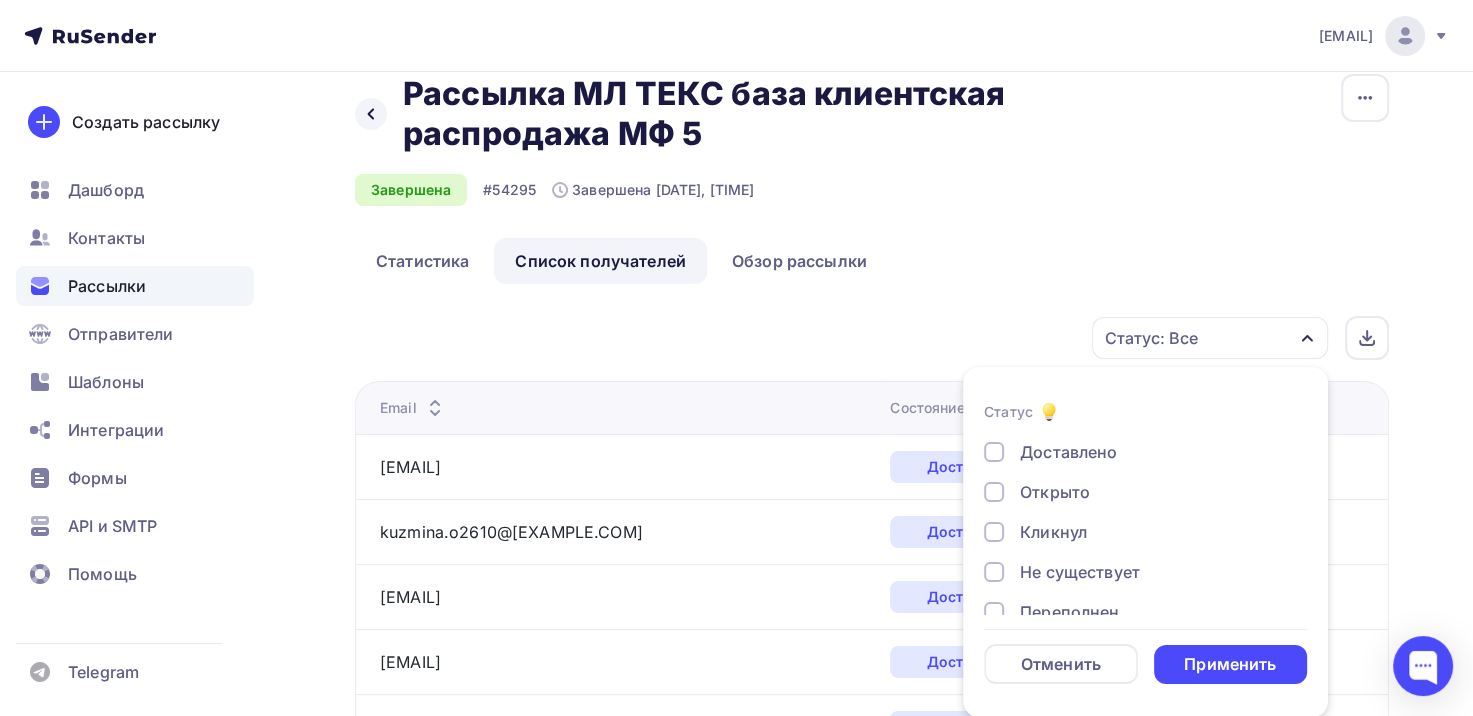 click on "Открыто" at bounding box center [1055, 492] 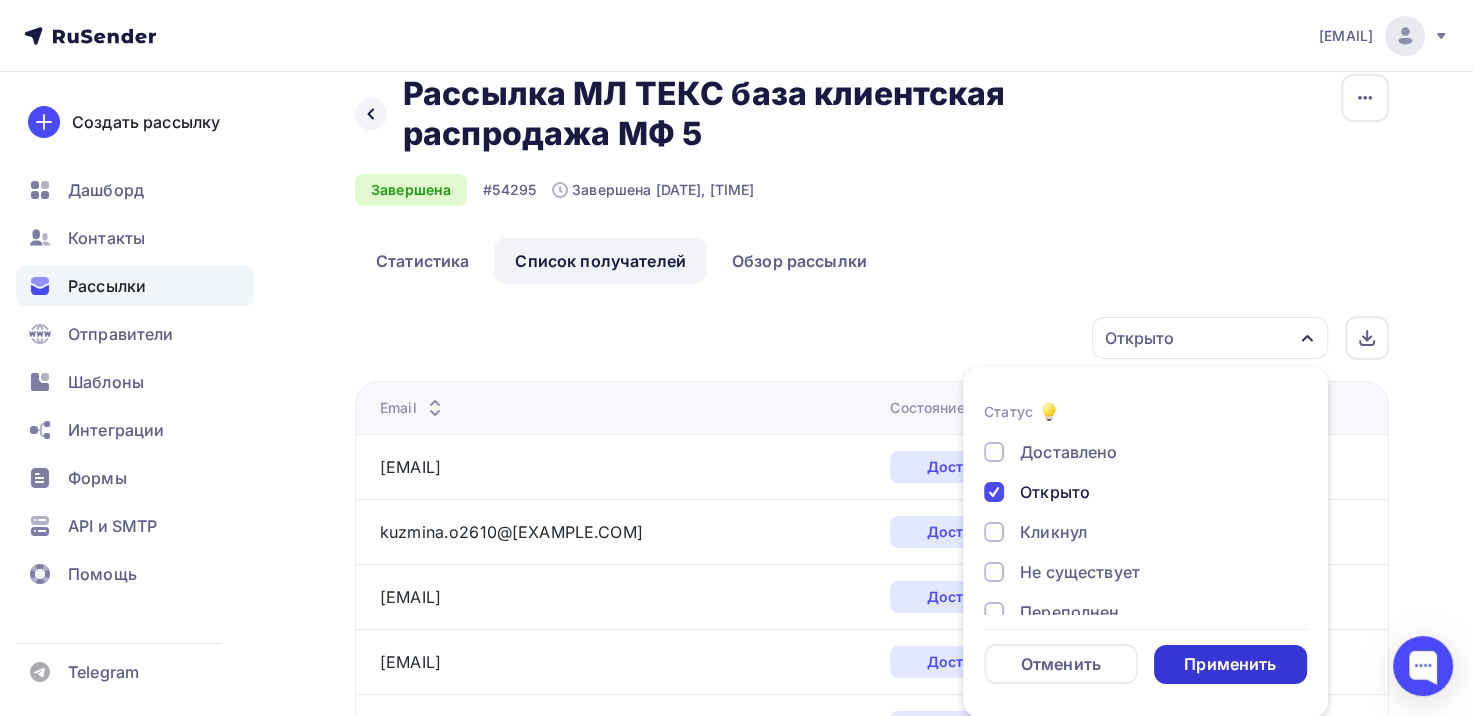 click on "Применить" at bounding box center (1230, 664) 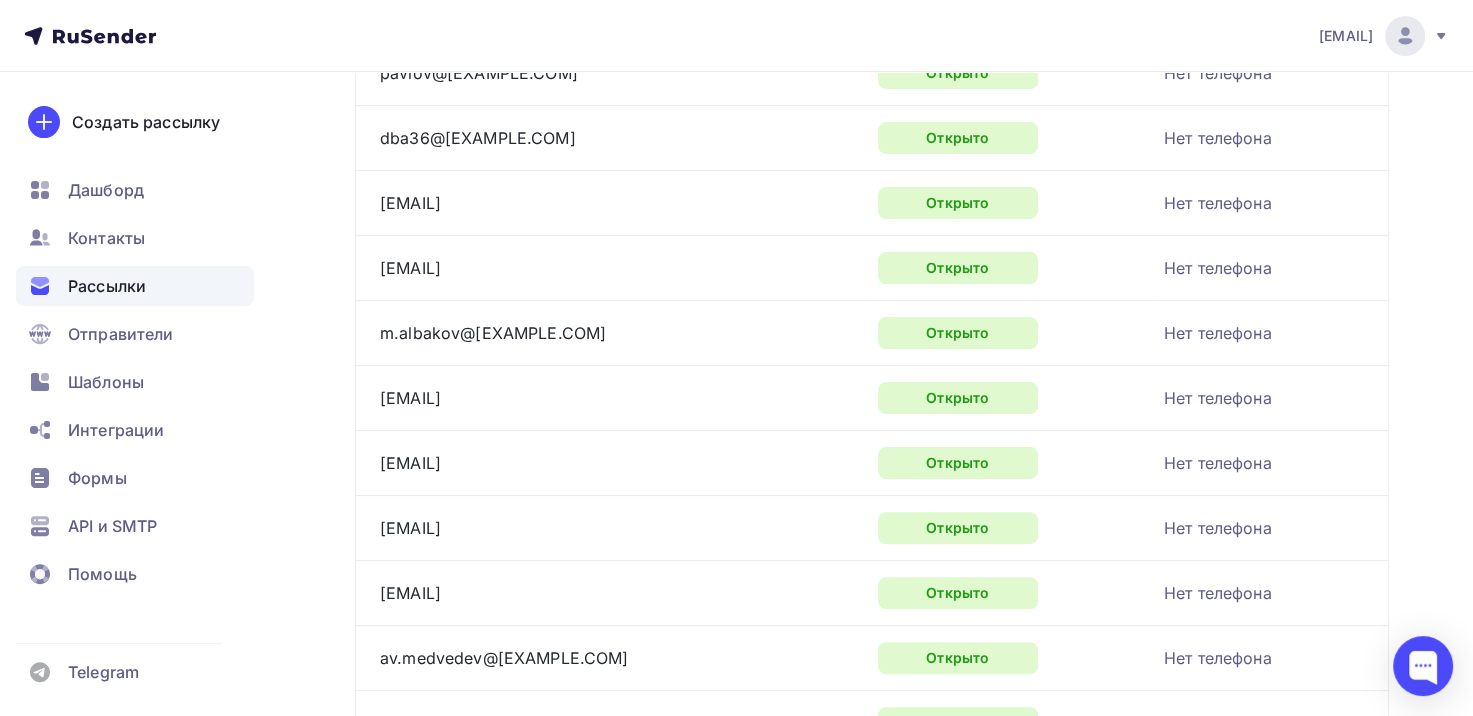scroll, scrollTop: 1387, scrollLeft: 0, axis: vertical 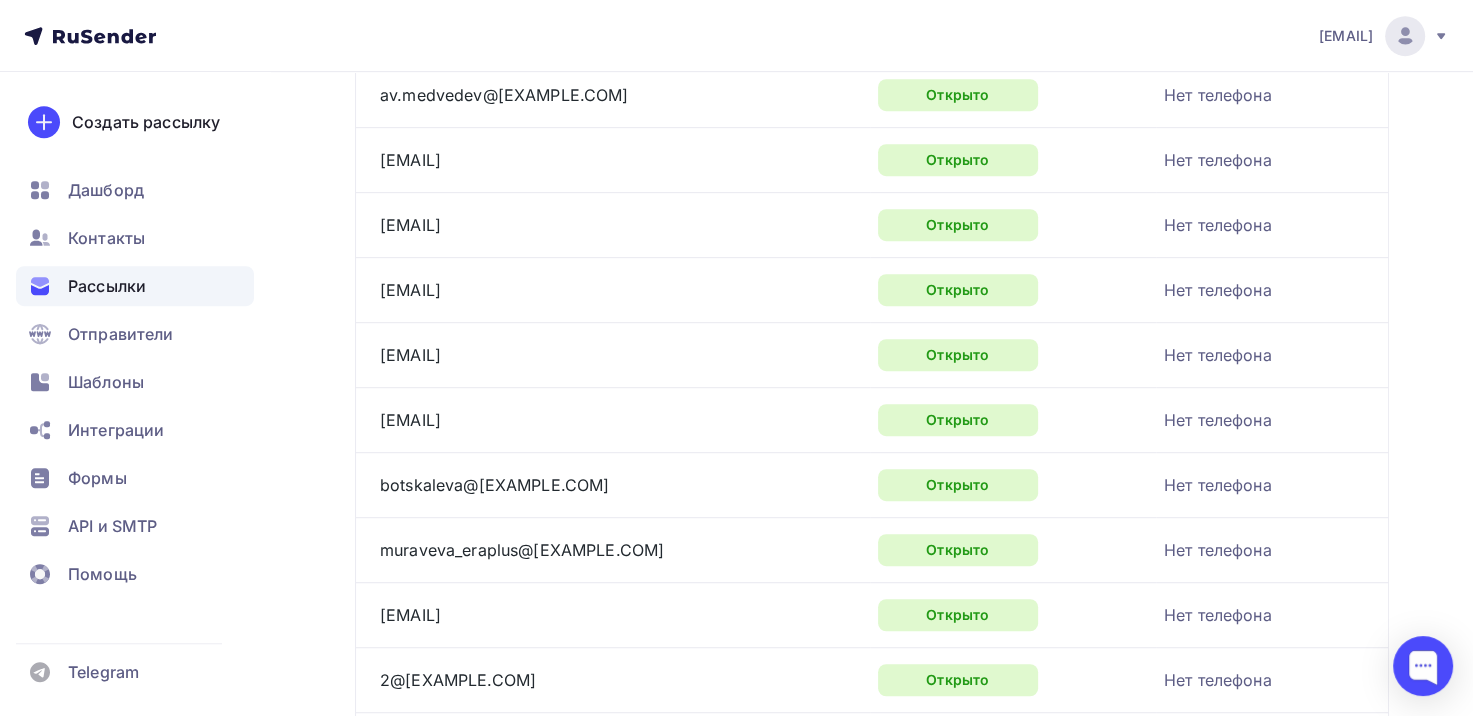 drag, startPoint x: 1444, startPoint y: 419, endPoint x: 1487, endPoint y: 408, distance: 44.38468 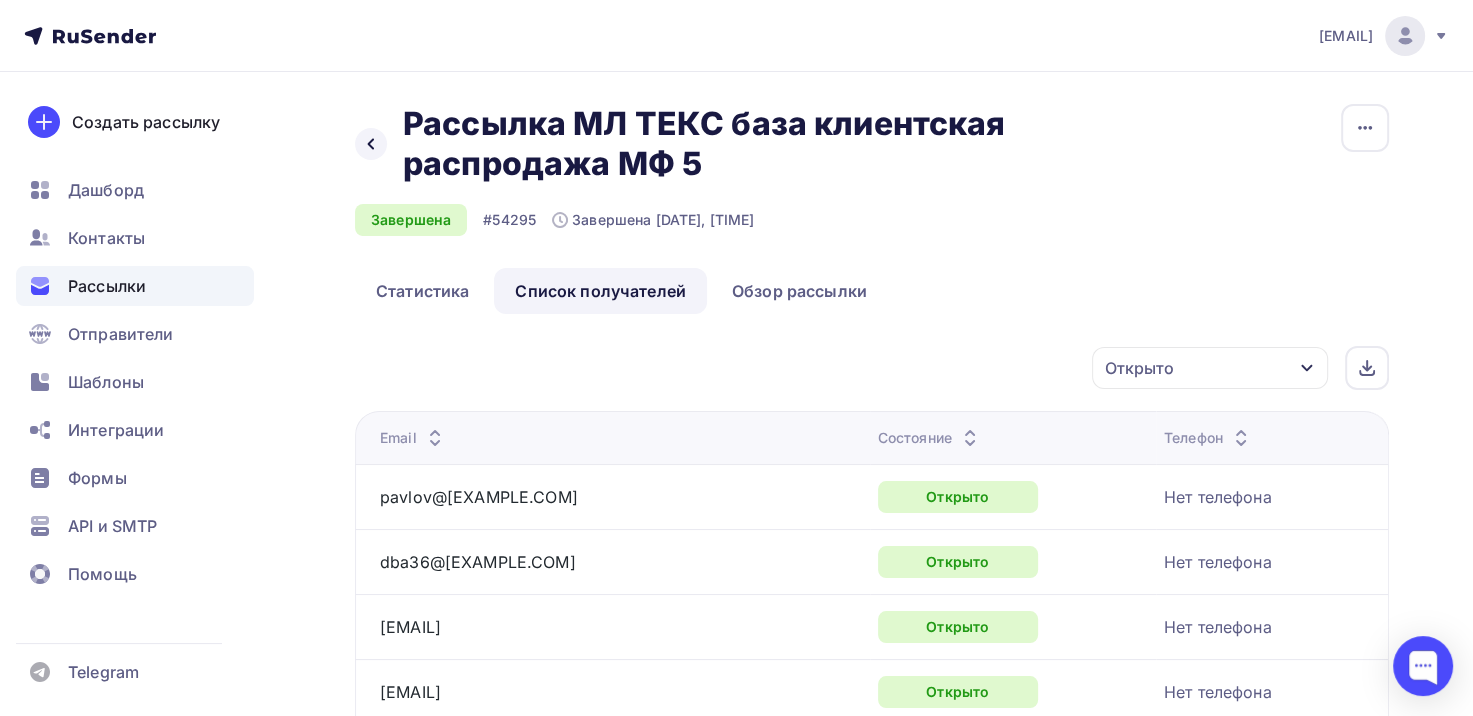 click on "Открыто" at bounding box center (1139, 368) 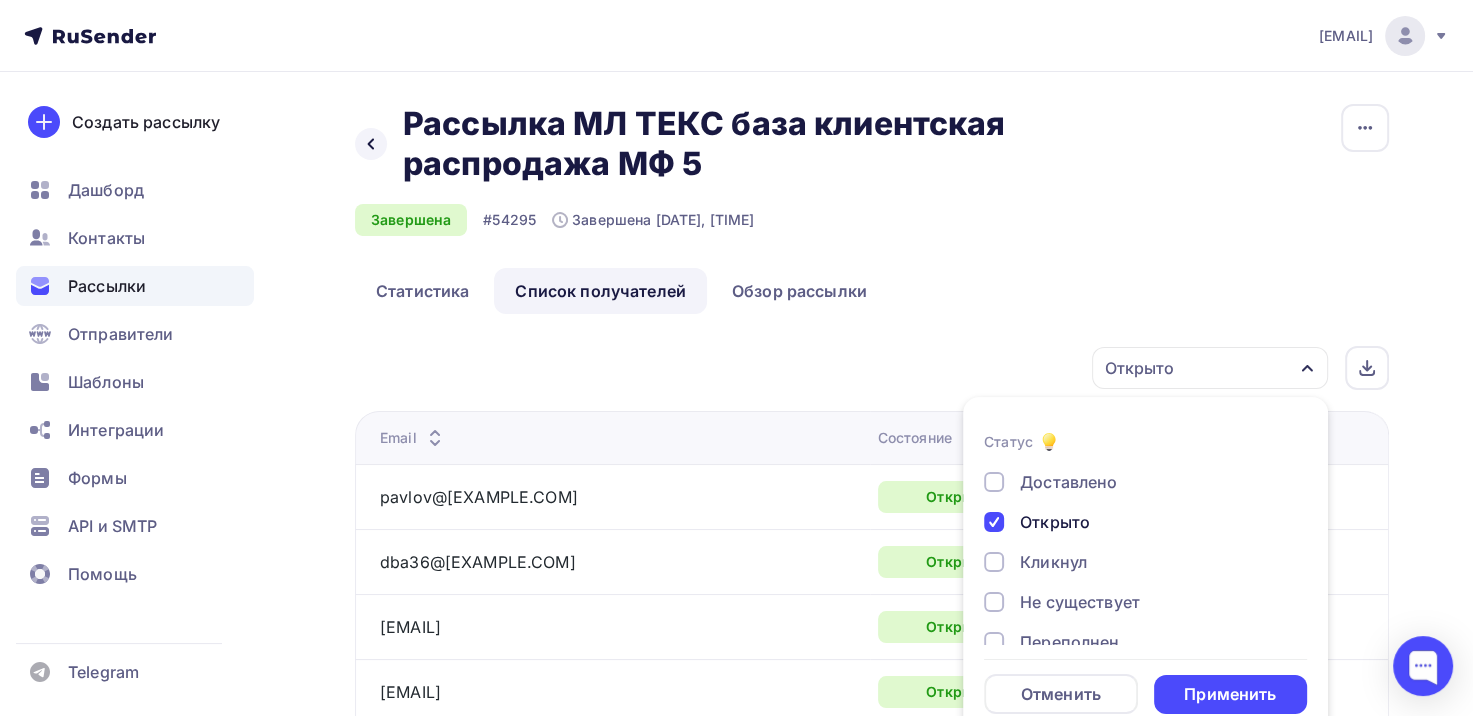 scroll, scrollTop: 30, scrollLeft: 0, axis: vertical 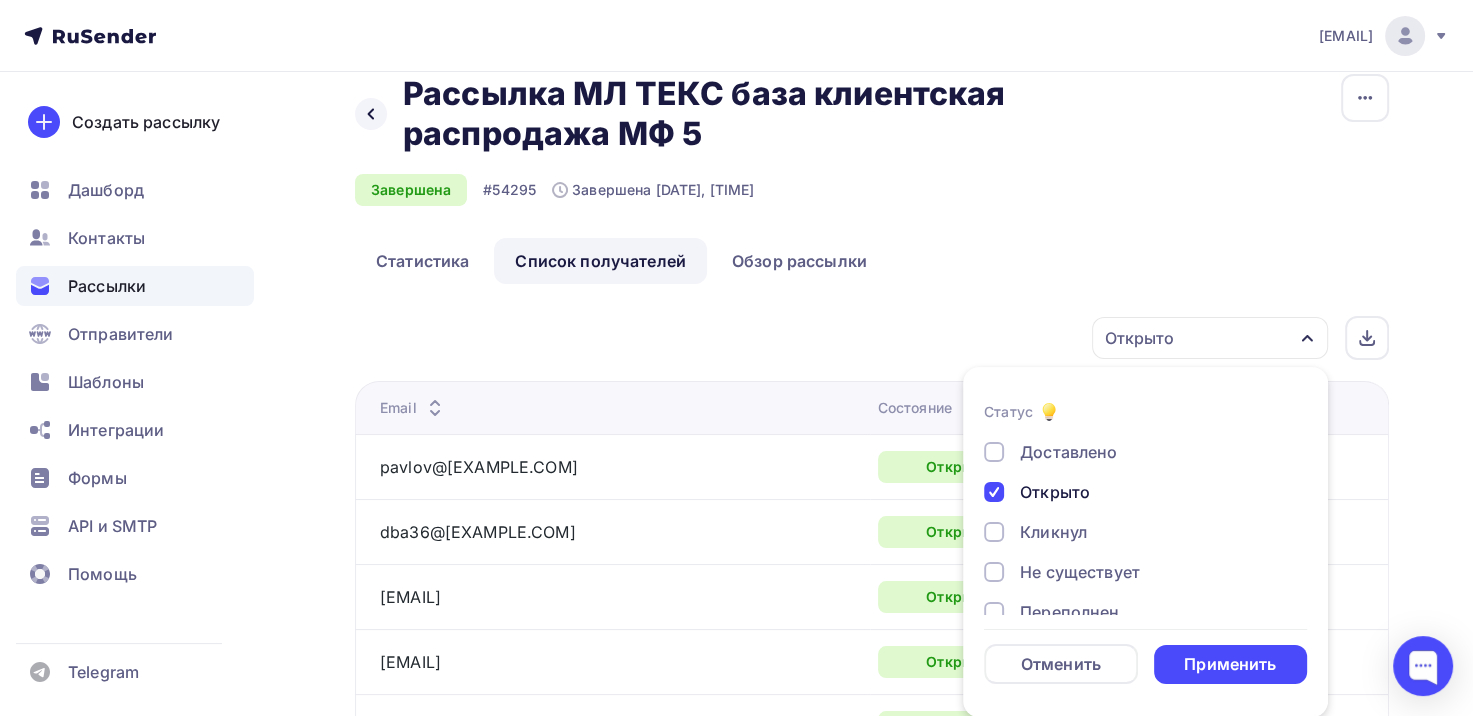 click on "Открыто" at bounding box center [1055, 492] 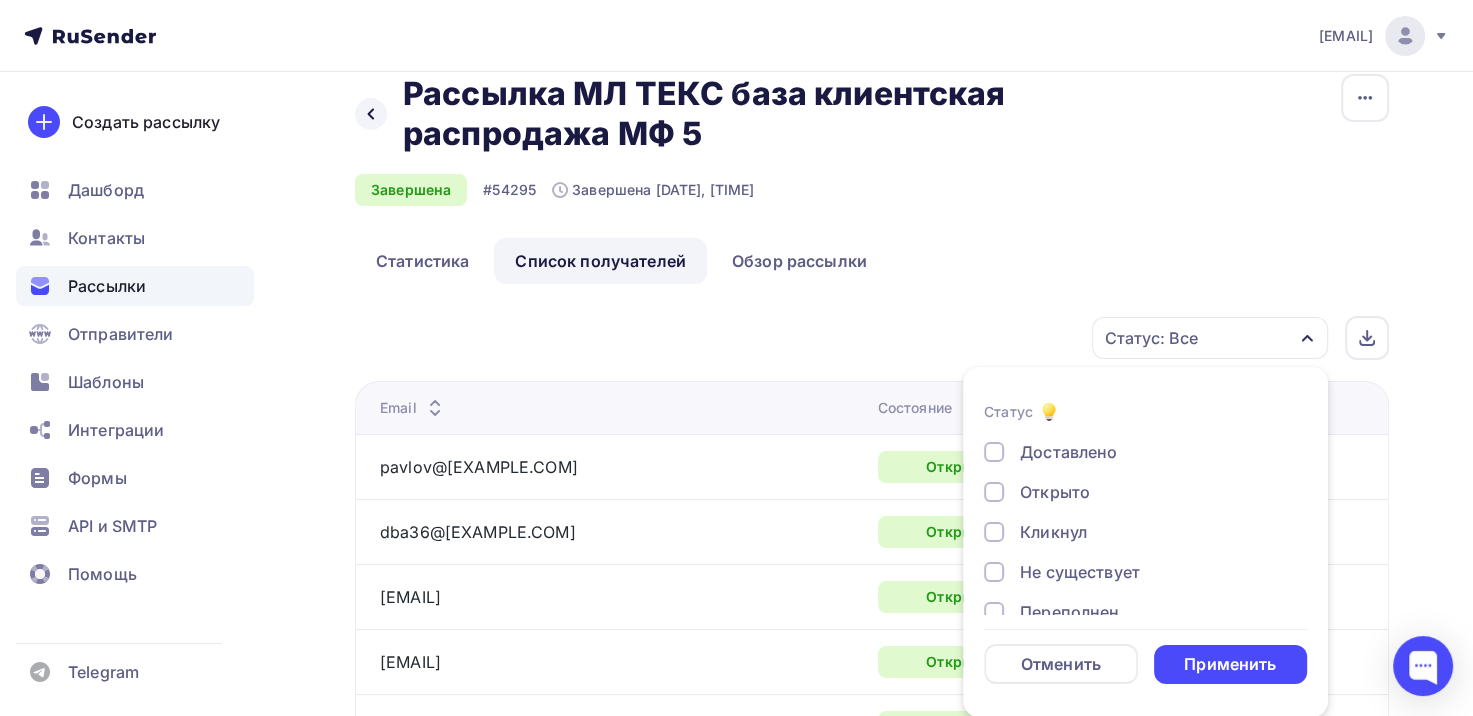 click on "Доставлено
Открыто
Кликнул
Не существует
Переполнен
Недоступен
Отписан
Жалоба
В ожидании" at bounding box center (1145, 612) 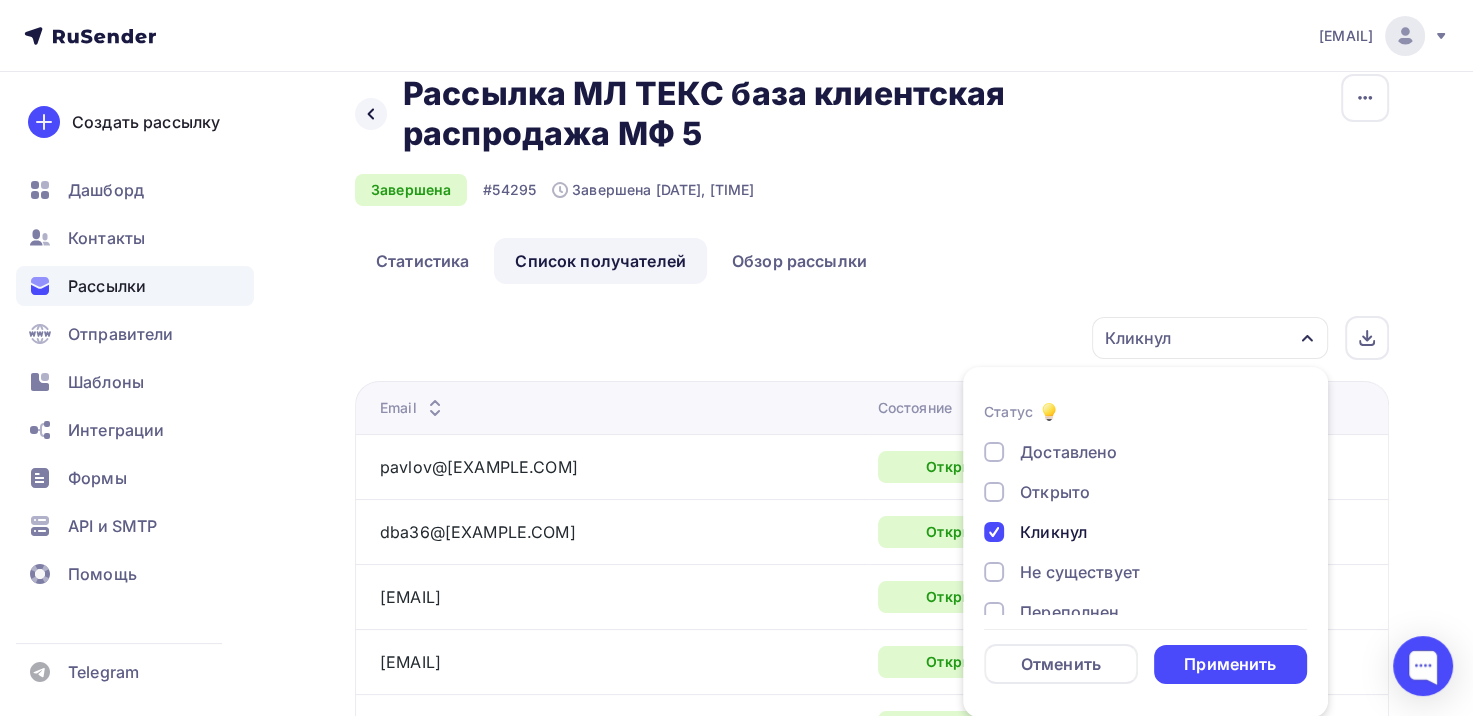 click on "Статус
Доставлено
Открыто
Кликнул
Не существует
Переполнен
Недоступен
Отписан
Жалоба
В ожидании
Отменить       Применить" at bounding box center (1145, 542) 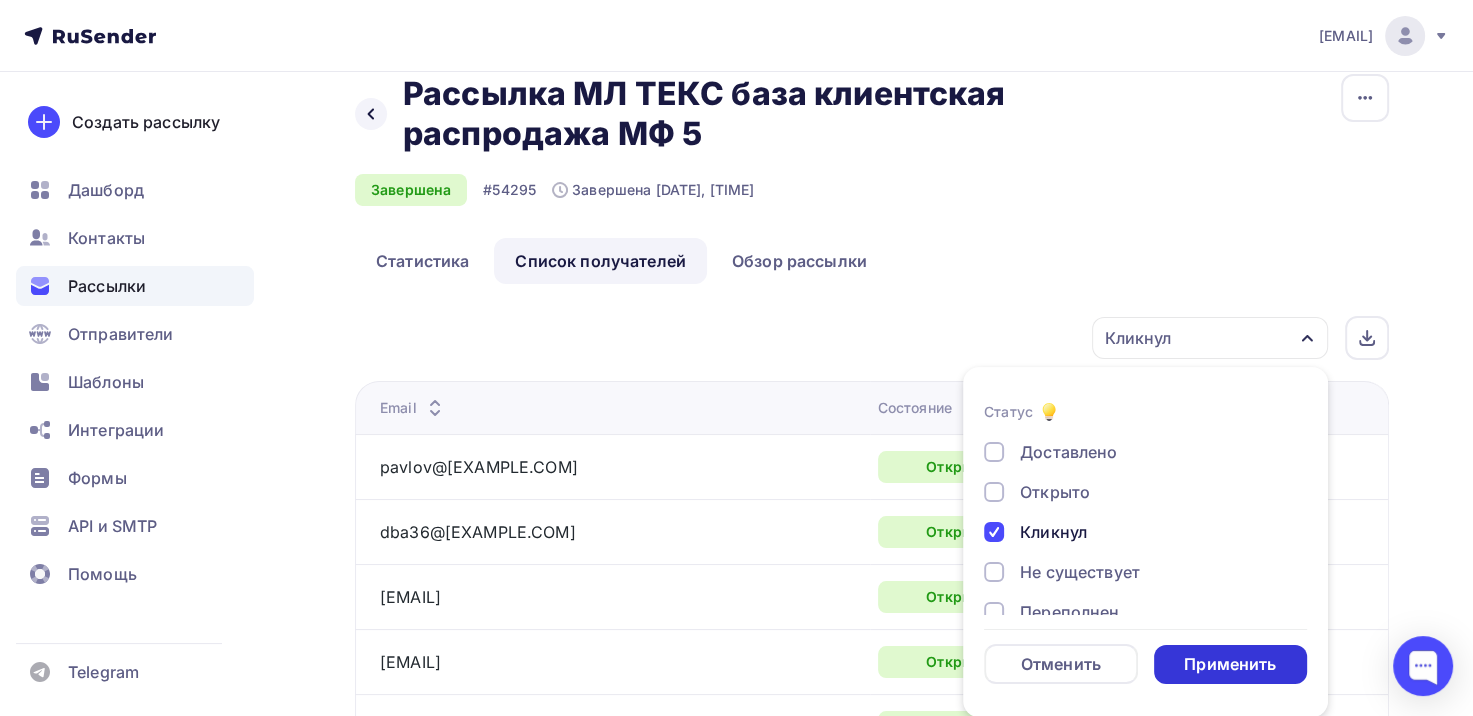 click on "Применить" at bounding box center [1230, 664] 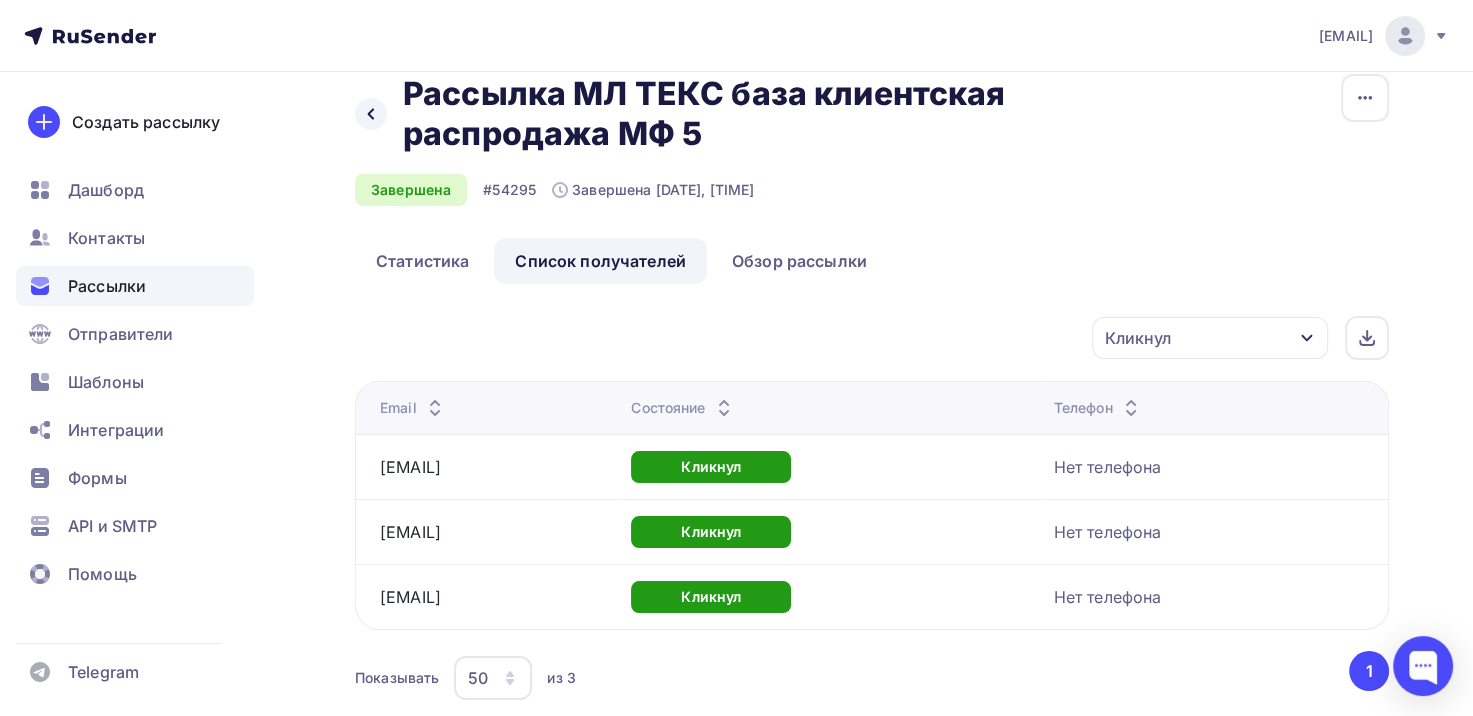 click on "Кликнул" at bounding box center [1210, 338] 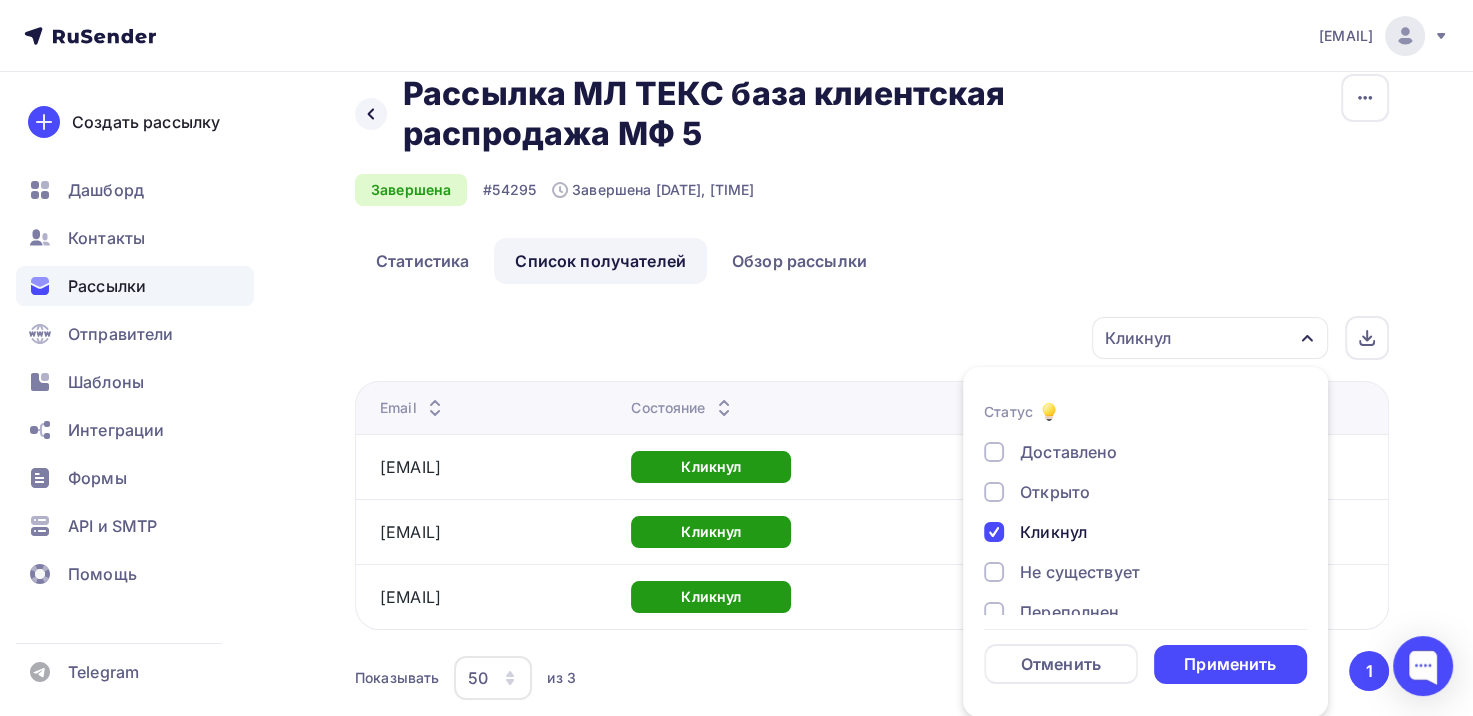 click on "Кликнул" at bounding box center [1053, 532] 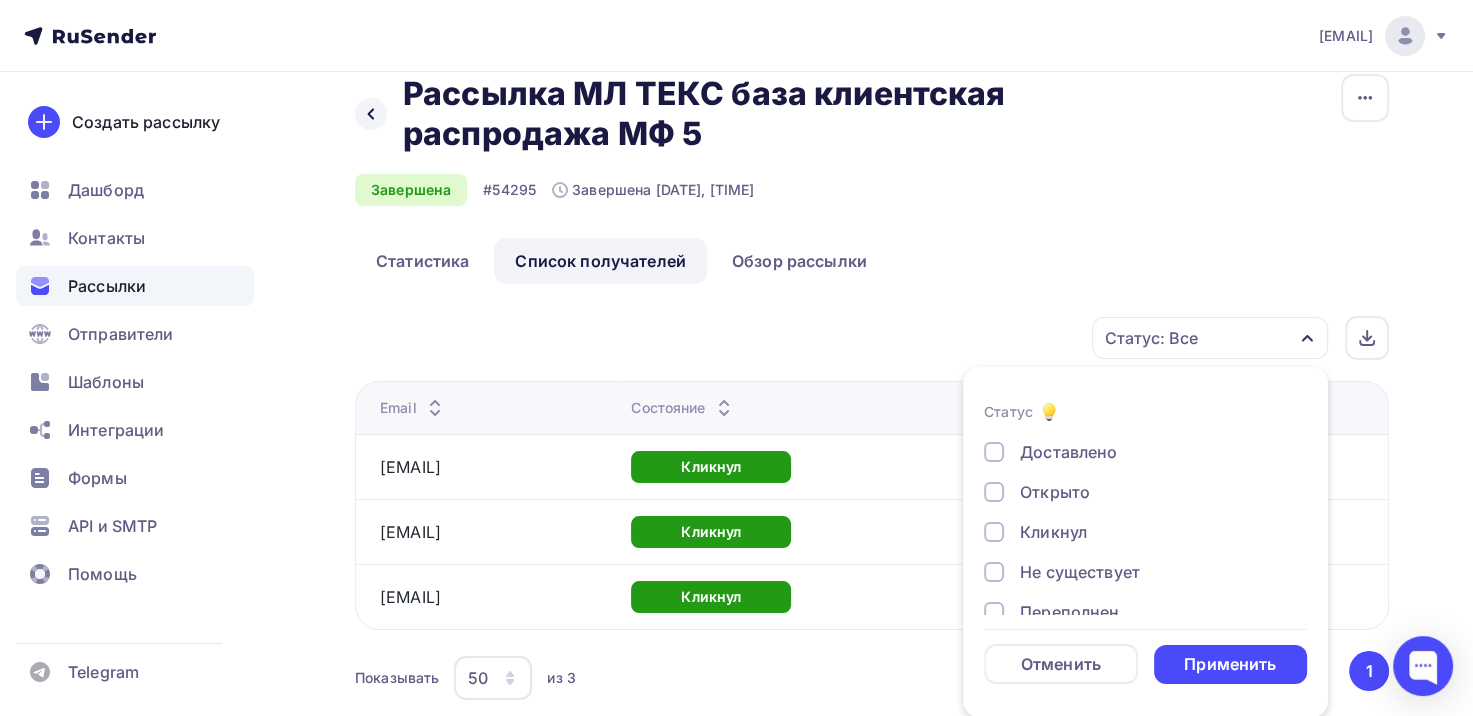 click on "Не существует" at bounding box center [1080, 572] 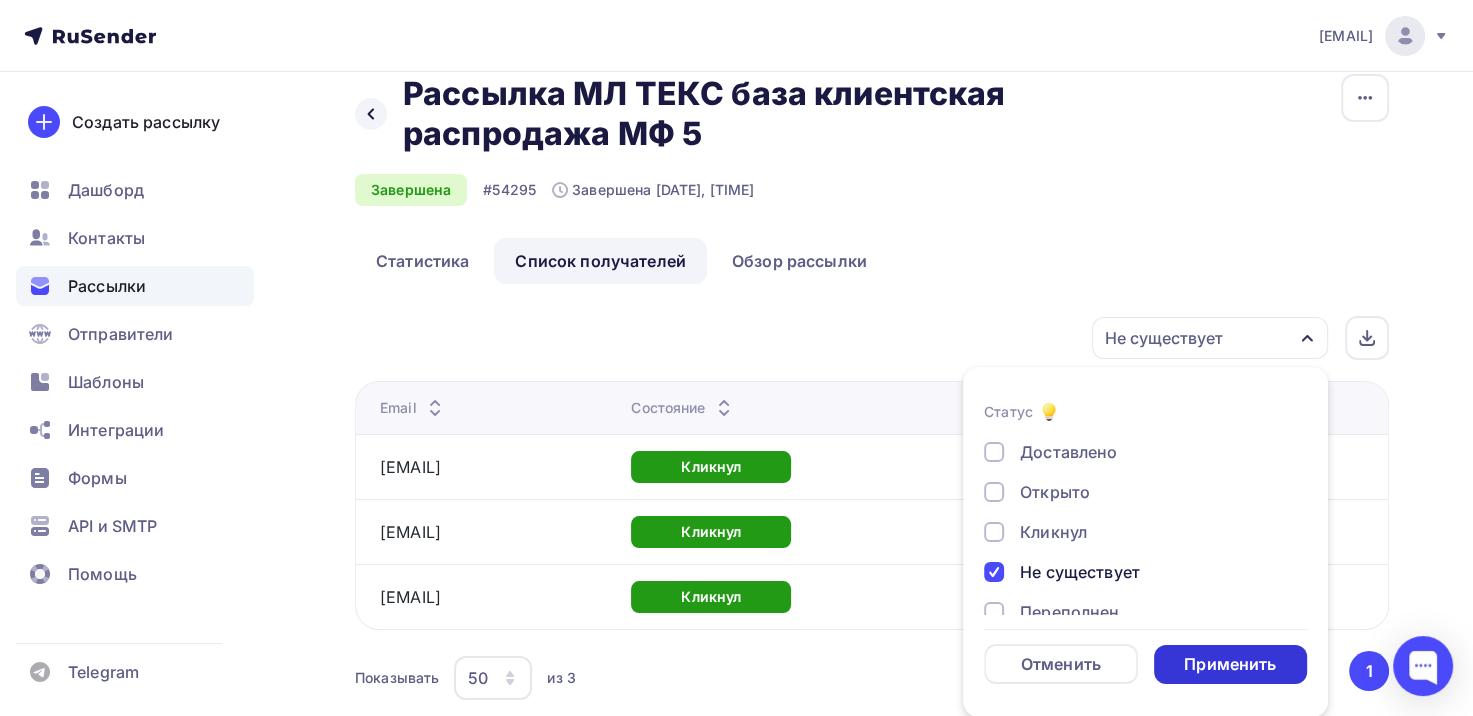 click on "Применить" at bounding box center [1231, 664] 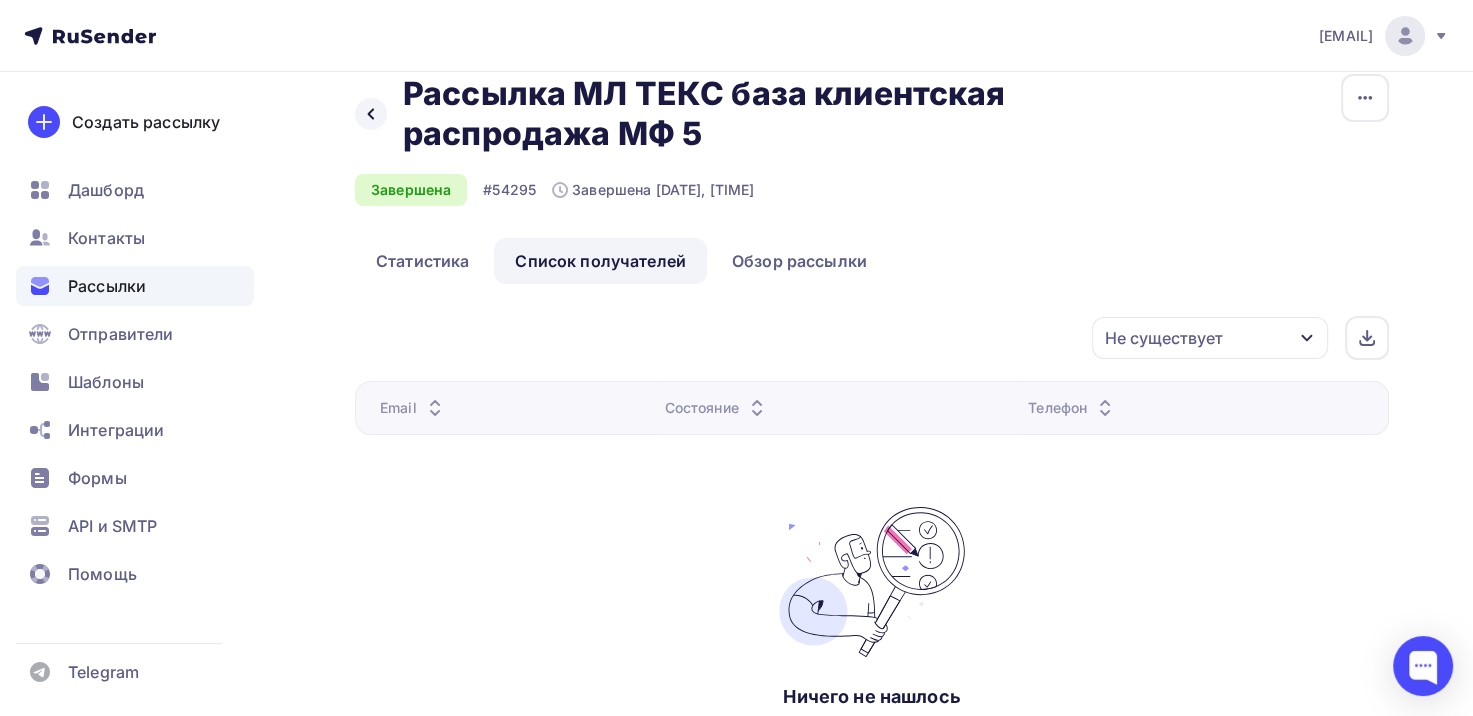 click on "Не существует" at bounding box center [1210, 338] 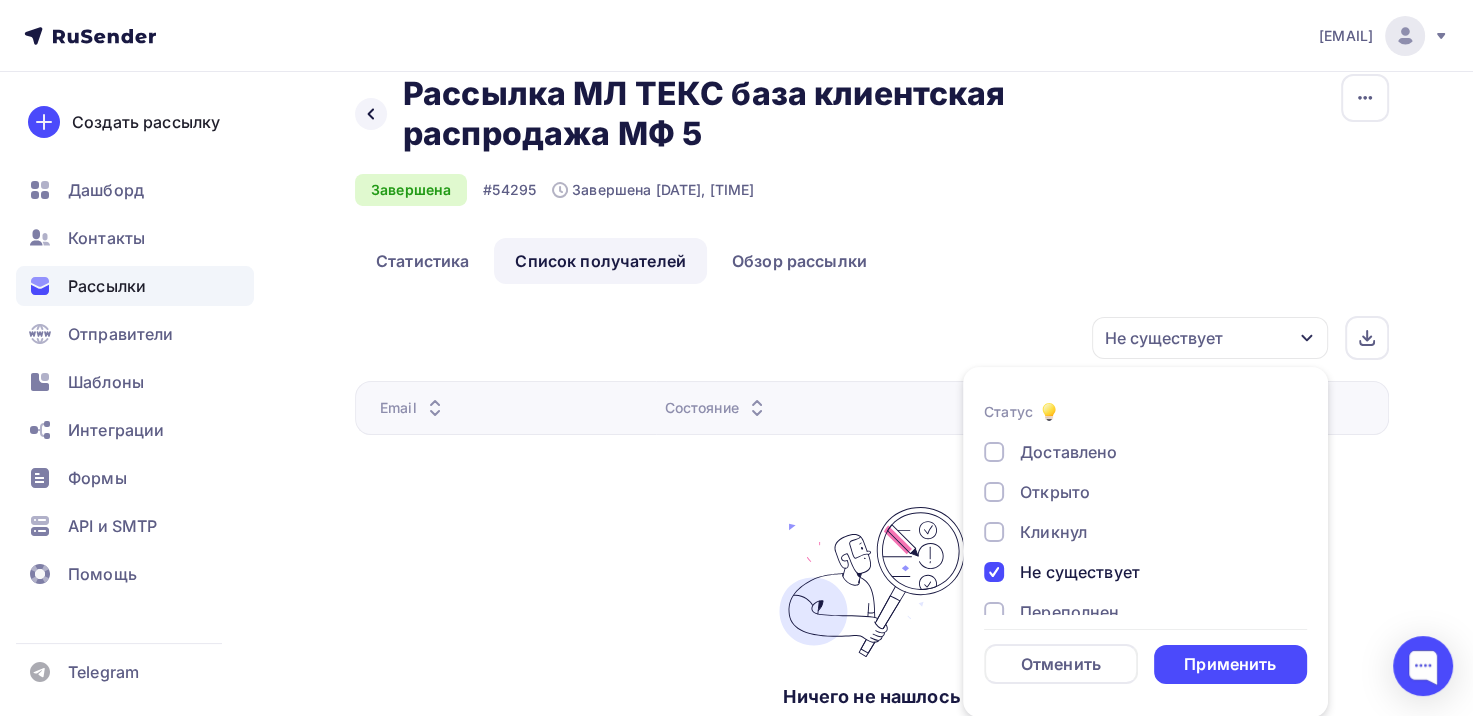 click on "Не существует" at bounding box center [1080, 572] 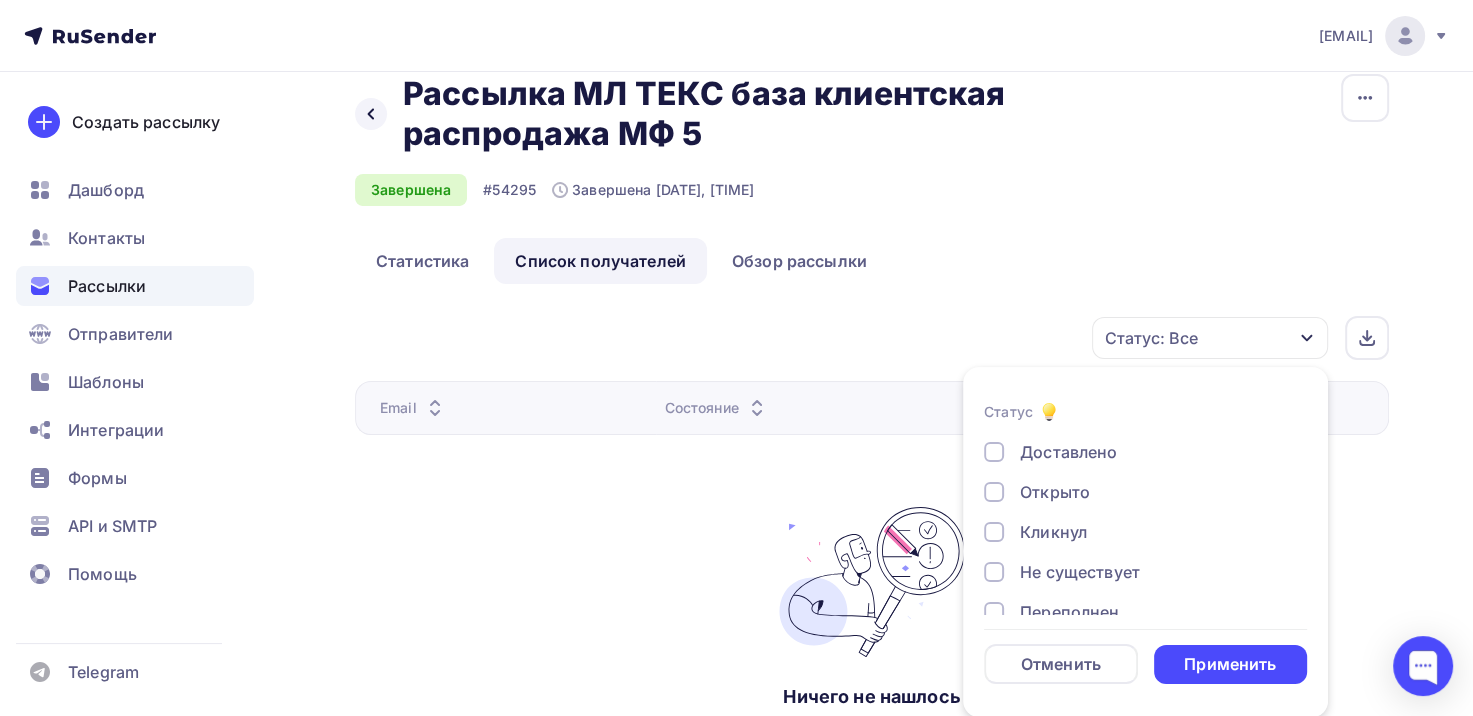 click on "Переполнен" at bounding box center (1069, 612) 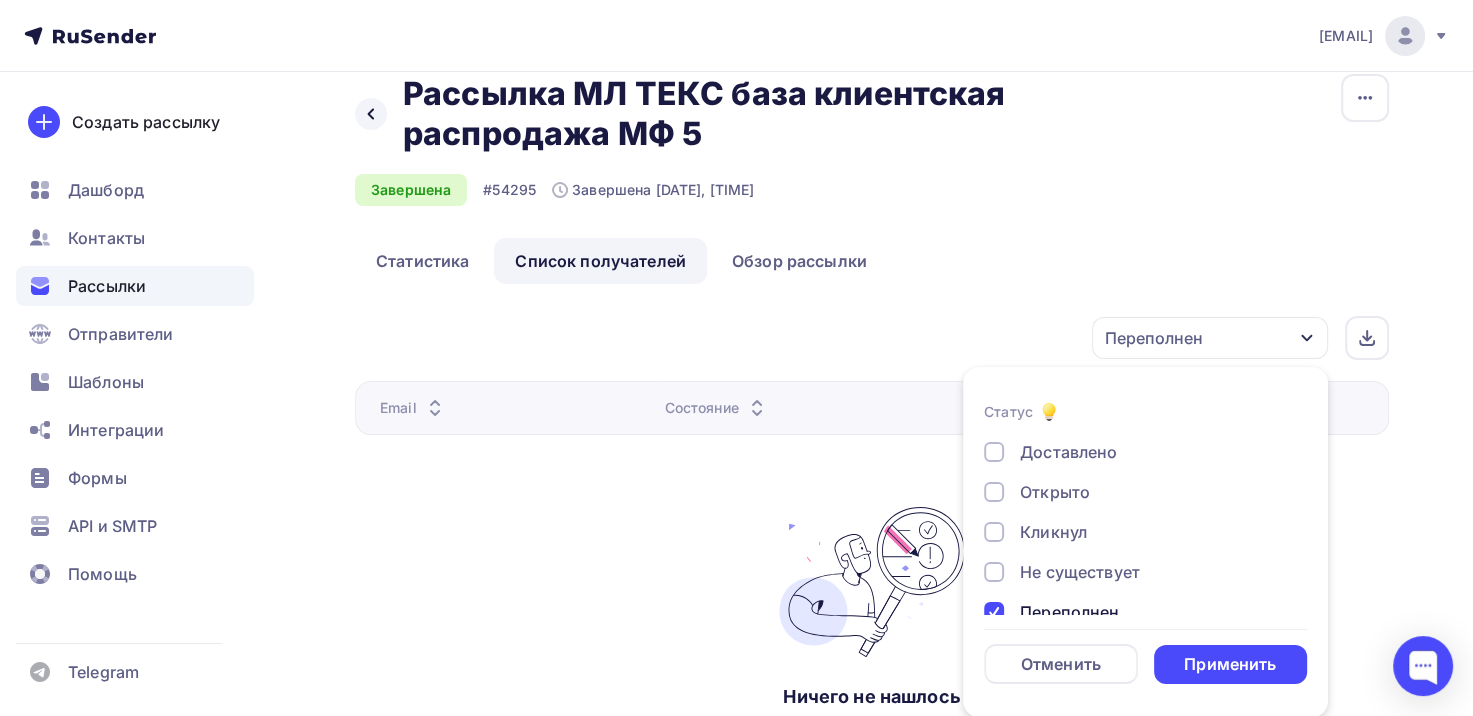 drag, startPoint x: 1202, startPoint y: 657, endPoint x: 1184, endPoint y: 627, distance: 34.98571 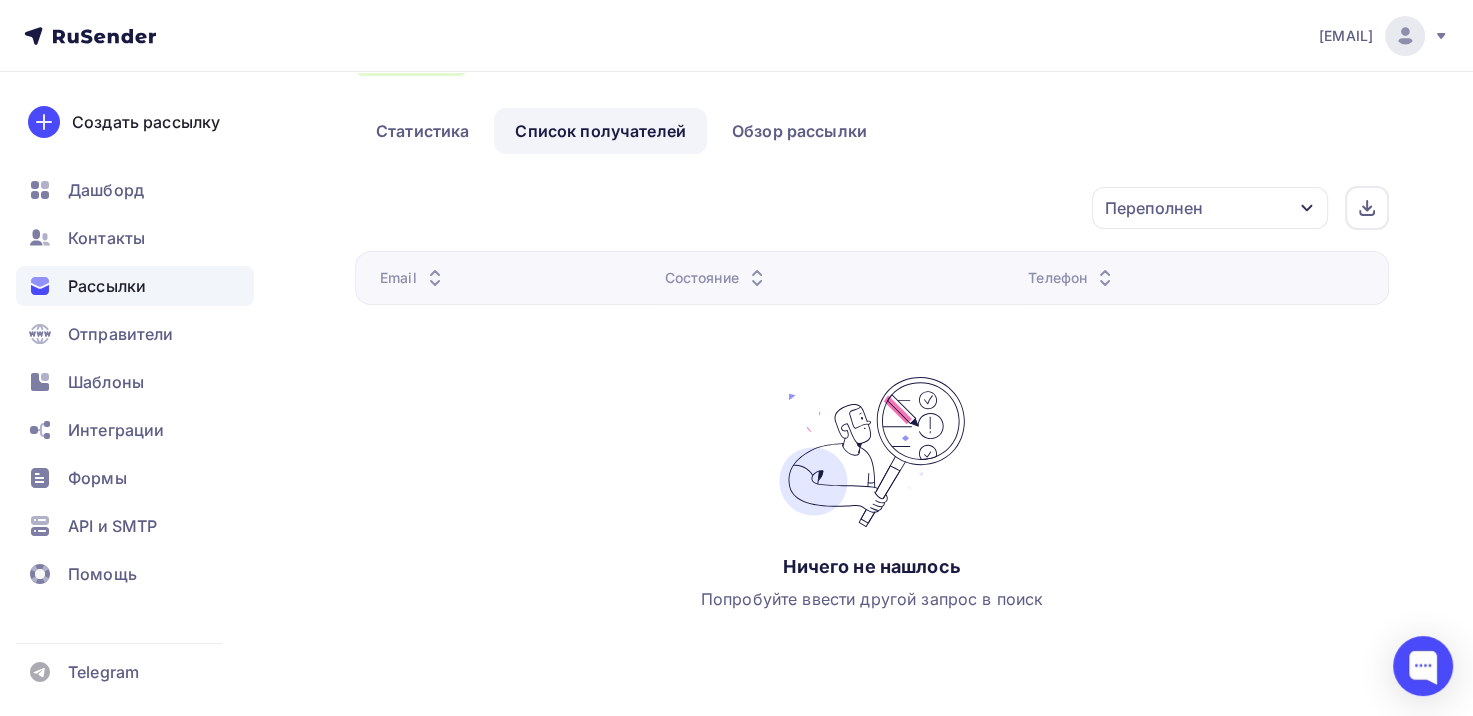 scroll, scrollTop: 174, scrollLeft: 0, axis: vertical 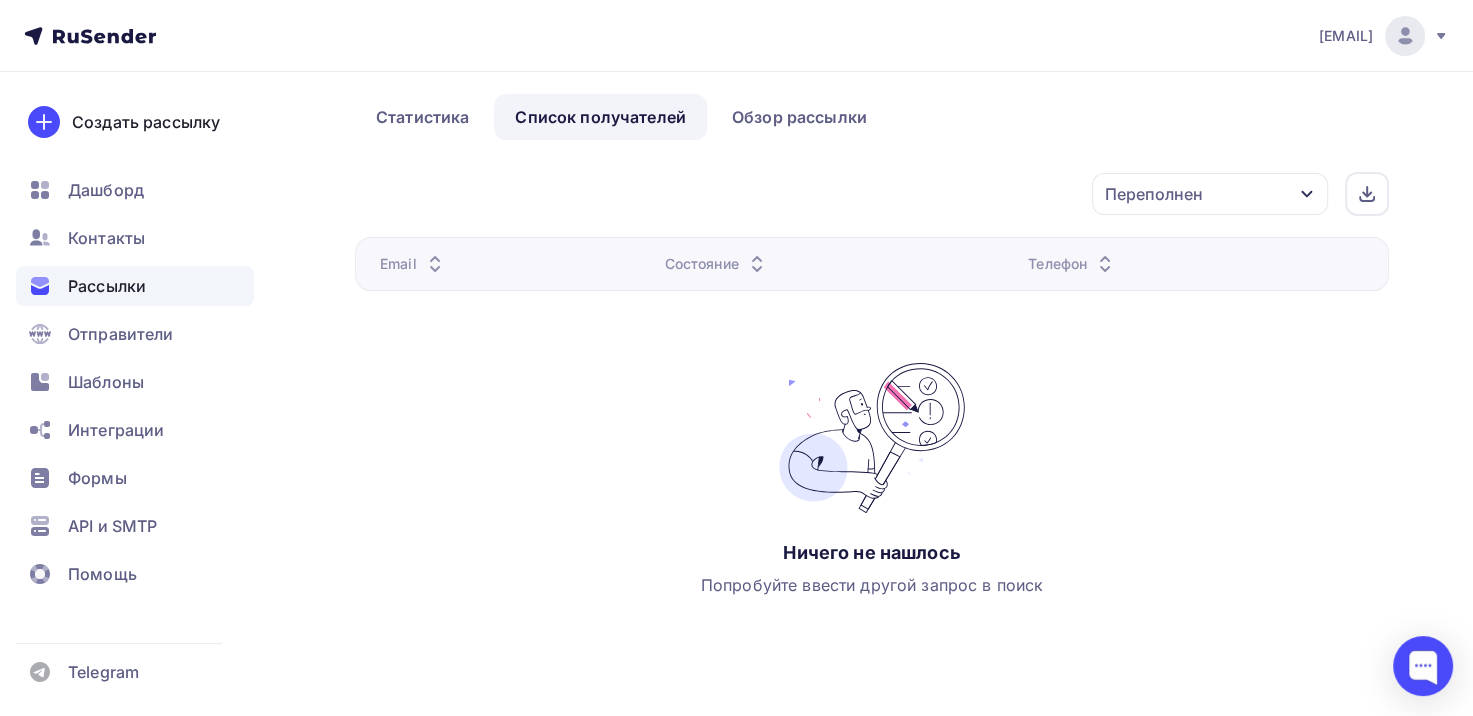 click on "Переполнен" at bounding box center [1154, 194] 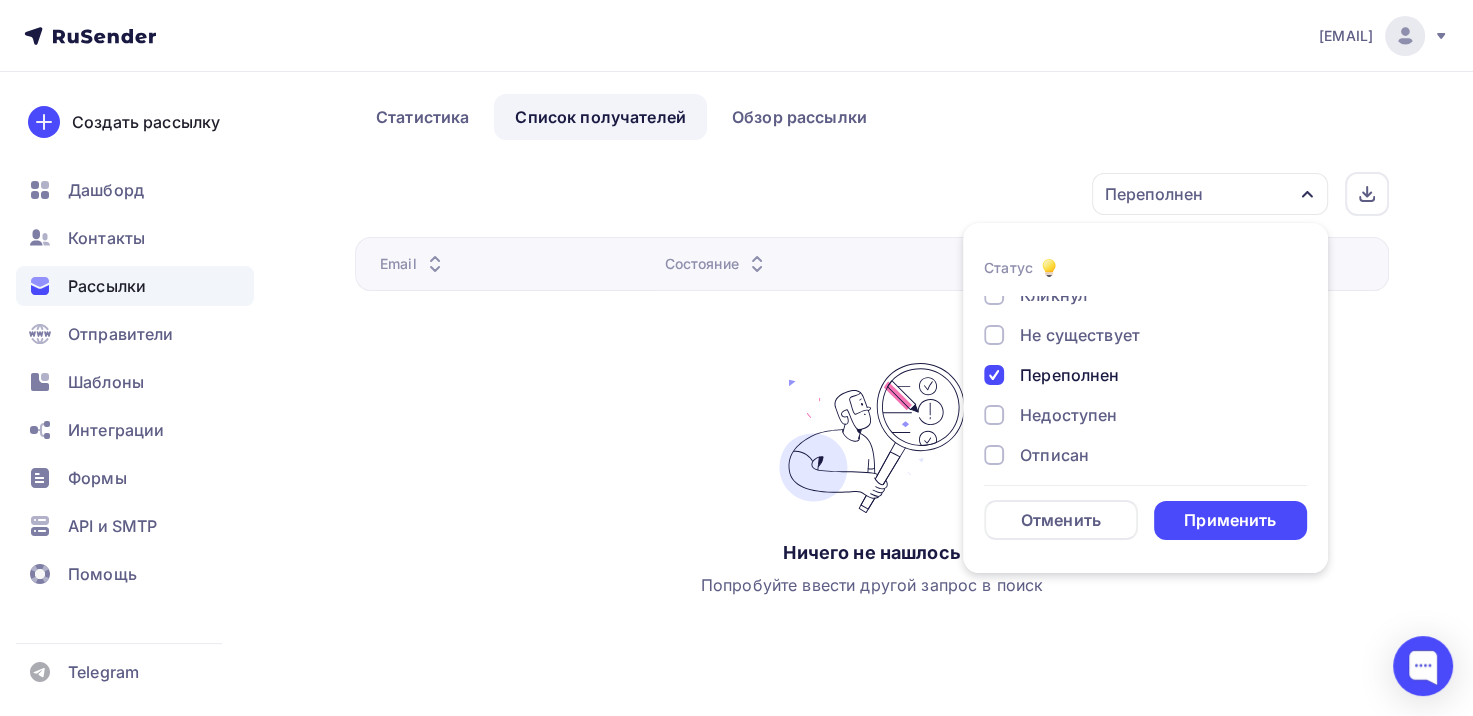 scroll, scrollTop: 100, scrollLeft: 0, axis: vertical 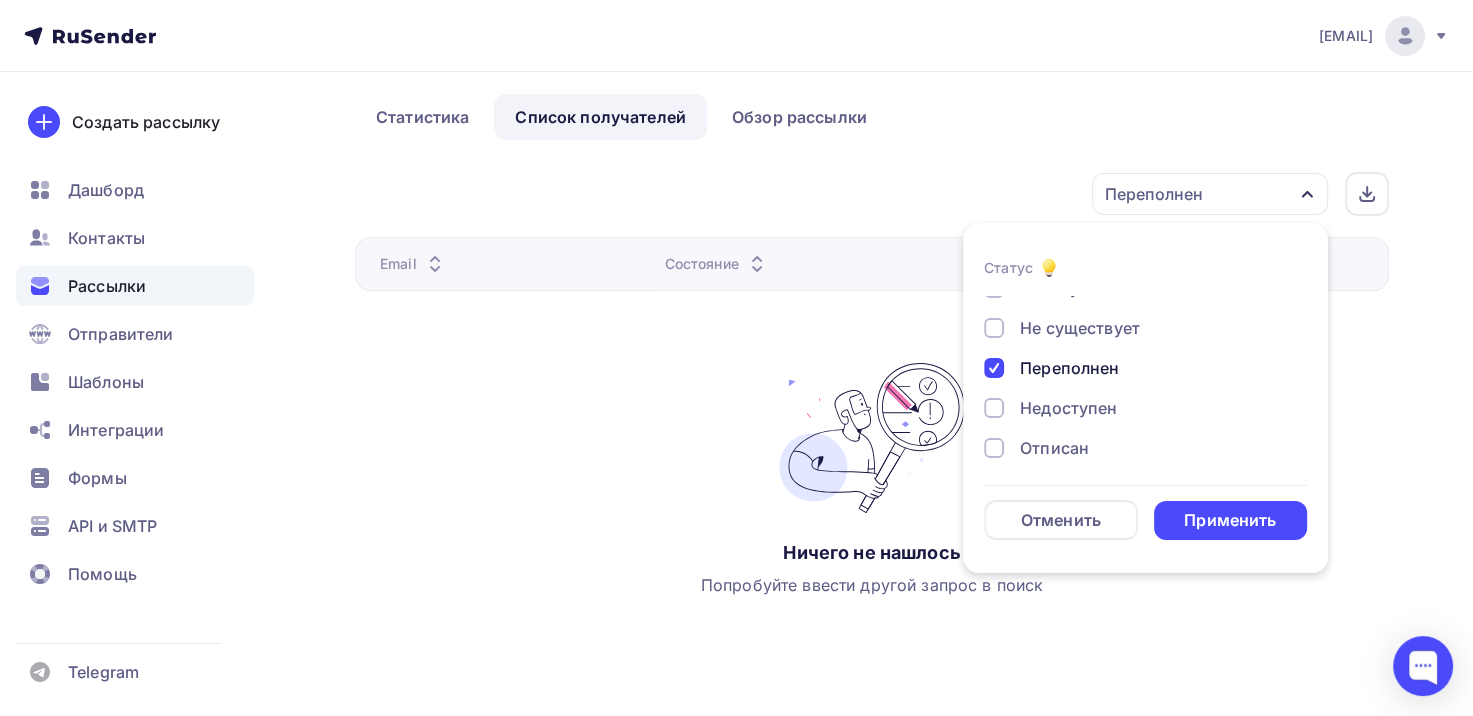 click on "Доставлено
Открыто
Кликнул
Не существует
Переполнен
Недоступен
Отписан
Жалоба
В ожидании" at bounding box center (1145, 368) 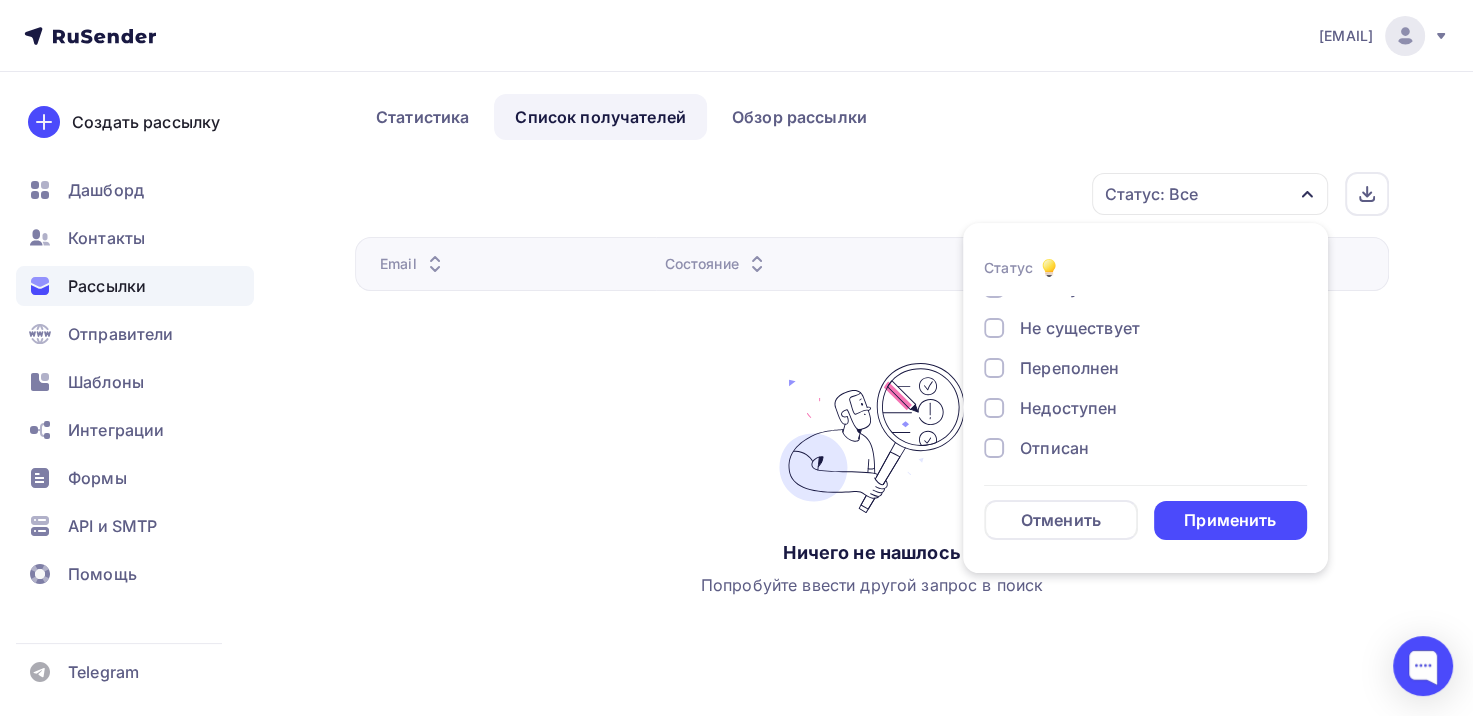 click on "Доставлено
Открыто
Кликнул
Не существует
Переполнен
Недоступен
Отписан
Жалоба
В ожидании" at bounding box center [1145, 368] 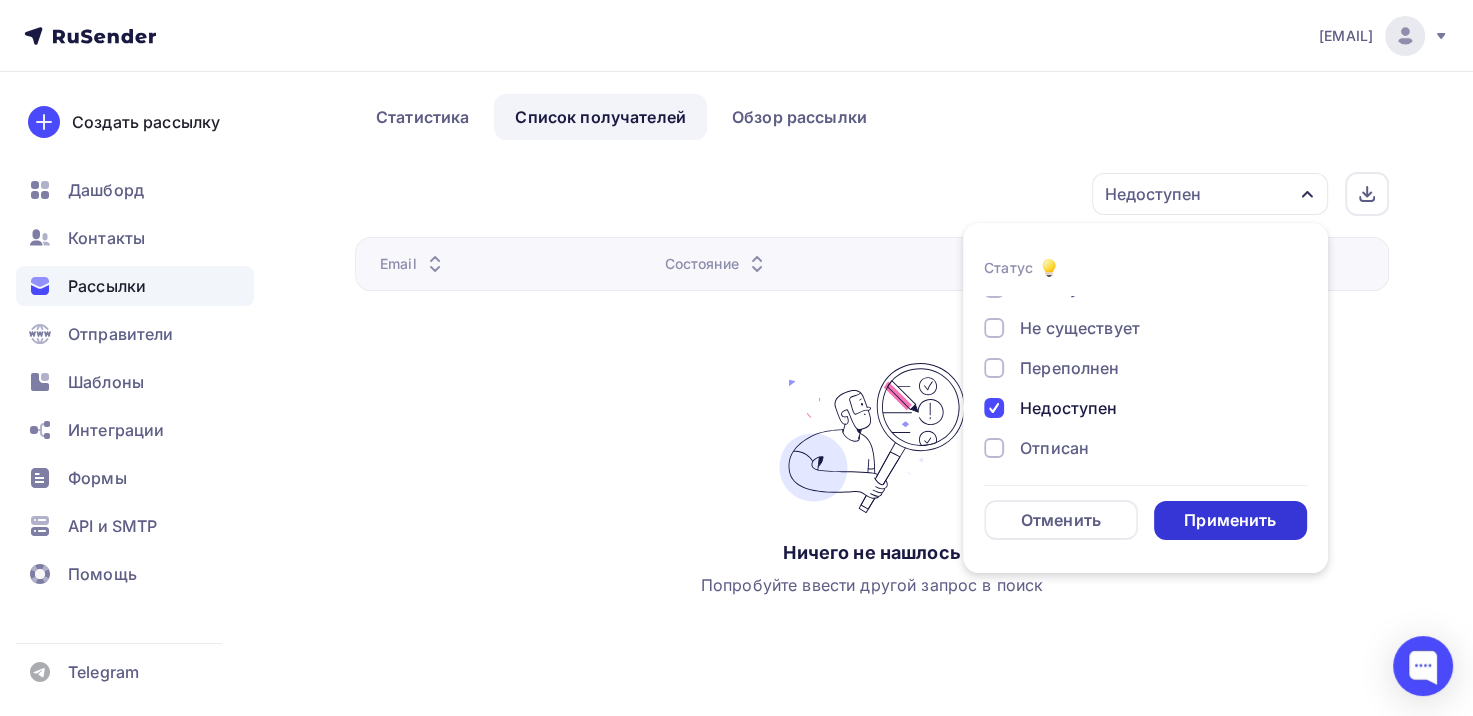 click on "Применить" at bounding box center [1230, 520] 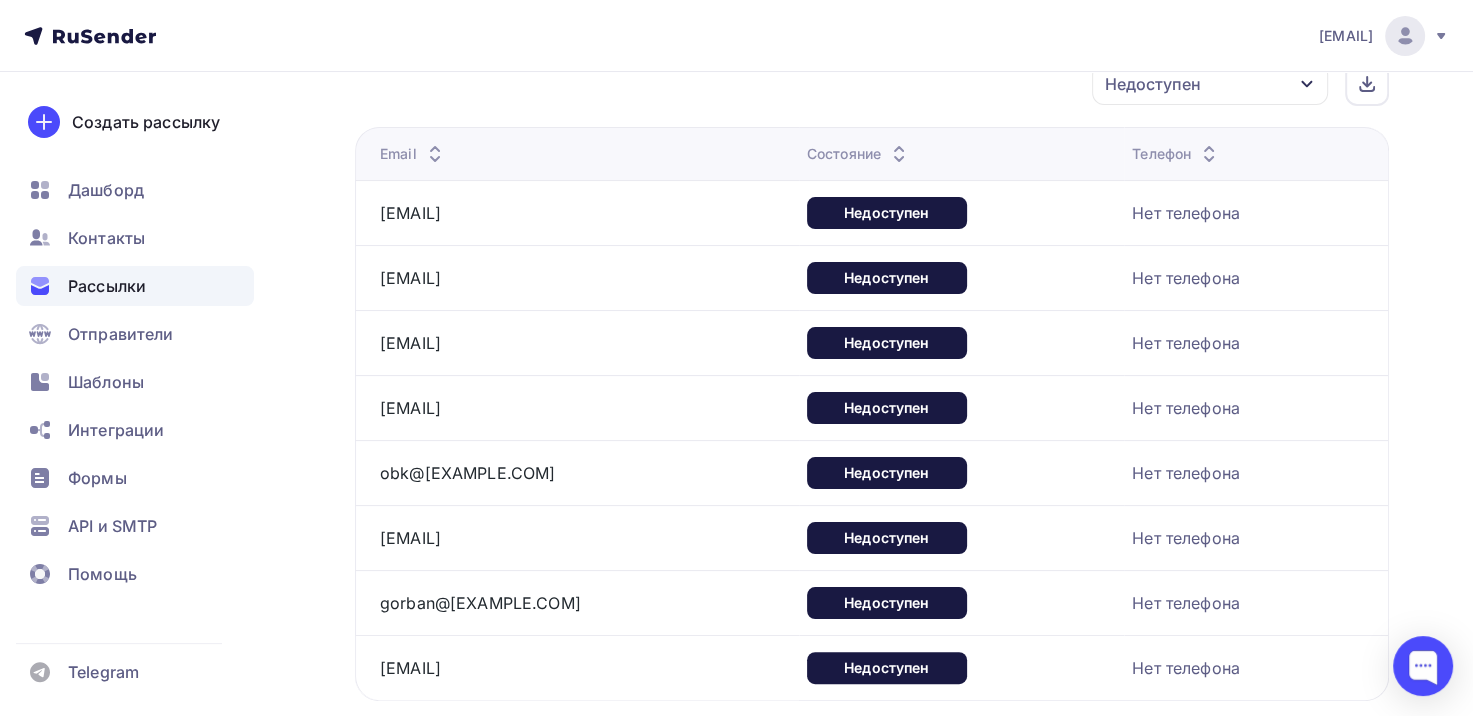 scroll, scrollTop: 0, scrollLeft: 0, axis: both 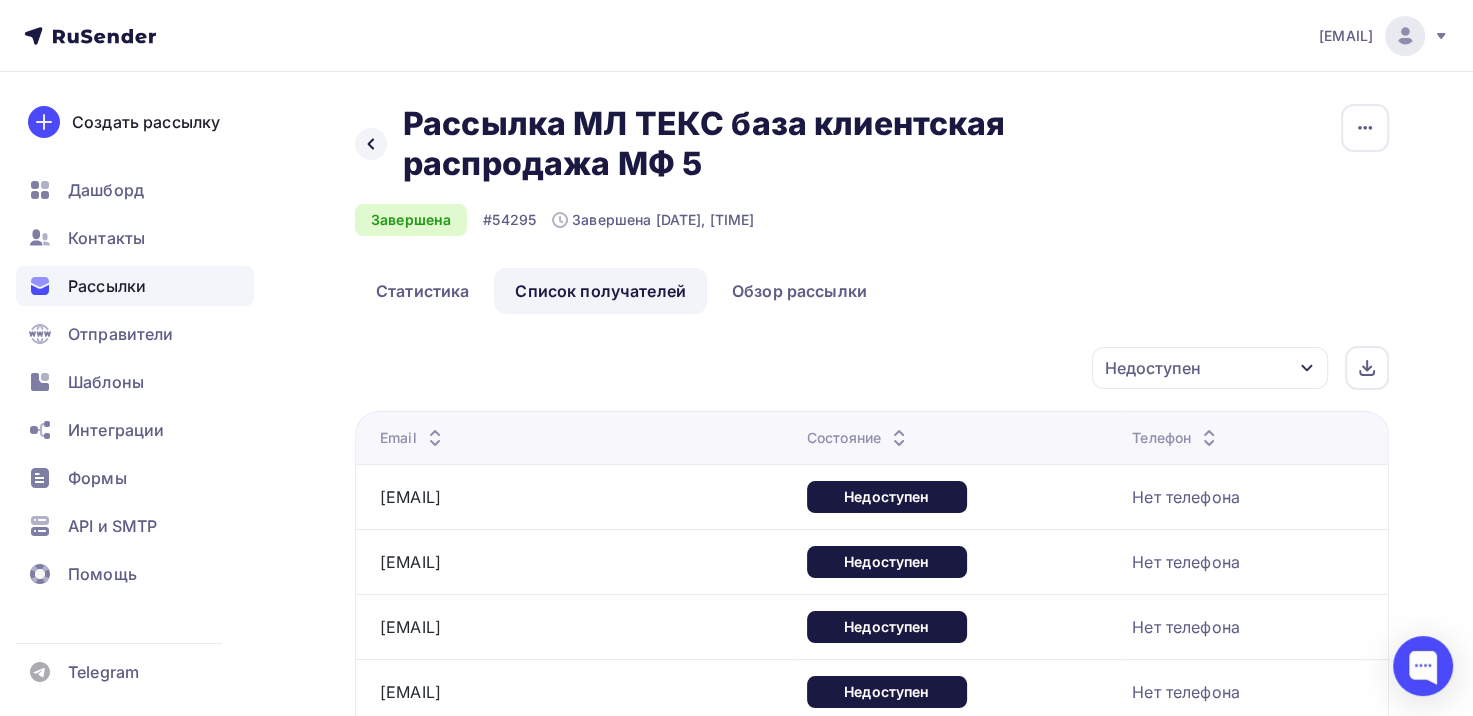 click on "Недоступен" at bounding box center (1210, 368) 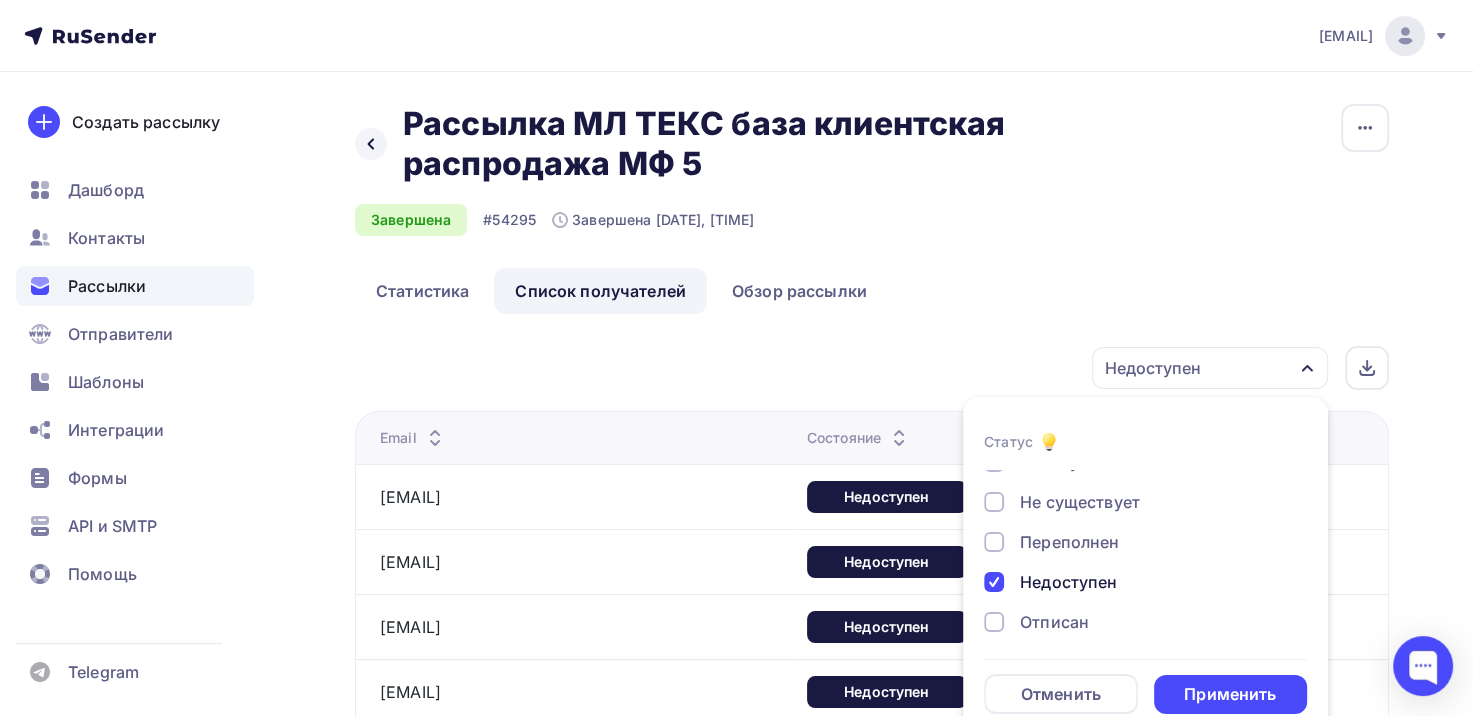 scroll, scrollTop: 30, scrollLeft: 0, axis: vertical 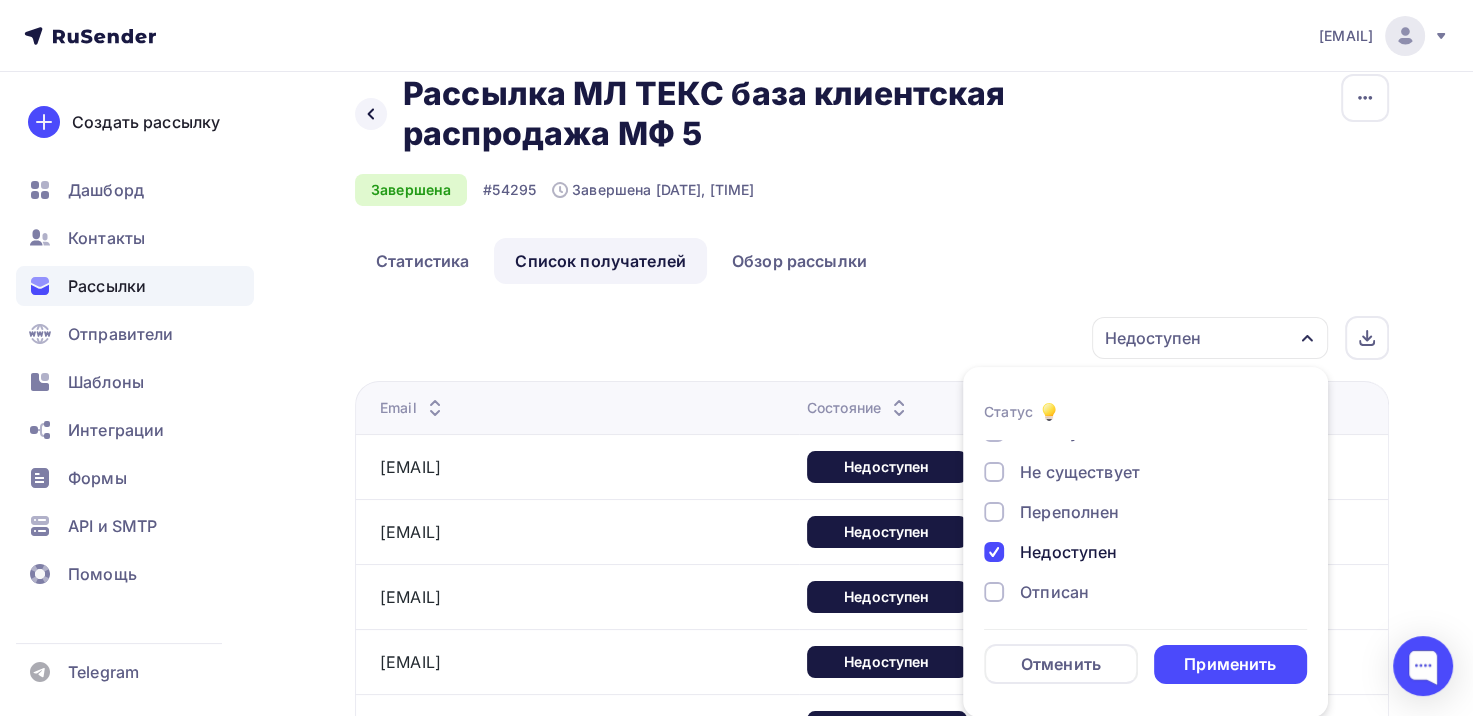 click on "Недоступен" at bounding box center (1068, 552) 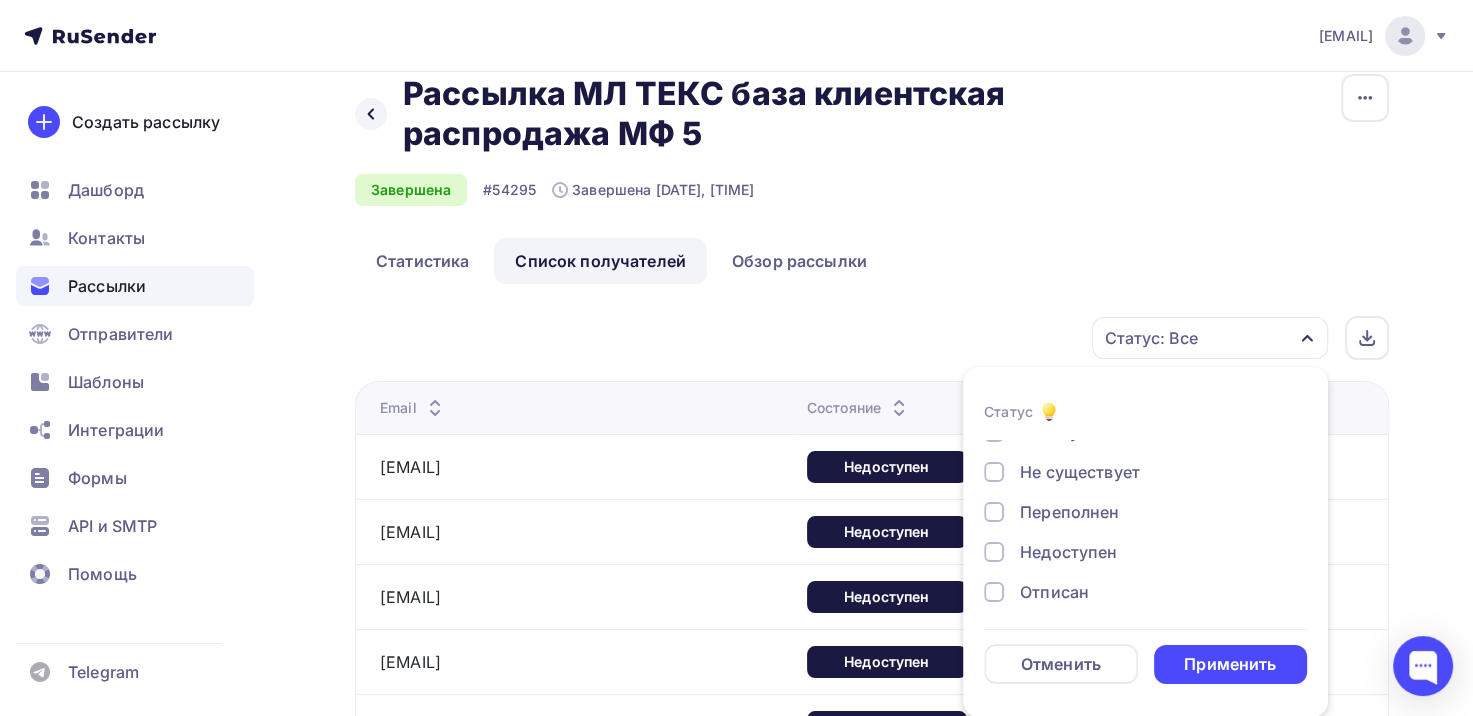 click on "Отписан" at bounding box center (1054, 592) 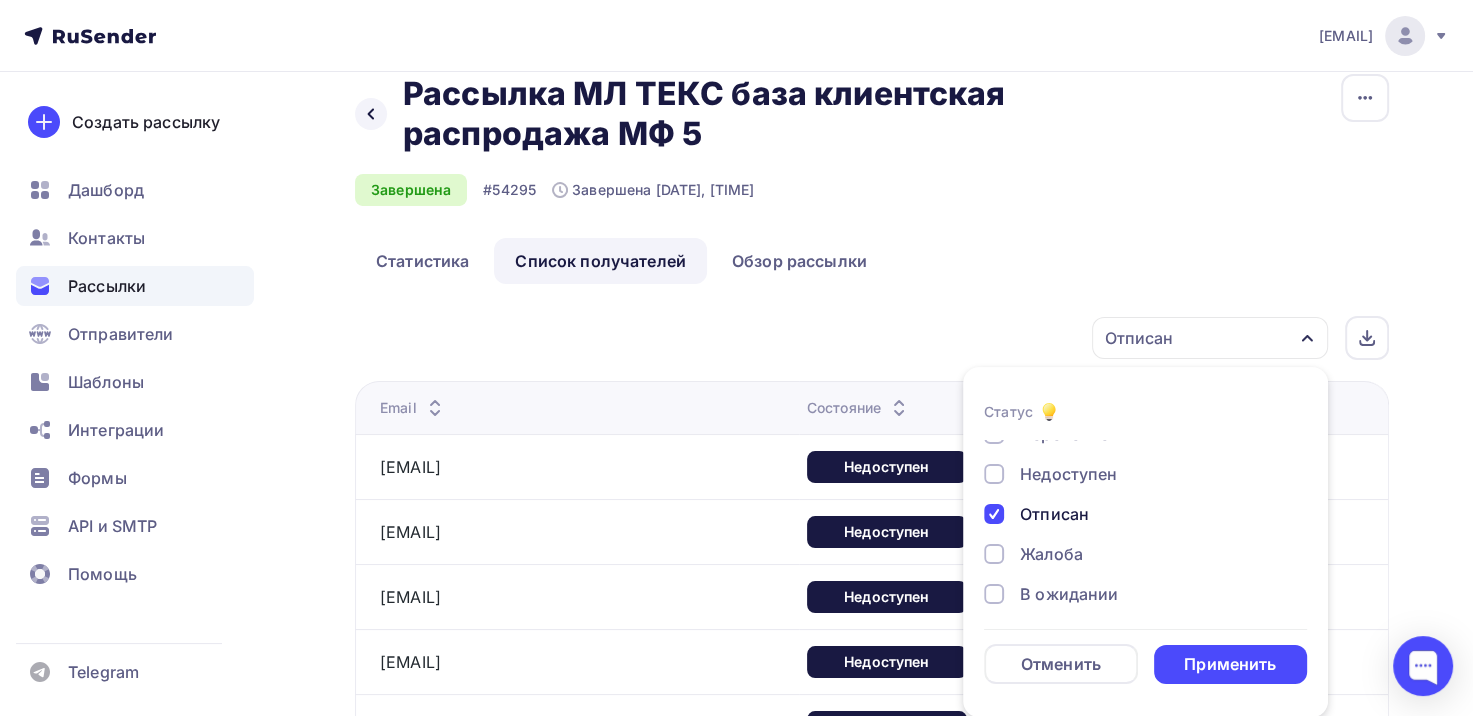 scroll, scrollTop: 184, scrollLeft: 0, axis: vertical 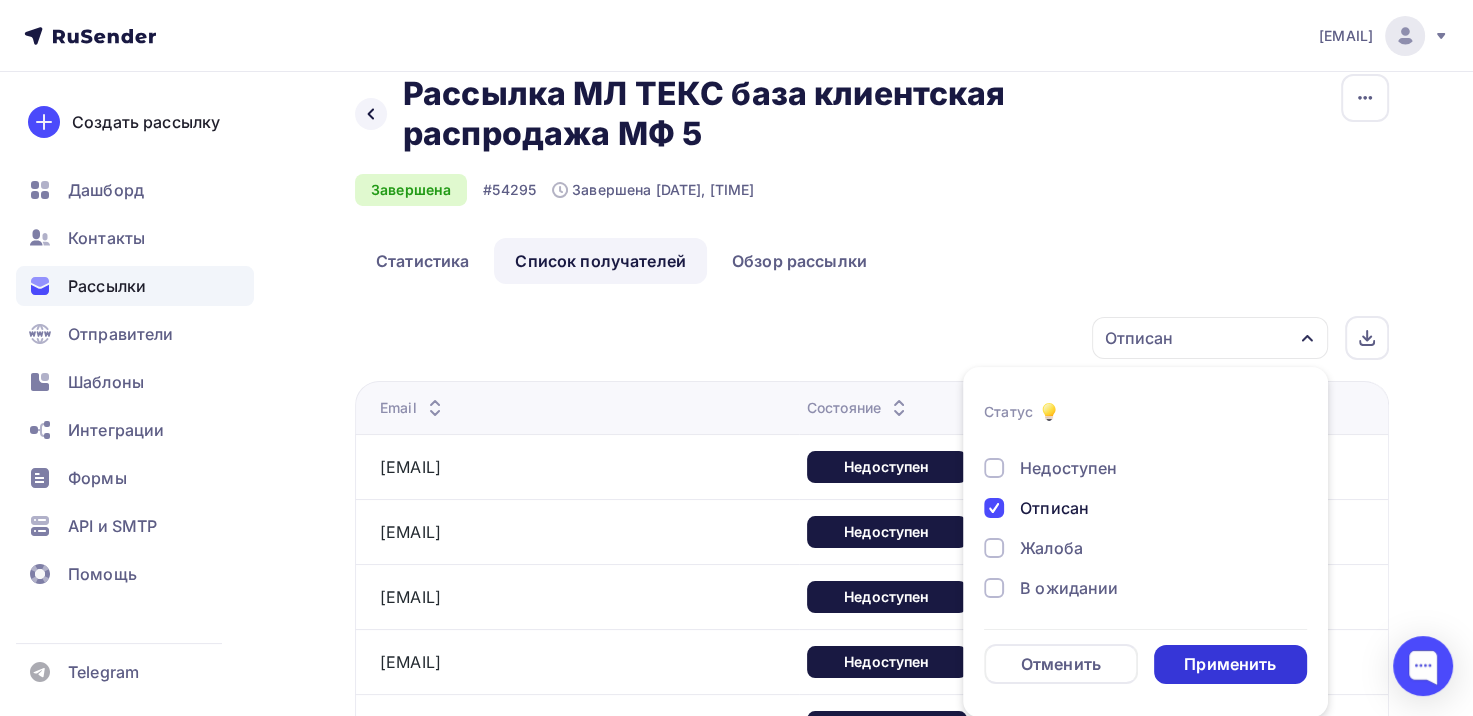 click on "Применить" at bounding box center [1231, 664] 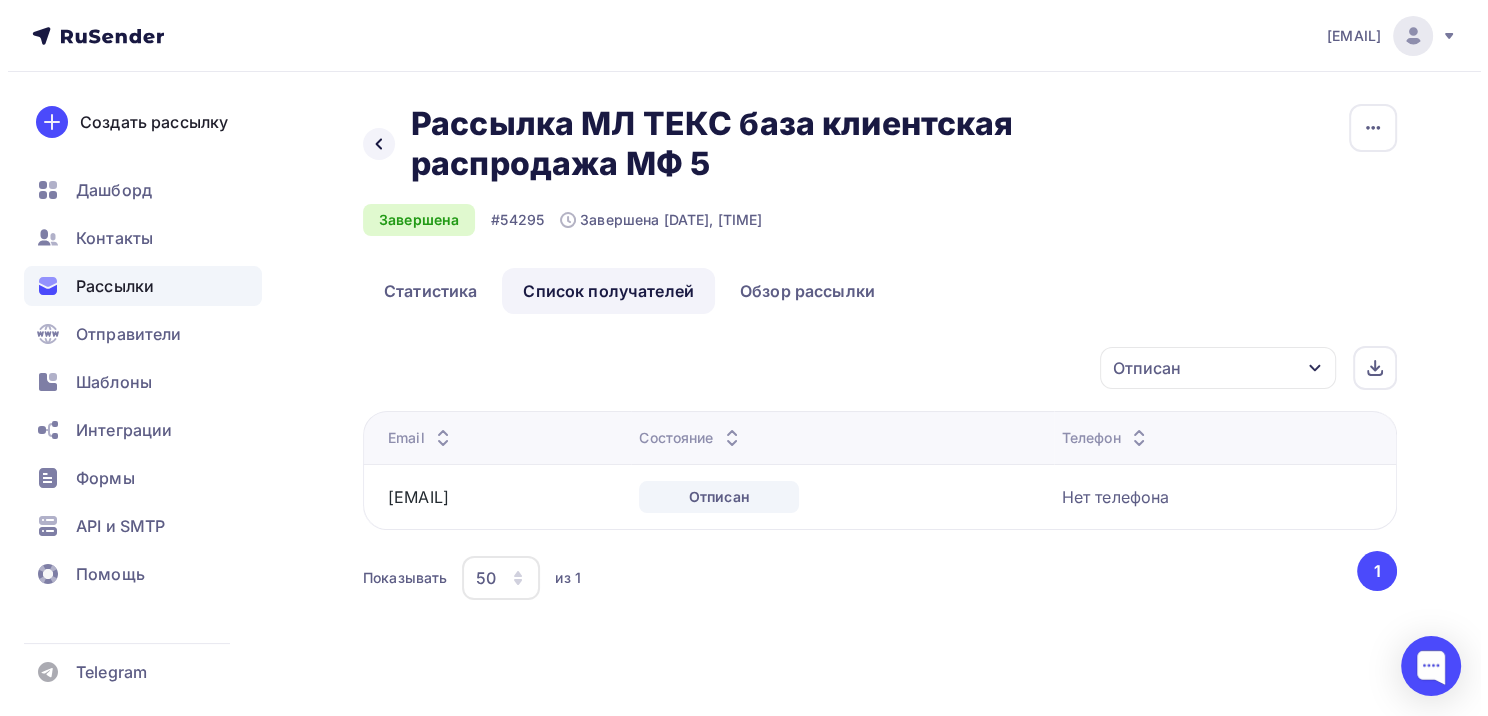 scroll, scrollTop: 0, scrollLeft: 0, axis: both 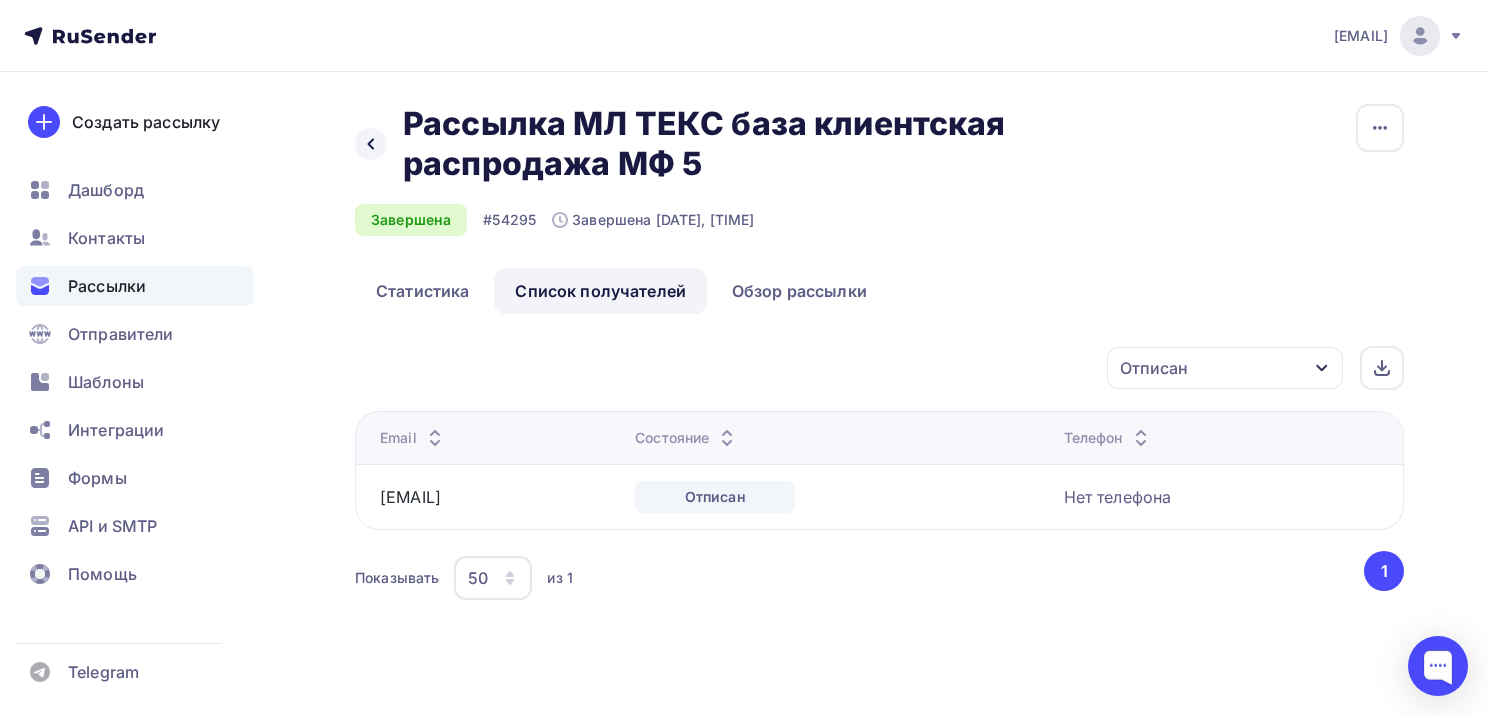click on "Отписан" at bounding box center (1225, 368) 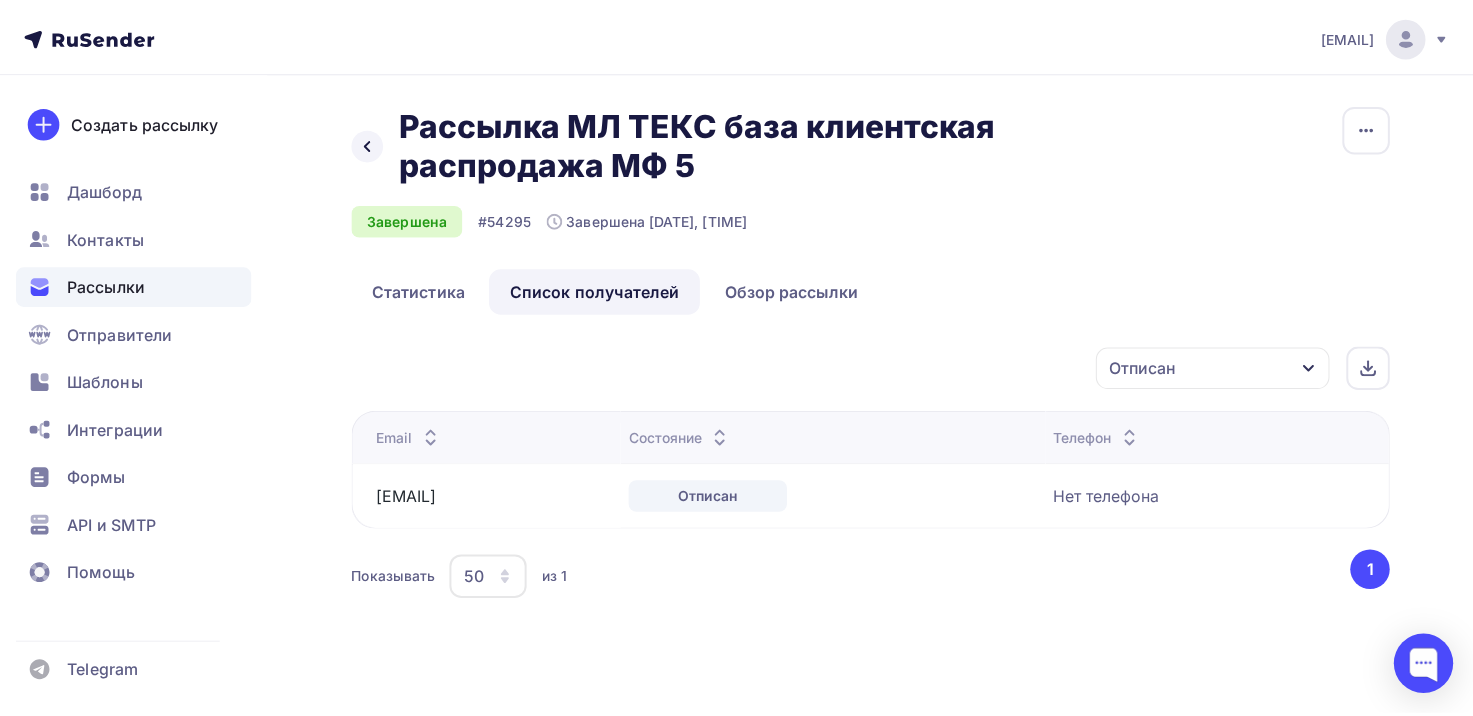 scroll, scrollTop: 30, scrollLeft: 0, axis: vertical 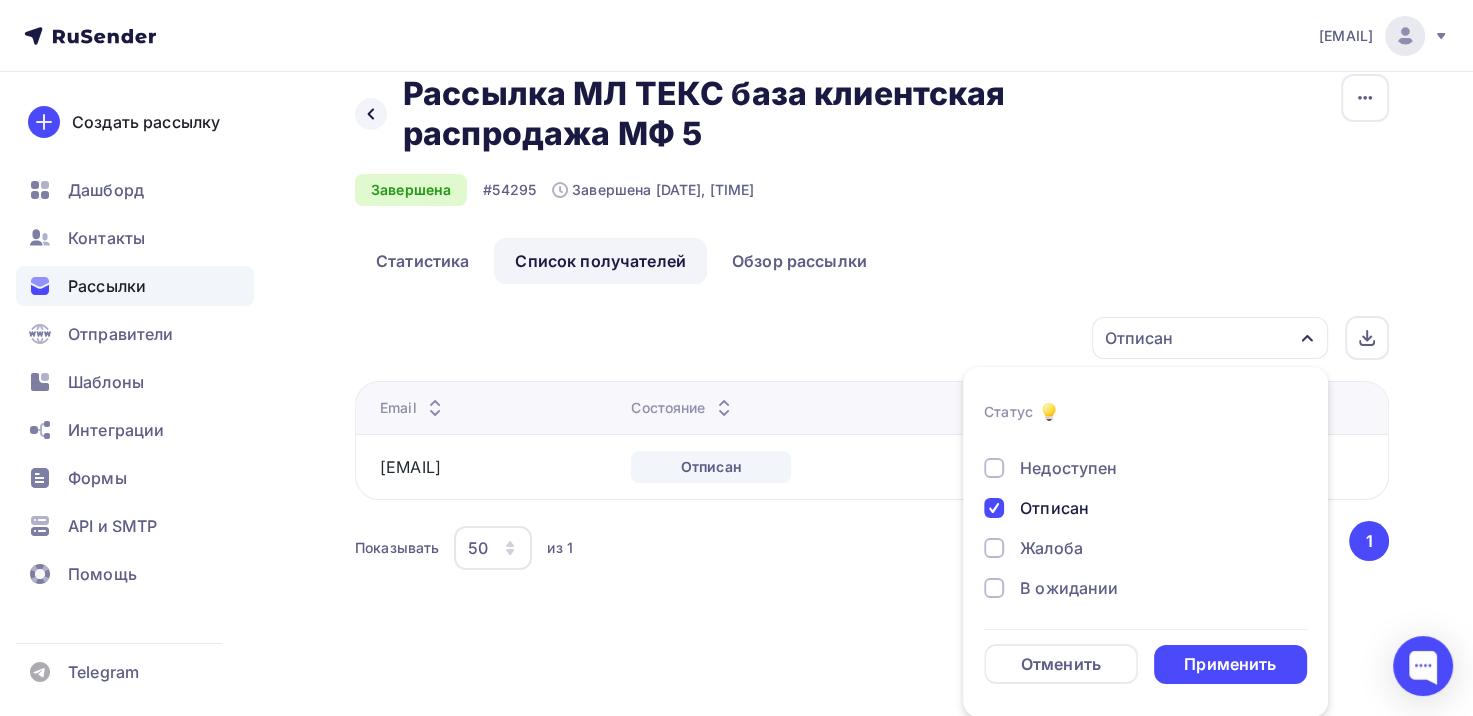 click on "Доставлено
Открыто
Кликнул
Не существует
Переполнен
Недоступен
Отписан
Жалоба
В ожидании" at bounding box center (1145, 428) 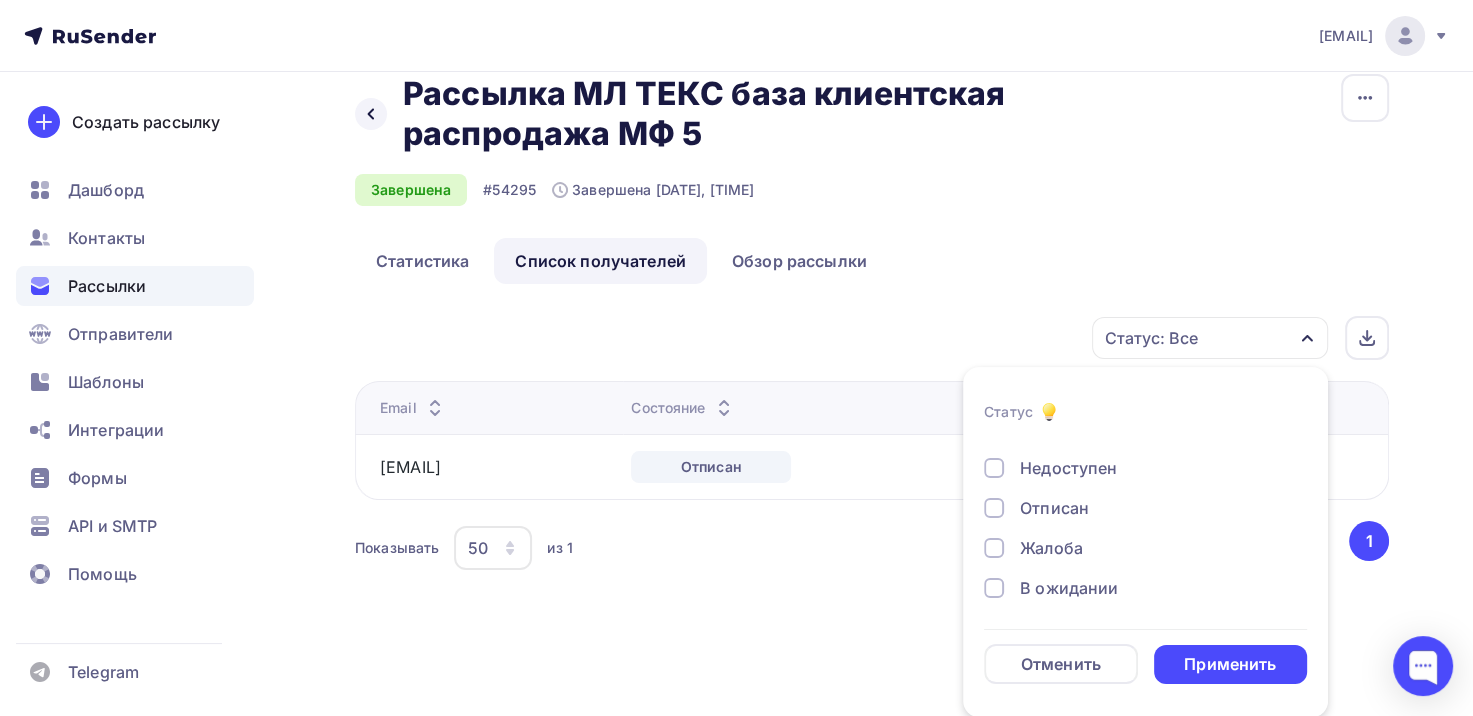 click on "Жалоба" at bounding box center (1051, 548) 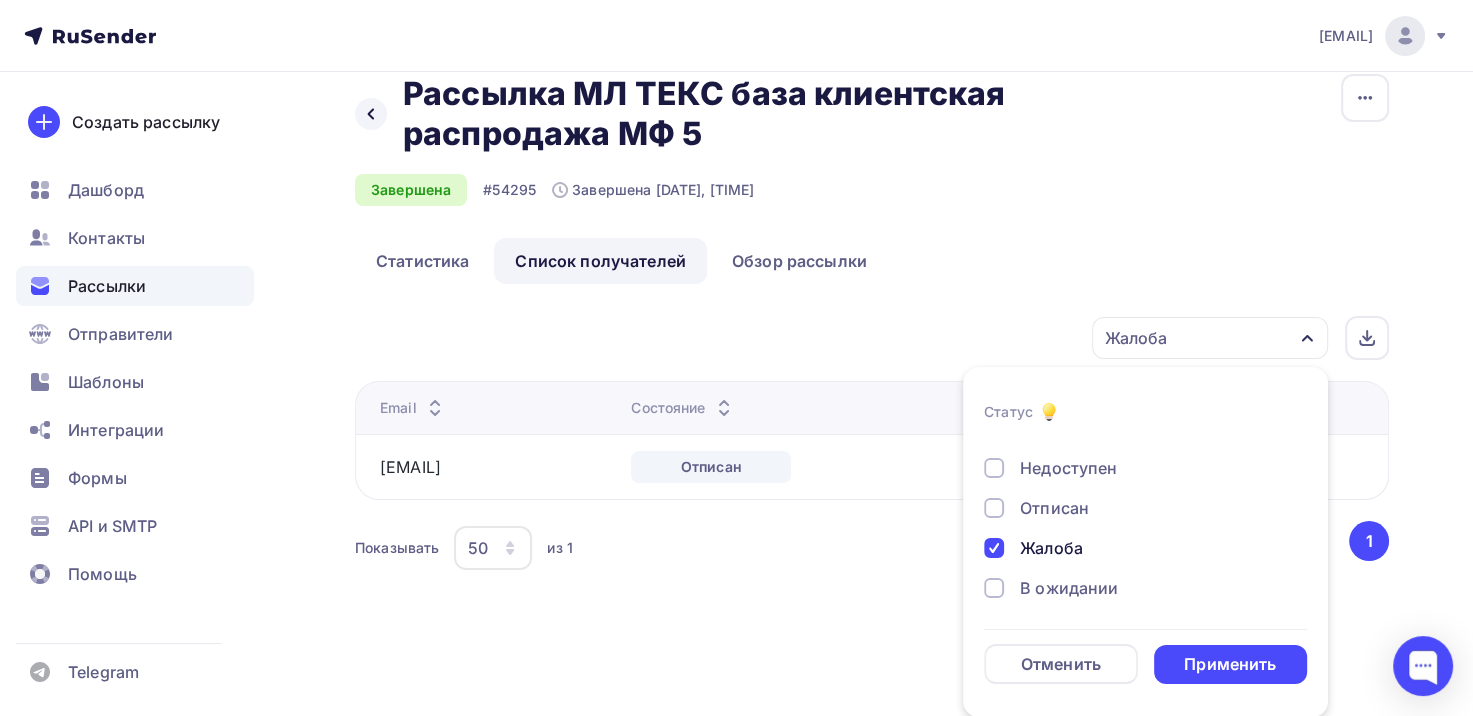 click on "Статус
Доставлено
Открыто
Кликнул
Не существует
Переполнен
Недоступен
Отписан
Жалоба
В ожидании
Отменить       Применить" at bounding box center (1145, 542) 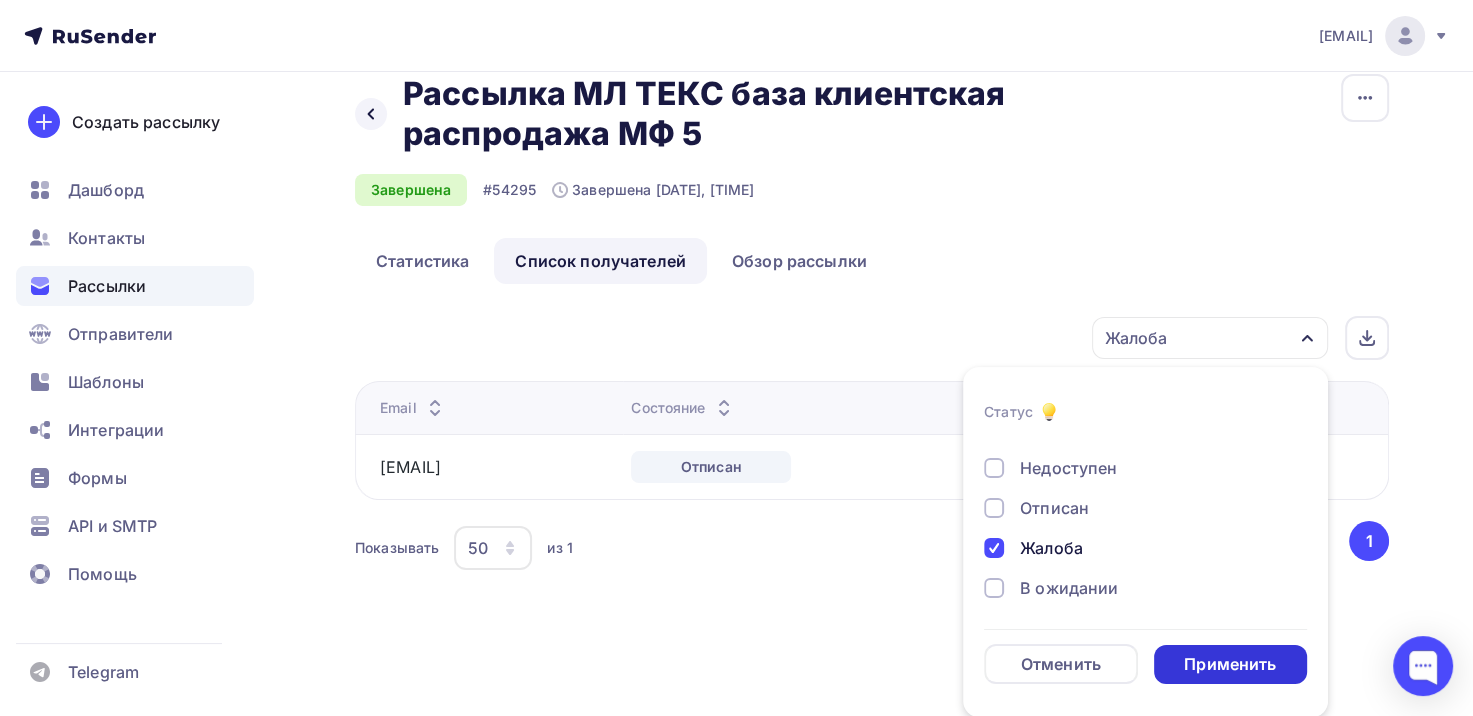 click on "Применить" at bounding box center (1230, 664) 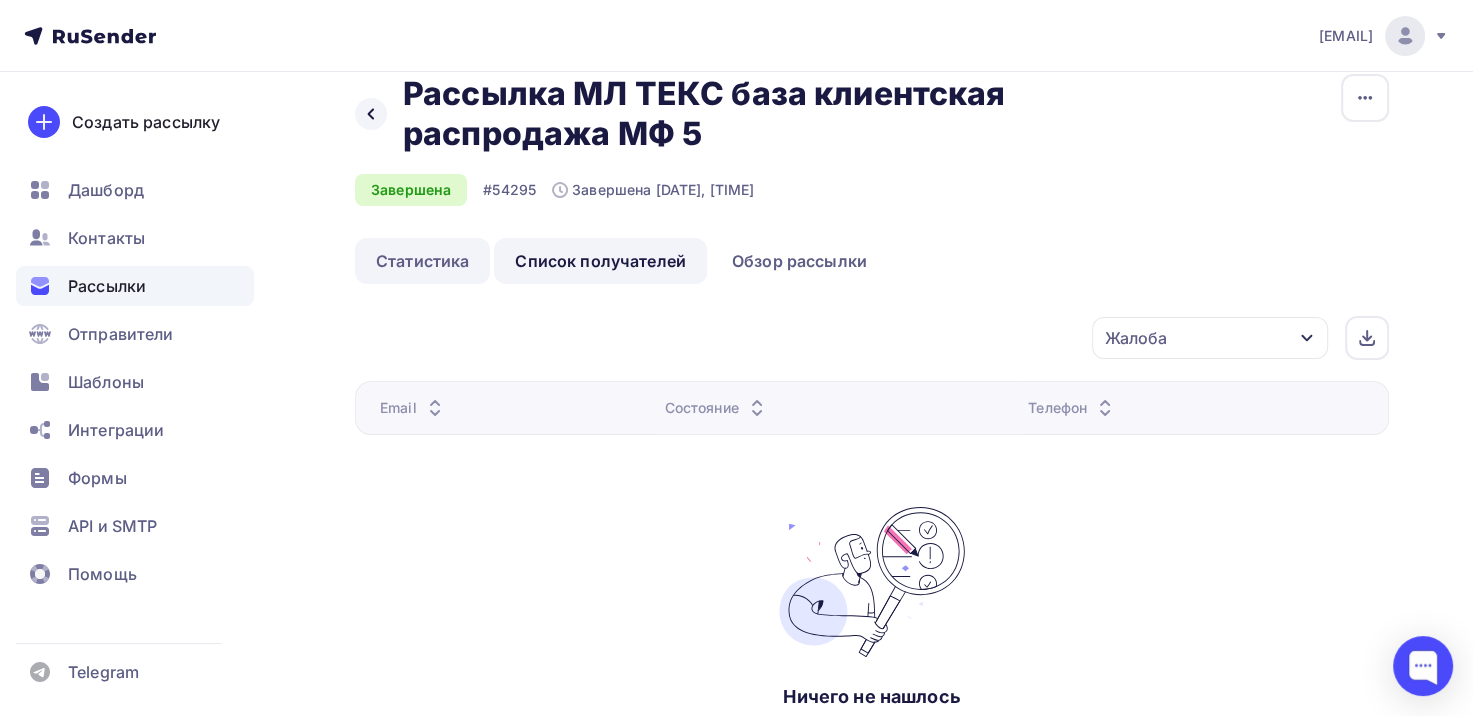 click on "Статистика" at bounding box center (422, 261) 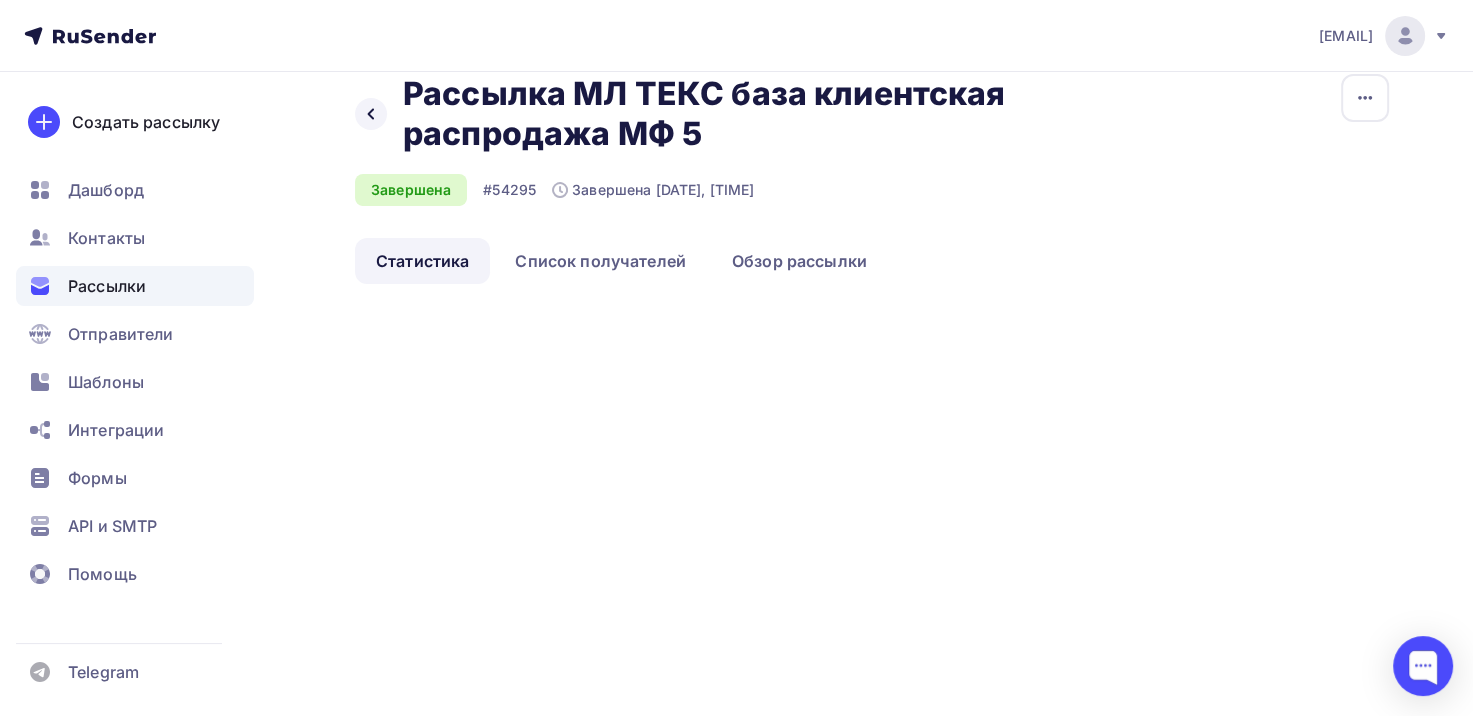 scroll, scrollTop: 0, scrollLeft: 0, axis: both 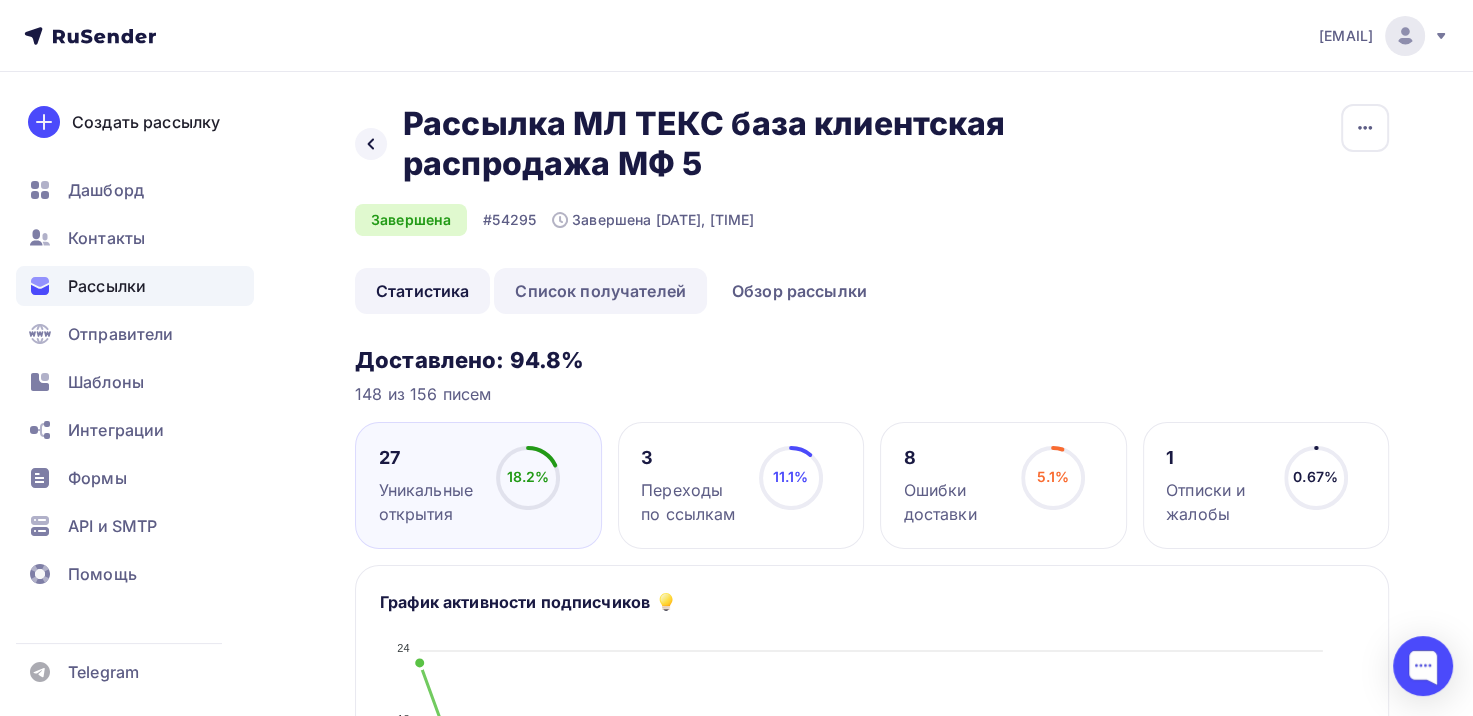 click on "Список получателей" at bounding box center [600, 291] 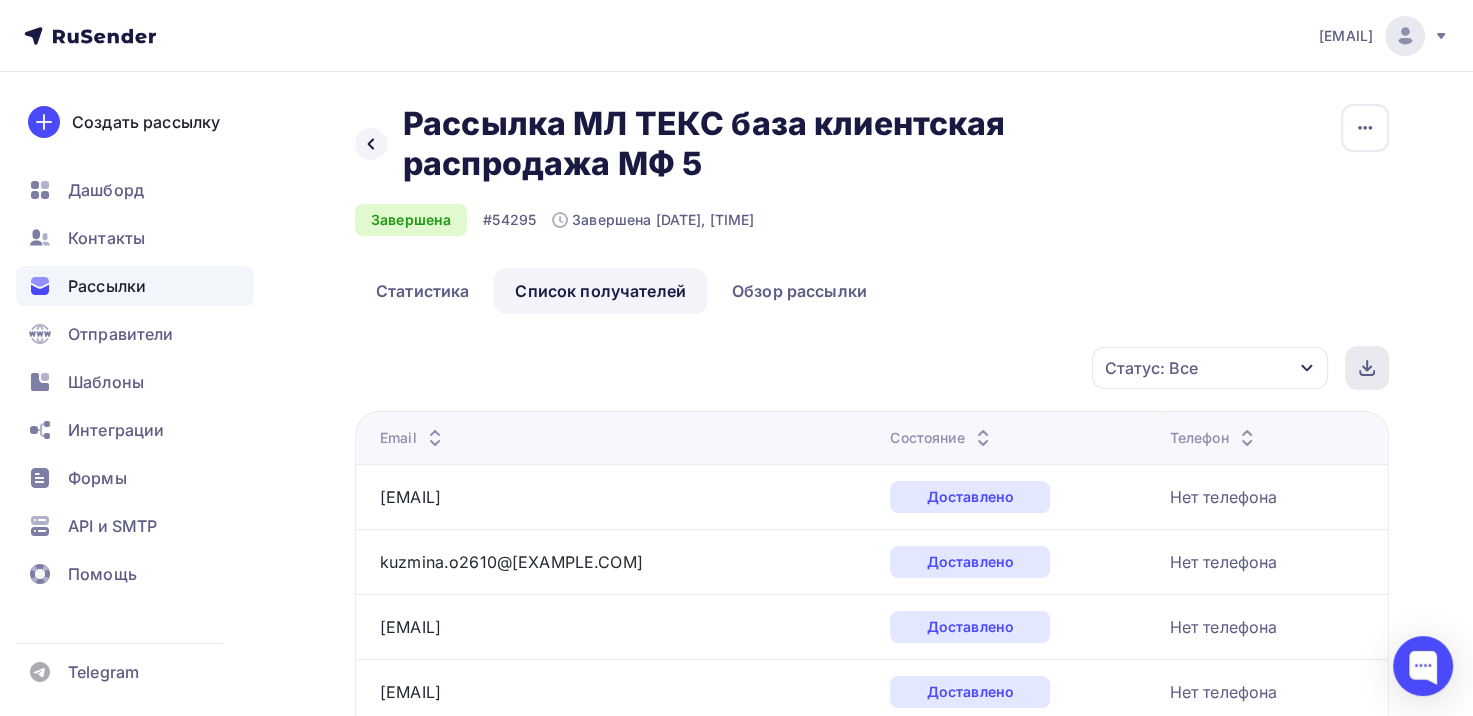 click 